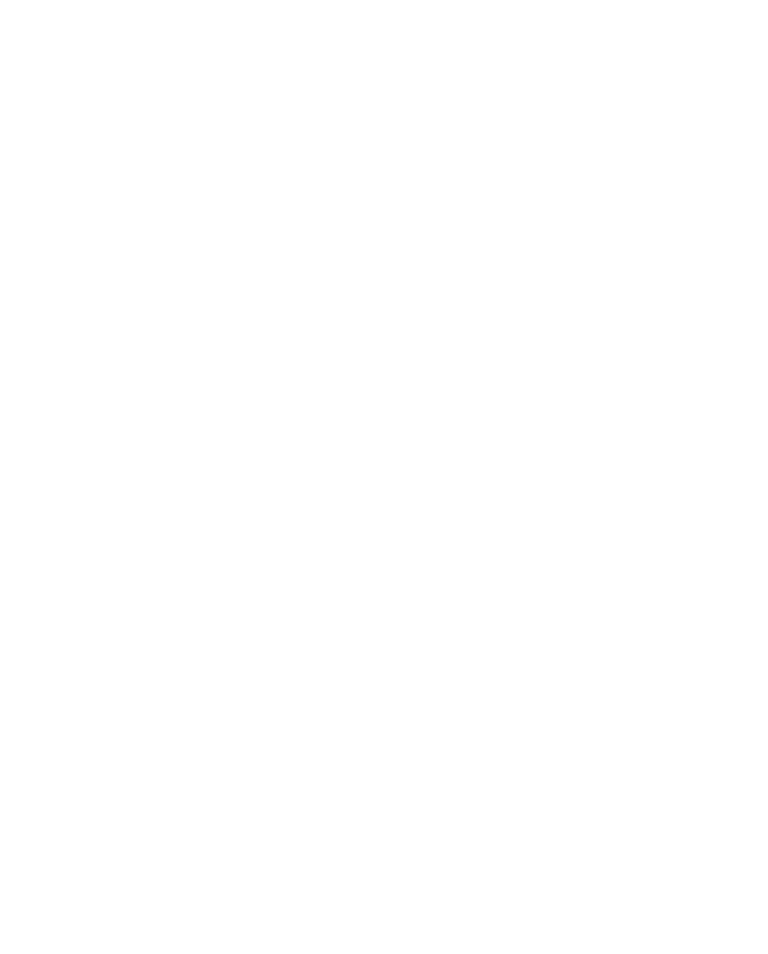 scroll, scrollTop: 0, scrollLeft: 0, axis: both 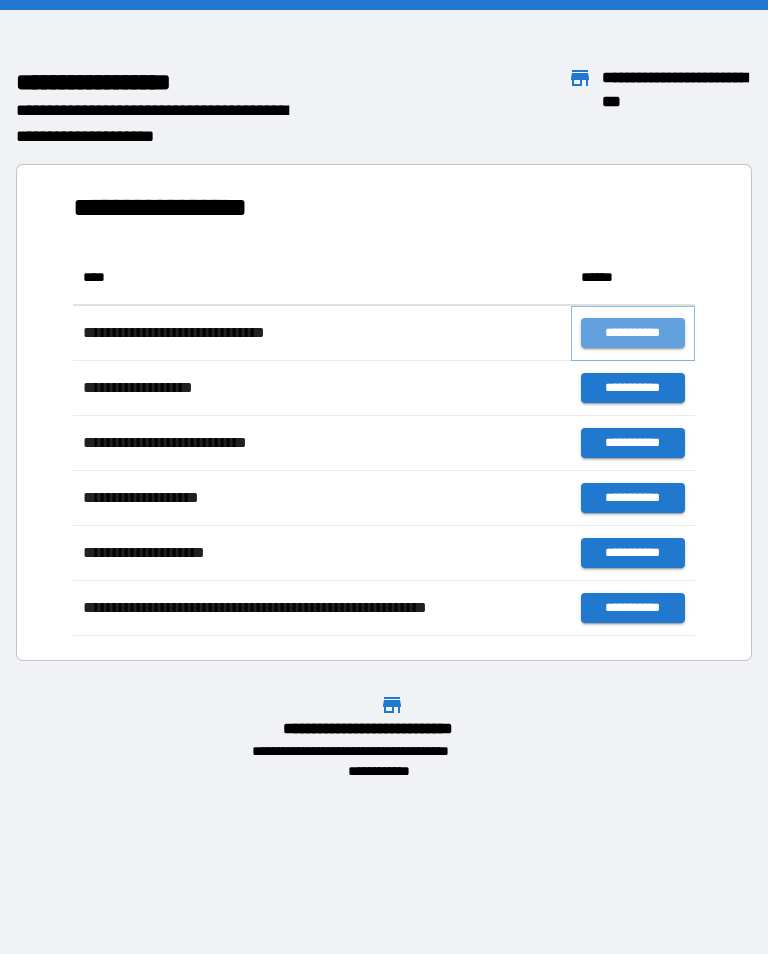 click on "**********" at bounding box center [633, 333] 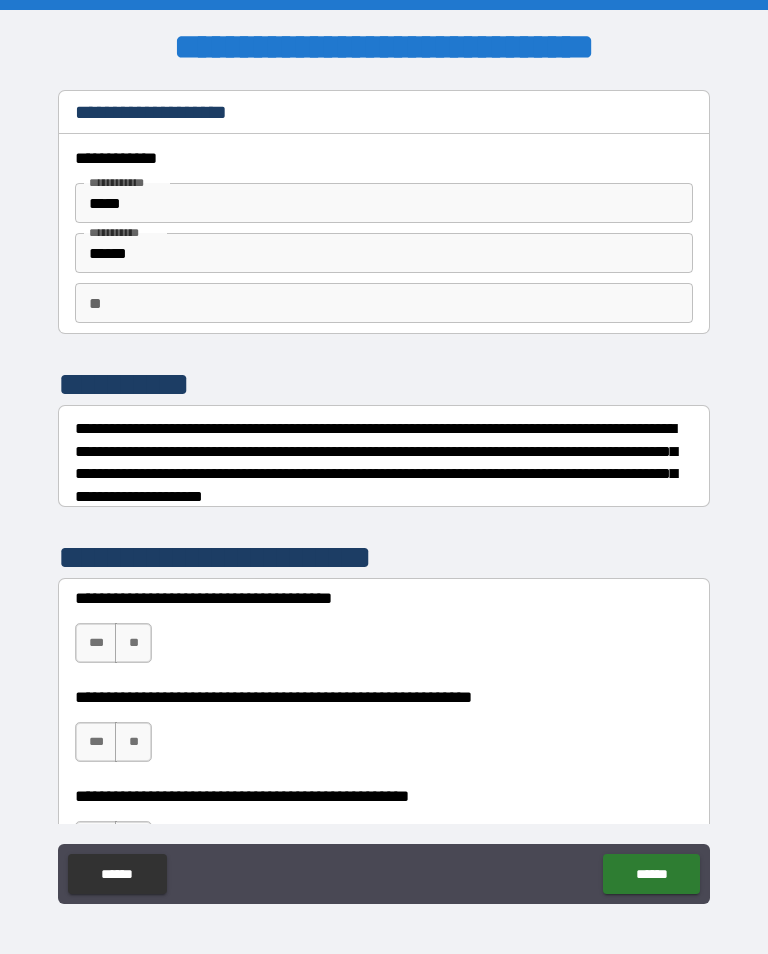 click on "******" at bounding box center (384, 253) 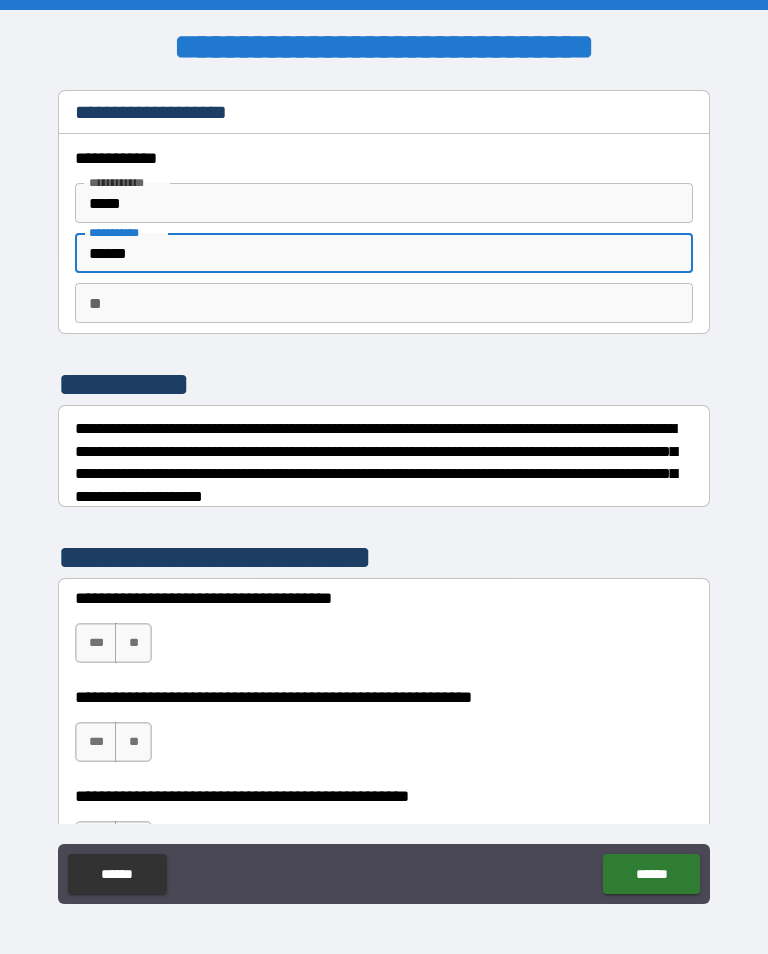type on "******" 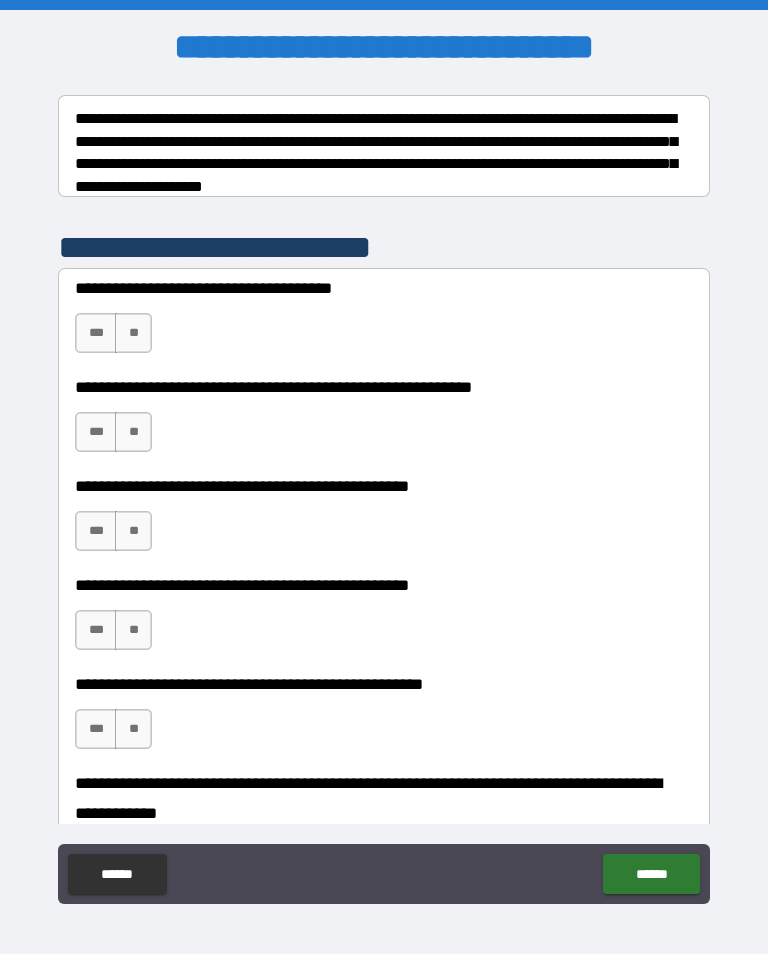 scroll, scrollTop: 311, scrollLeft: 0, axis: vertical 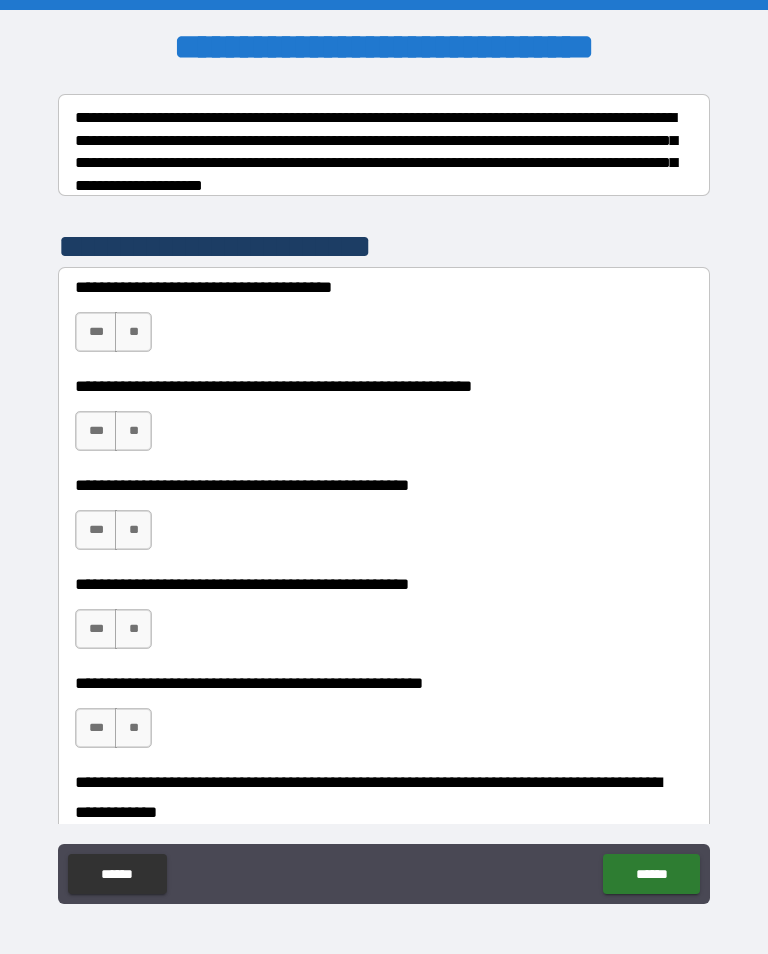 type on "*" 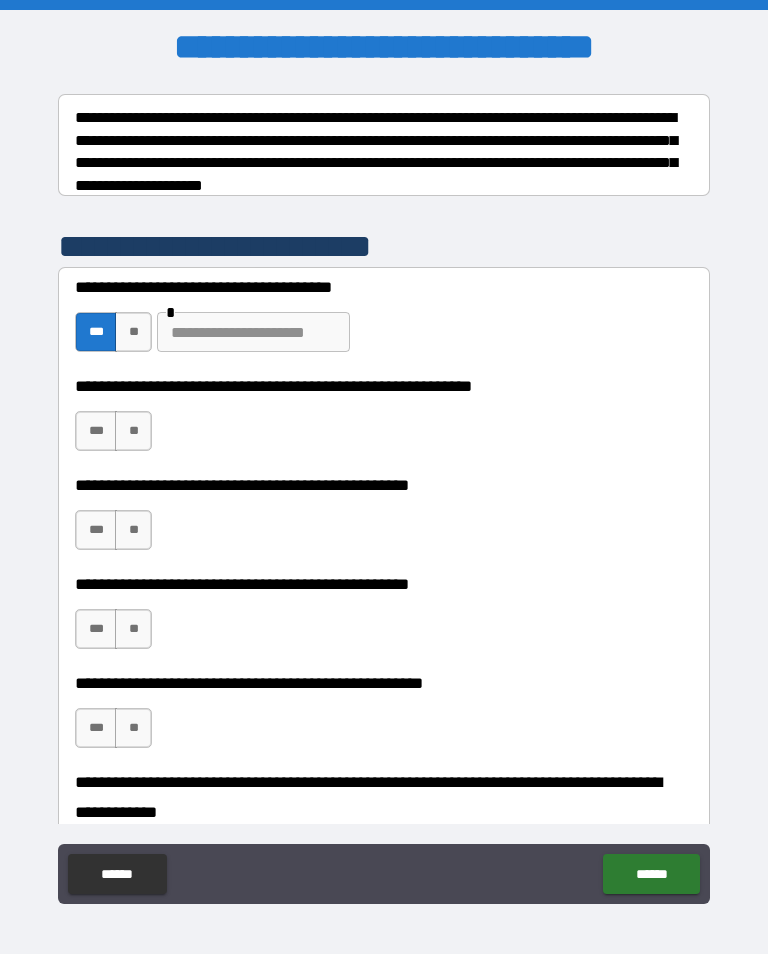 click on "**" at bounding box center (133, 332) 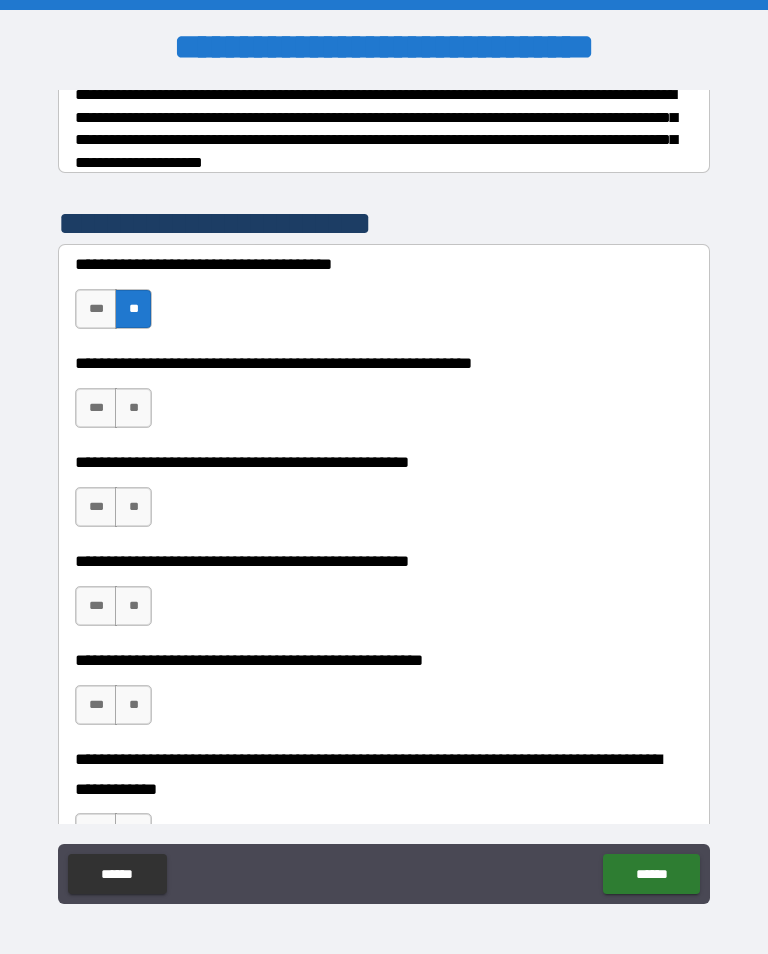 scroll, scrollTop: 335, scrollLeft: 0, axis: vertical 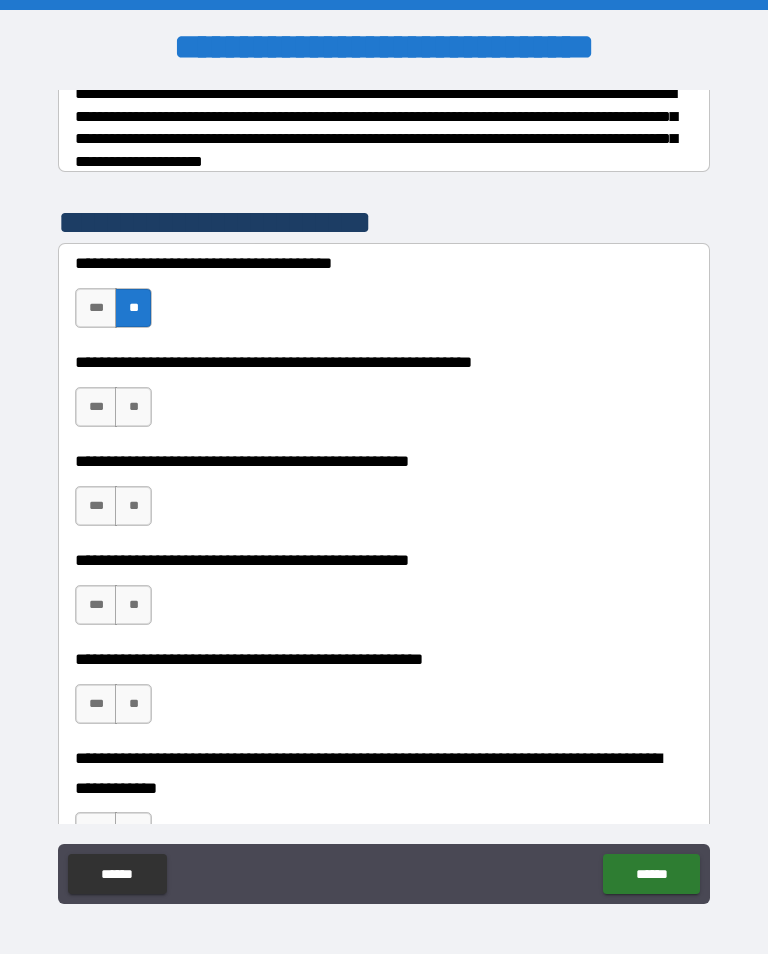 click on "**" at bounding box center [133, 407] 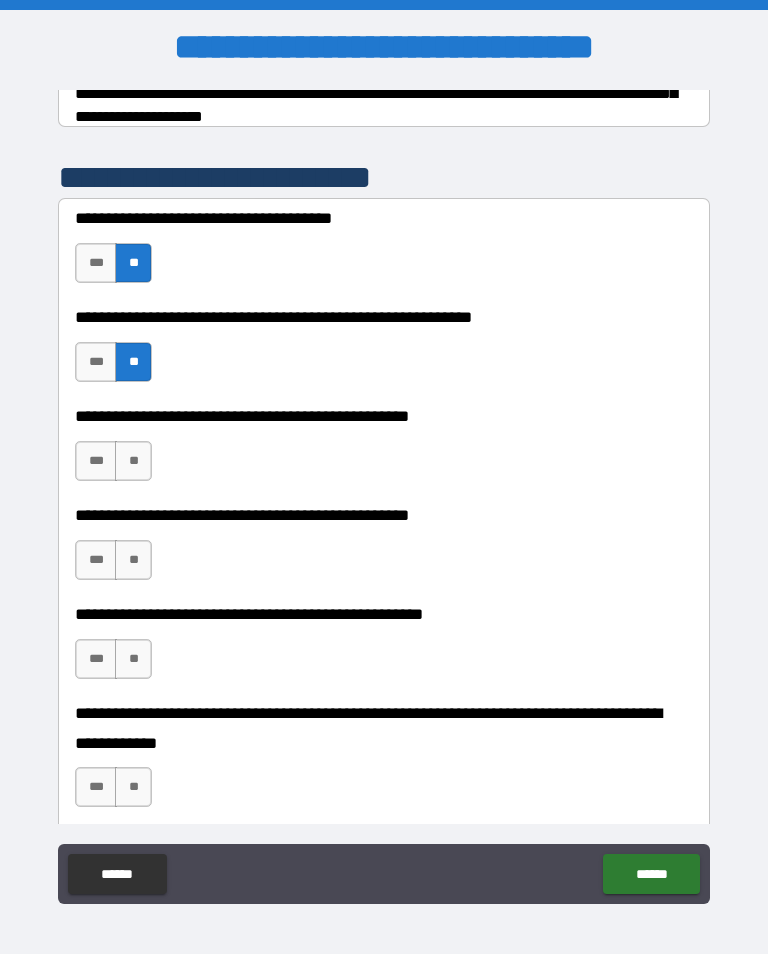 scroll, scrollTop: 396, scrollLeft: 0, axis: vertical 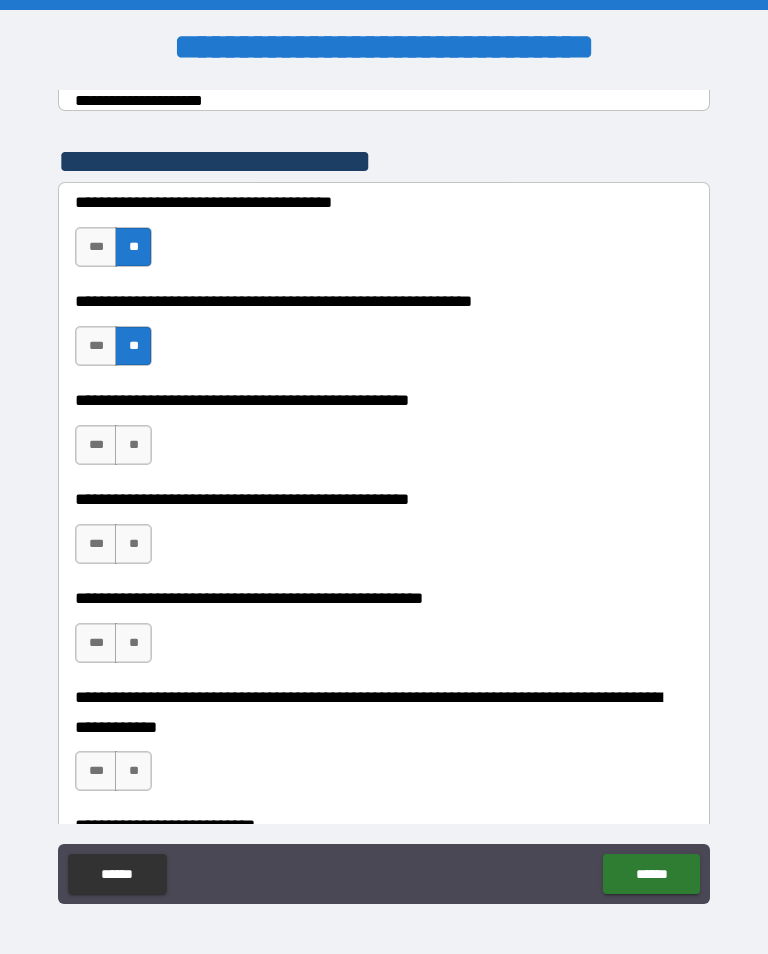 click on "**********" at bounding box center [384, 495] 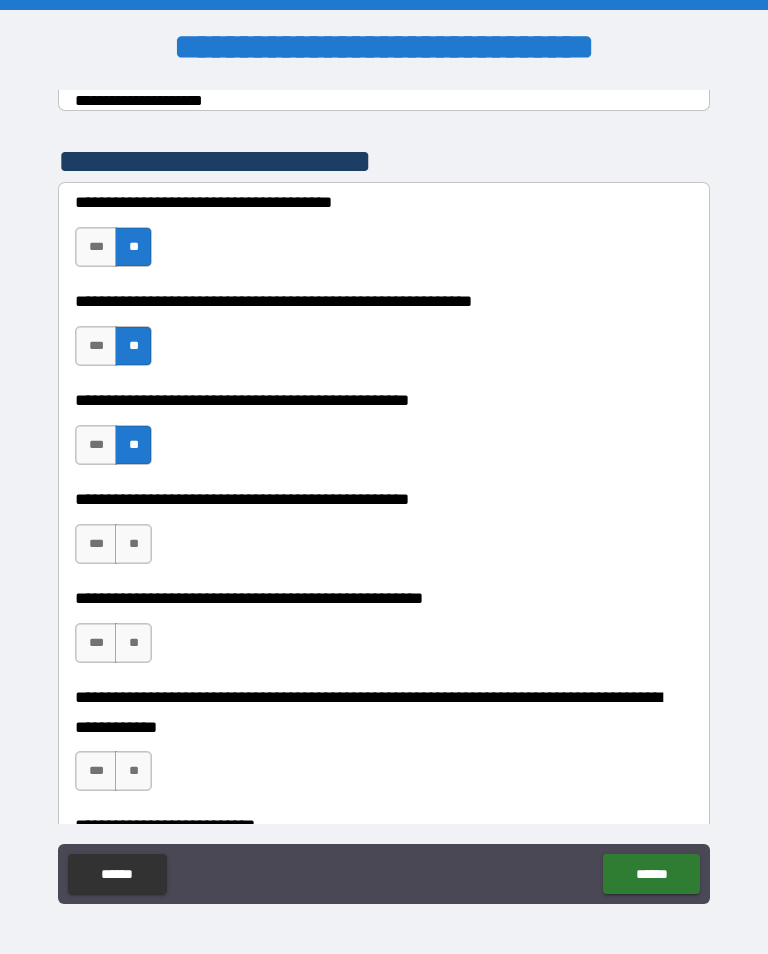 click on "**" at bounding box center (133, 544) 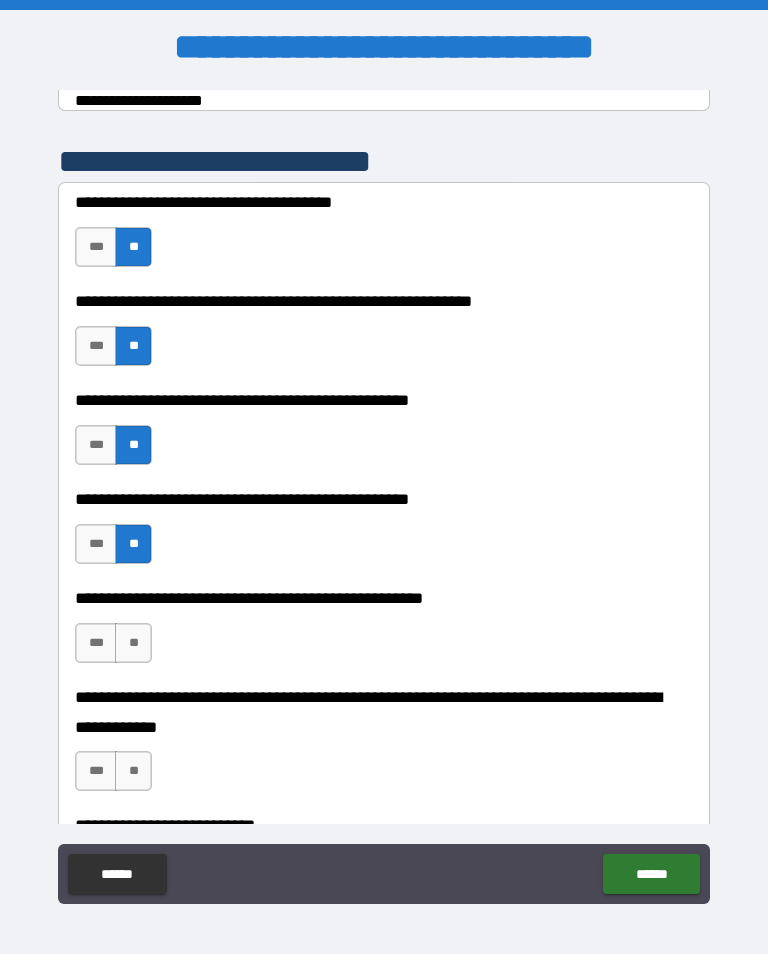 click on "**" at bounding box center (133, 643) 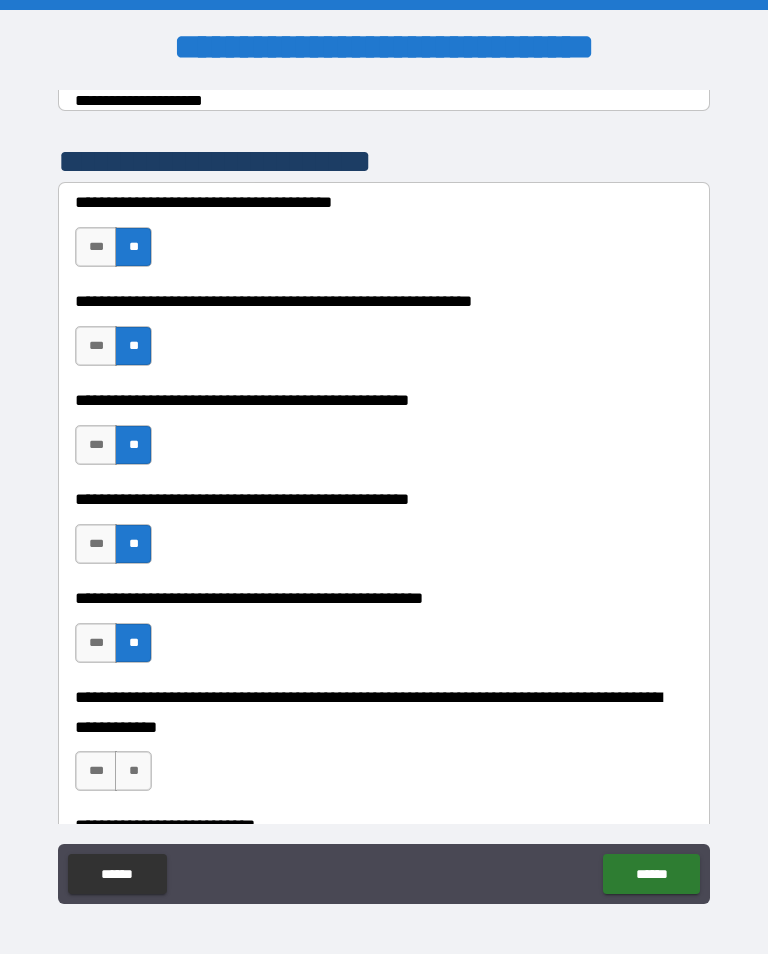 click on "**" at bounding box center [133, 771] 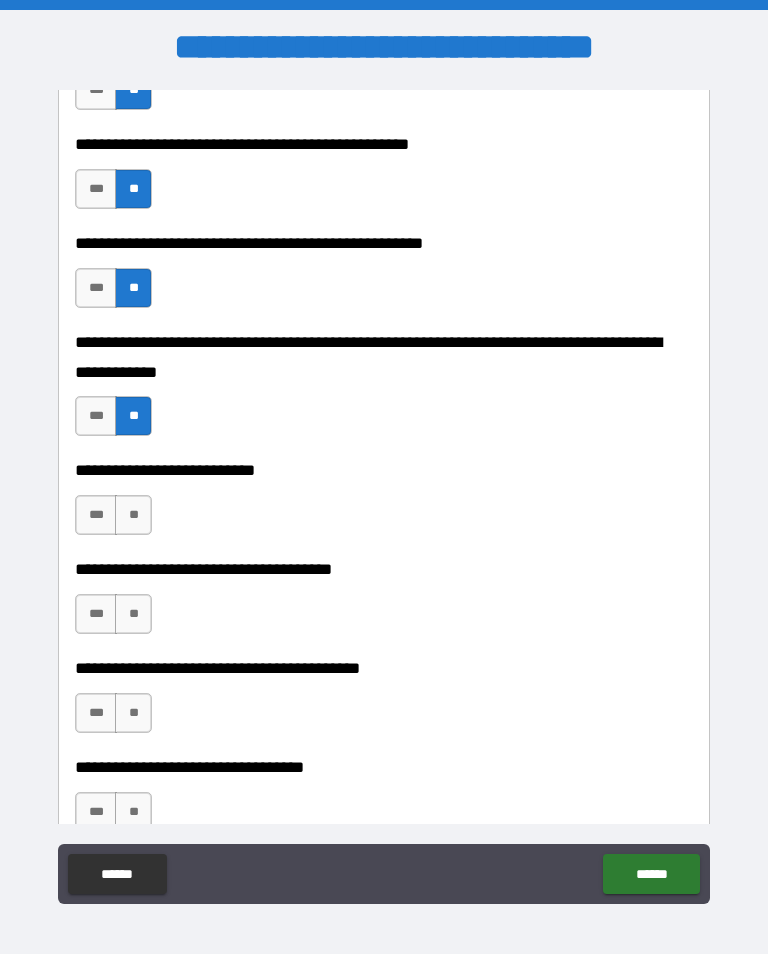 scroll, scrollTop: 754, scrollLeft: 0, axis: vertical 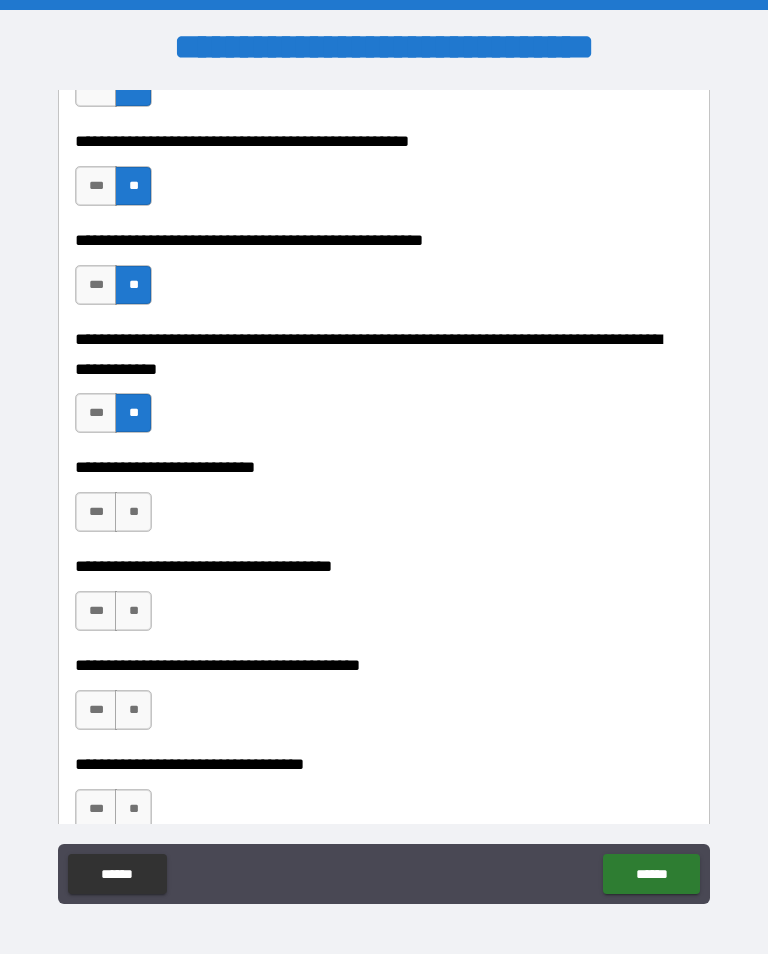 click on "**" at bounding box center [133, 512] 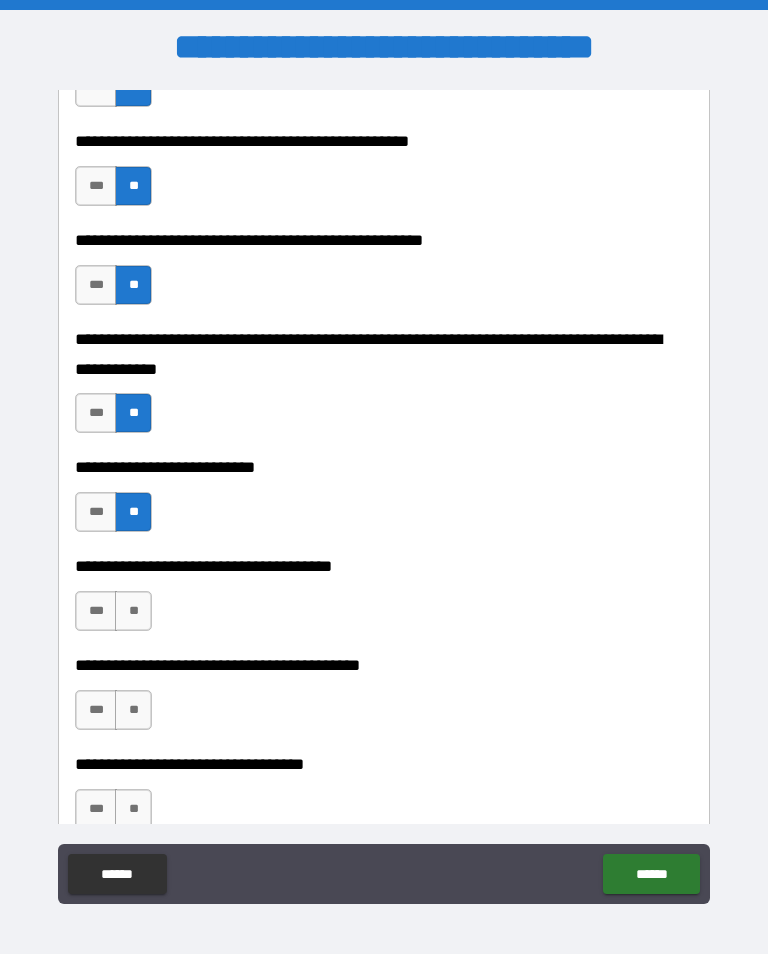 click on "**" at bounding box center (133, 611) 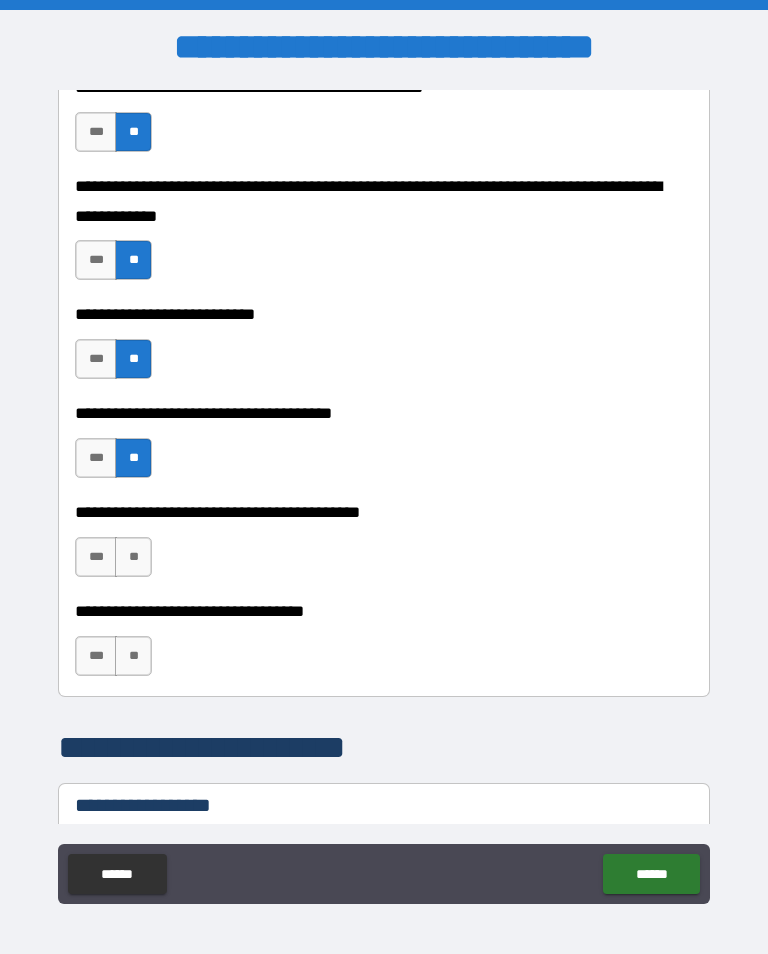 scroll, scrollTop: 911, scrollLeft: 0, axis: vertical 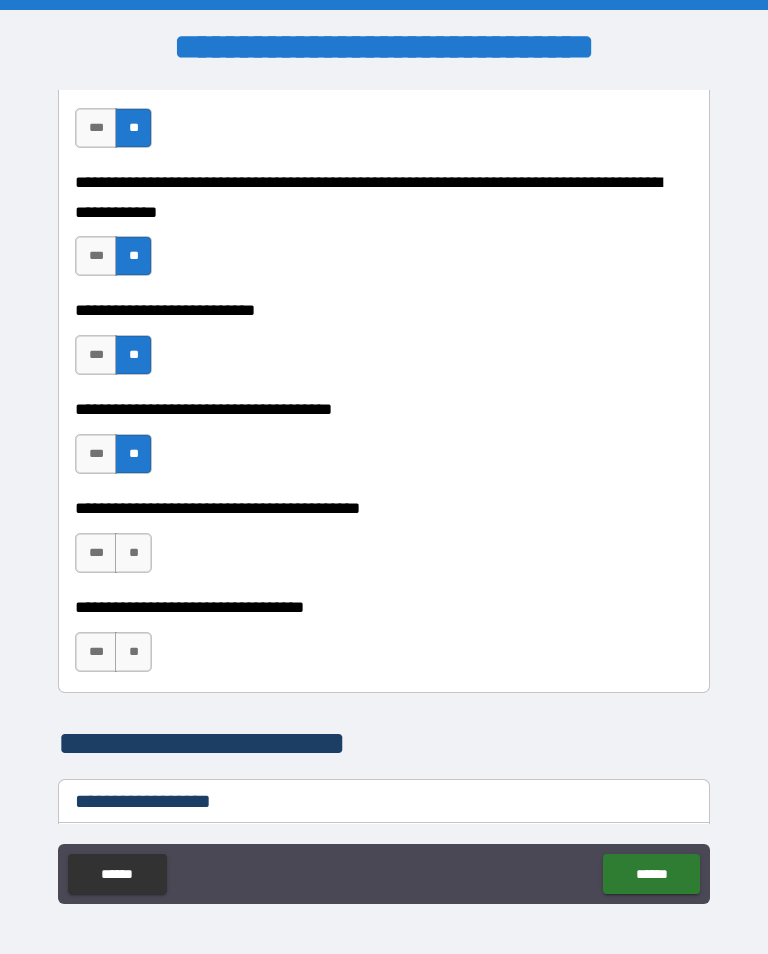 click on "**" at bounding box center [133, 553] 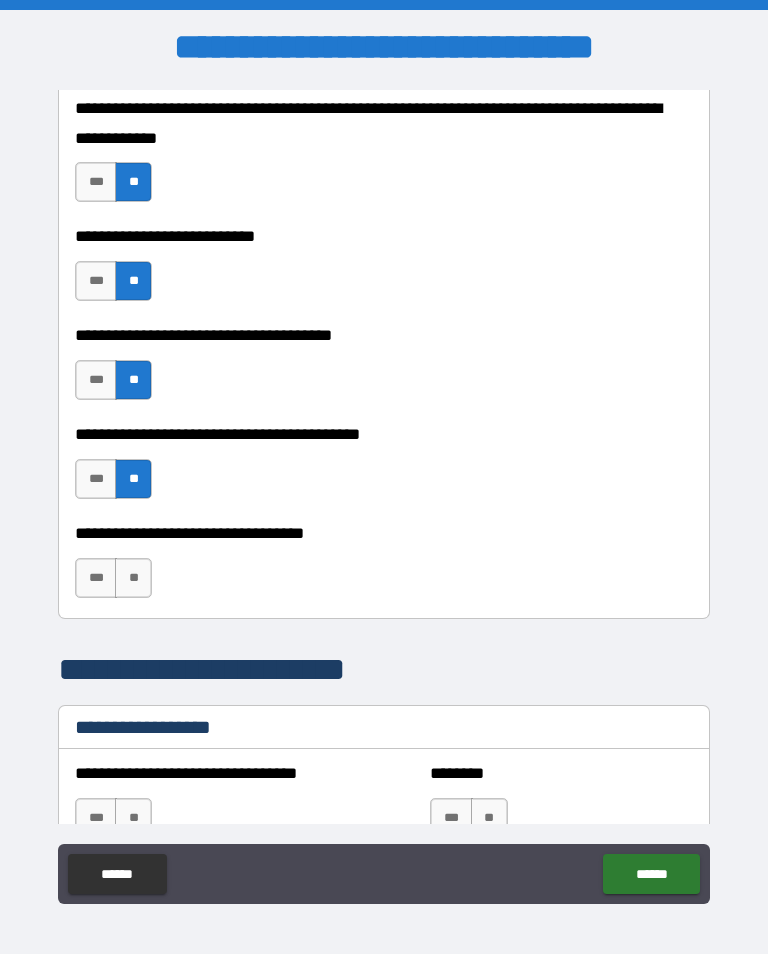 scroll, scrollTop: 988, scrollLeft: 0, axis: vertical 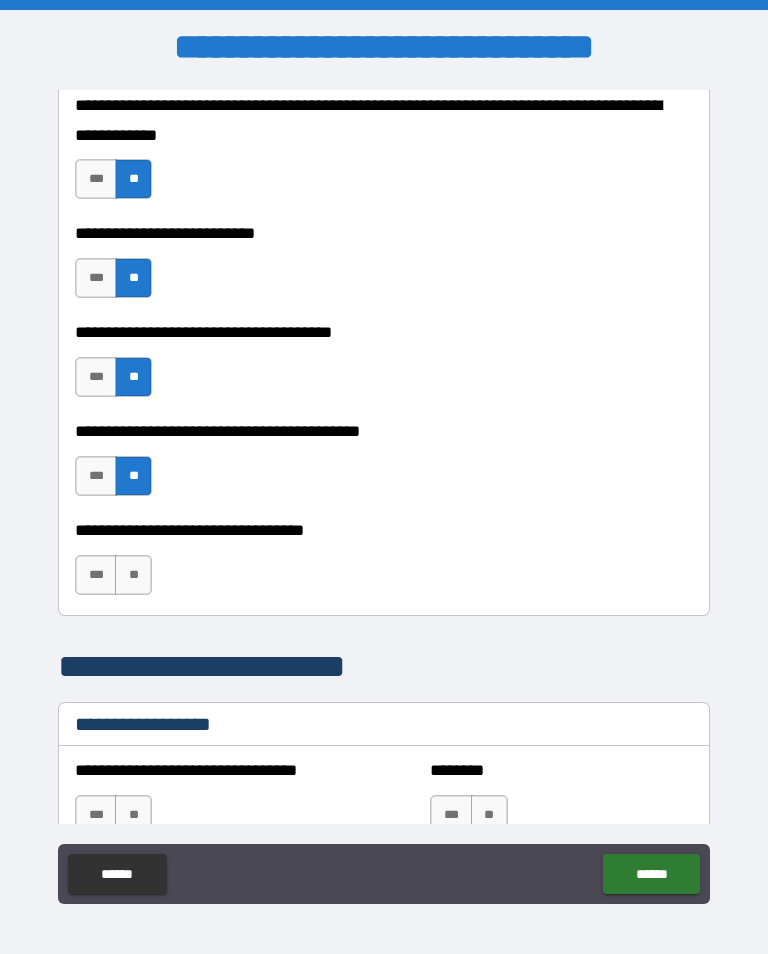 click on "**" at bounding box center [133, 575] 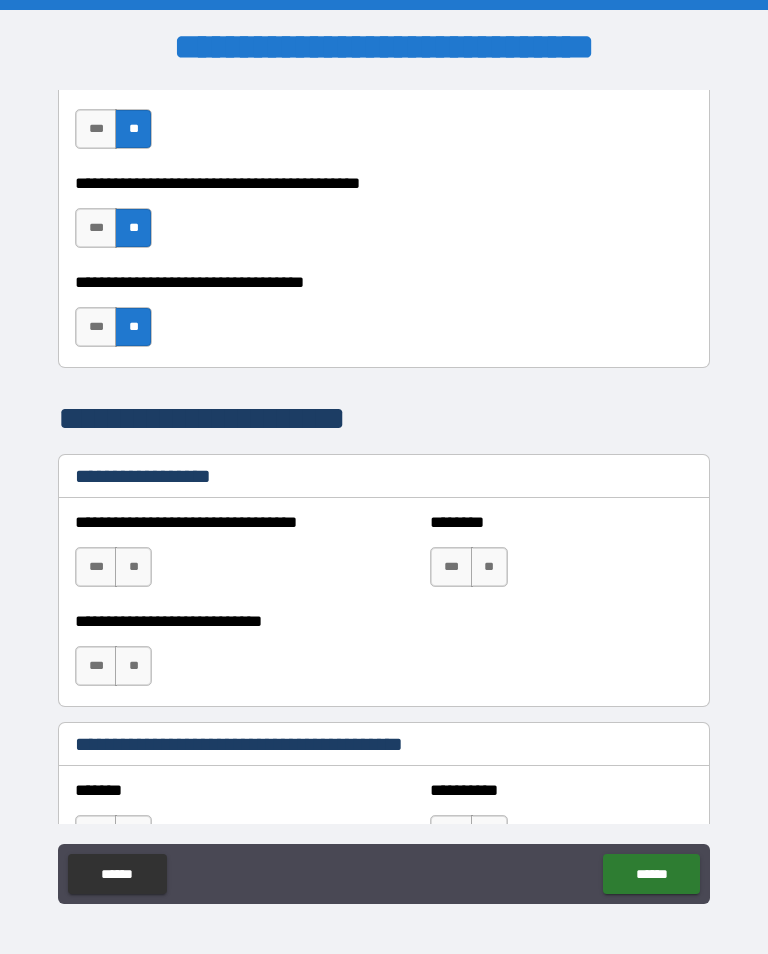 scroll, scrollTop: 1237, scrollLeft: 0, axis: vertical 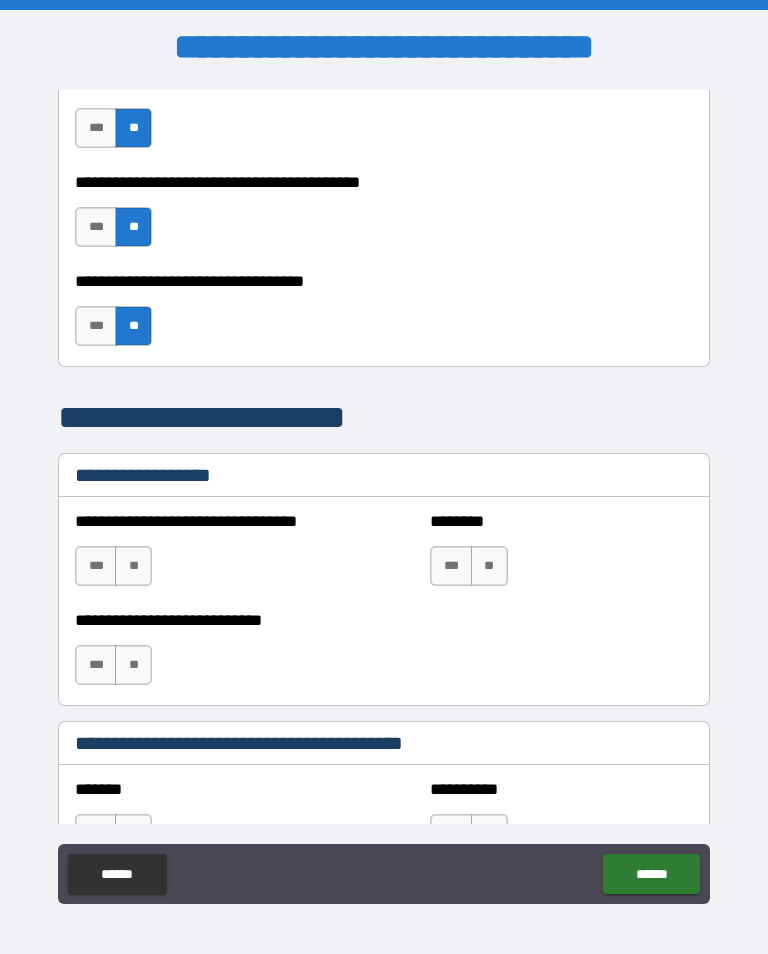 click on "**" at bounding box center [133, 566] 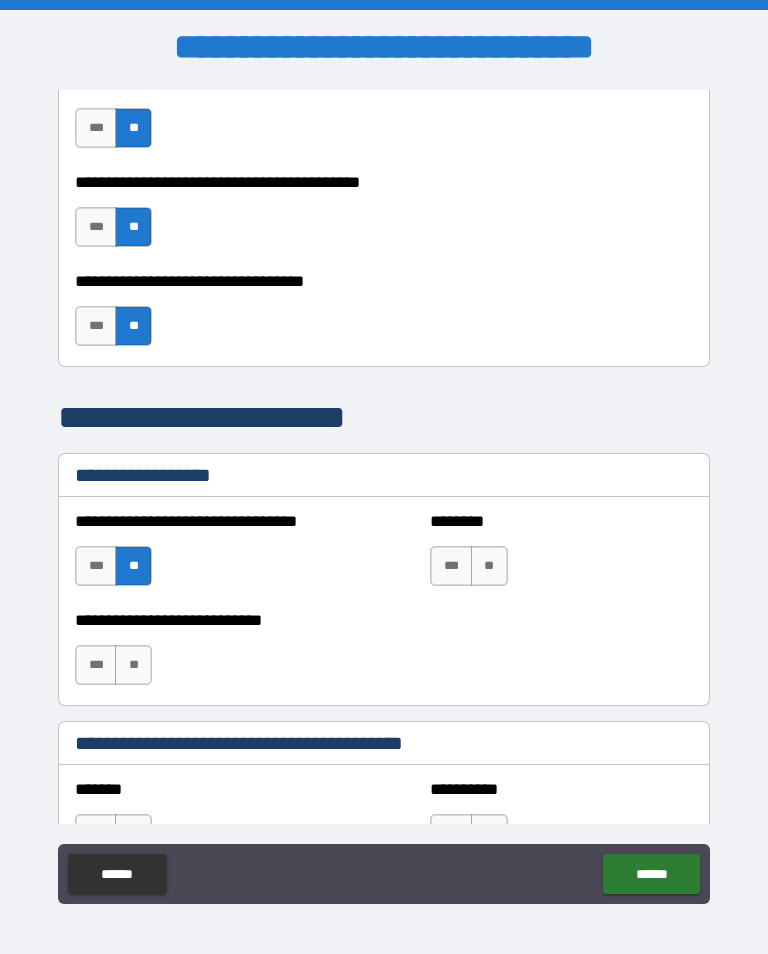 click on "**" at bounding box center (489, 566) 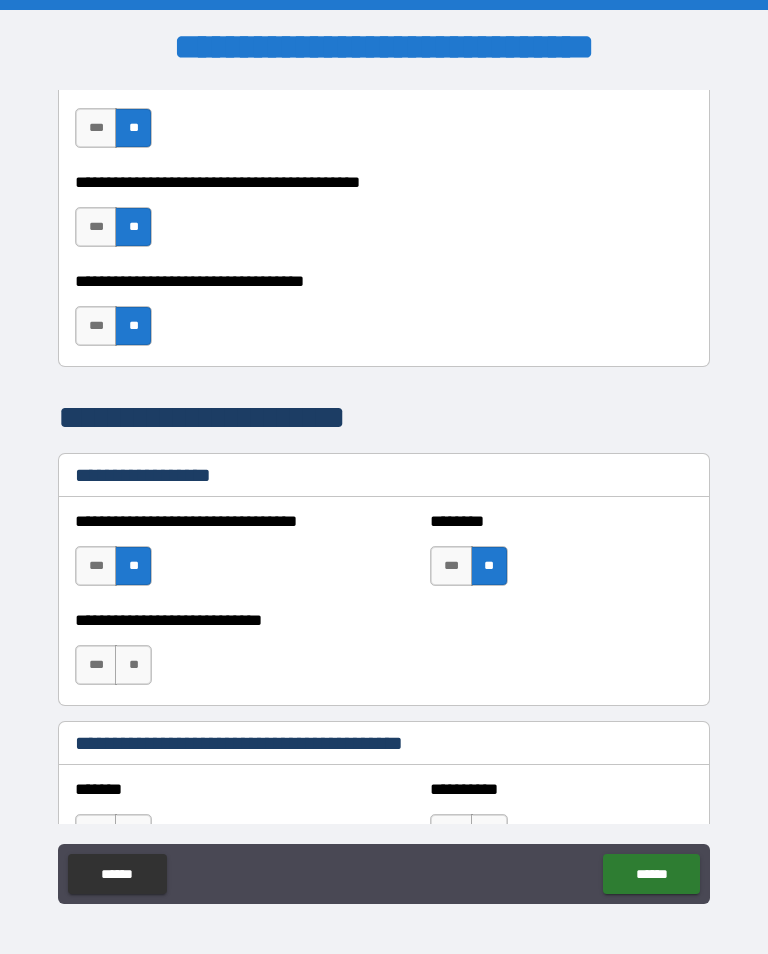 click on "**" at bounding box center (133, 665) 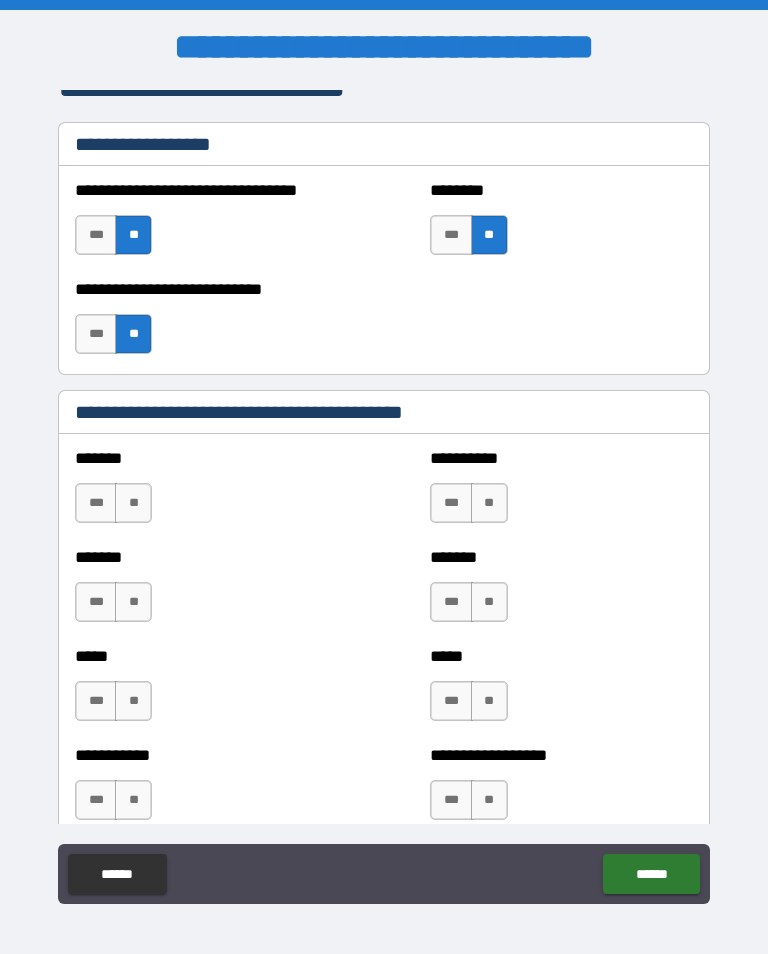scroll, scrollTop: 1569, scrollLeft: 0, axis: vertical 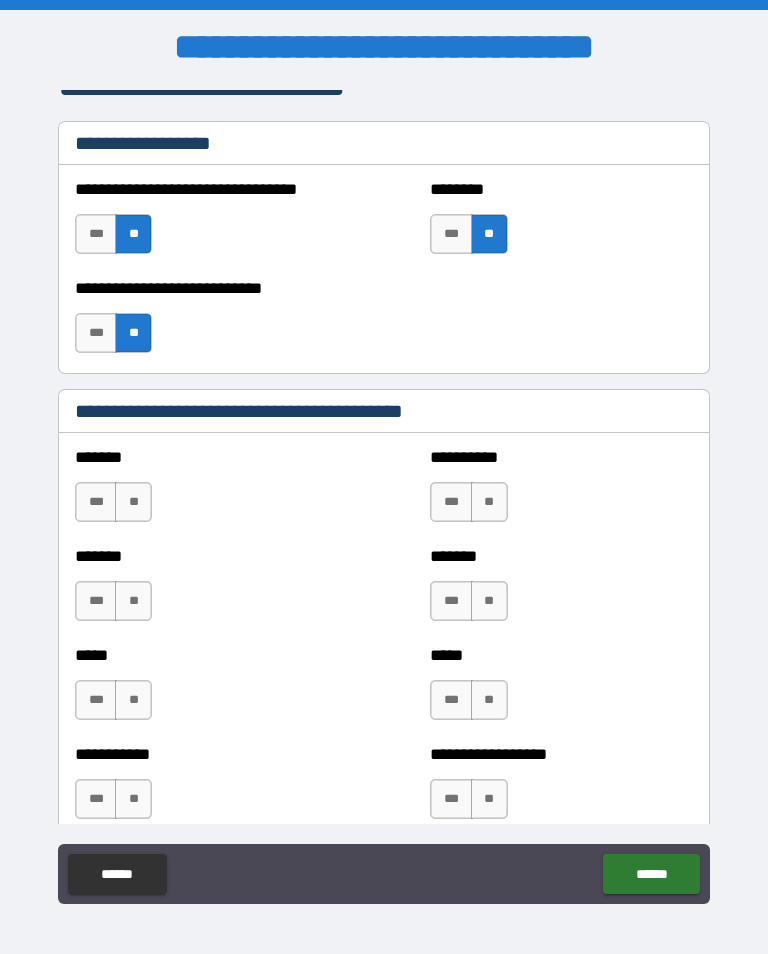 click on "**" at bounding box center [133, 502] 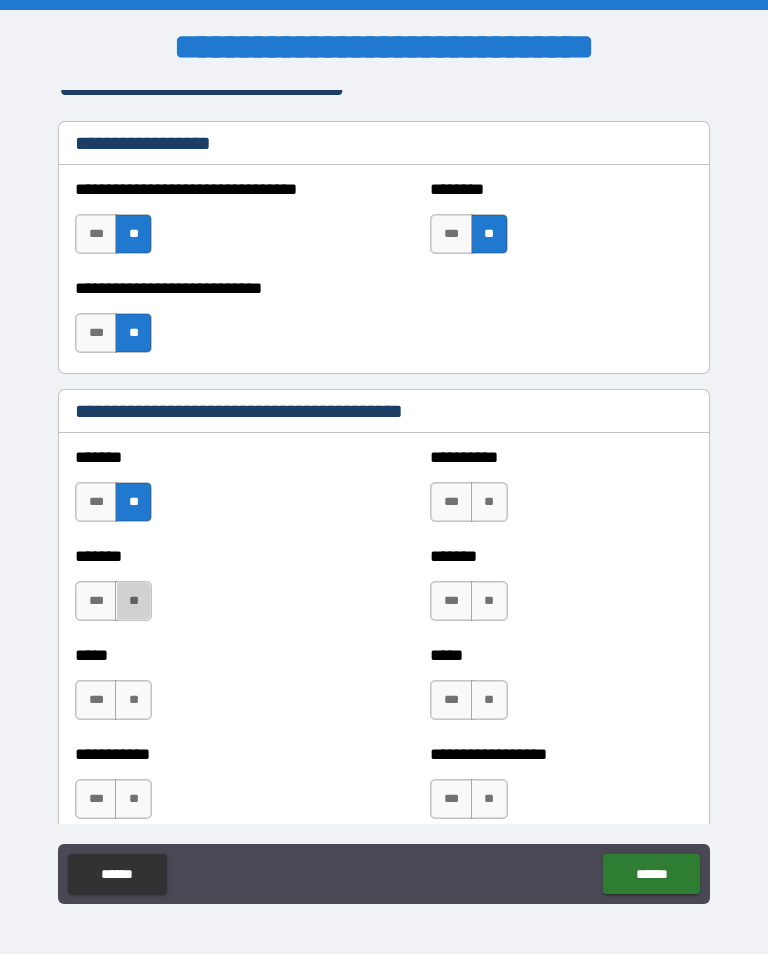 click on "**" at bounding box center (133, 601) 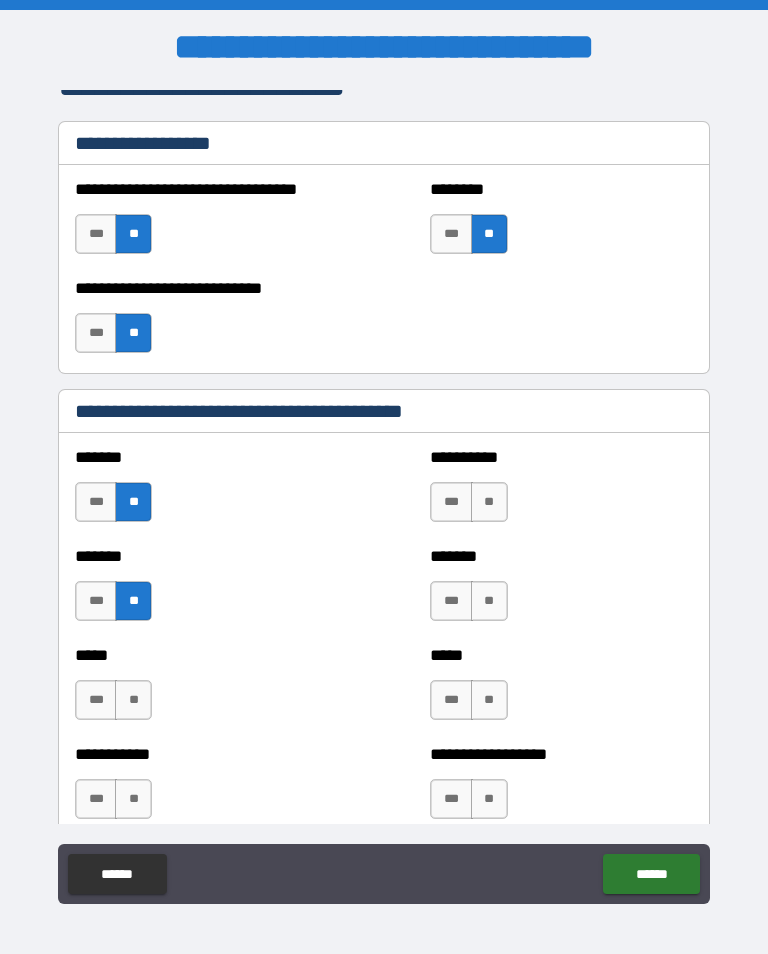 click on "**" at bounding box center (133, 700) 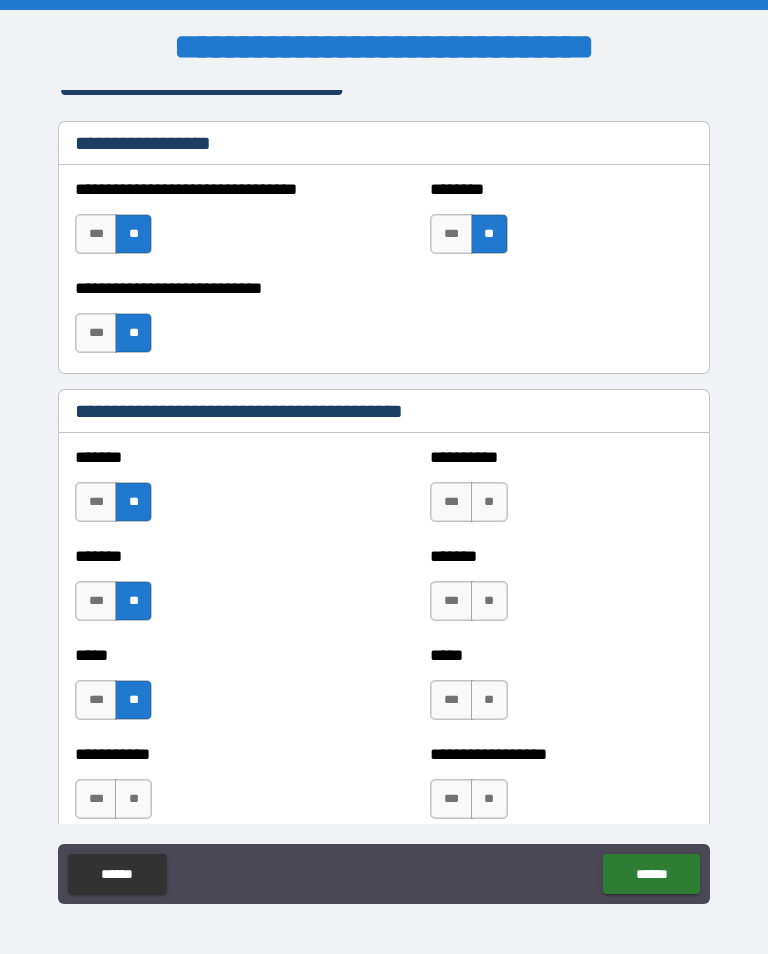 click on "**" at bounding box center [133, 799] 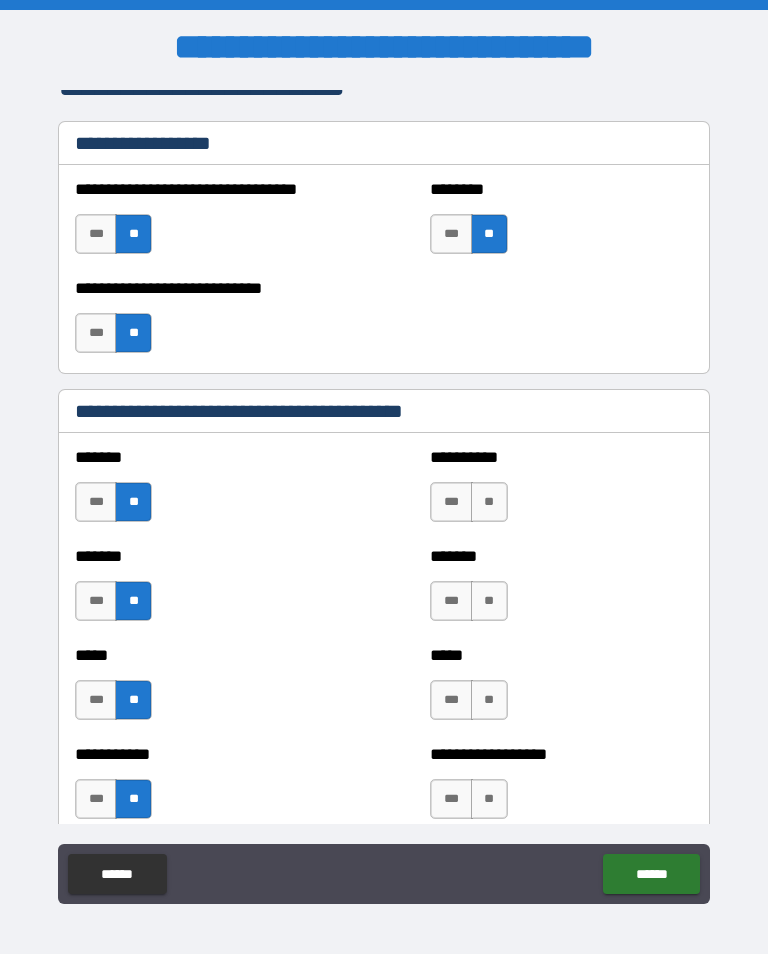 click on "**" at bounding box center (489, 502) 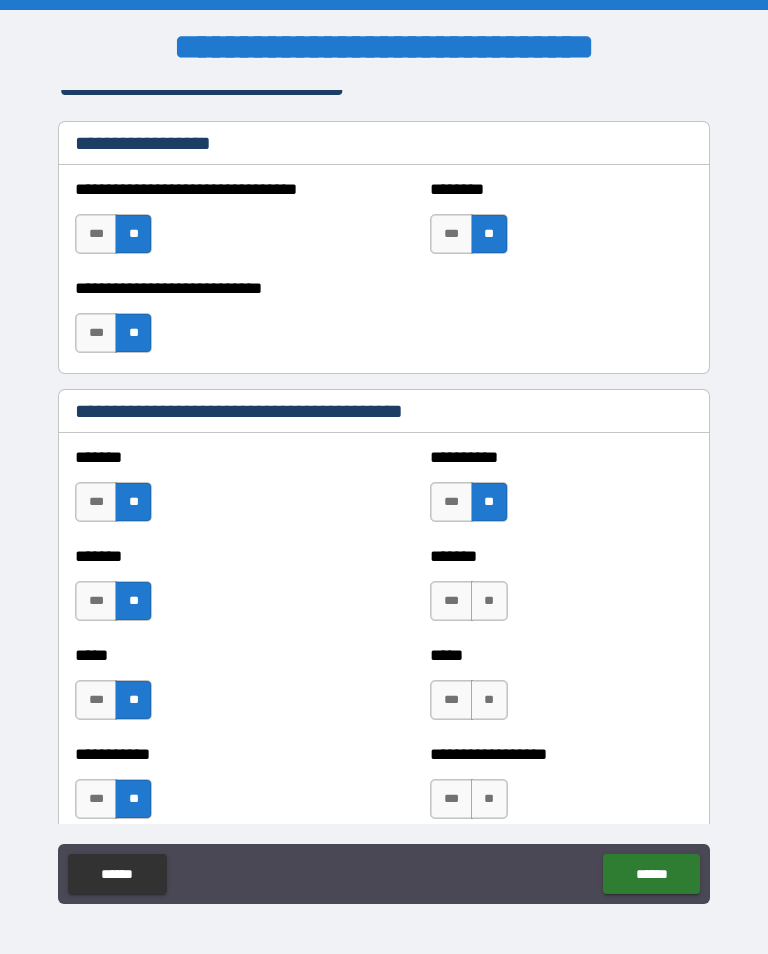 click on "**" at bounding box center (489, 601) 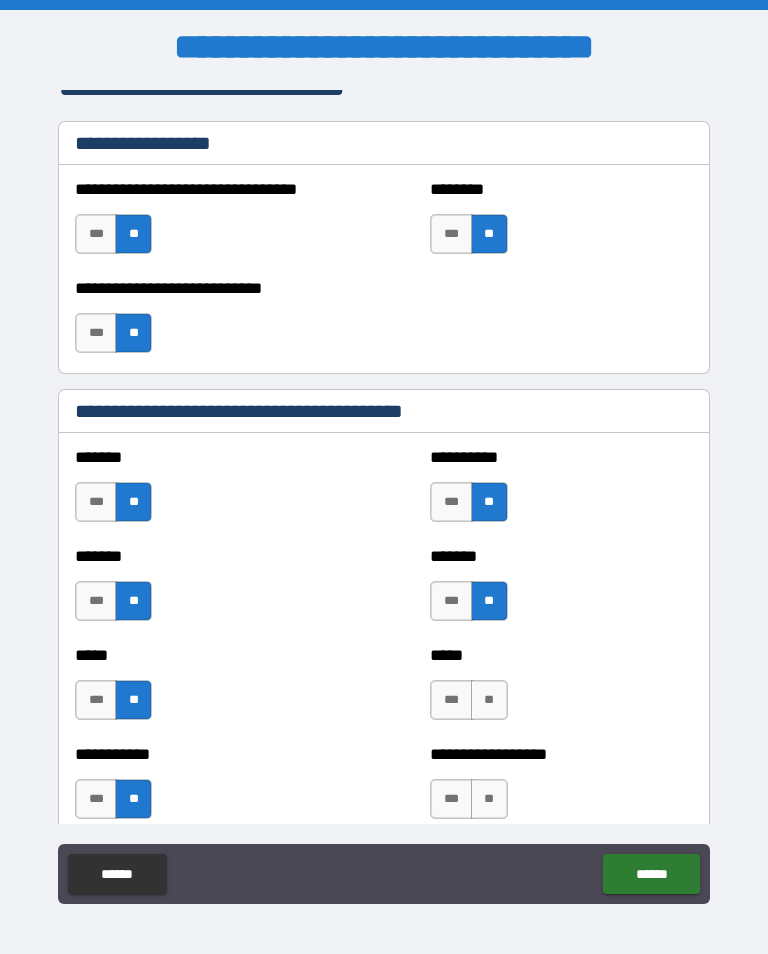 click on "**" at bounding box center [489, 700] 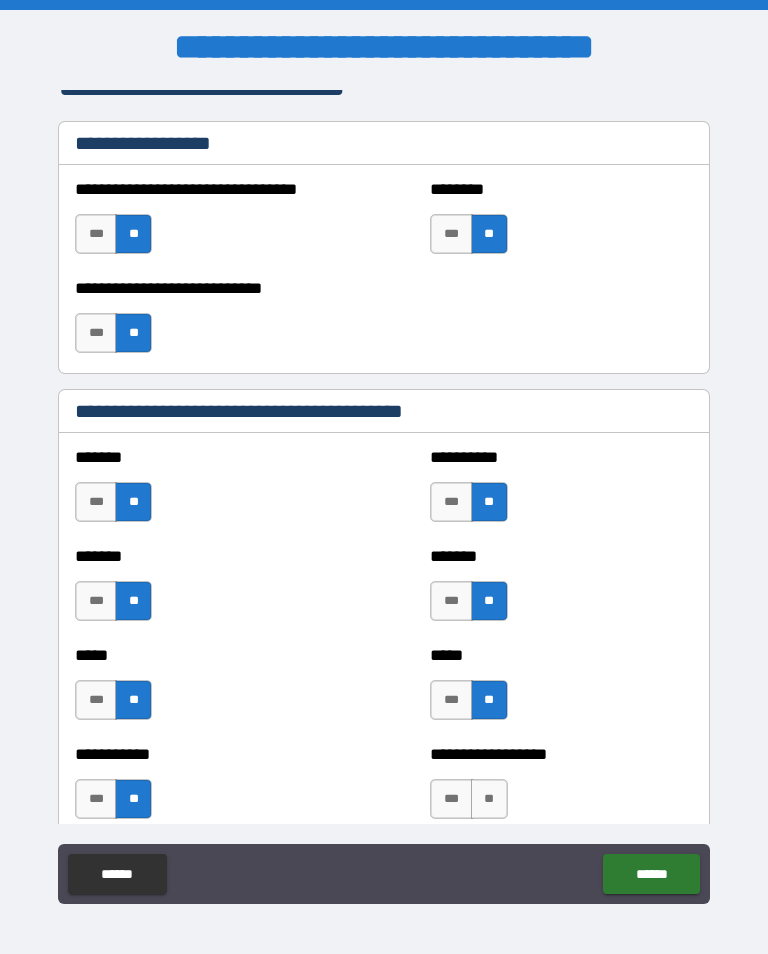 click on "**" at bounding box center (489, 799) 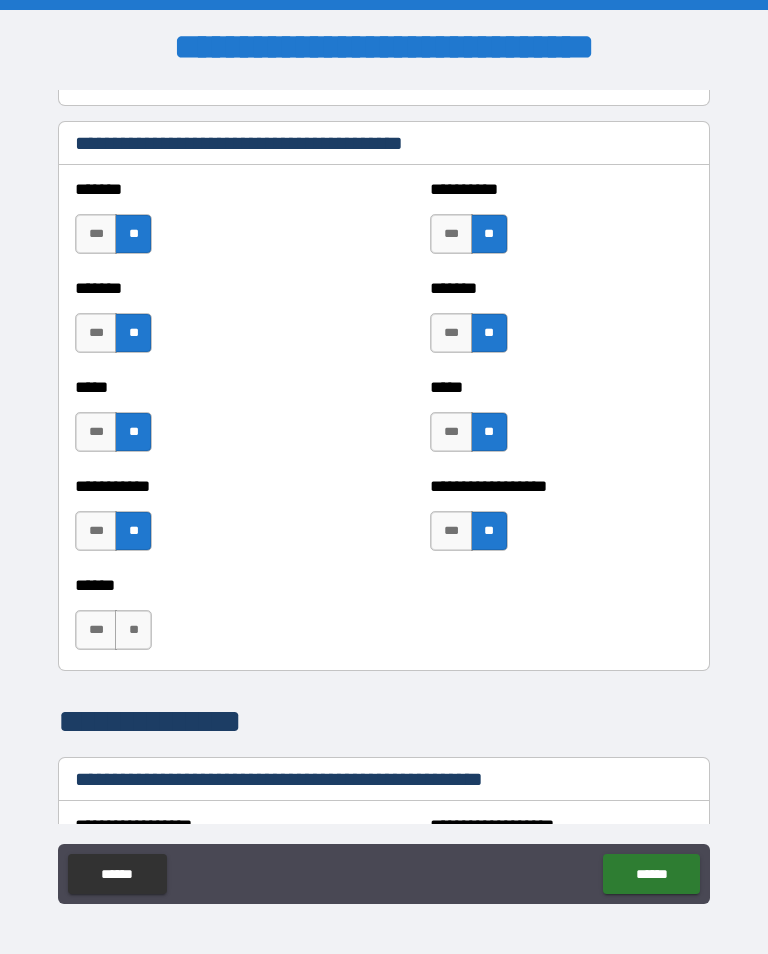 scroll, scrollTop: 1852, scrollLeft: 0, axis: vertical 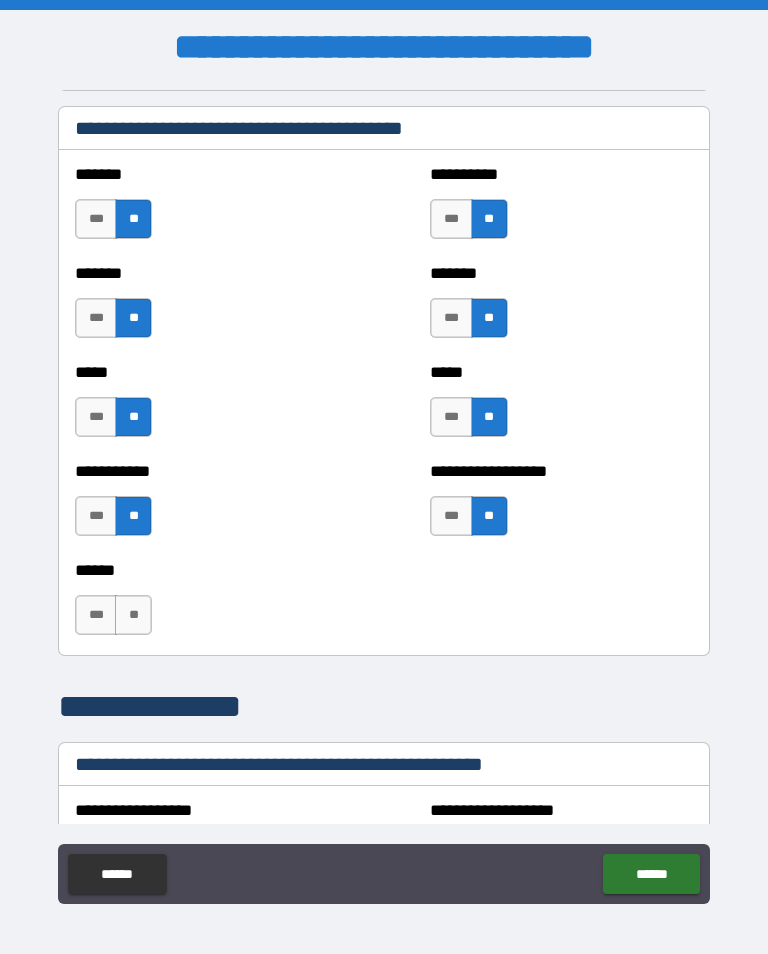 click on "**" at bounding box center (133, 615) 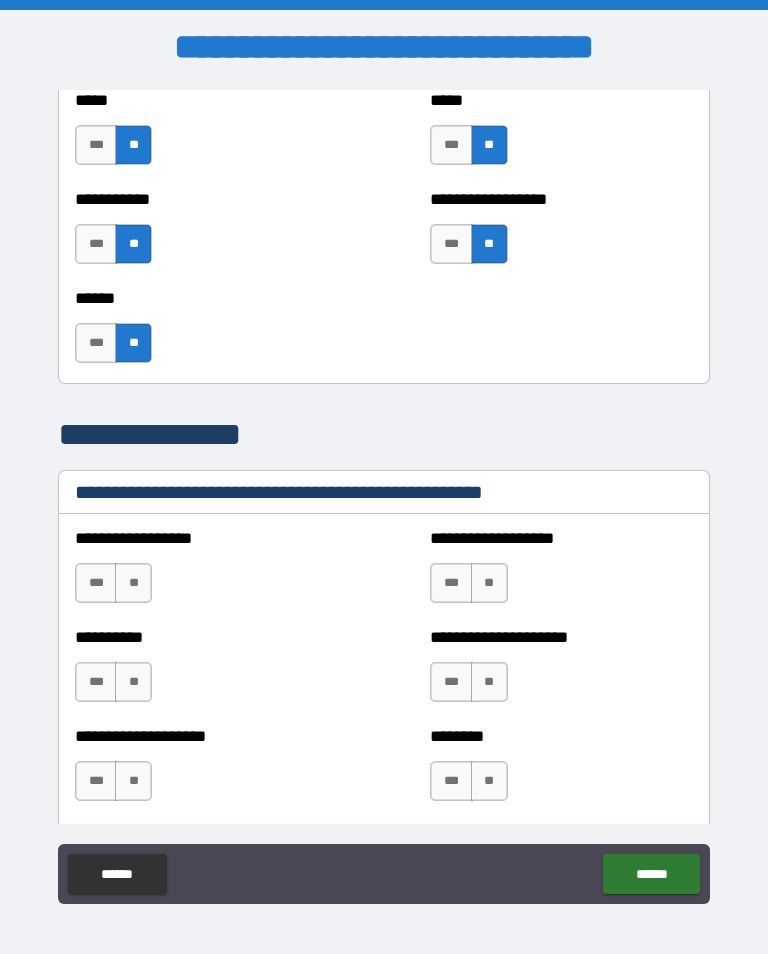 scroll, scrollTop: 2125, scrollLeft: 0, axis: vertical 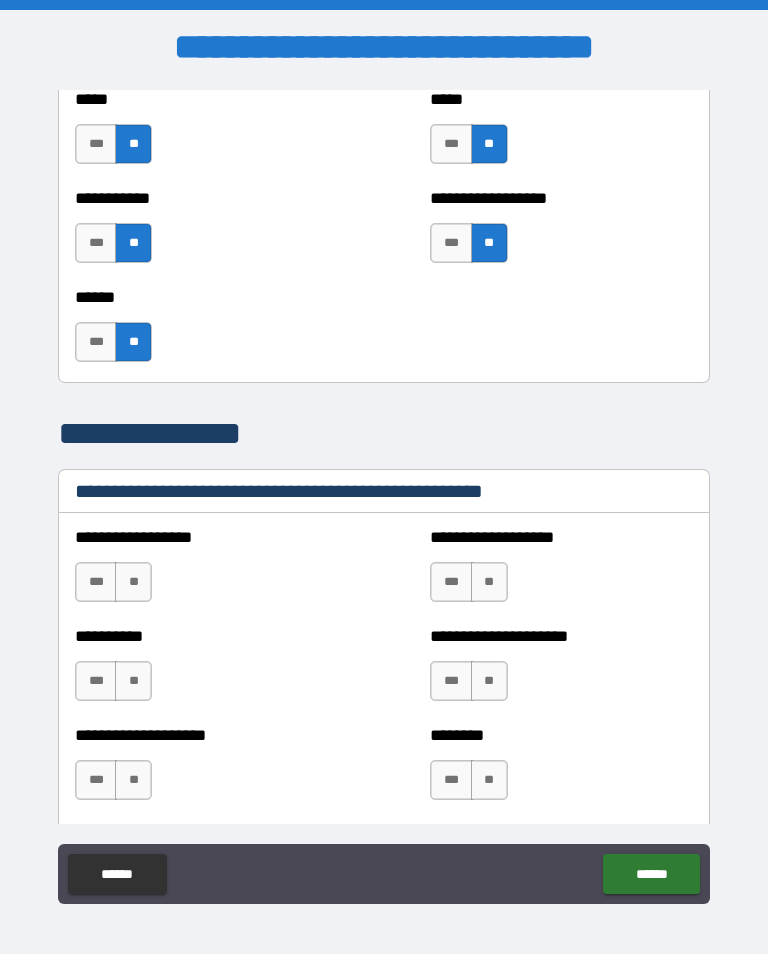 click on "**" at bounding box center [133, 582] 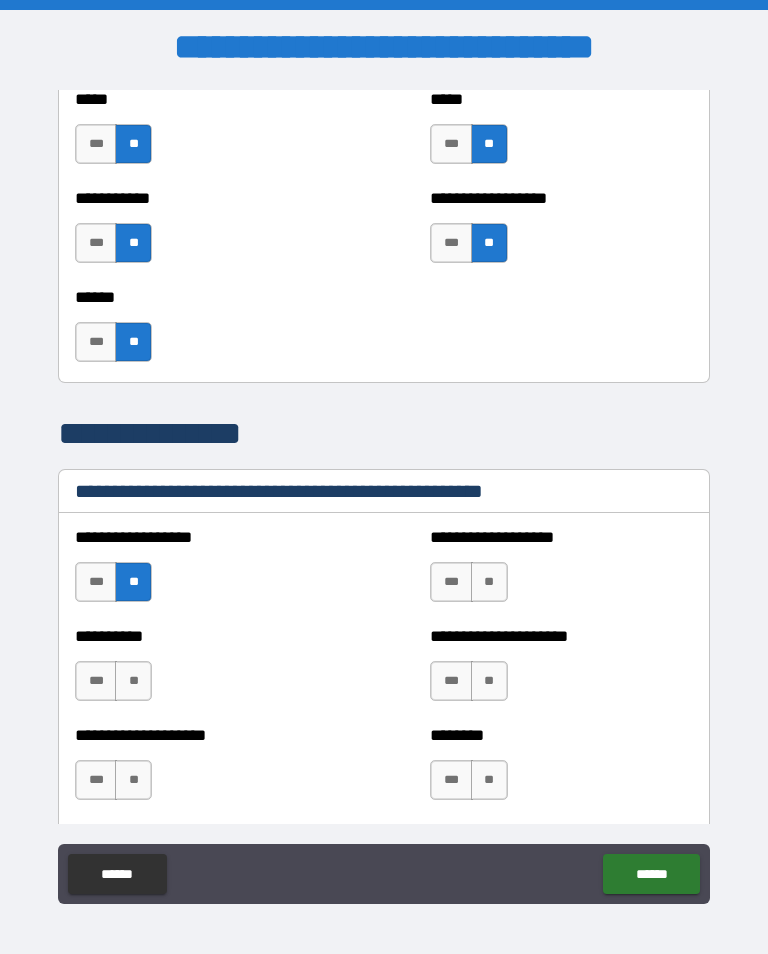 click on "**" at bounding box center (133, 681) 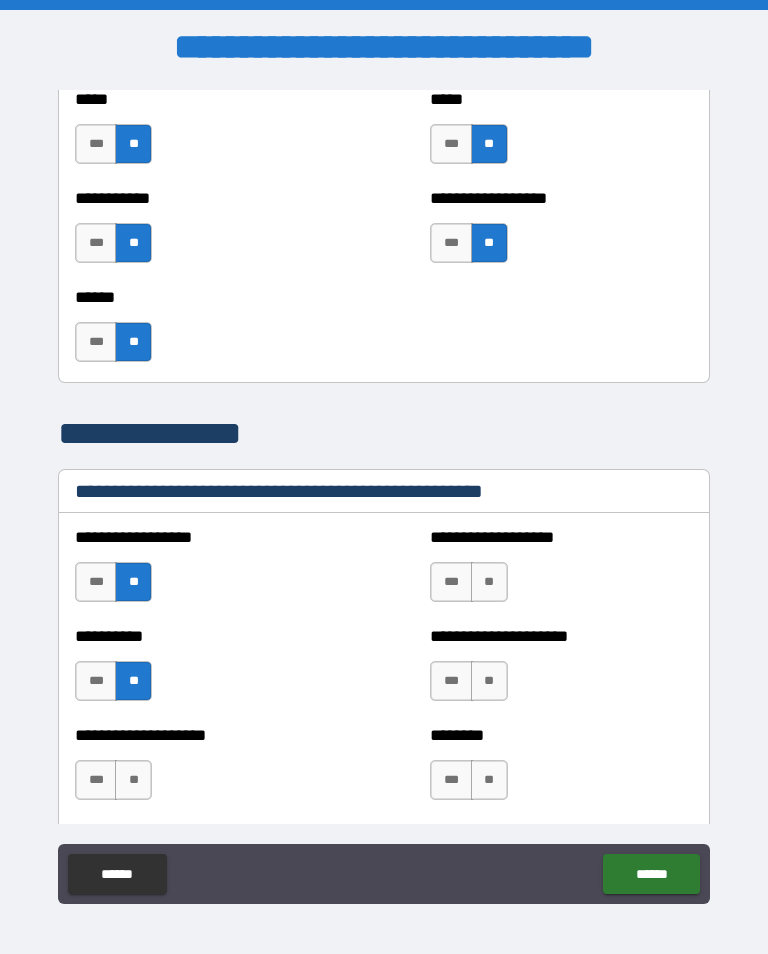 click on "**" at bounding box center [133, 780] 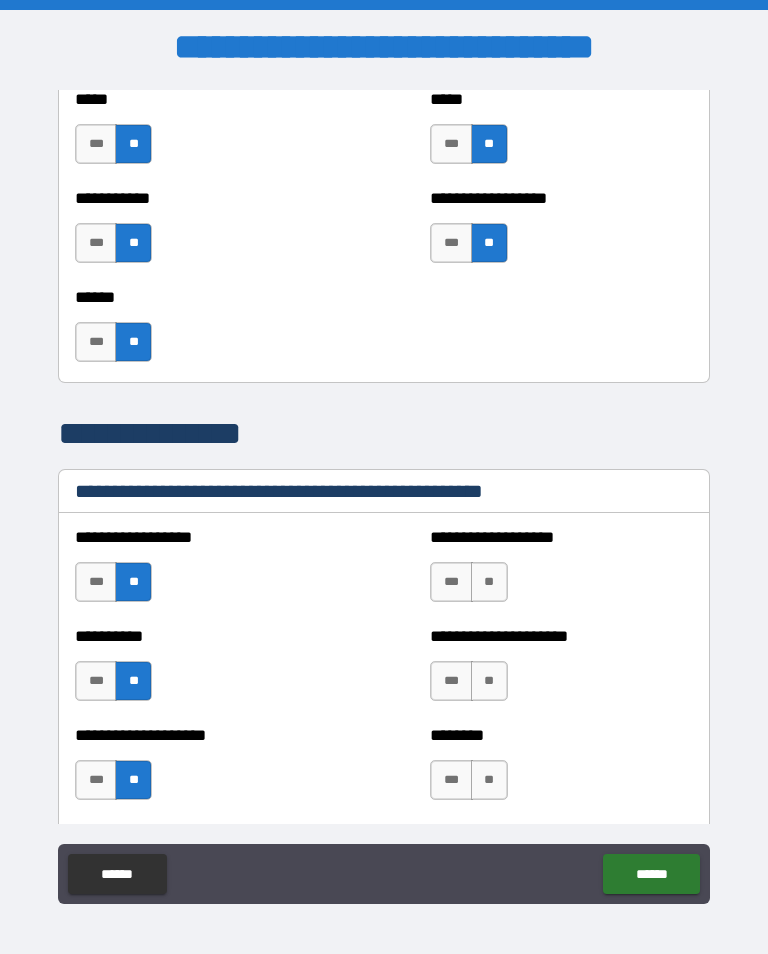 click on "**" at bounding box center (489, 582) 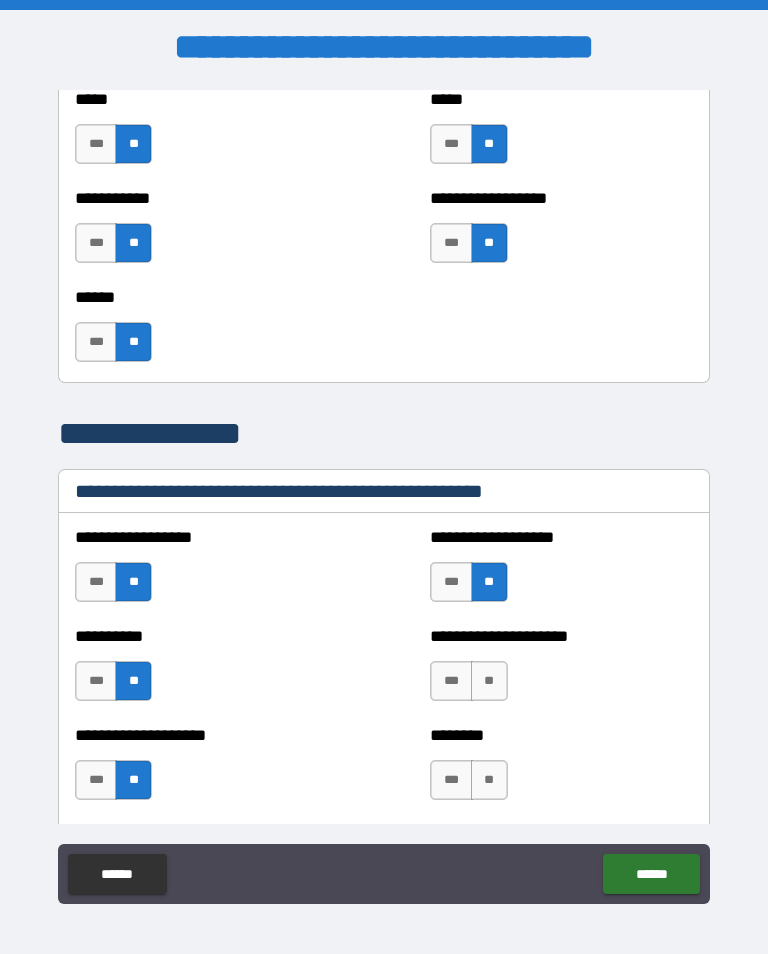 click on "**" at bounding box center (489, 681) 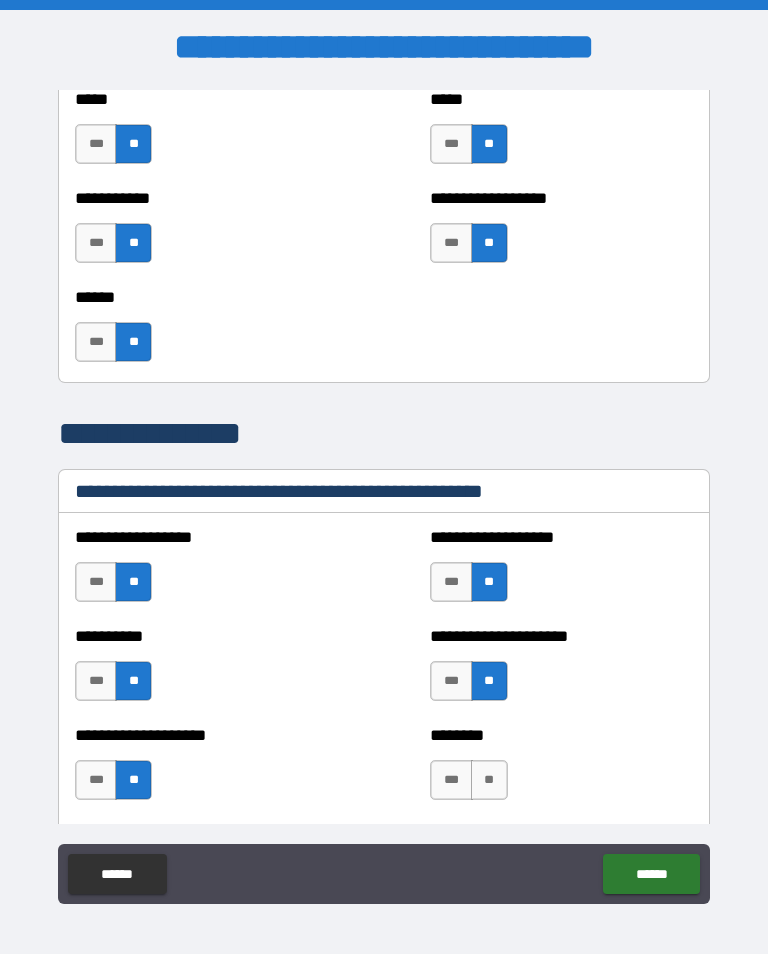 click on "**" at bounding box center [489, 780] 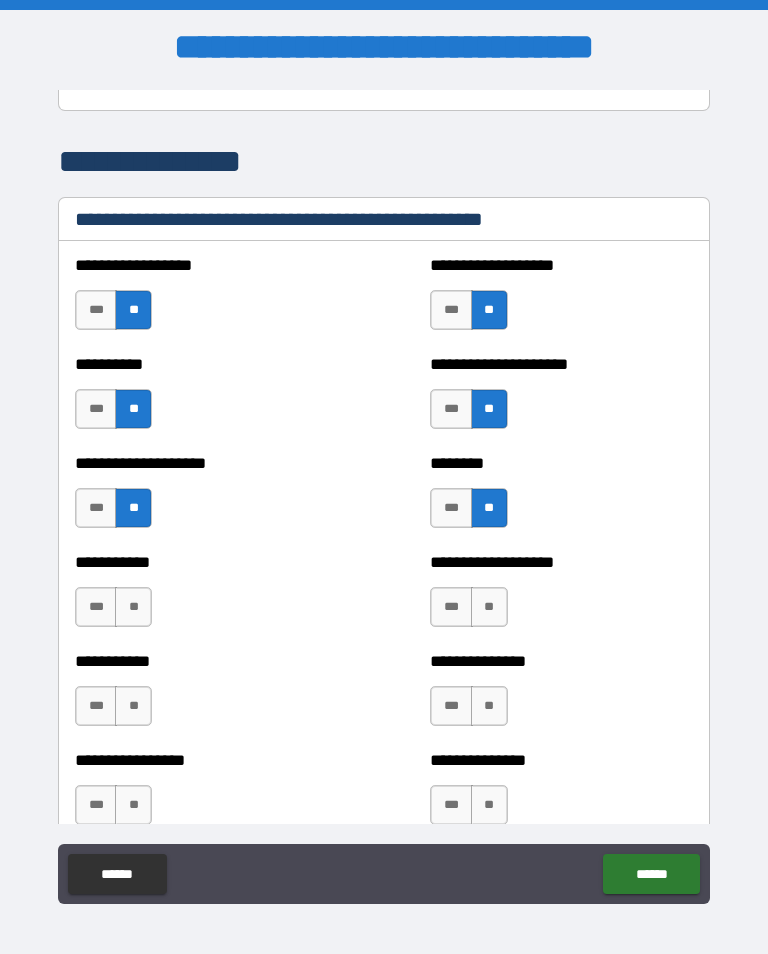 scroll, scrollTop: 2427, scrollLeft: 0, axis: vertical 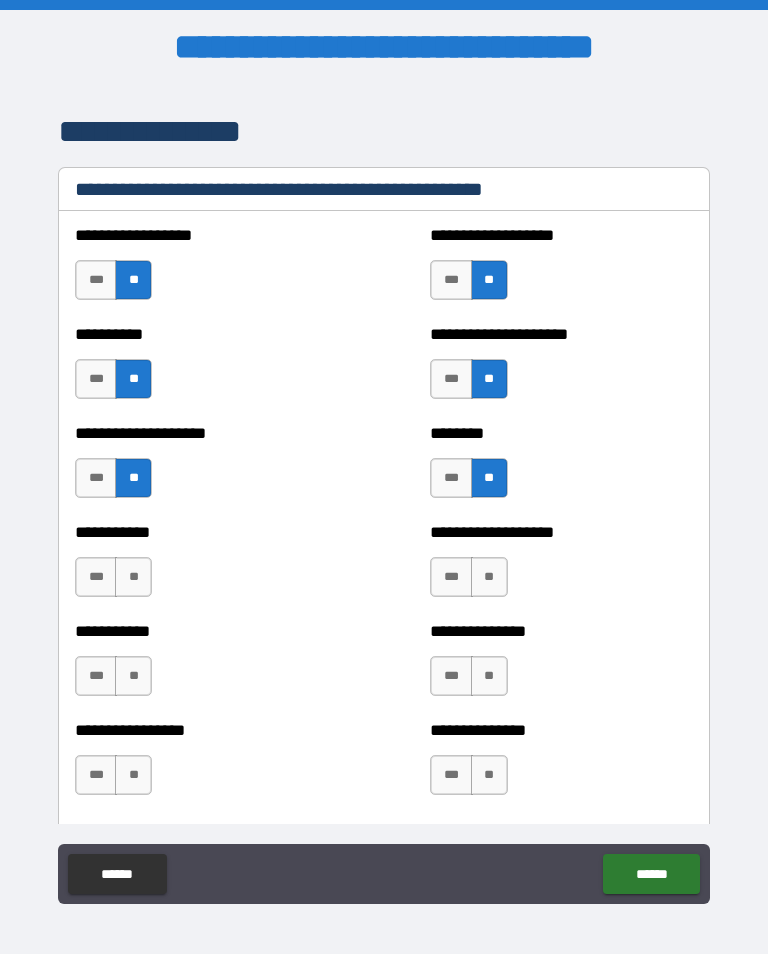 click on "**" at bounding box center (133, 577) 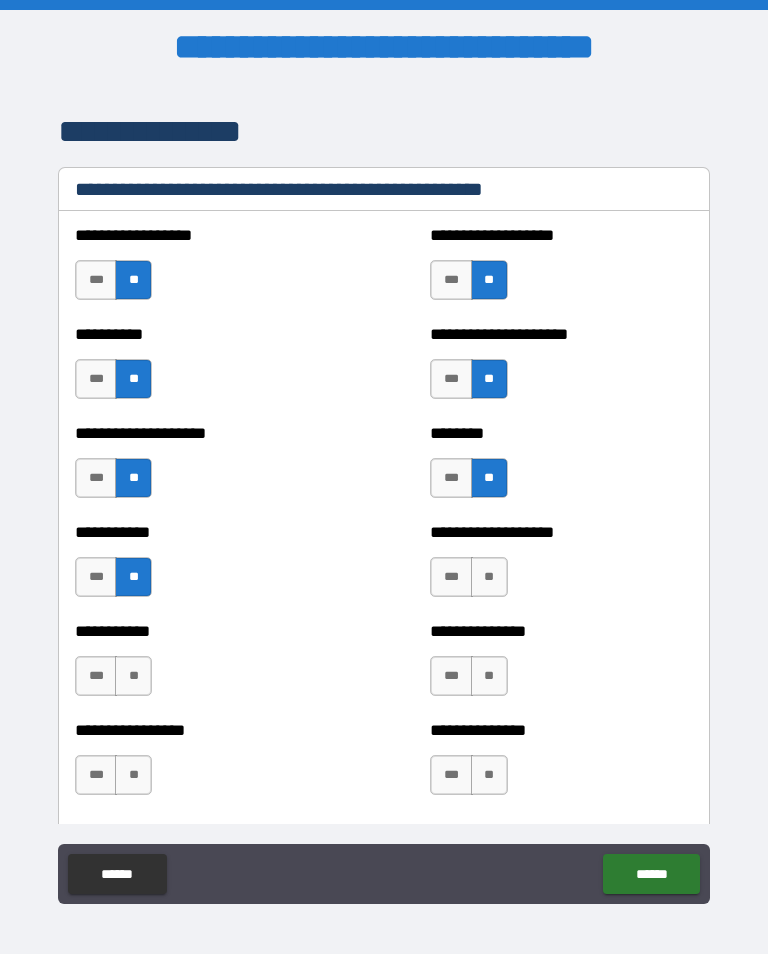 click on "**" at bounding box center (133, 676) 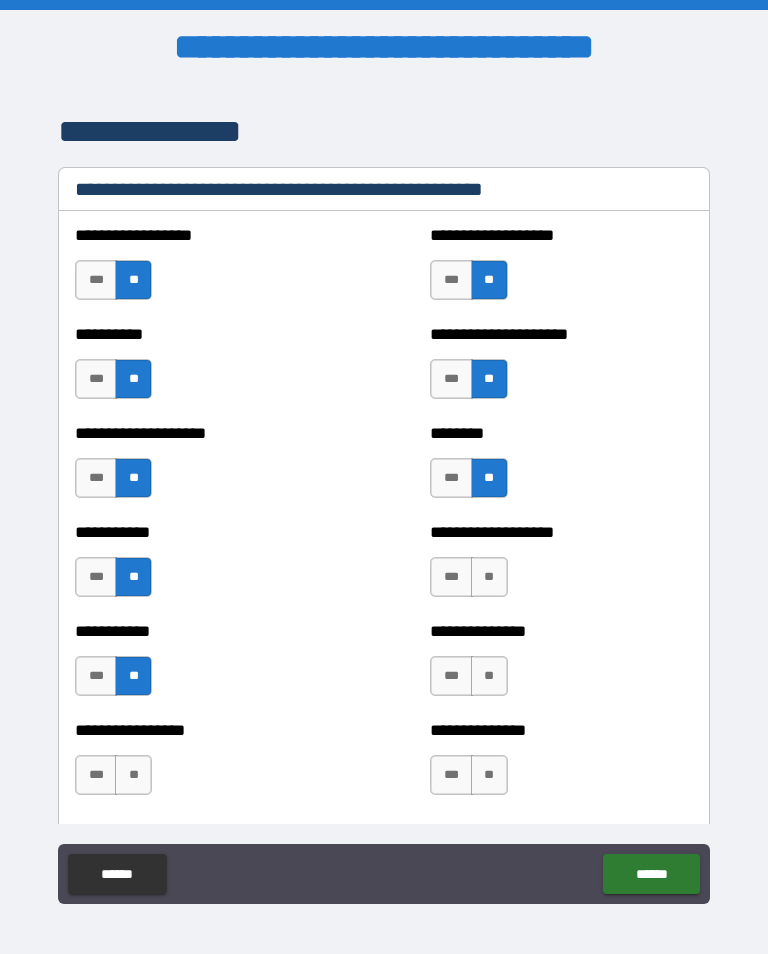 click on "**" at bounding box center [133, 775] 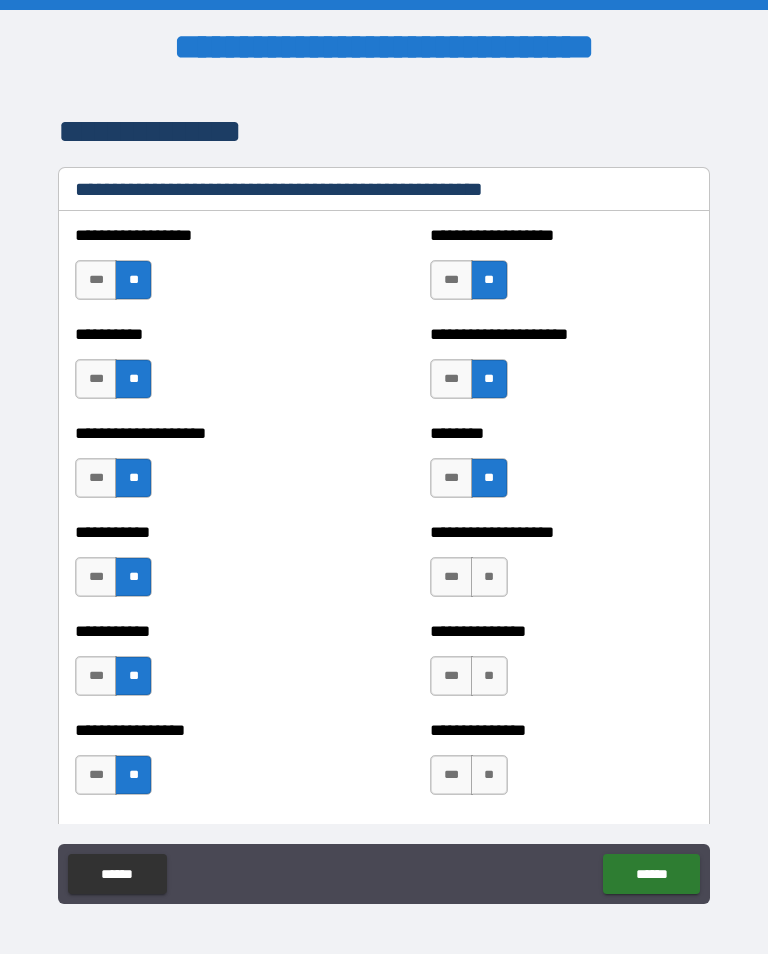 click on "**" at bounding box center (489, 577) 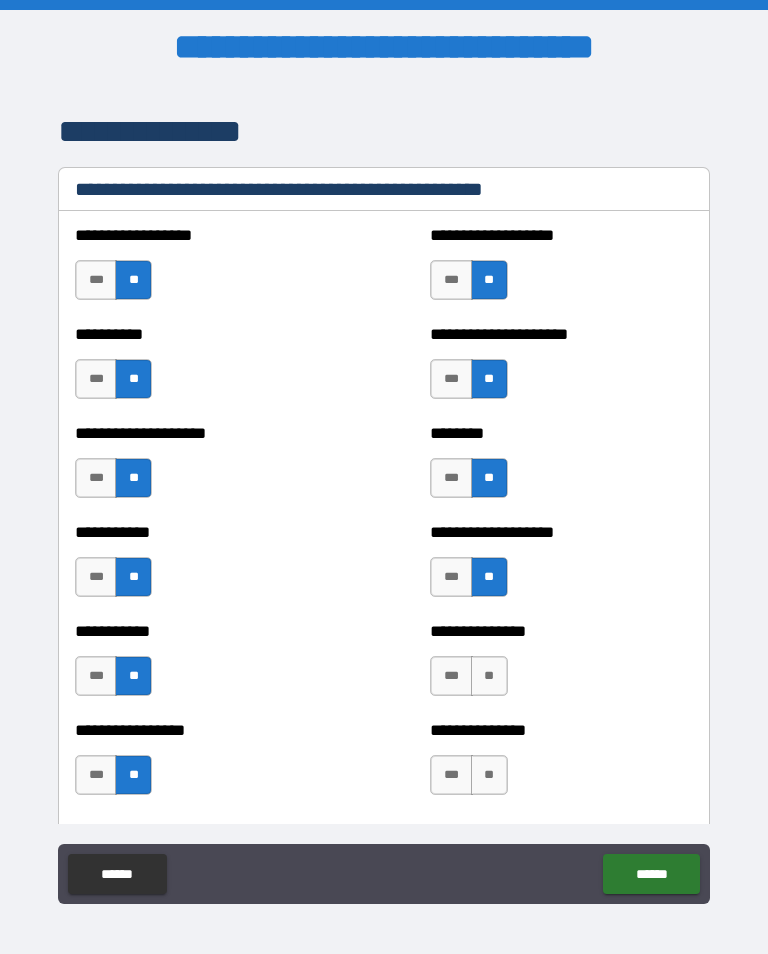 click on "**" at bounding box center (489, 676) 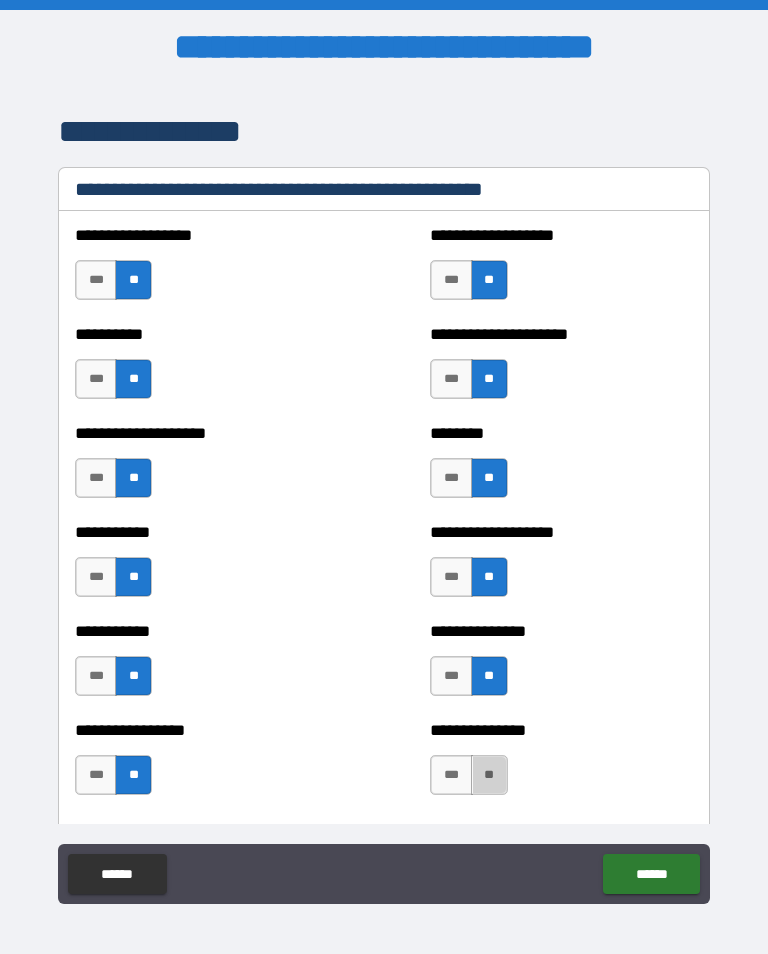 click on "**" at bounding box center [489, 775] 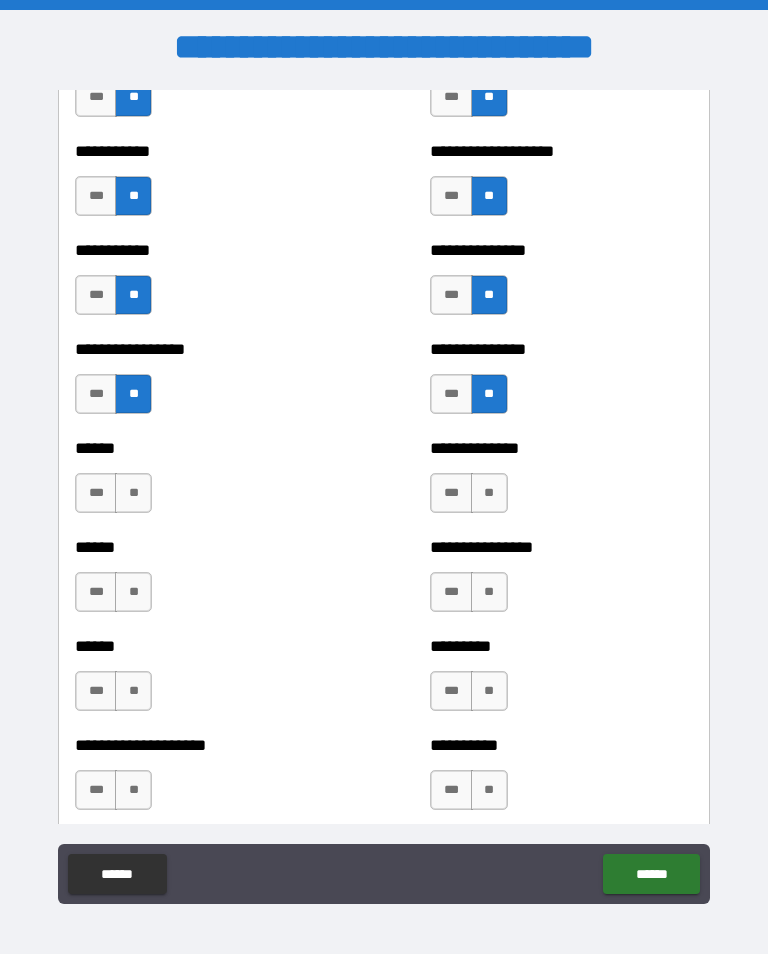 scroll, scrollTop: 2812, scrollLeft: 0, axis: vertical 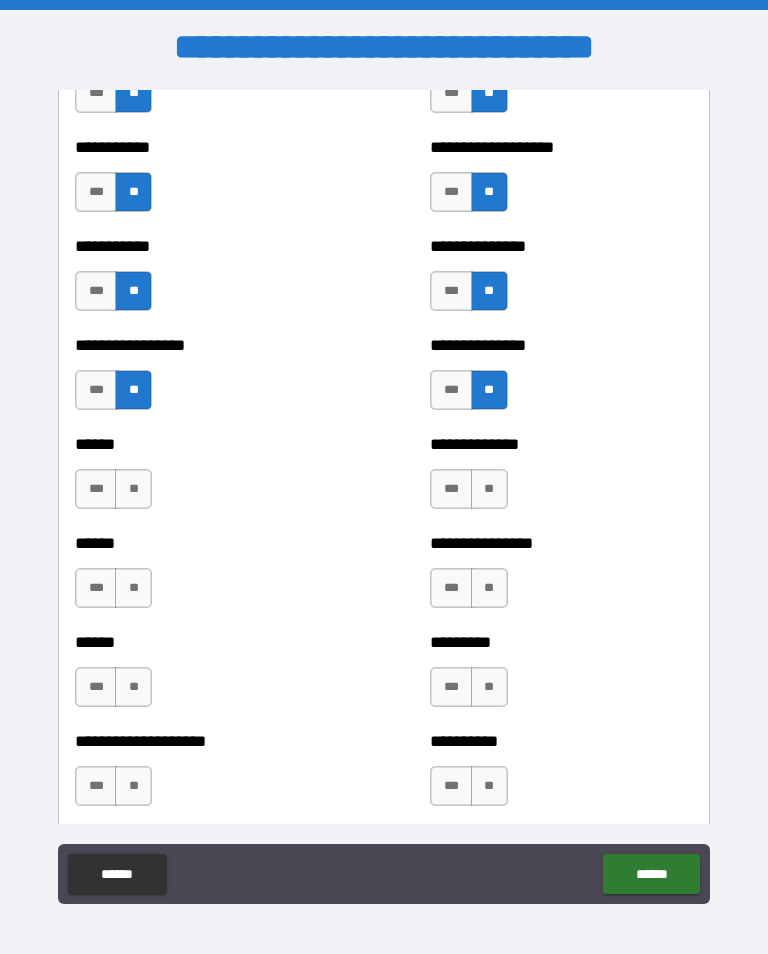 click on "**" at bounding box center [133, 489] 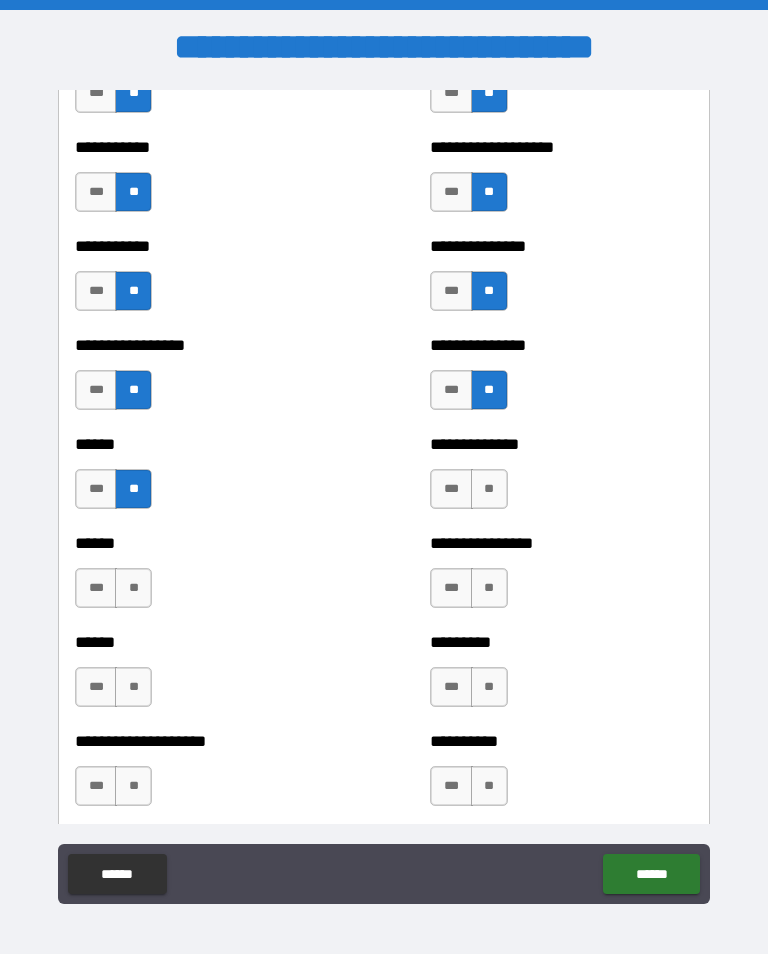 click on "**" at bounding box center (133, 588) 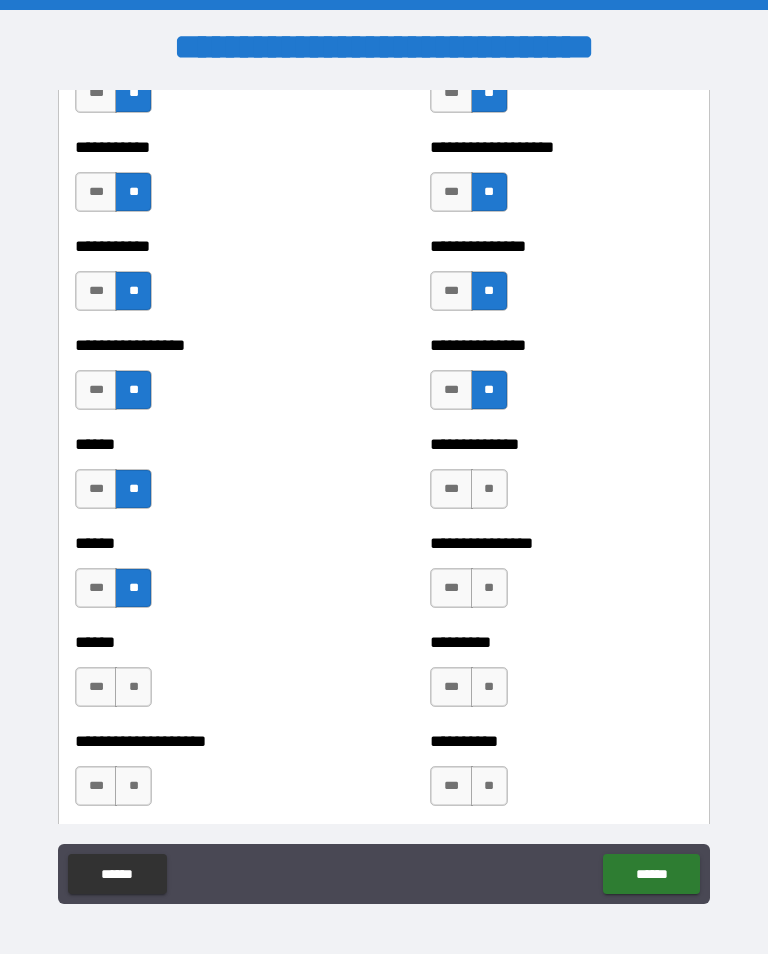 click on "**" at bounding box center (133, 687) 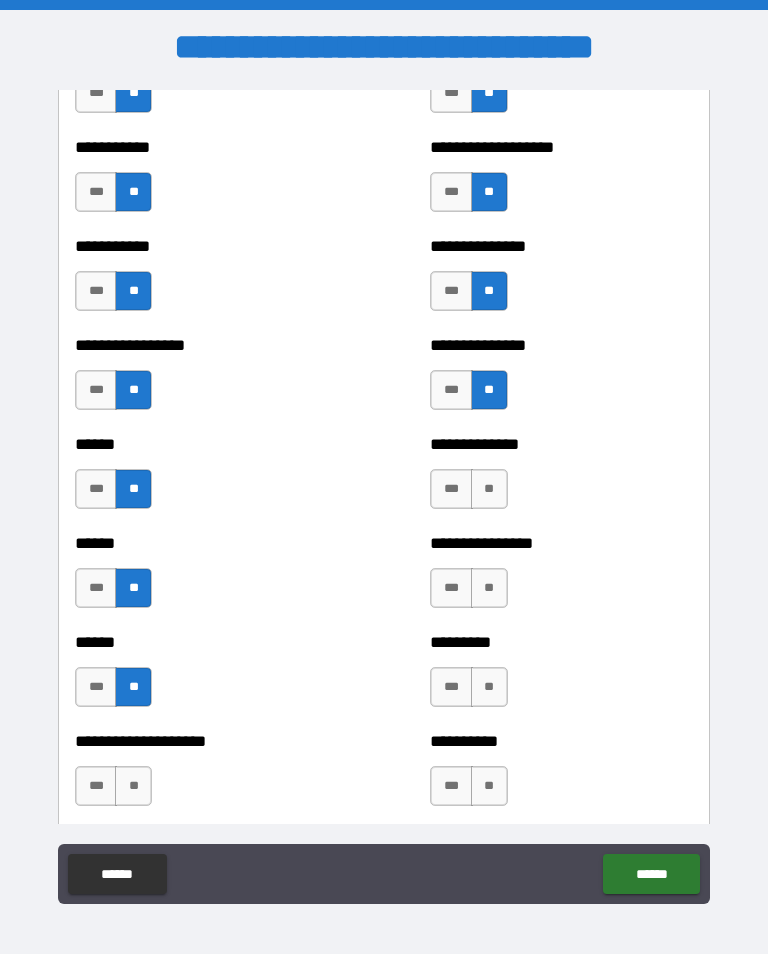 click on "**" at bounding box center [133, 786] 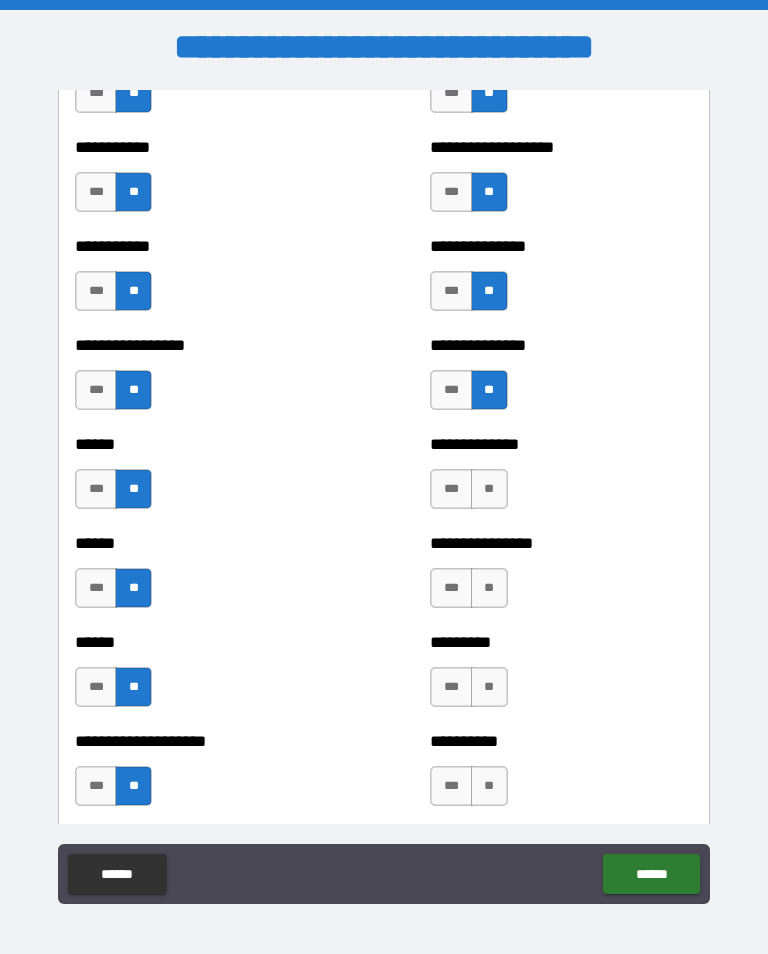 click on "**" at bounding box center [489, 588] 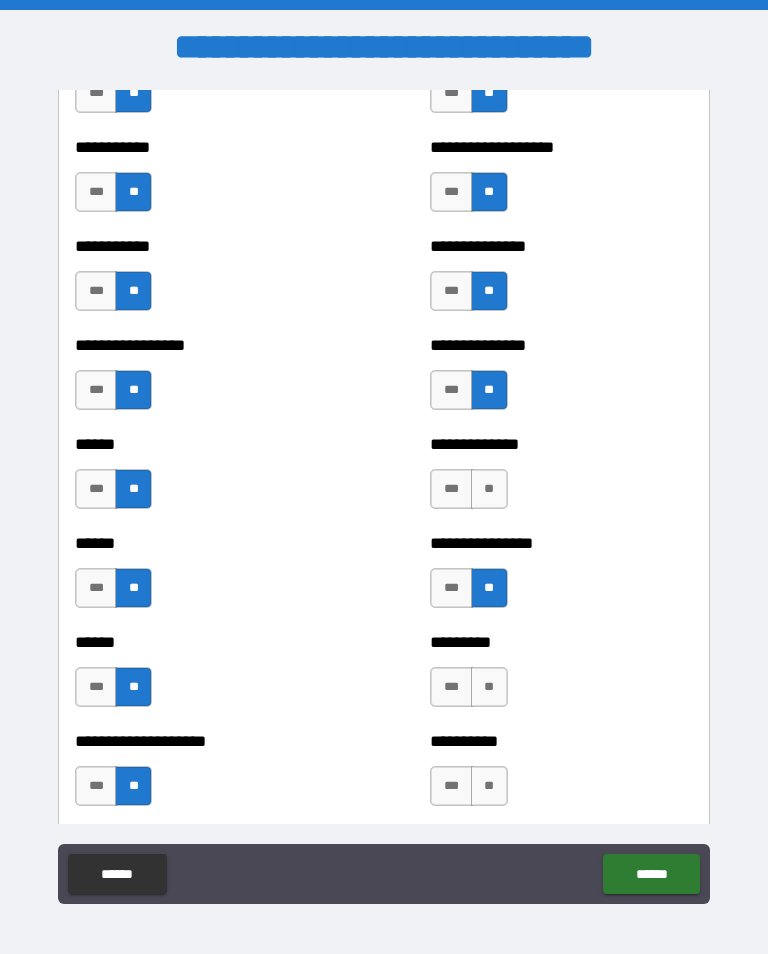 click on "**" at bounding box center [489, 687] 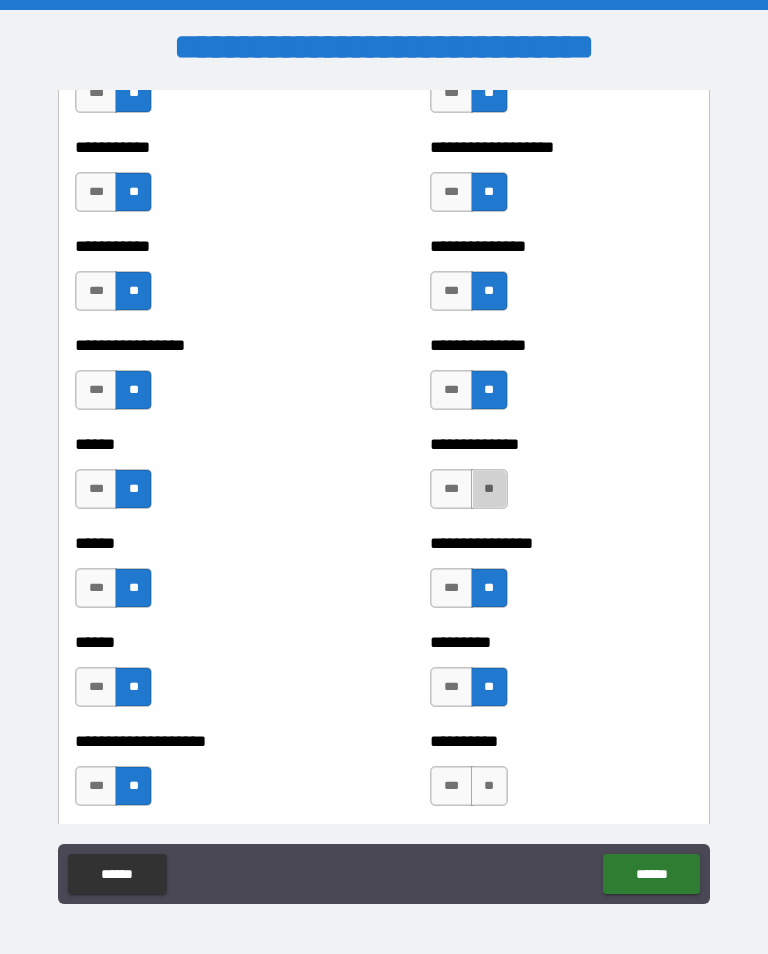 click on "**" at bounding box center [489, 489] 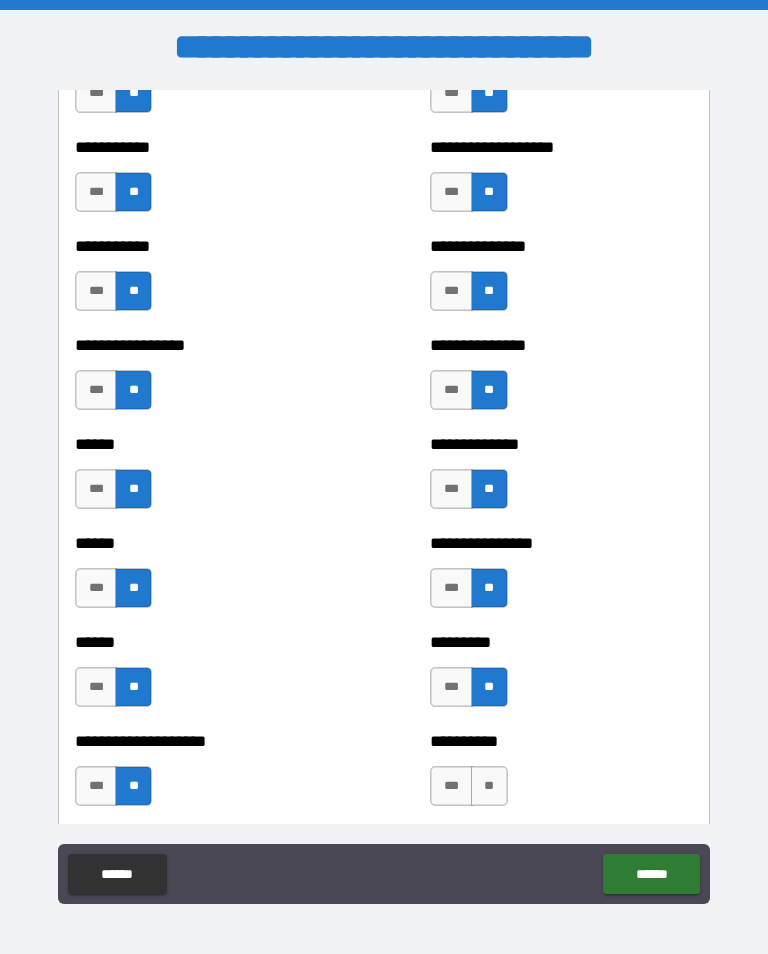 click on "**" at bounding box center (489, 786) 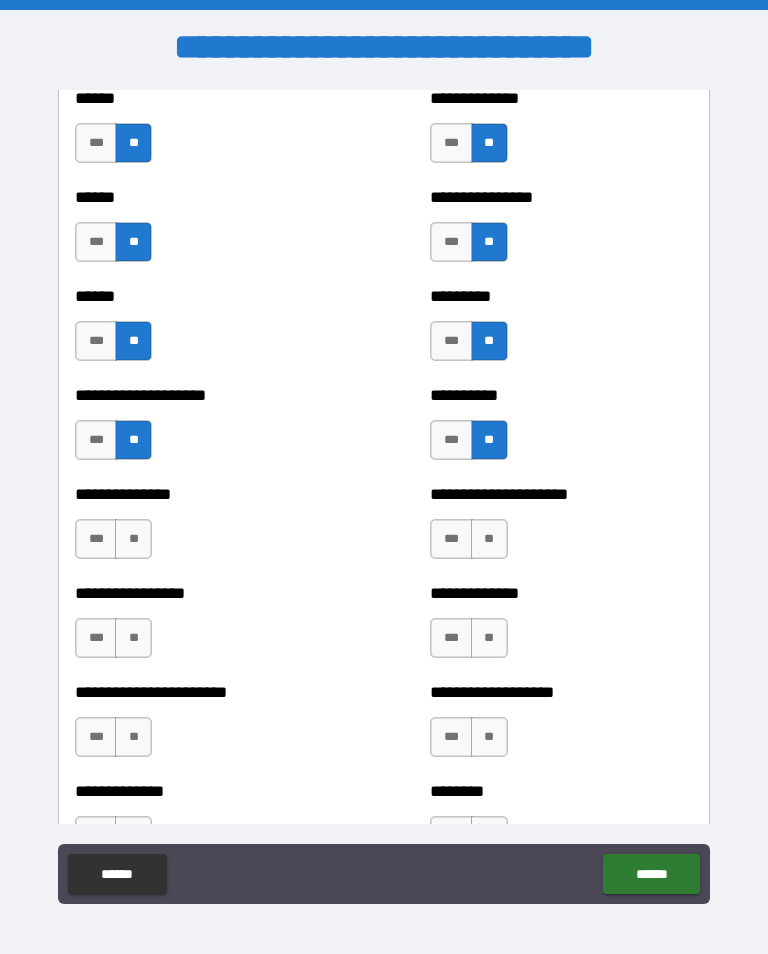 scroll, scrollTop: 3166, scrollLeft: 0, axis: vertical 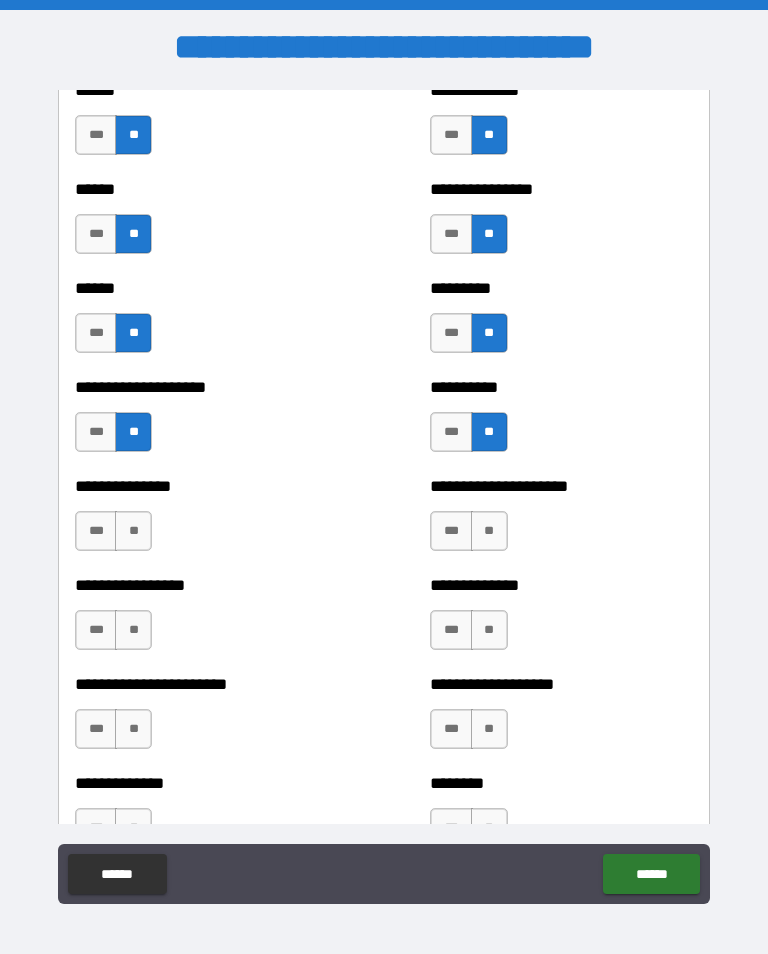 click on "**" at bounding box center (133, 531) 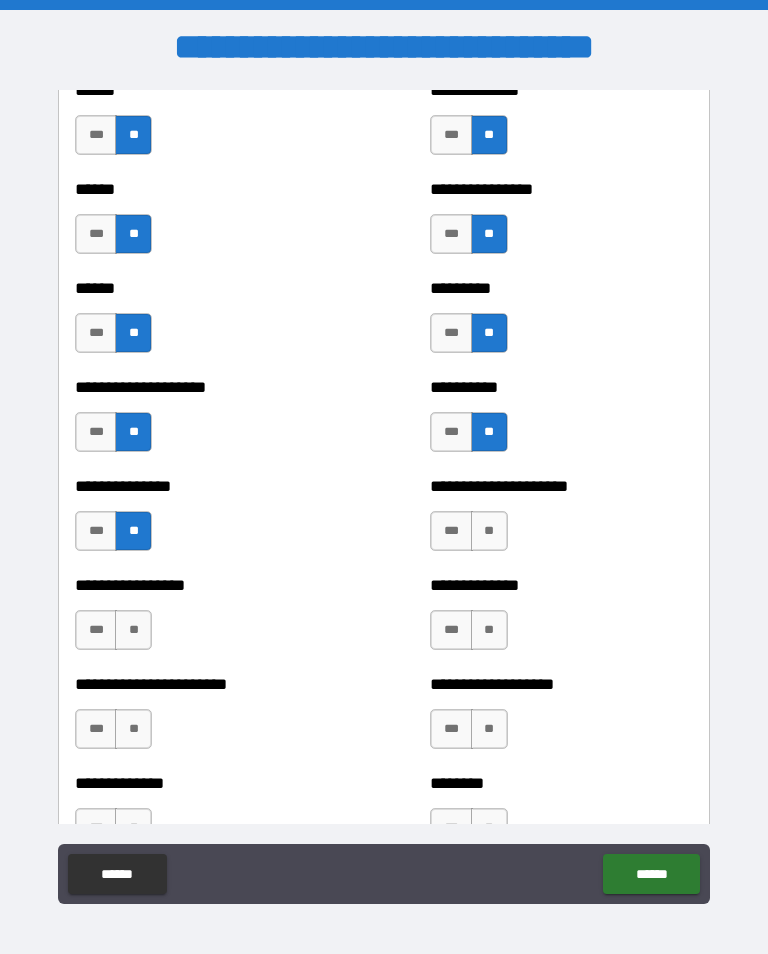 click on "**" at bounding box center [133, 630] 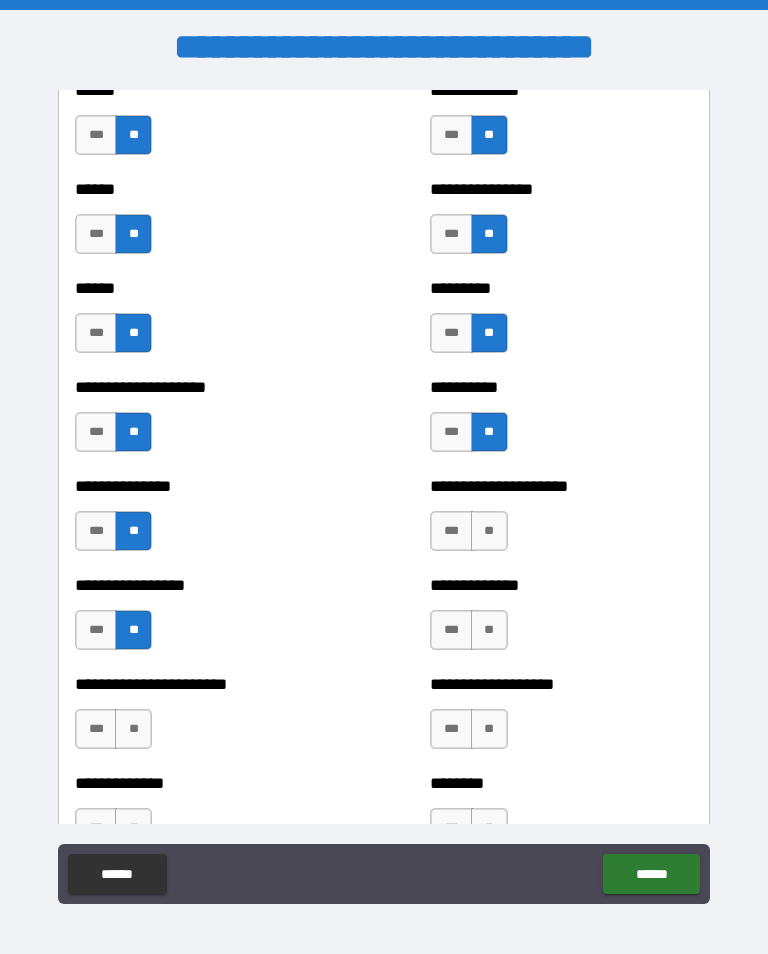 click on "**" at bounding box center (133, 729) 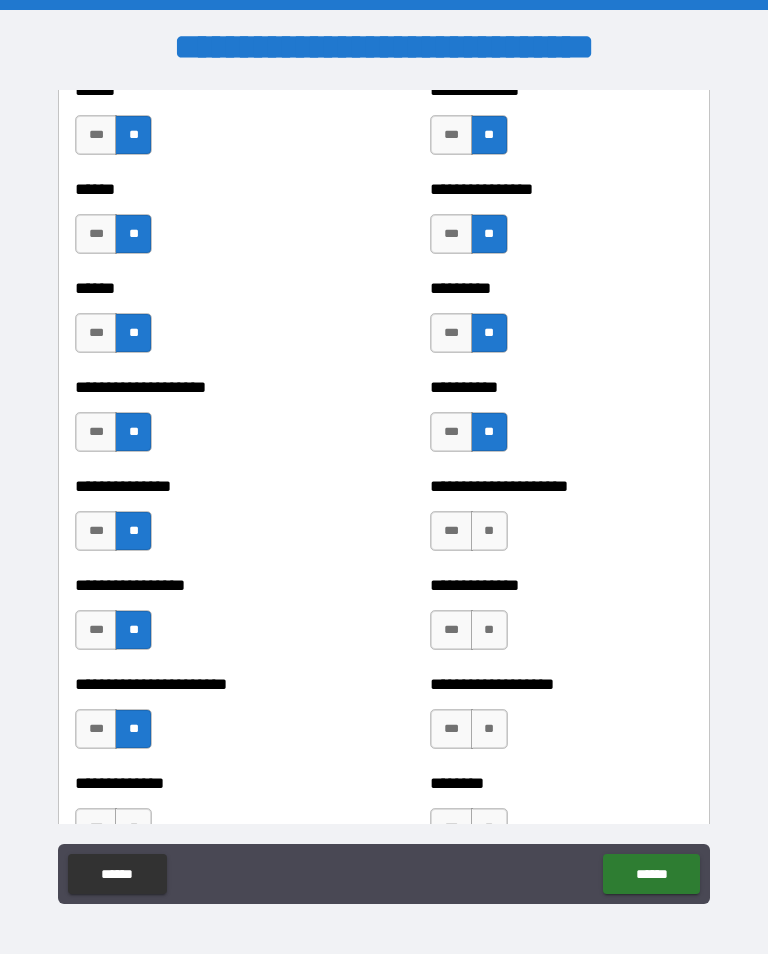 click on "**" at bounding box center [489, 531] 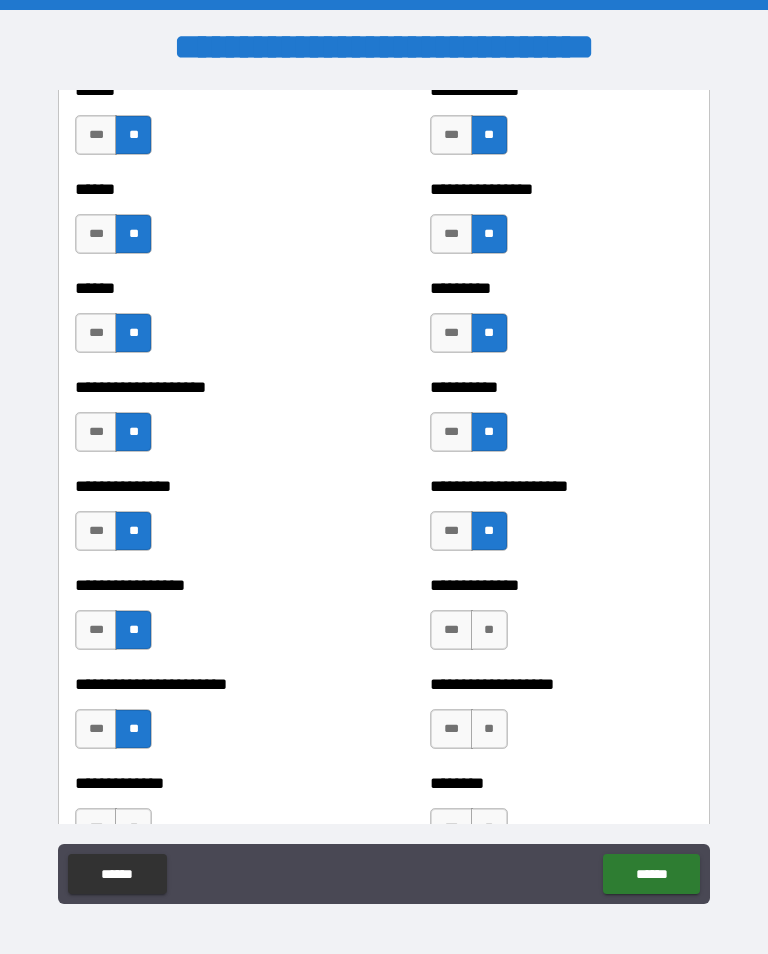 click on "**" at bounding box center [489, 630] 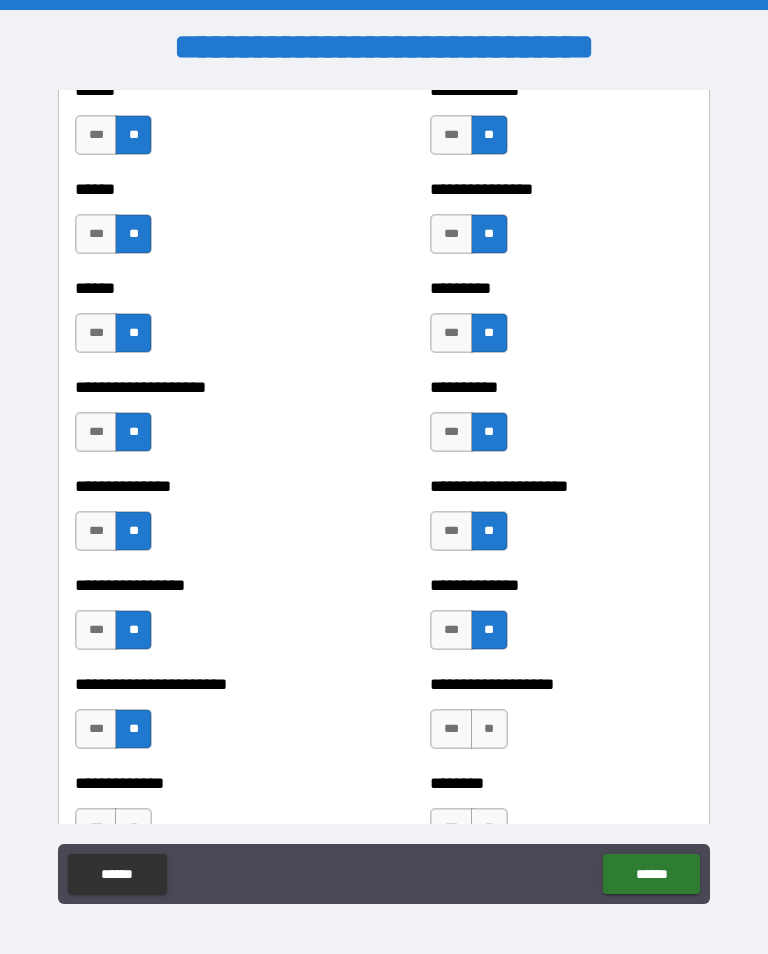 click on "**" at bounding box center [489, 729] 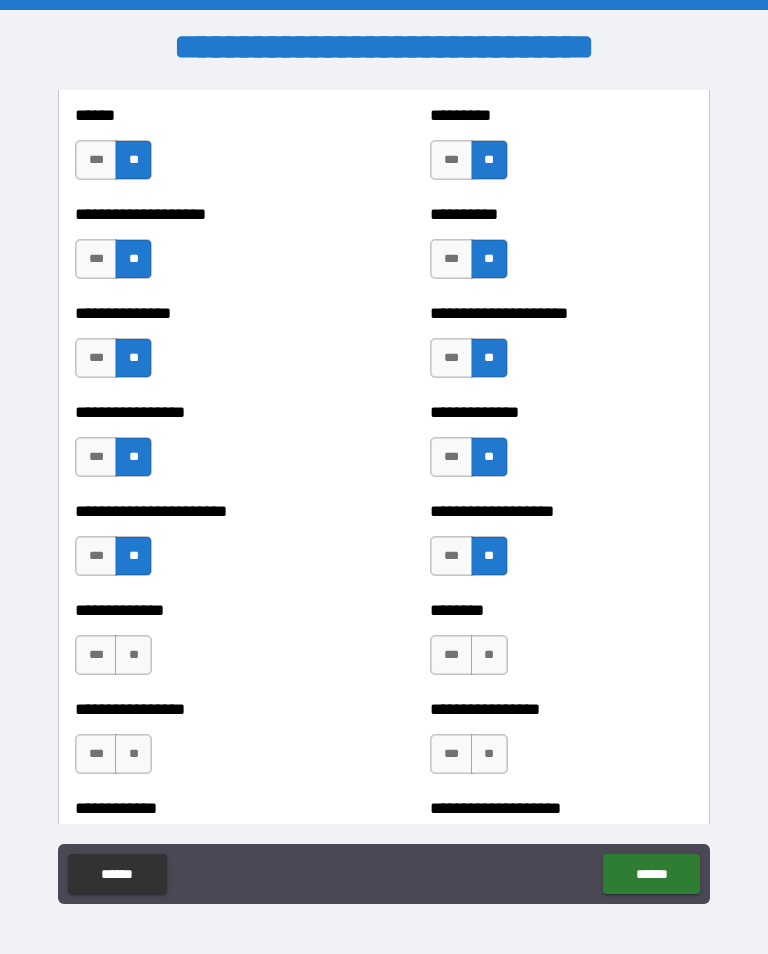 scroll, scrollTop: 3351, scrollLeft: 0, axis: vertical 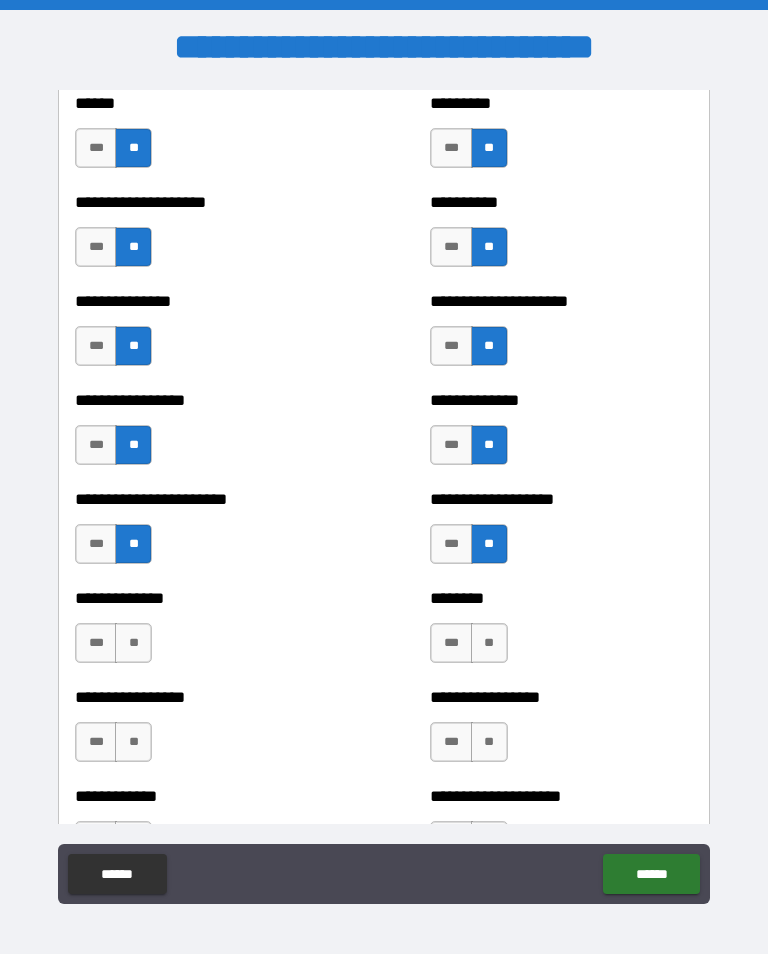 click on "**" at bounding box center (489, 643) 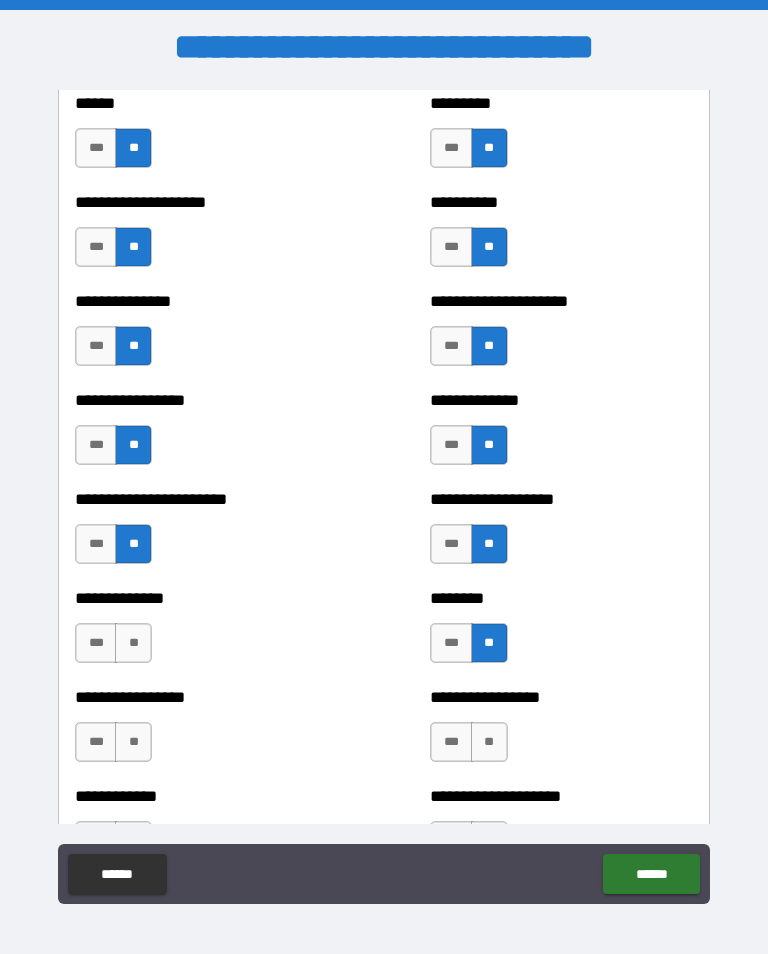 click on "**" at bounding box center [133, 643] 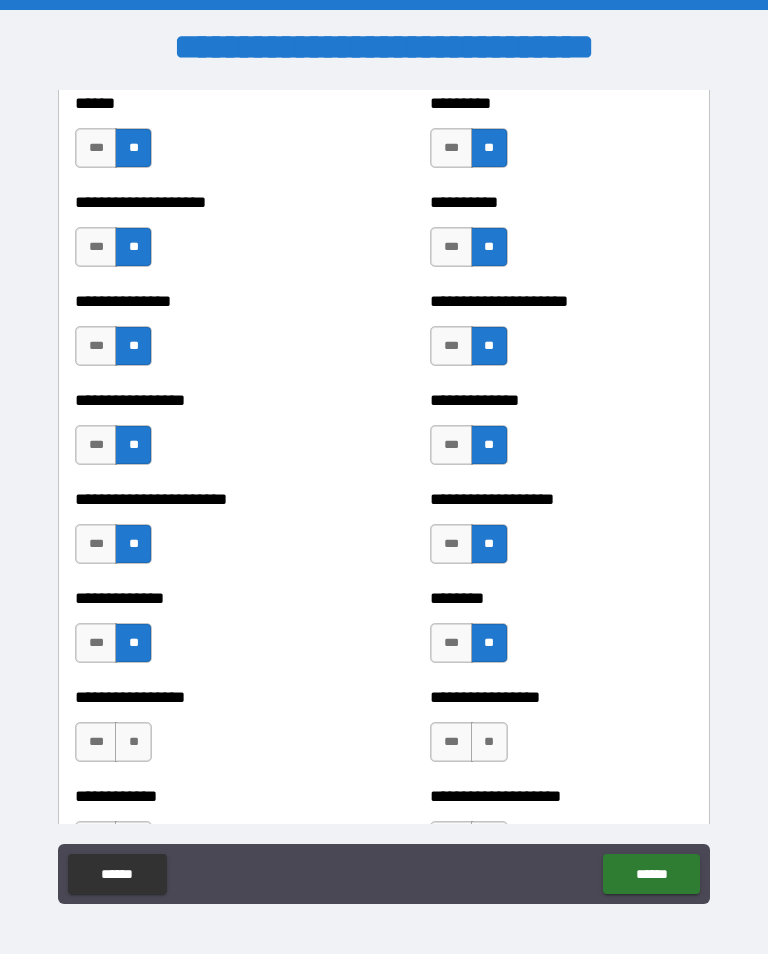 click on "**" at bounding box center [133, 742] 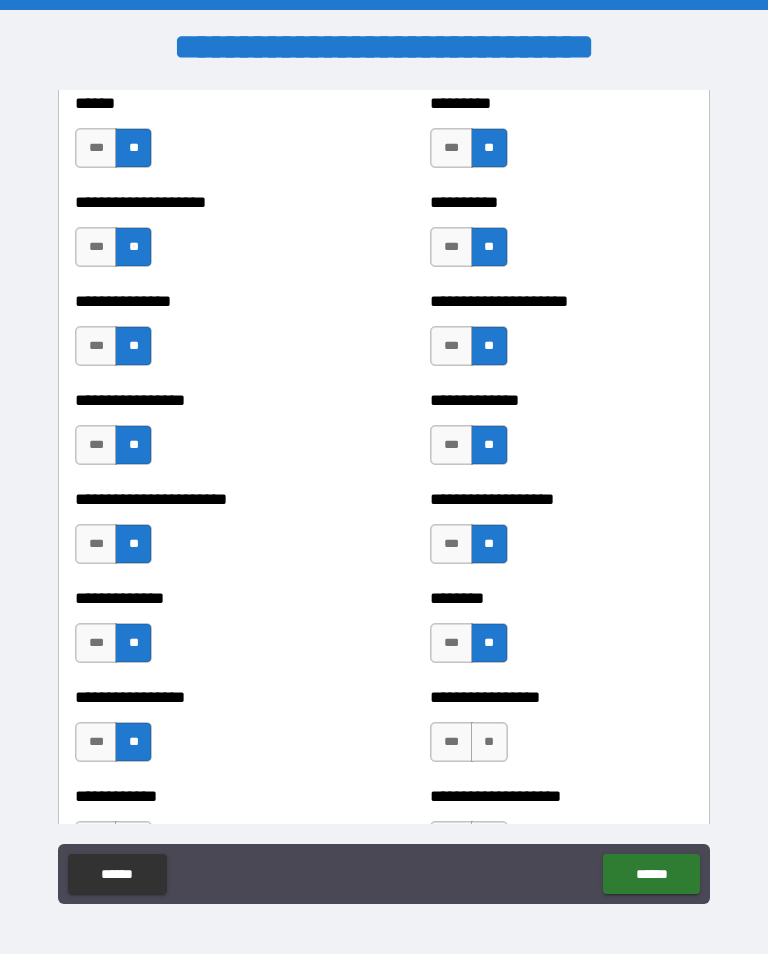 click on "**" at bounding box center (489, 742) 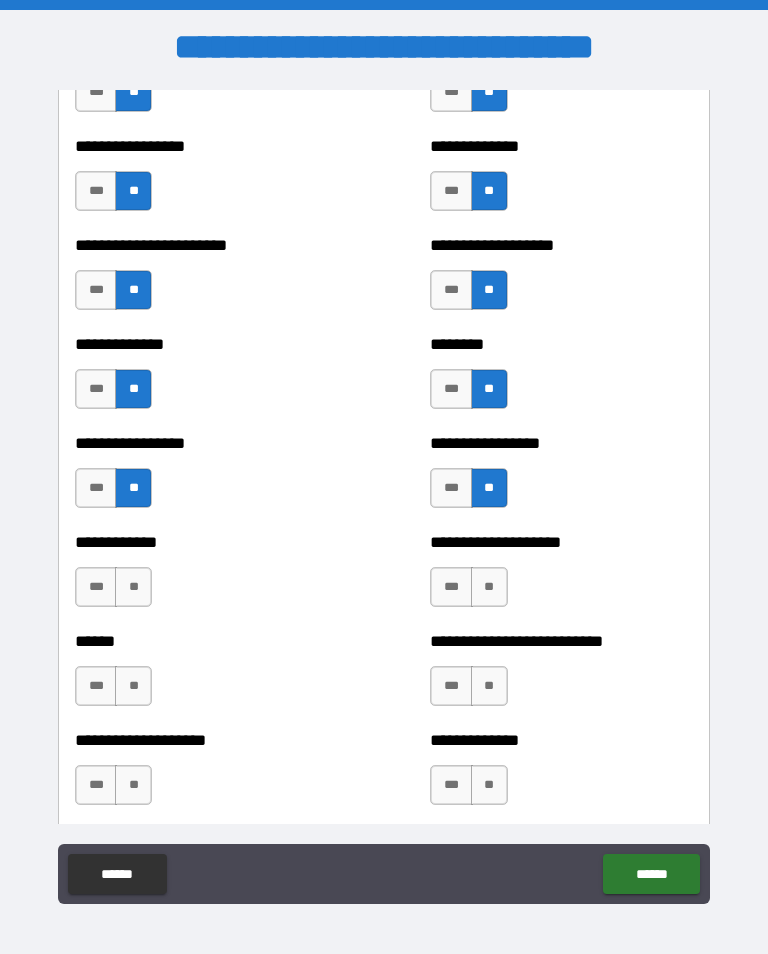 scroll, scrollTop: 3608, scrollLeft: 0, axis: vertical 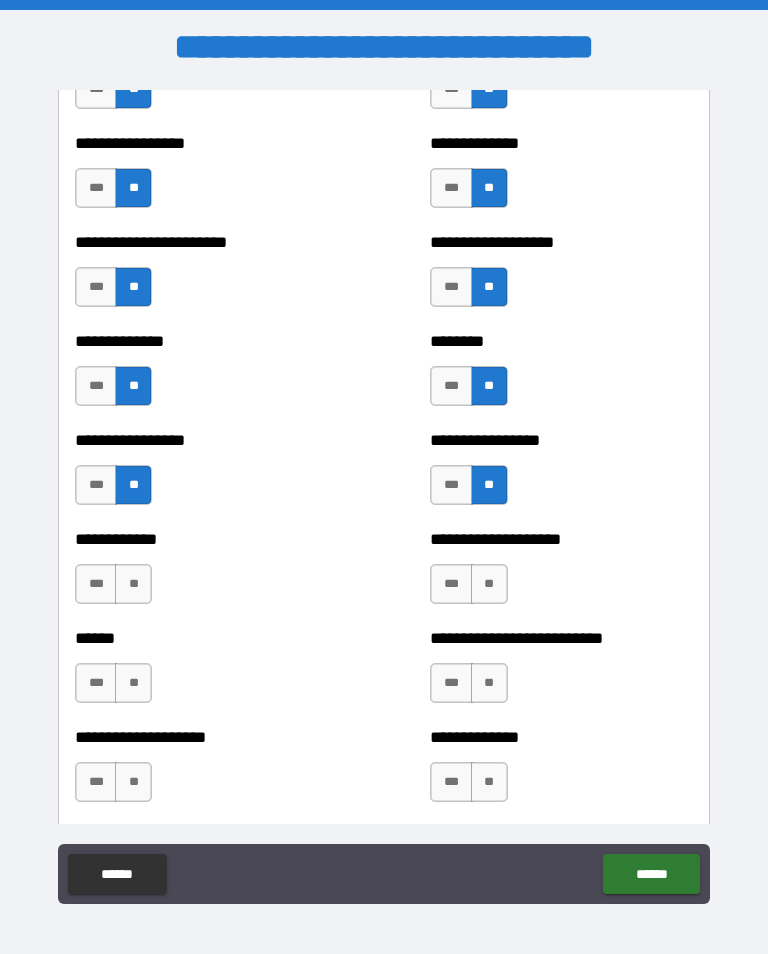 click on "**" at bounding box center [133, 584] 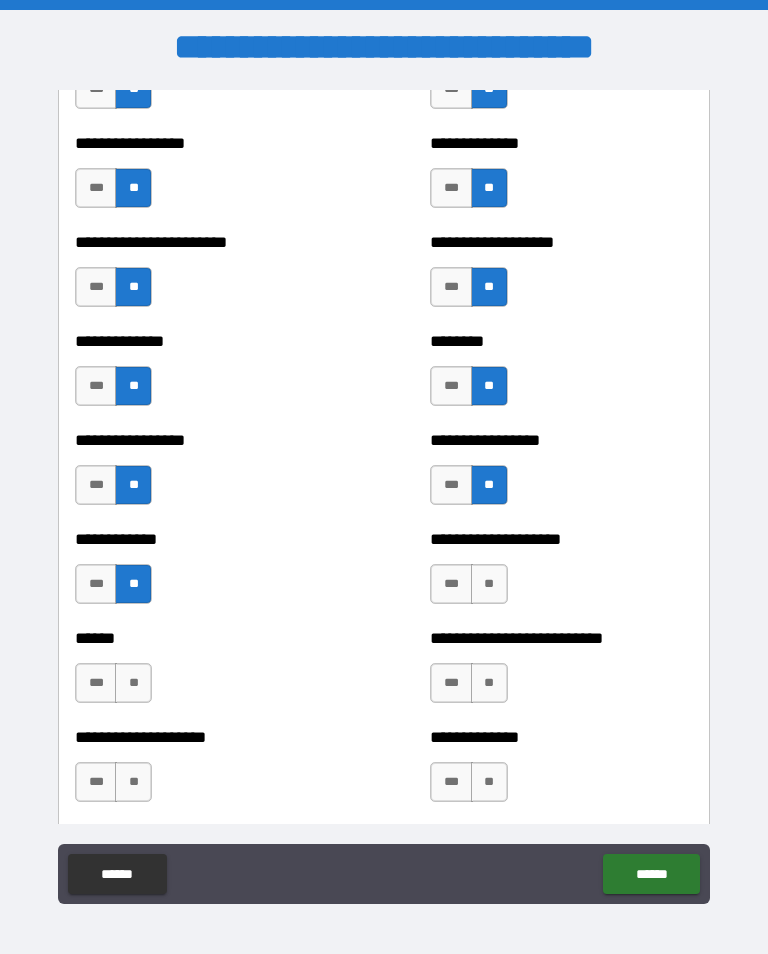 click on "**" at bounding box center (133, 683) 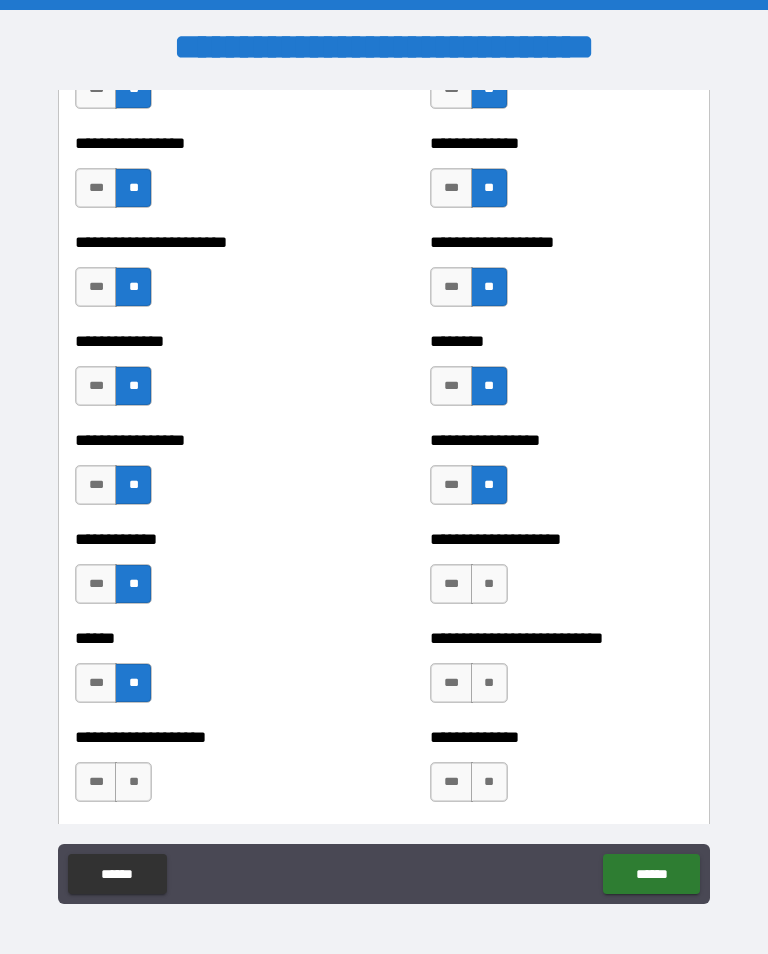 click on "**" at bounding box center [133, 782] 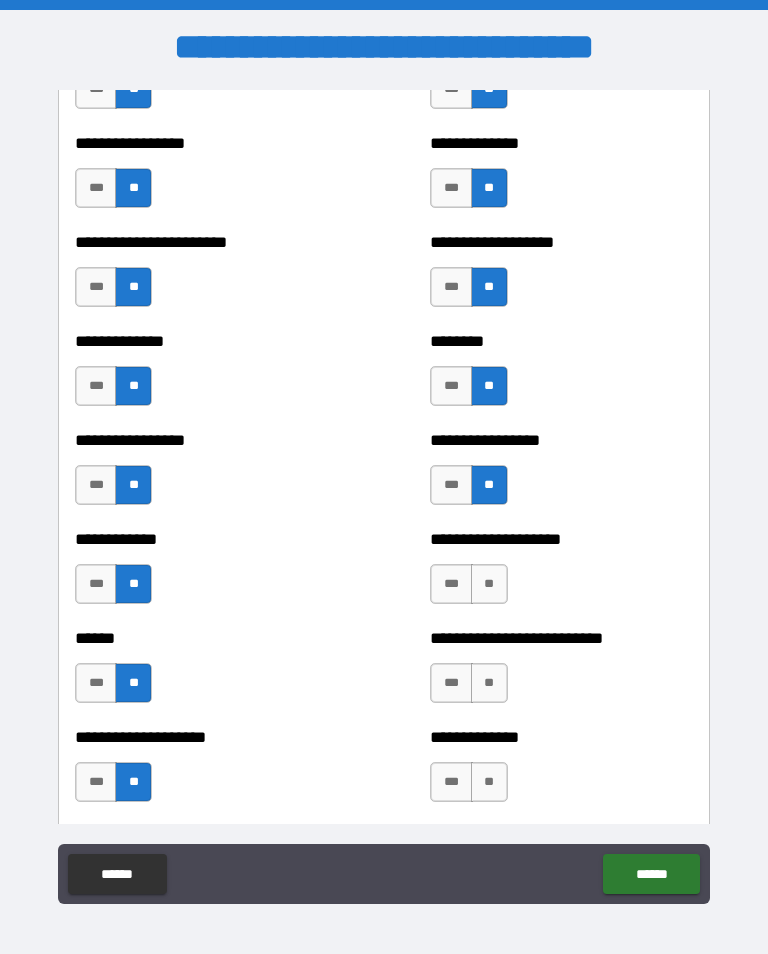 click on "**" at bounding box center [489, 584] 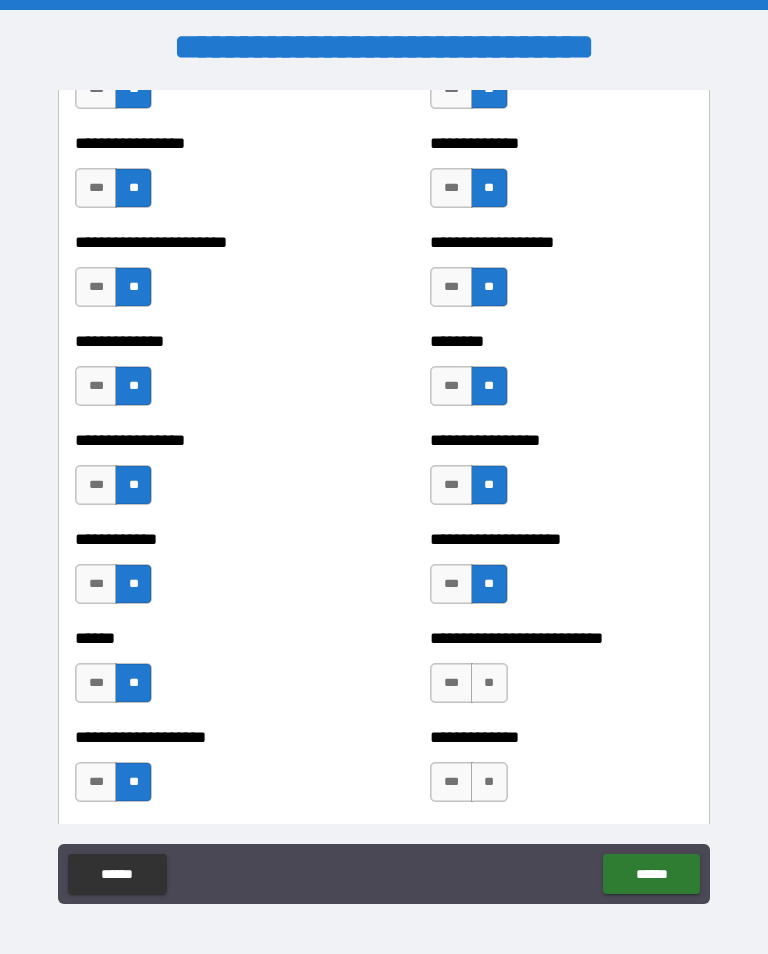 click on "**" at bounding box center [489, 683] 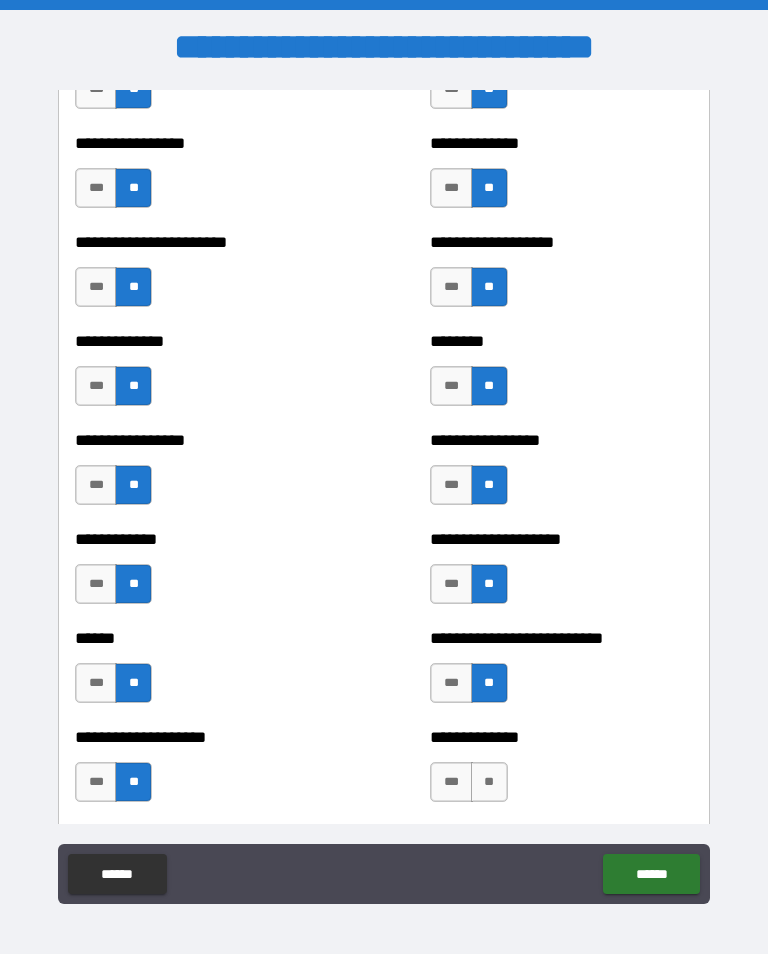 click on "**" at bounding box center [489, 782] 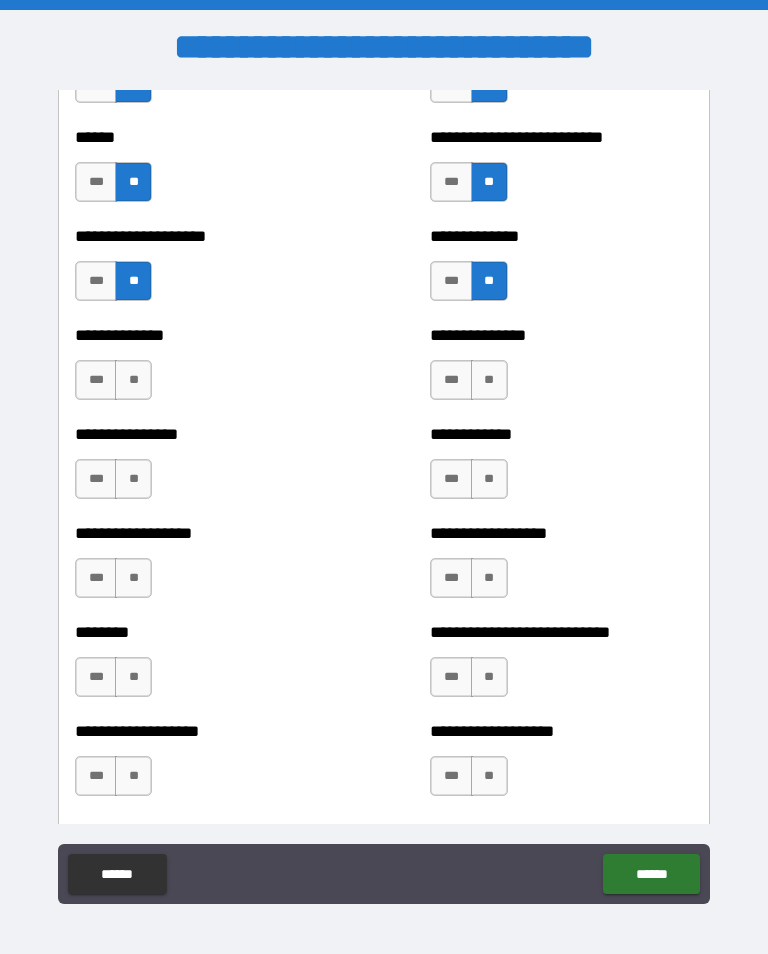 click on "**********" at bounding box center (384, 495) 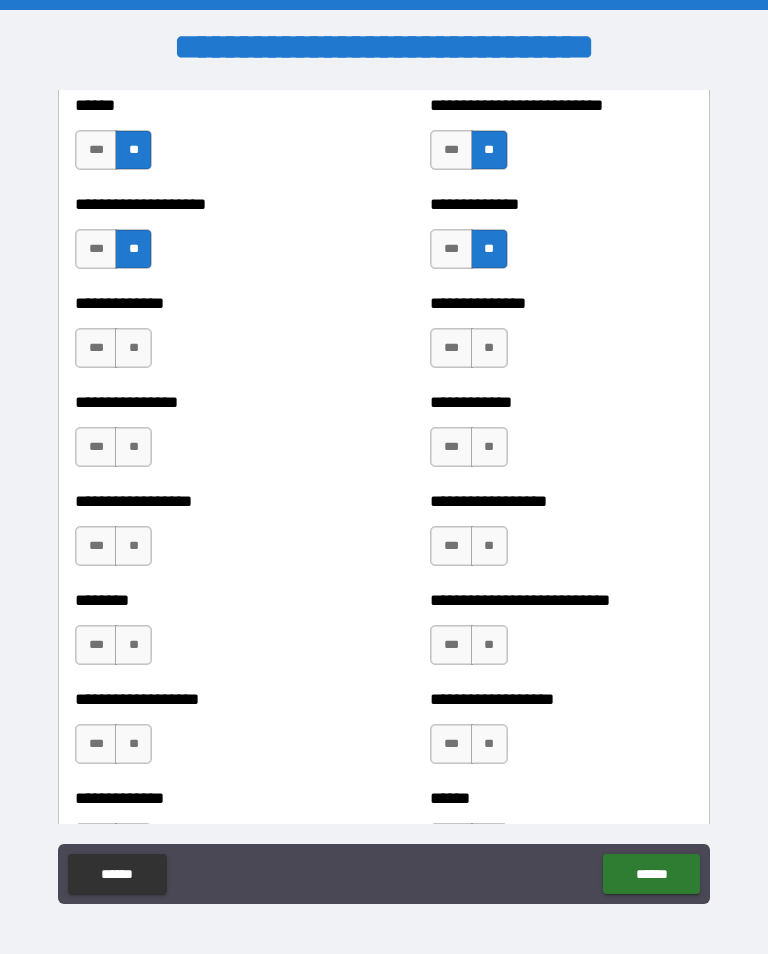 scroll, scrollTop: 4141, scrollLeft: 0, axis: vertical 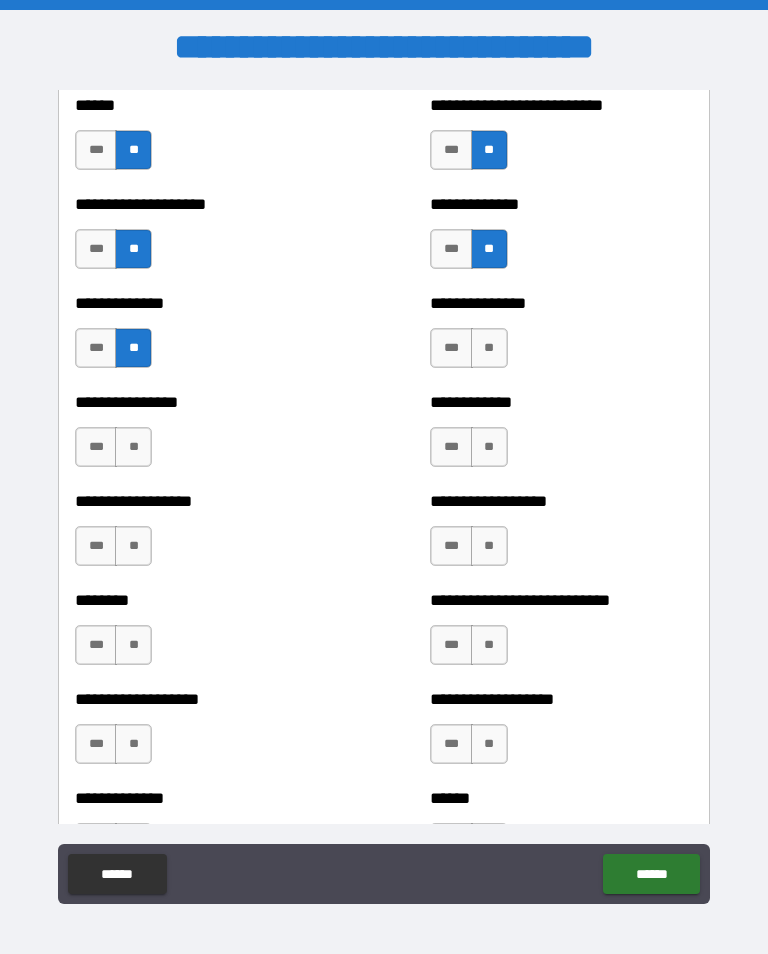 click on "**" at bounding box center [133, 447] 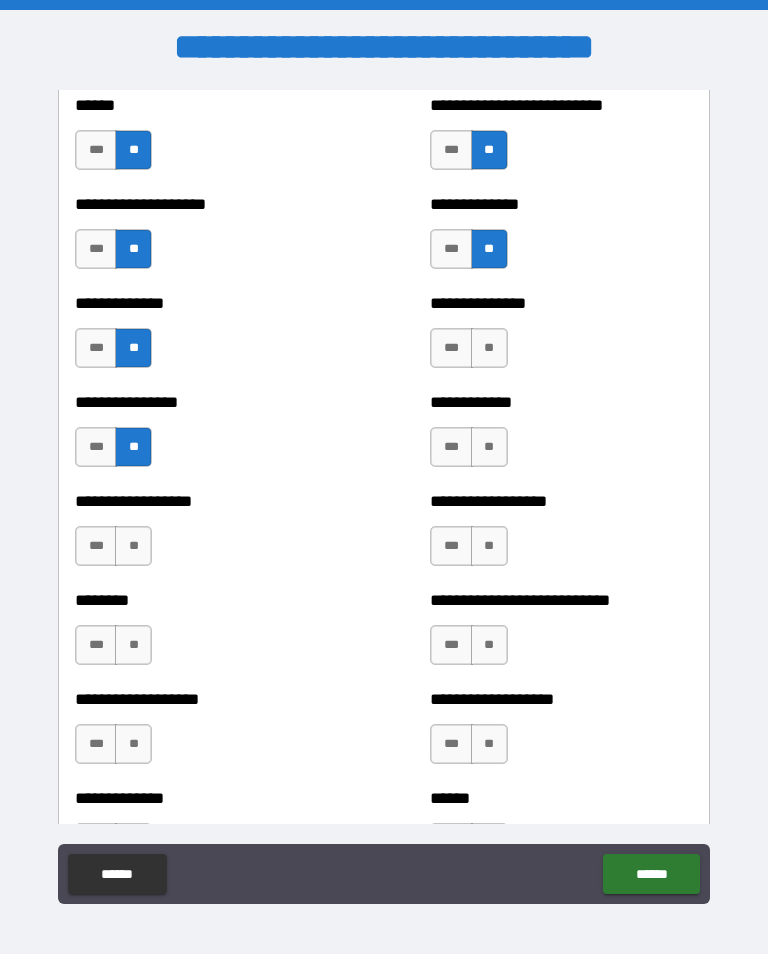 click on "**" at bounding box center (133, 546) 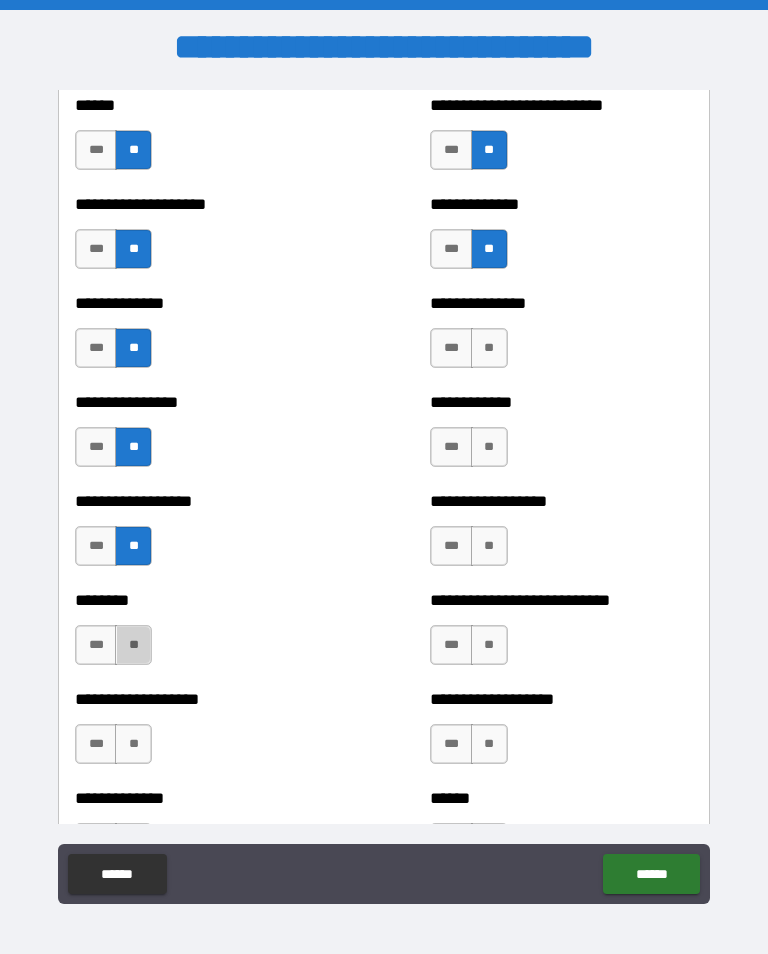 click on "**" at bounding box center (133, 645) 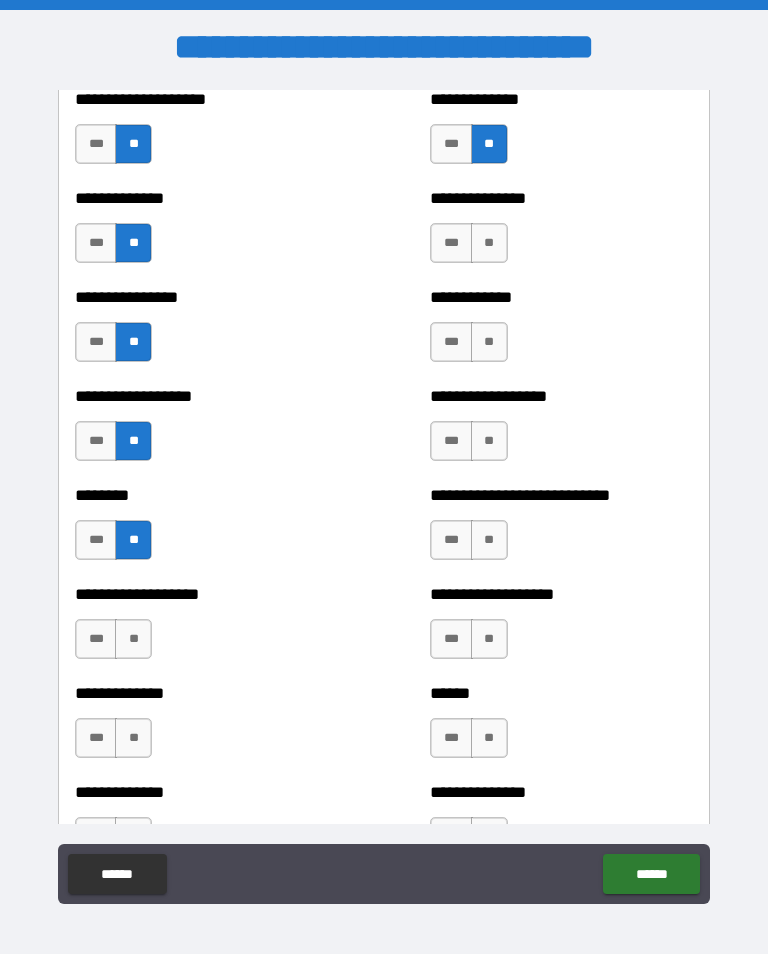 scroll, scrollTop: 4247, scrollLeft: 0, axis: vertical 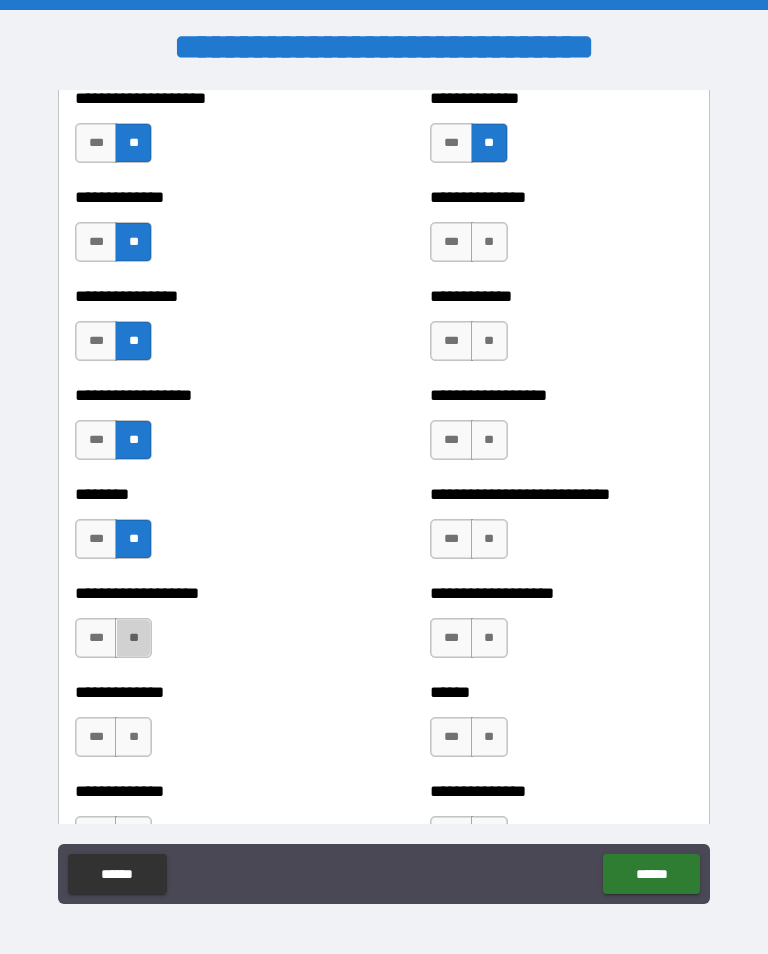 click on "**" at bounding box center (133, 638) 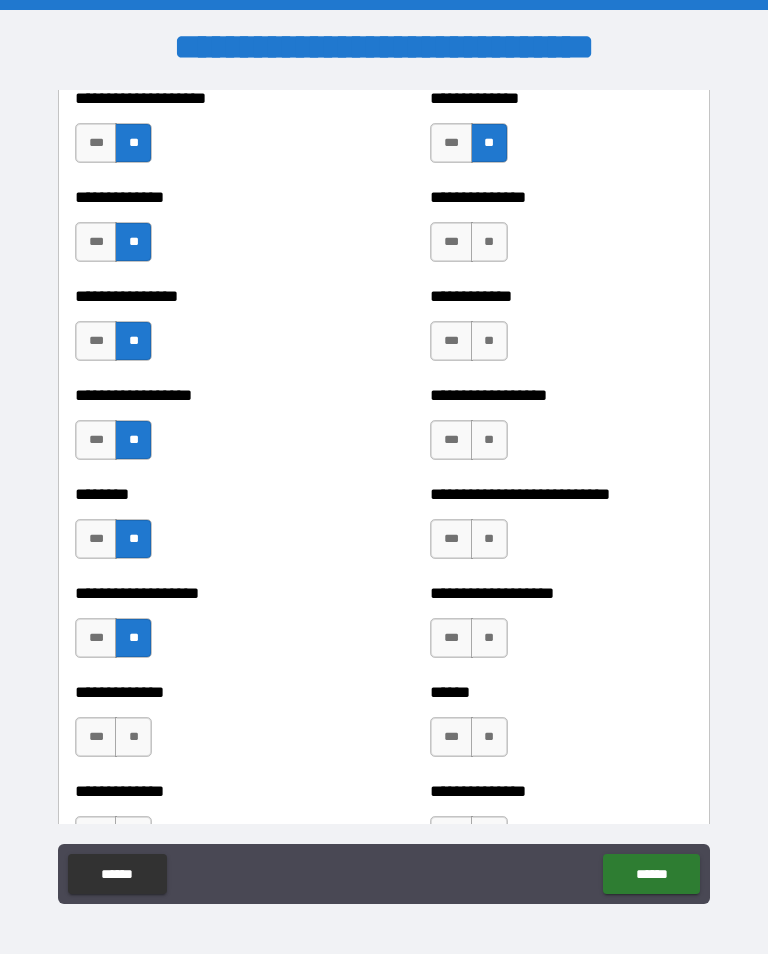 click on "**" at bounding box center [133, 737] 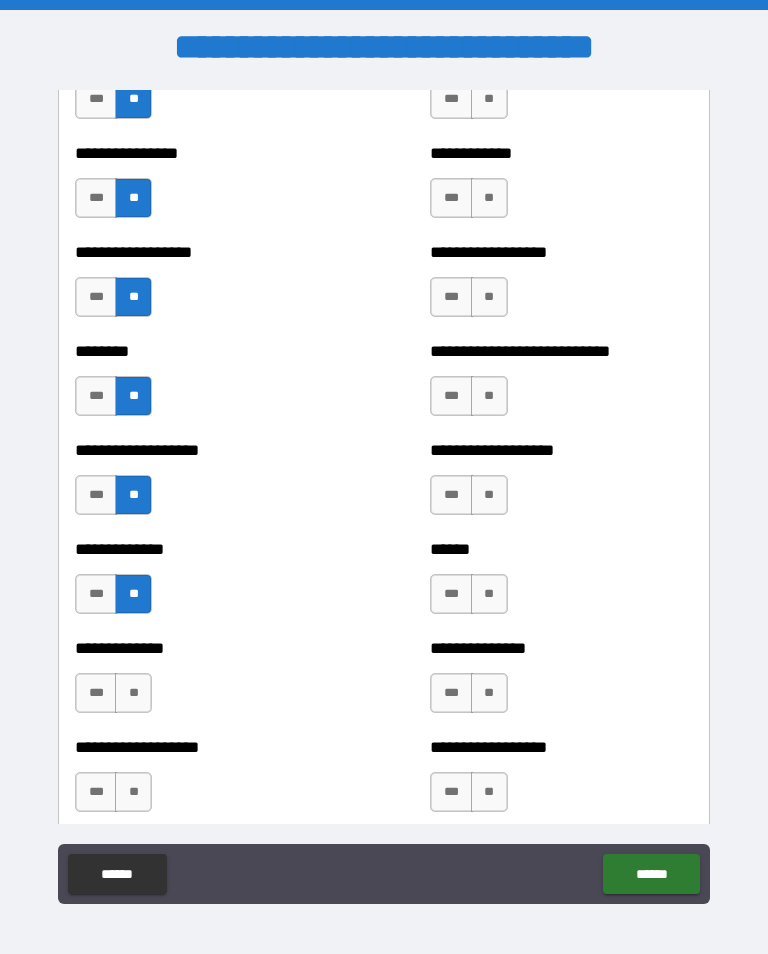 scroll, scrollTop: 4392, scrollLeft: 0, axis: vertical 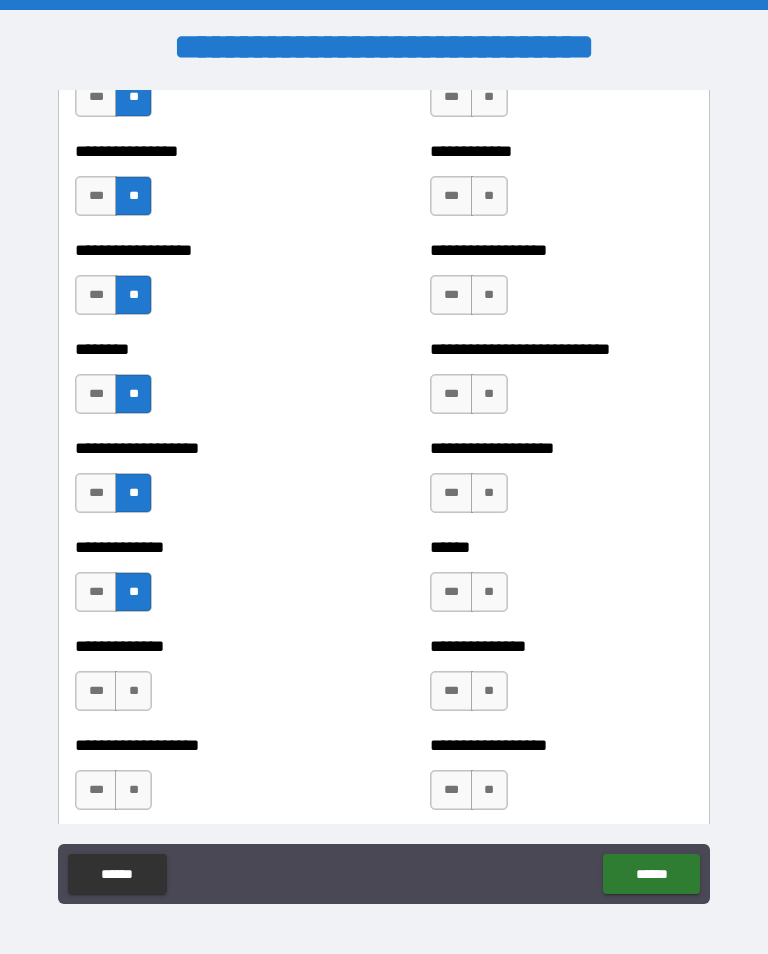 click on "**" at bounding box center [133, 691] 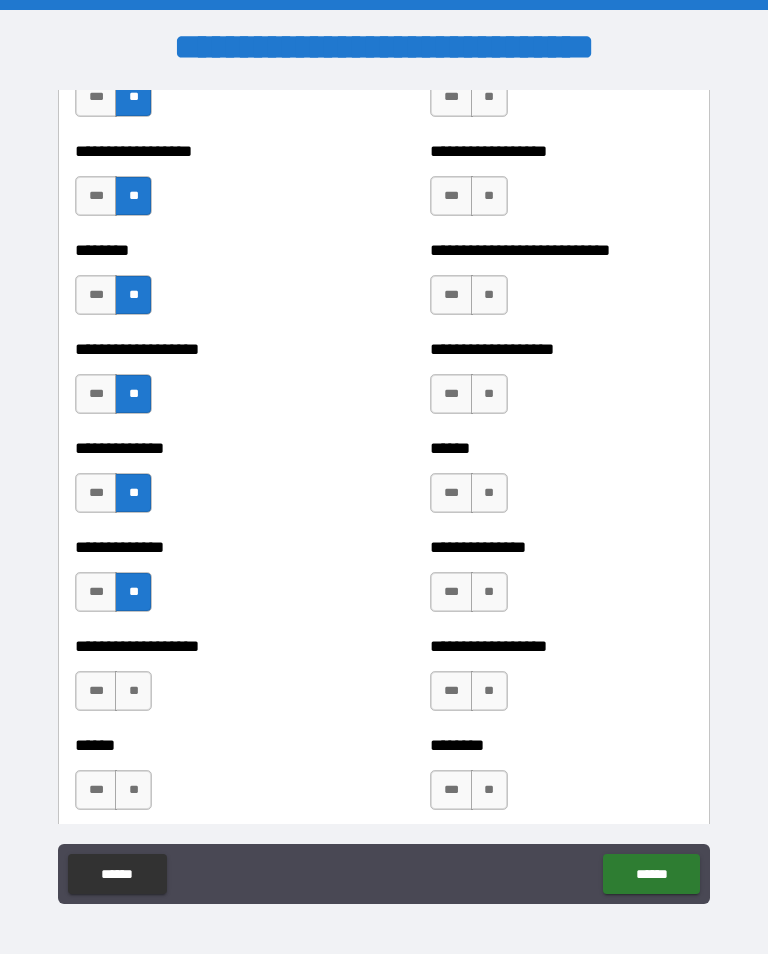 scroll, scrollTop: 4492, scrollLeft: 0, axis: vertical 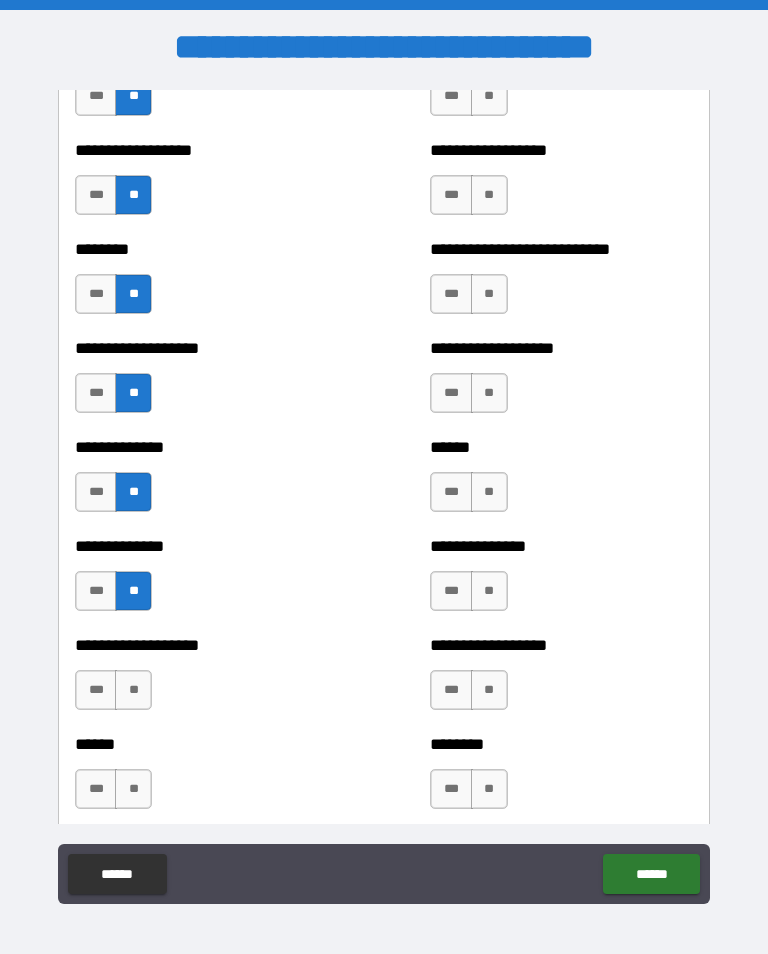 click on "**" at bounding box center [133, 690] 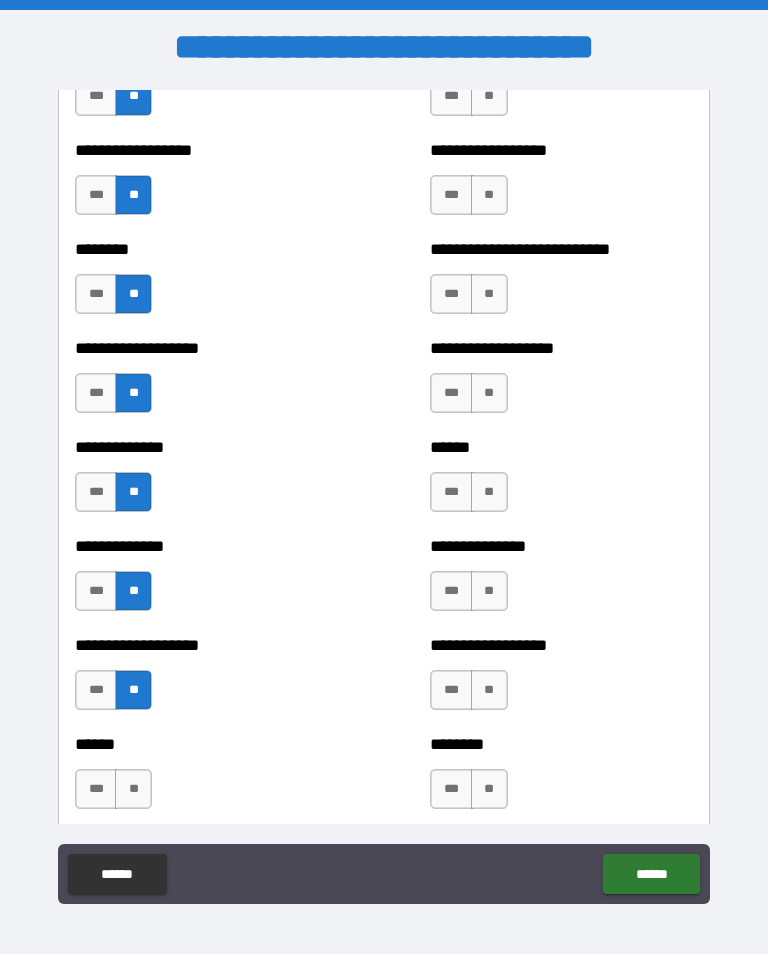 click on "**" at bounding box center (133, 789) 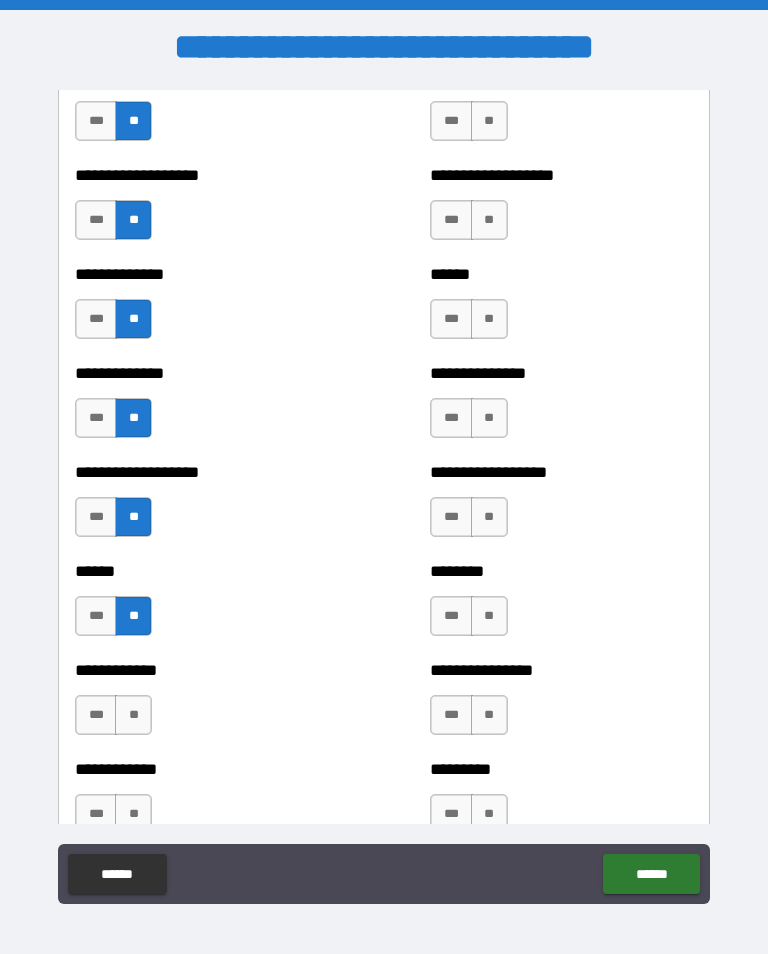 scroll, scrollTop: 4668, scrollLeft: 0, axis: vertical 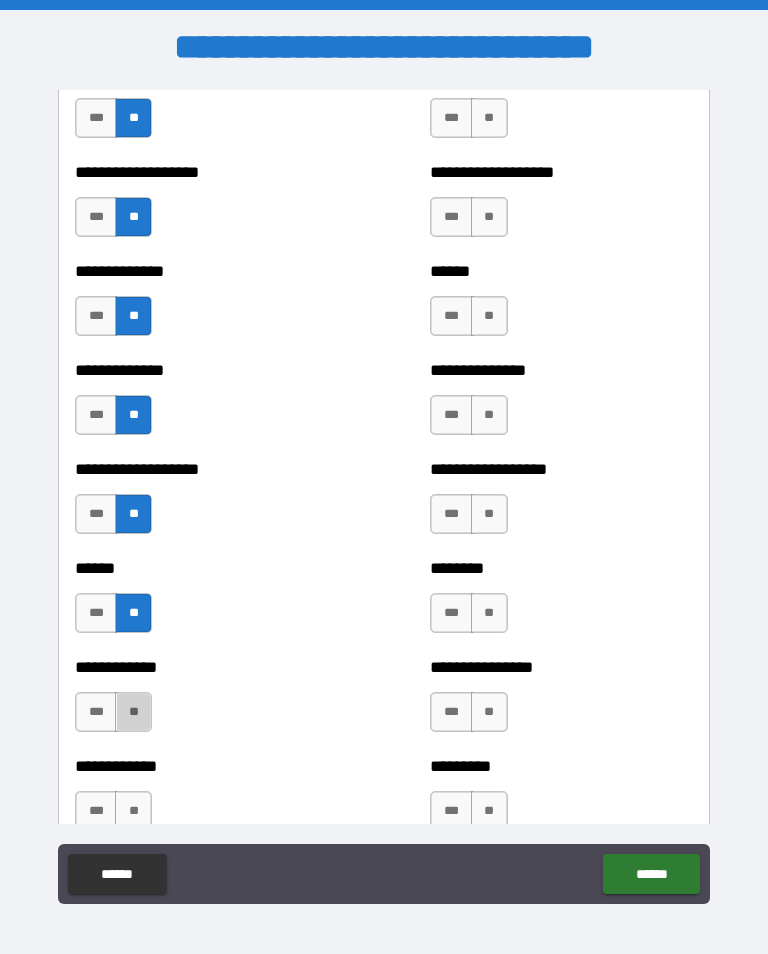 click on "**" at bounding box center (133, 712) 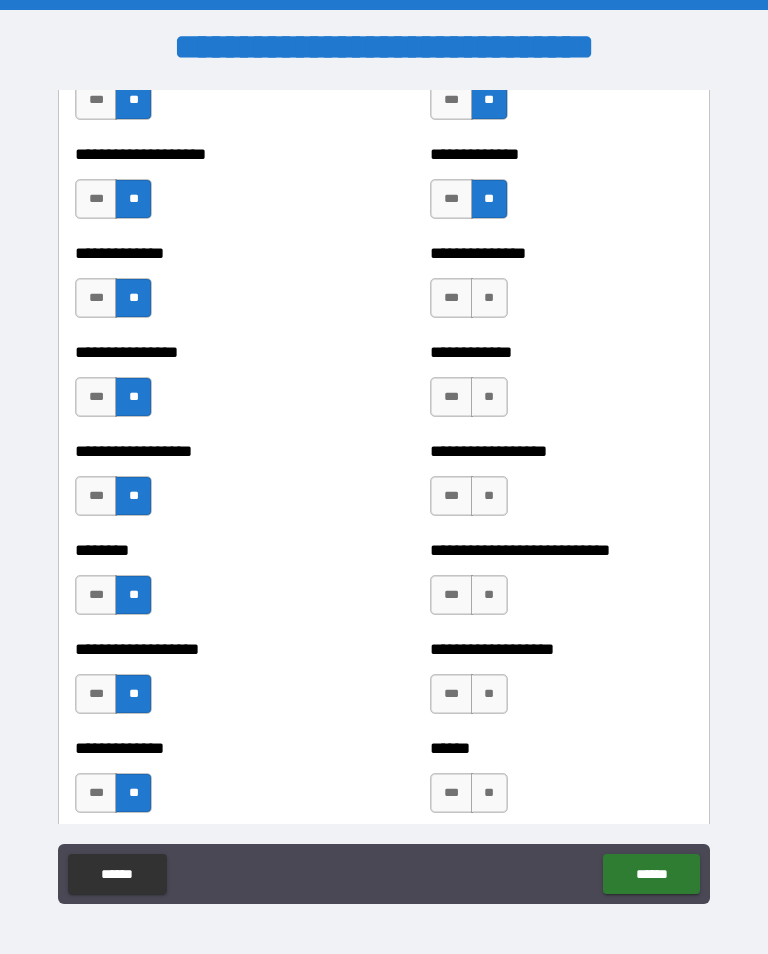 scroll, scrollTop: 4183, scrollLeft: 0, axis: vertical 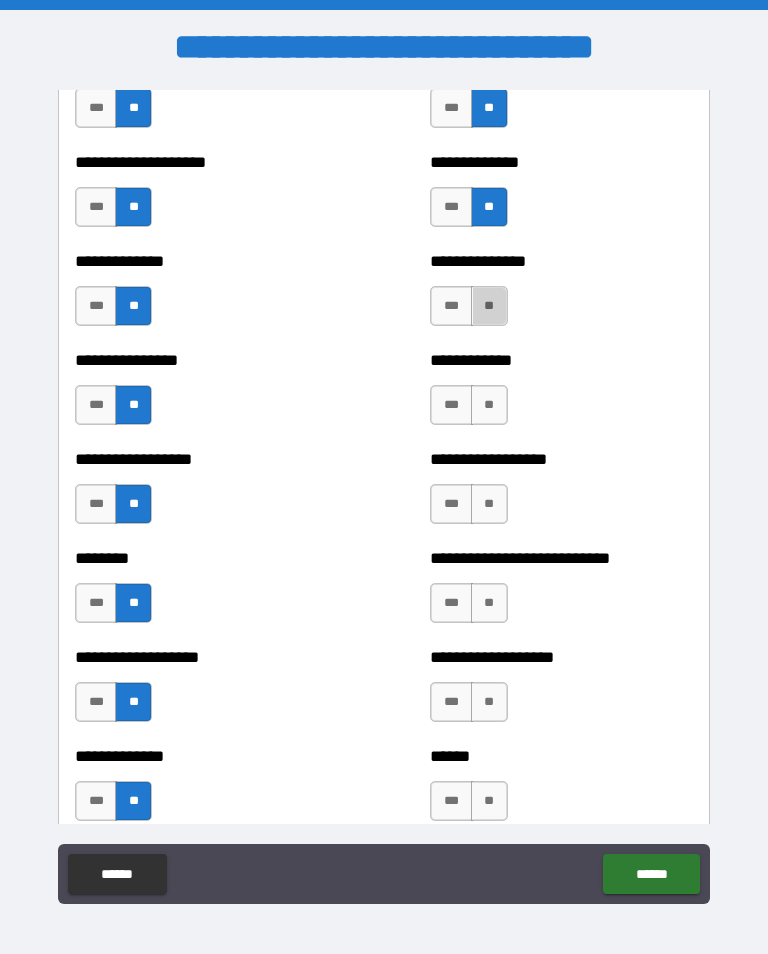 click on "**" at bounding box center (489, 306) 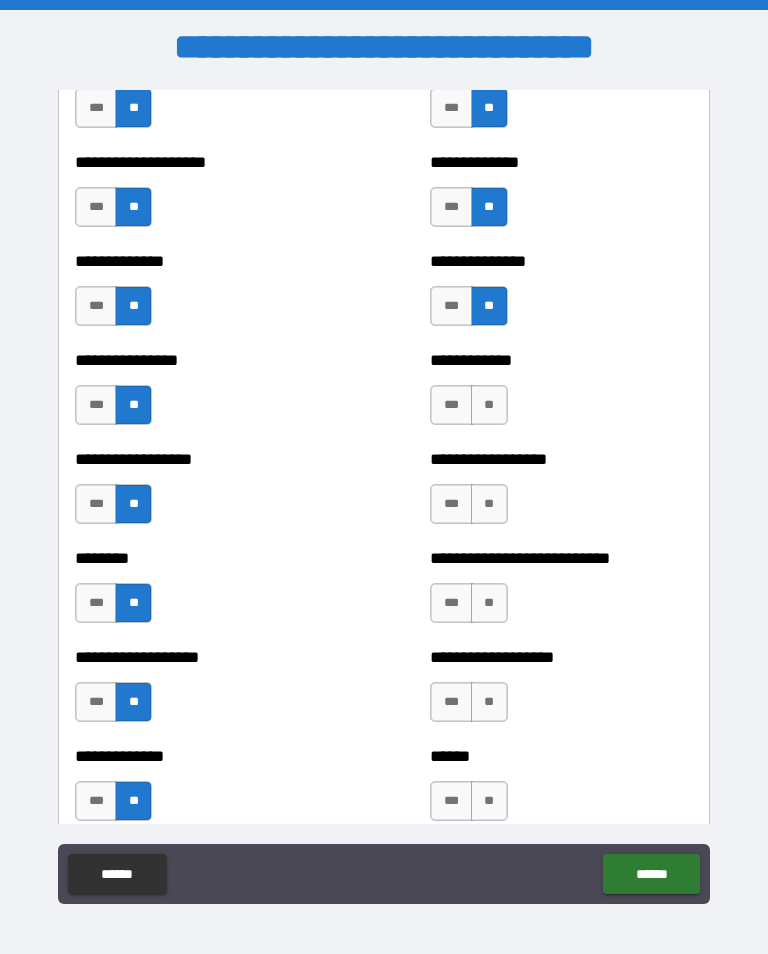 click on "**" at bounding box center [489, 405] 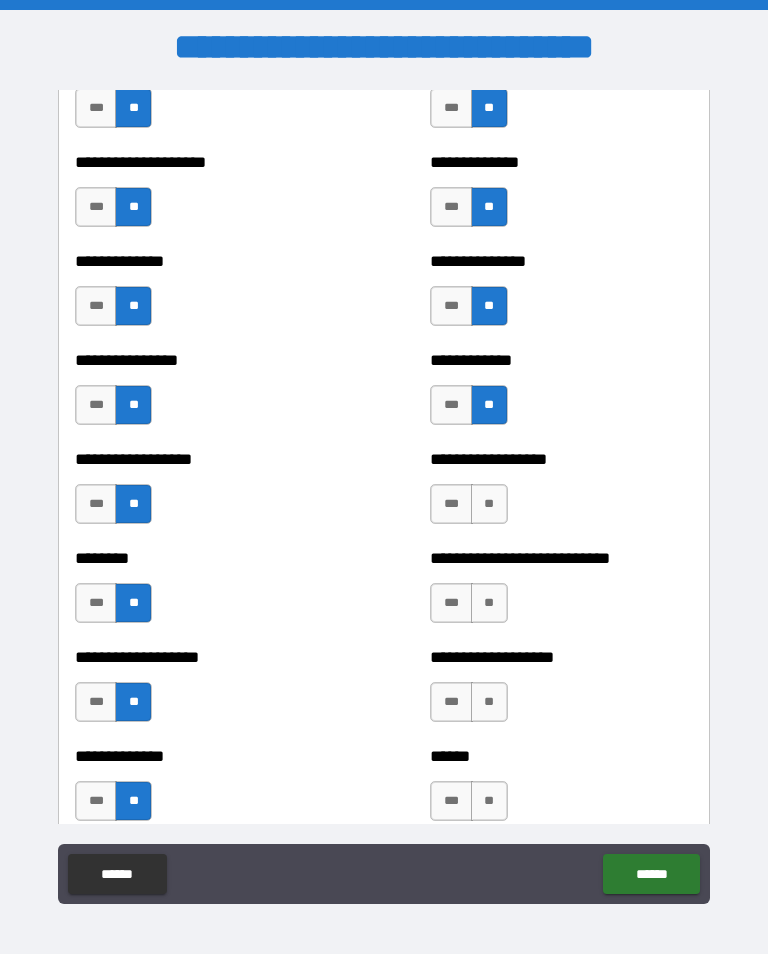 click on "**" at bounding box center [489, 504] 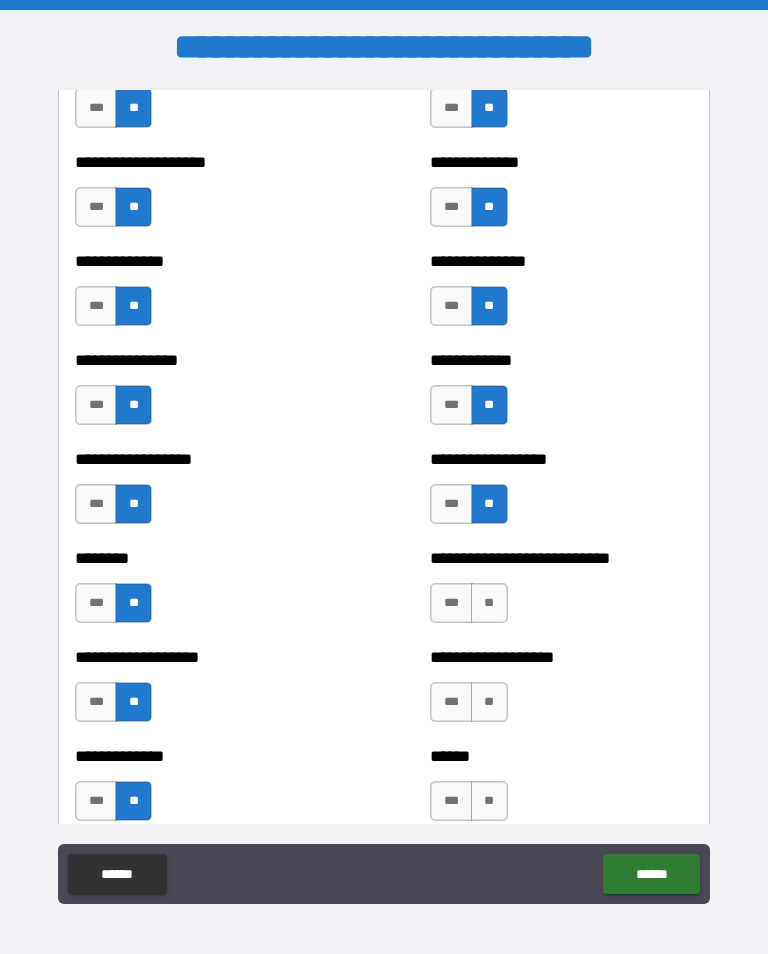click on "**" at bounding box center (489, 603) 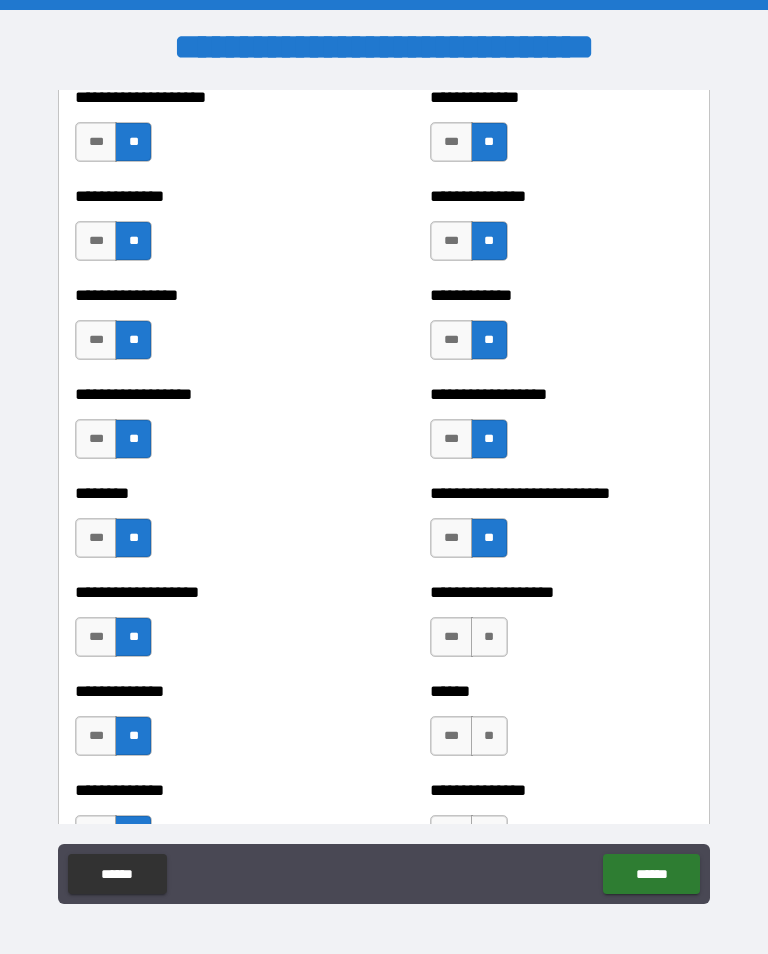 scroll, scrollTop: 4295, scrollLeft: 0, axis: vertical 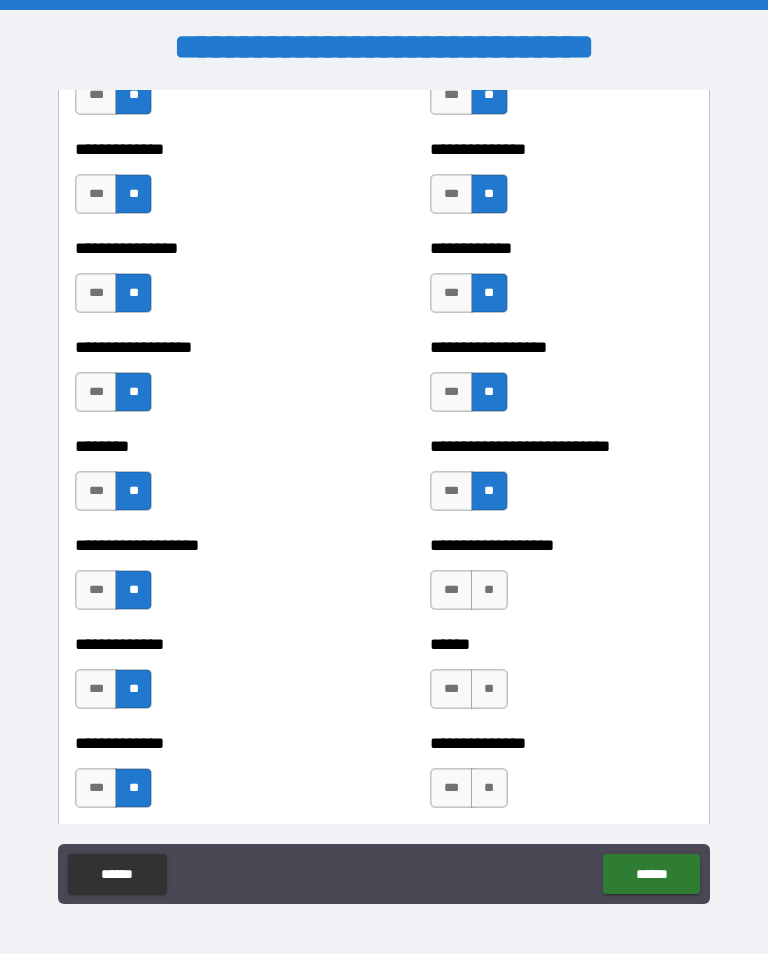 click on "**" at bounding box center [489, 590] 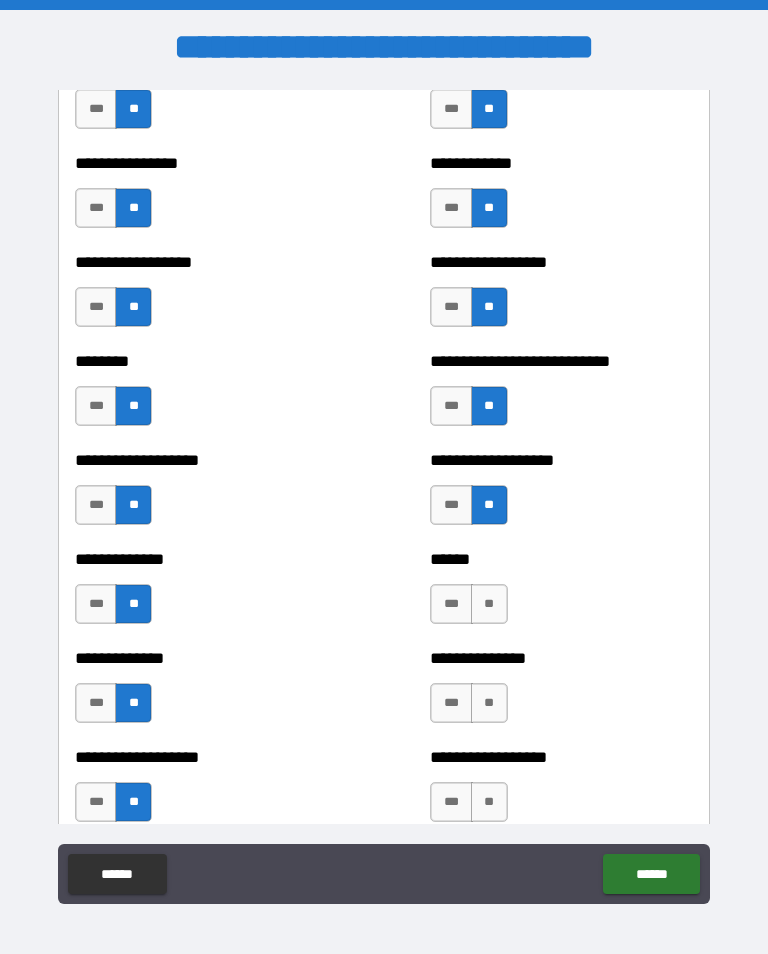 scroll, scrollTop: 4380, scrollLeft: 0, axis: vertical 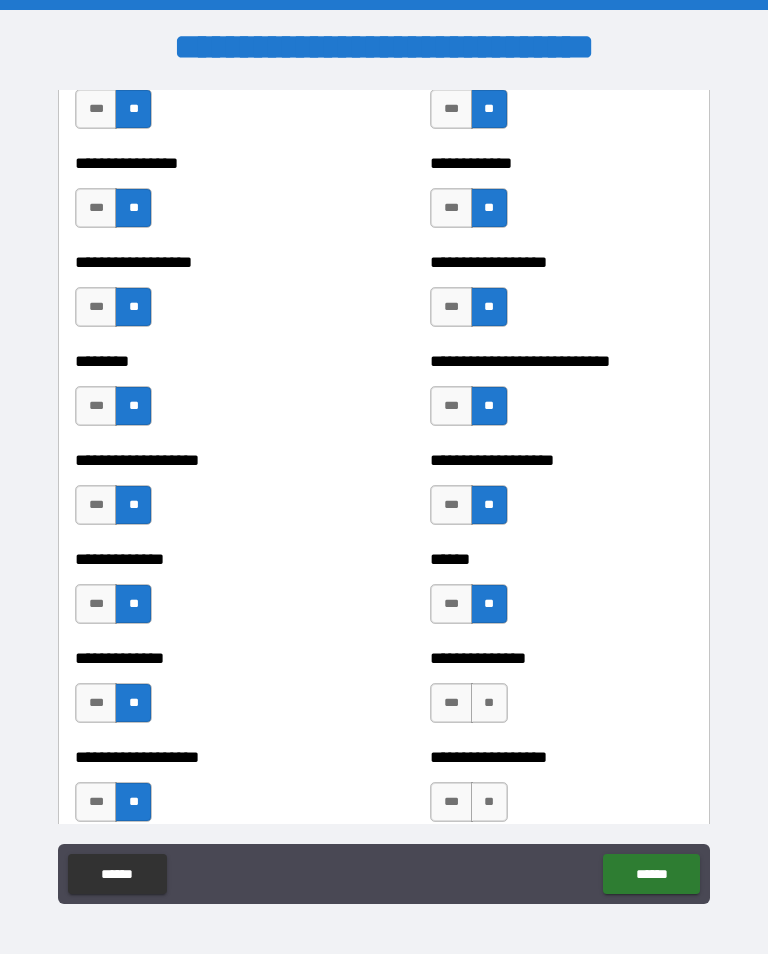 click on "**" at bounding box center (489, 703) 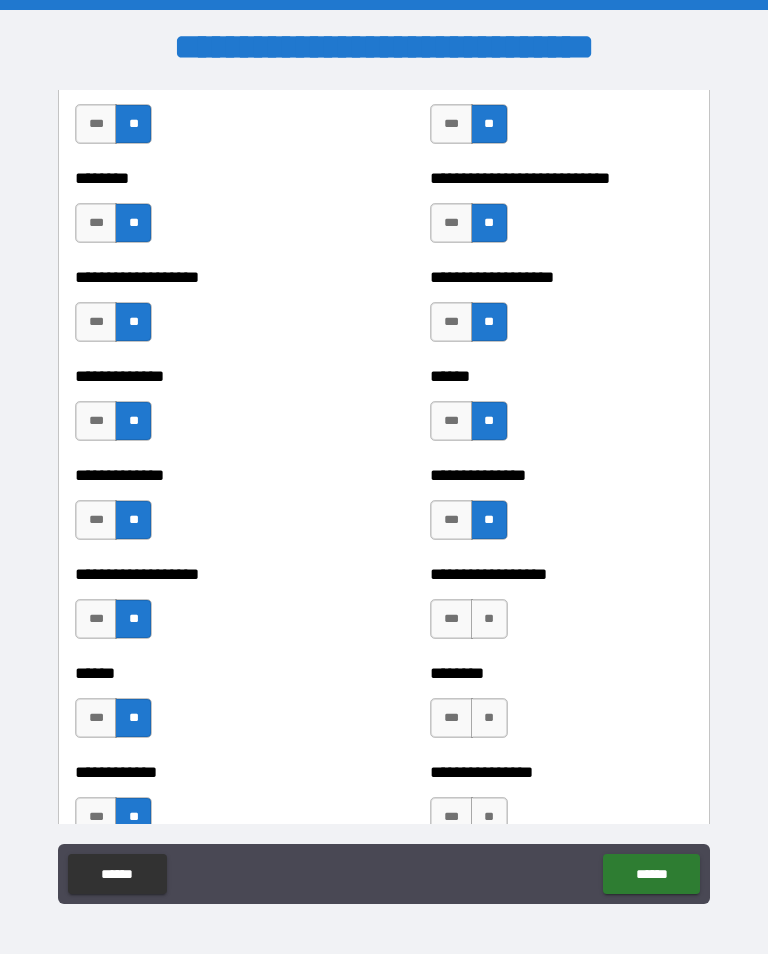 scroll, scrollTop: 4568, scrollLeft: 0, axis: vertical 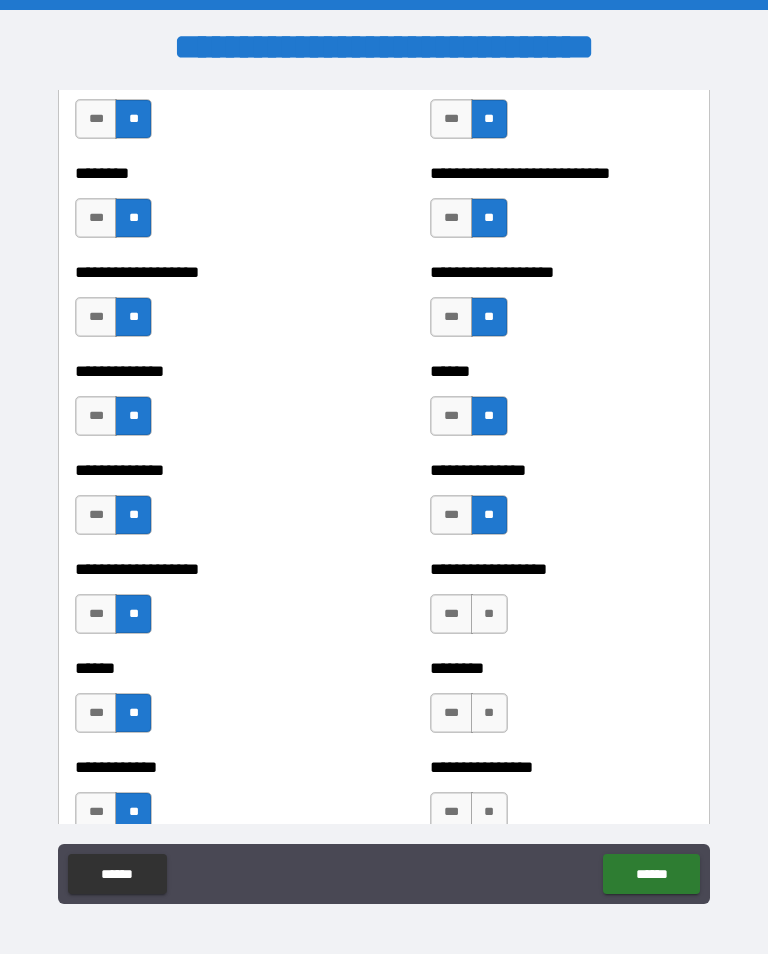 click on "**" at bounding box center [489, 614] 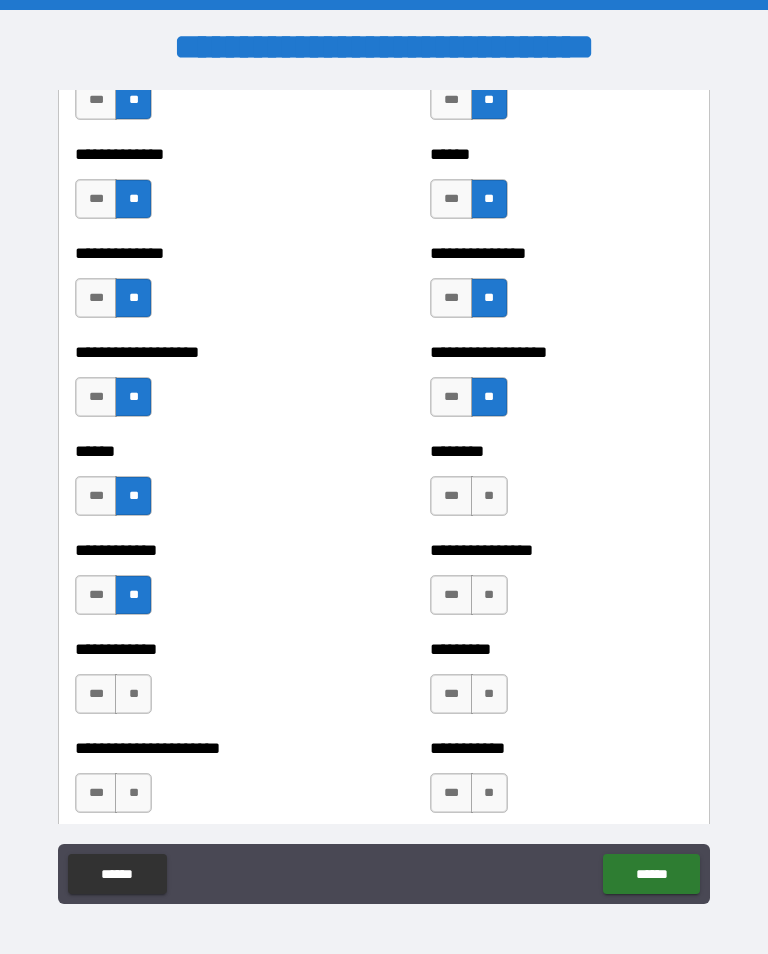scroll, scrollTop: 4787, scrollLeft: 0, axis: vertical 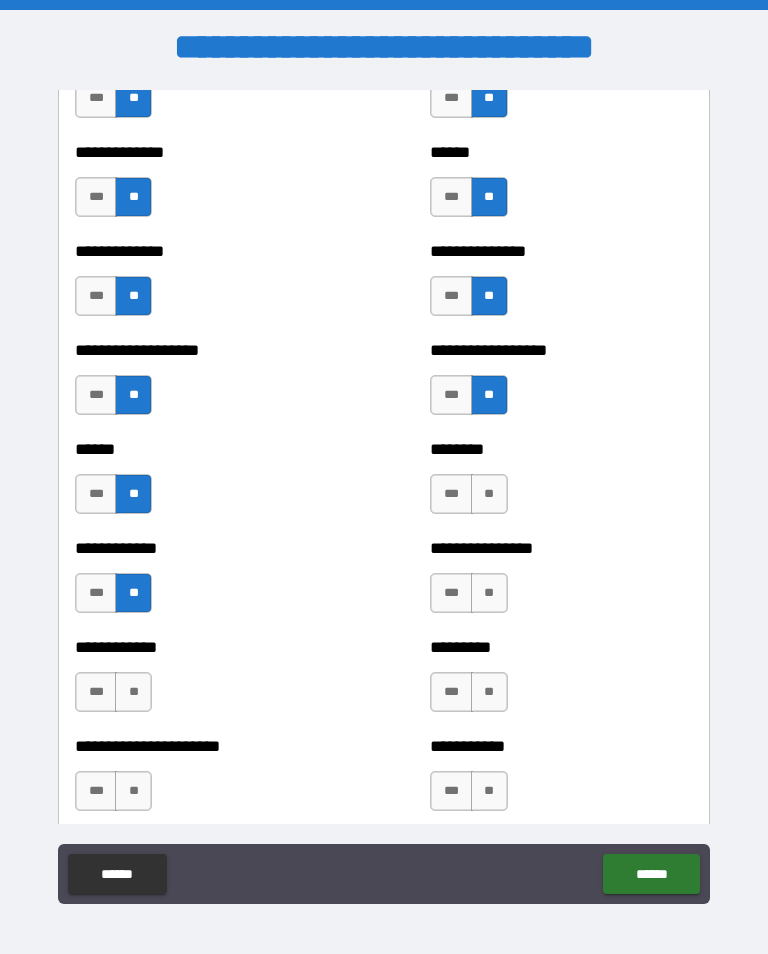click on "**" at bounding box center [489, 593] 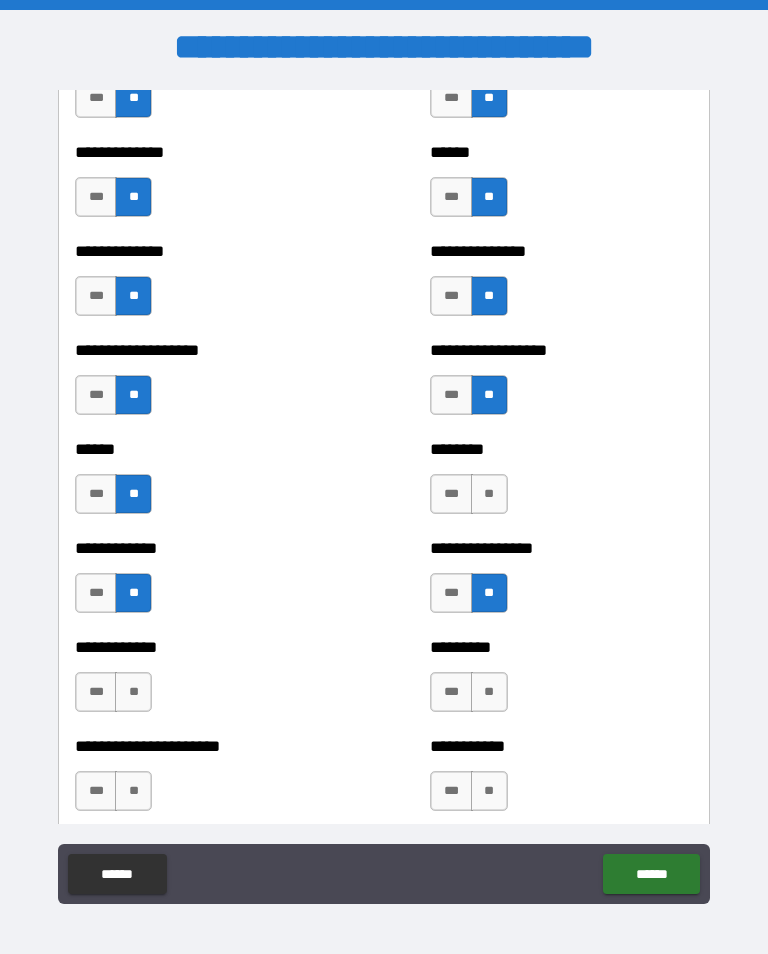 click on "**" at bounding box center (489, 494) 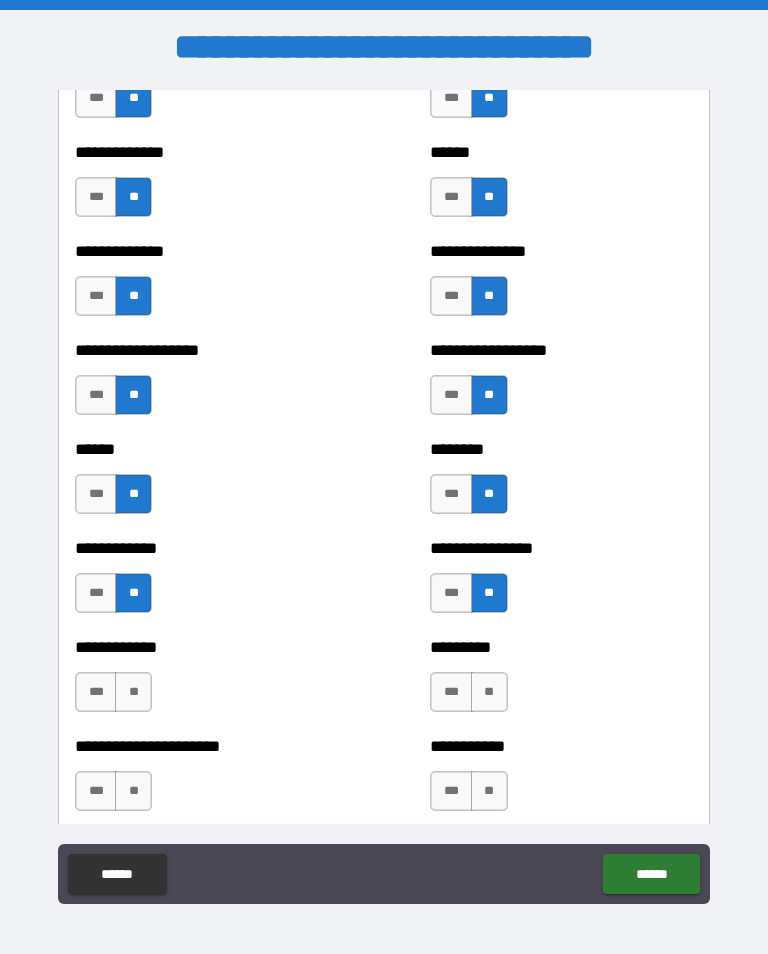 click on "**" at bounding box center [133, 692] 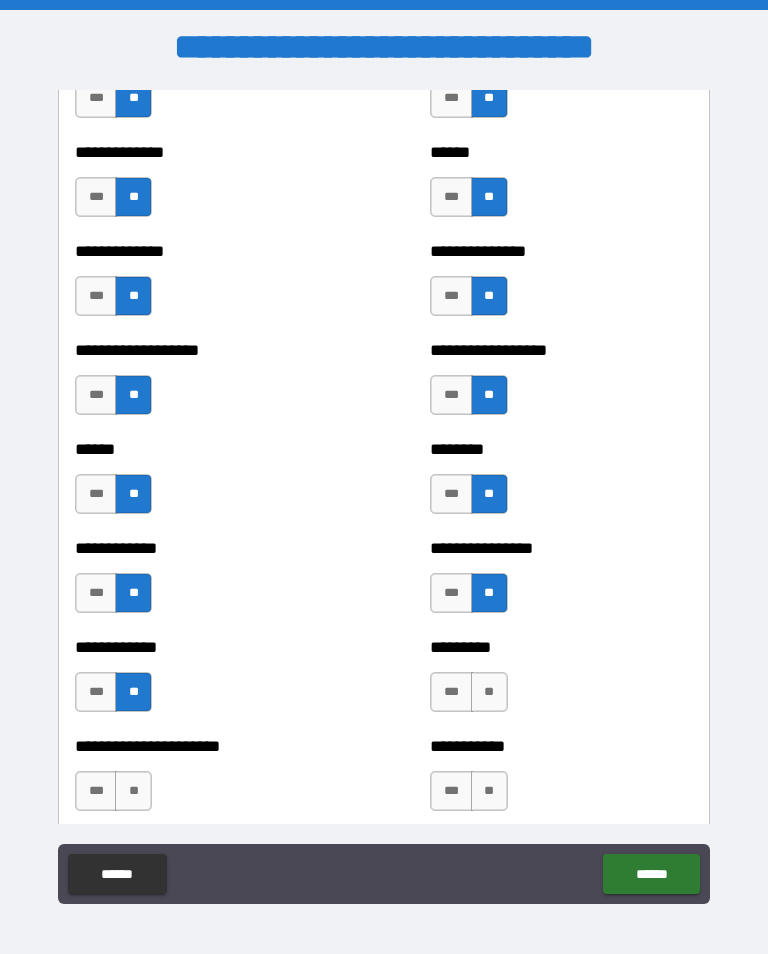 click on "**" at bounding box center (133, 791) 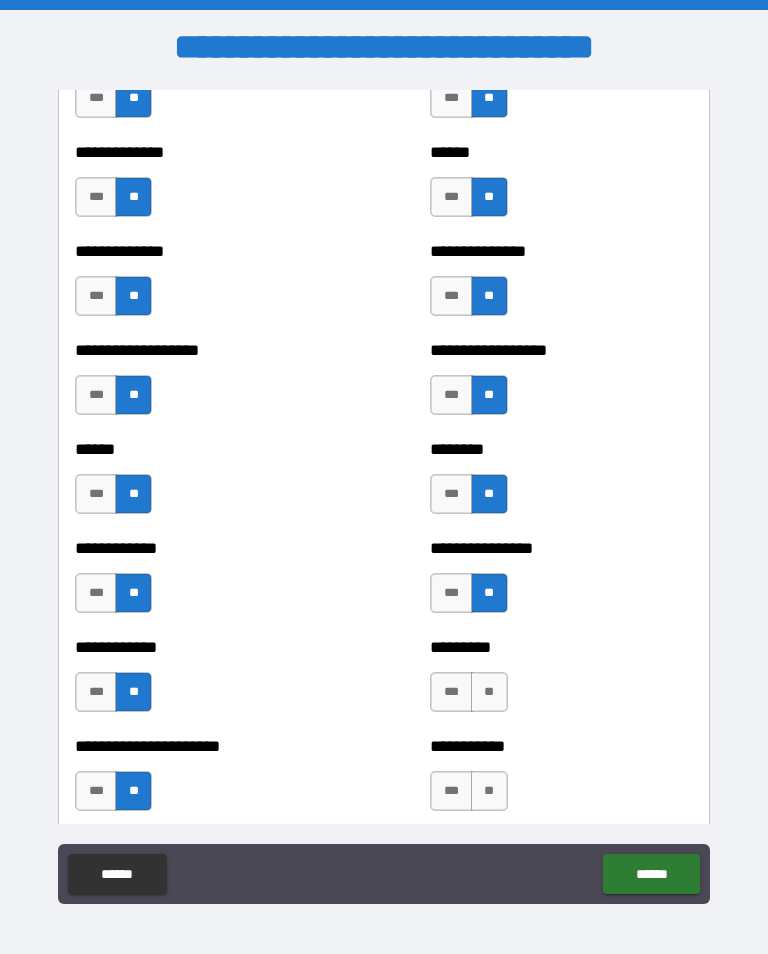 click on "**" at bounding box center (489, 692) 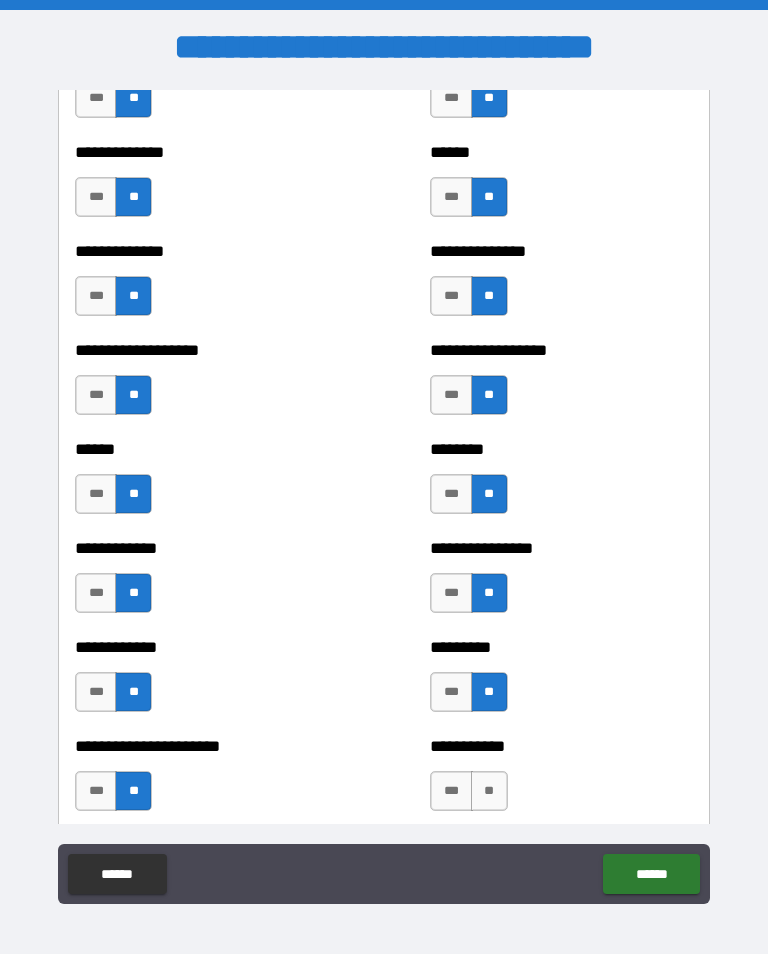 click on "**" at bounding box center (489, 791) 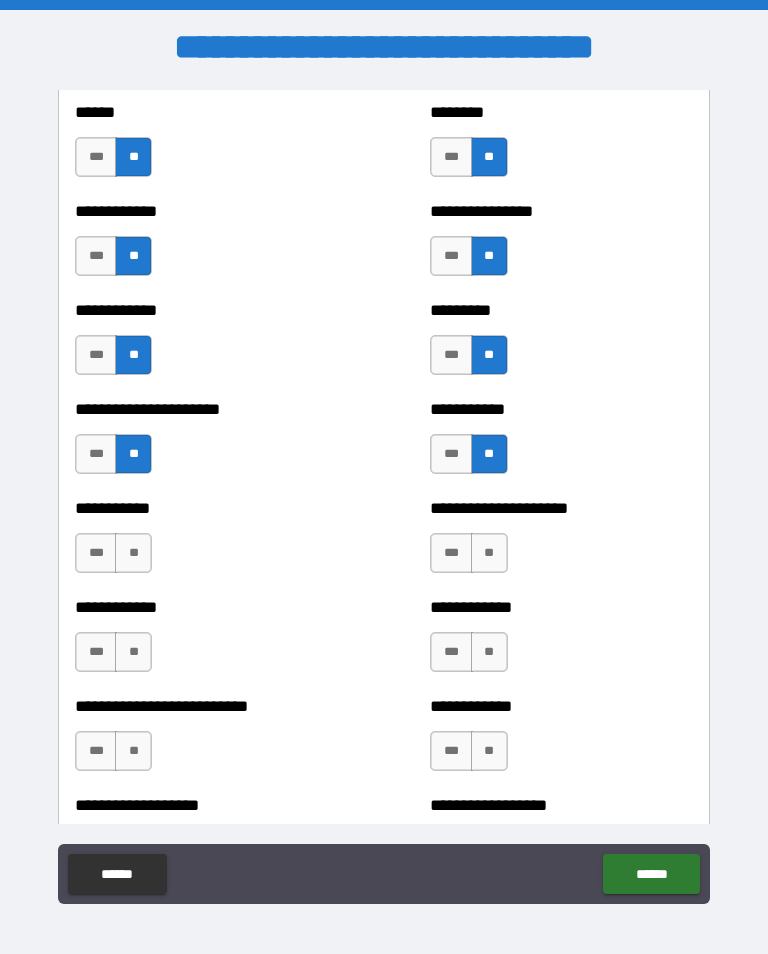 scroll, scrollTop: 5130, scrollLeft: 0, axis: vertical 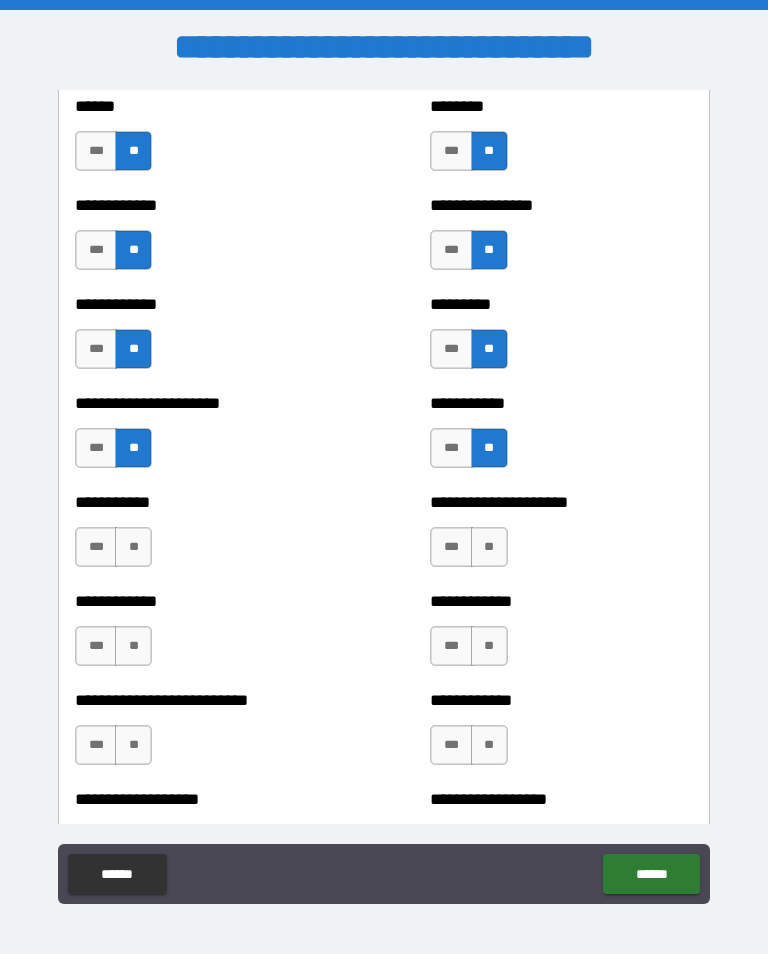 click on "**" at bounding box center (133, 646) 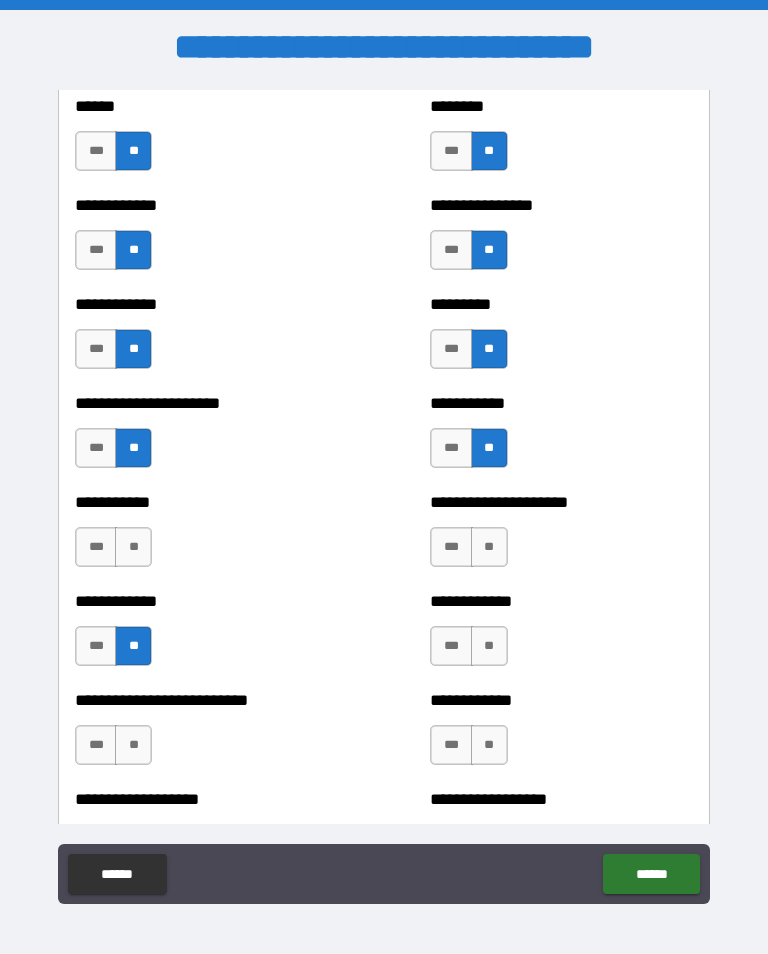 click on "**" at bounding box center [133, 745] 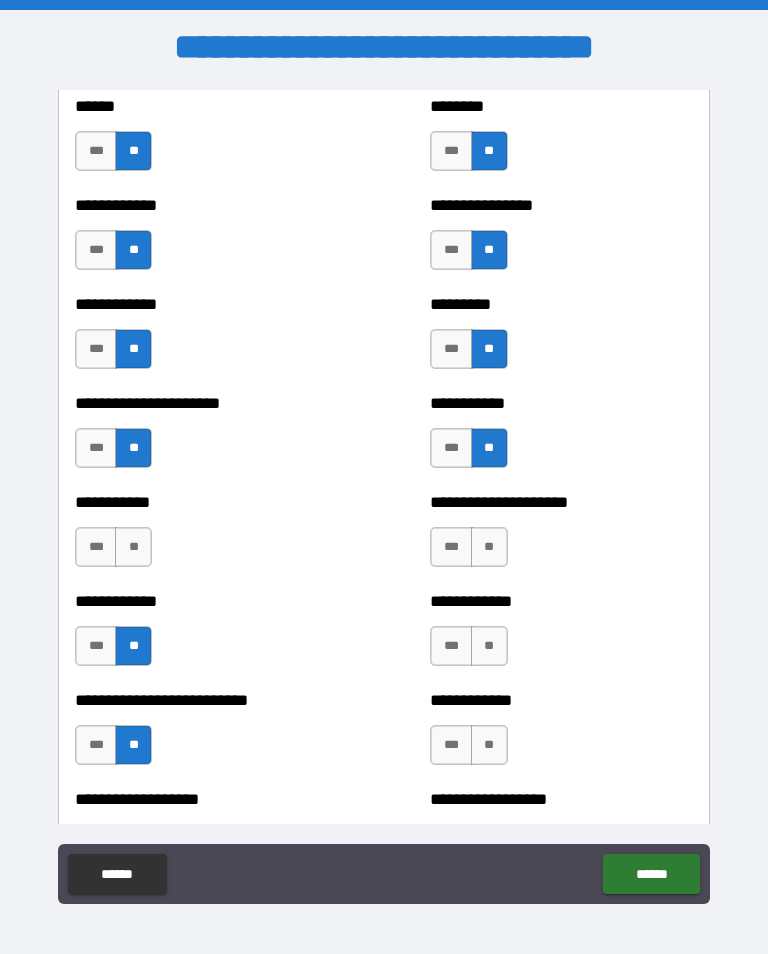 click on "**" at bounding box center [489, 547] 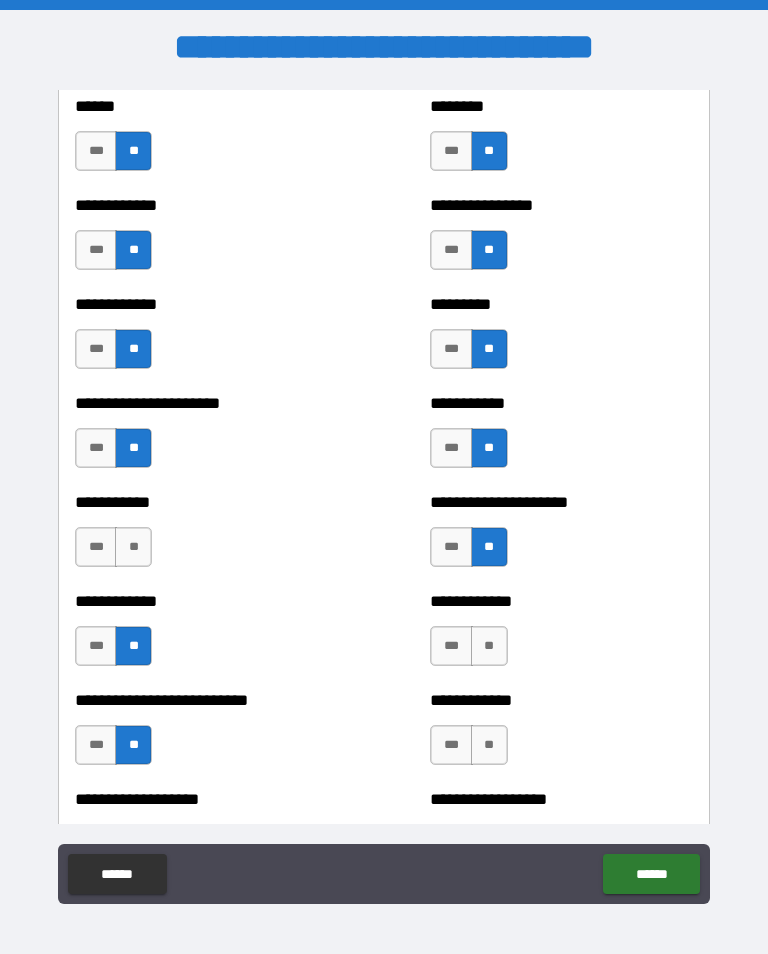 click on "**" at bounding box center [489, 646] 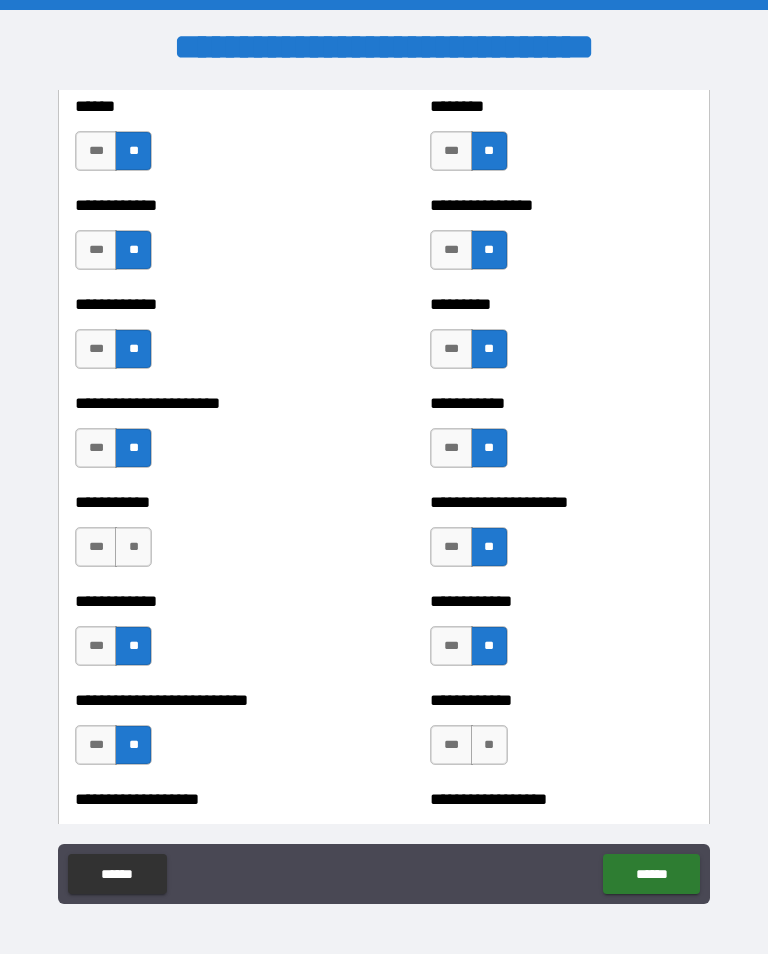 click on "**" at bounding box center [489, 745] 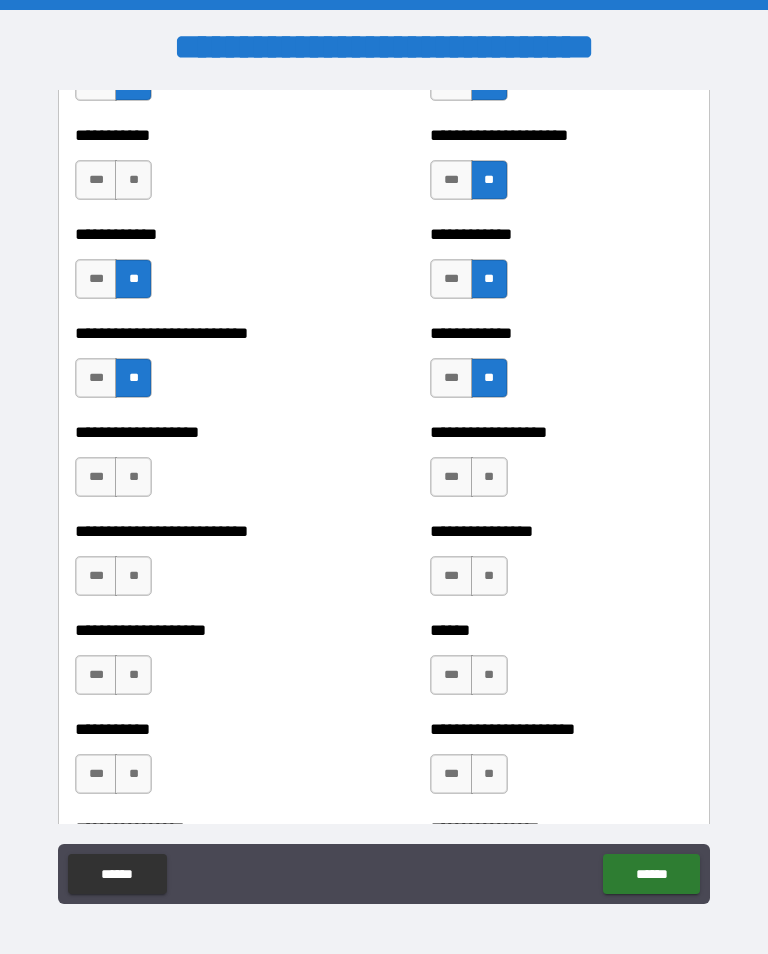 scroll, scrollTop: 5498, scrollLeft: 0, axis: vertical 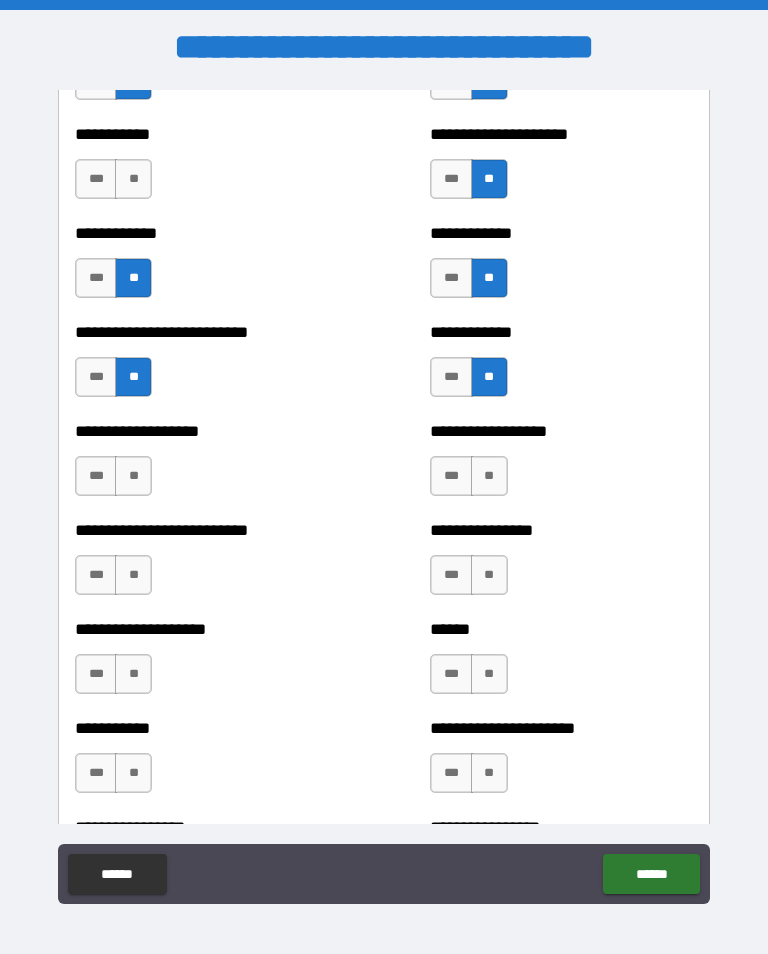 click on "**" at bounding box center [133, 476] 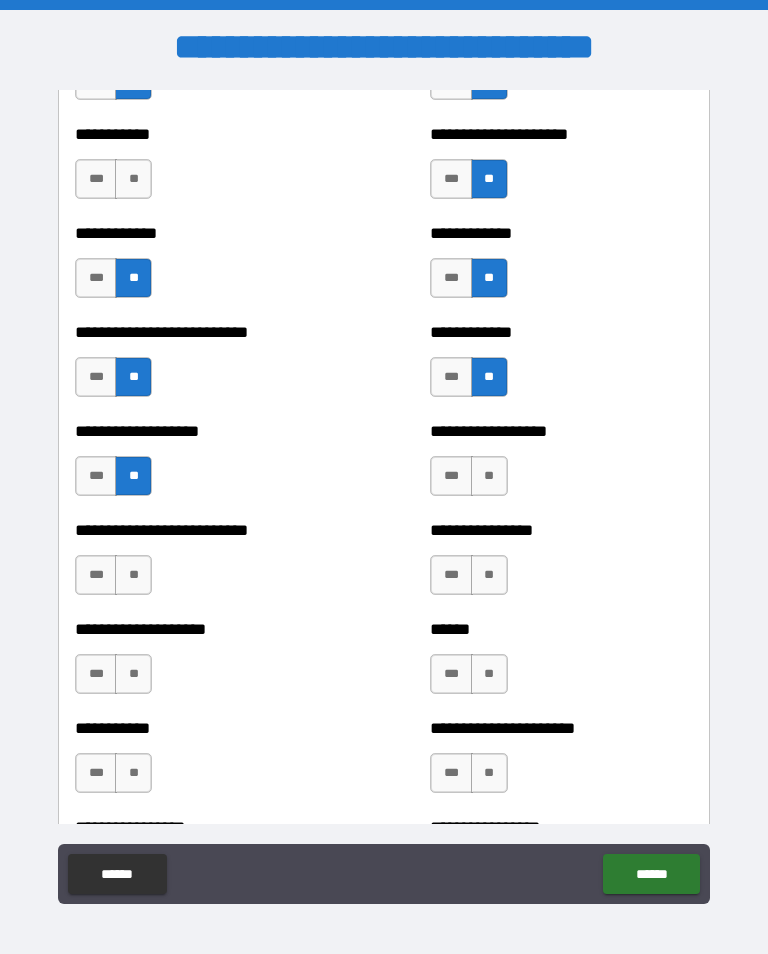 click on "***" at bounding box center [451, 476] 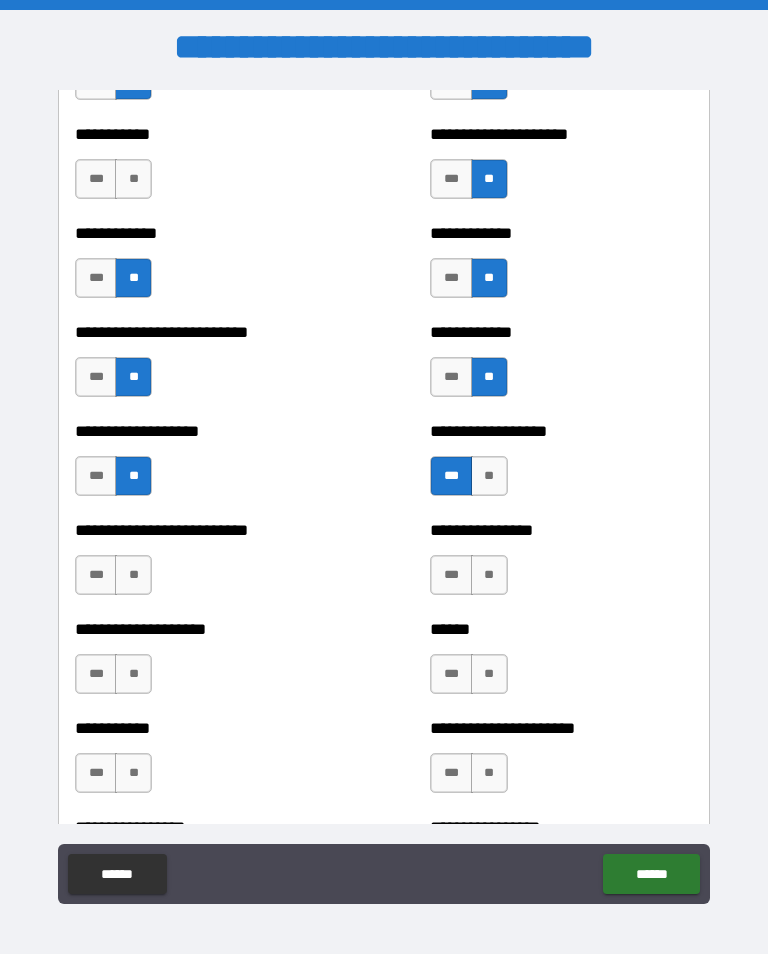 click on "**" at bounding box center (133, 575) 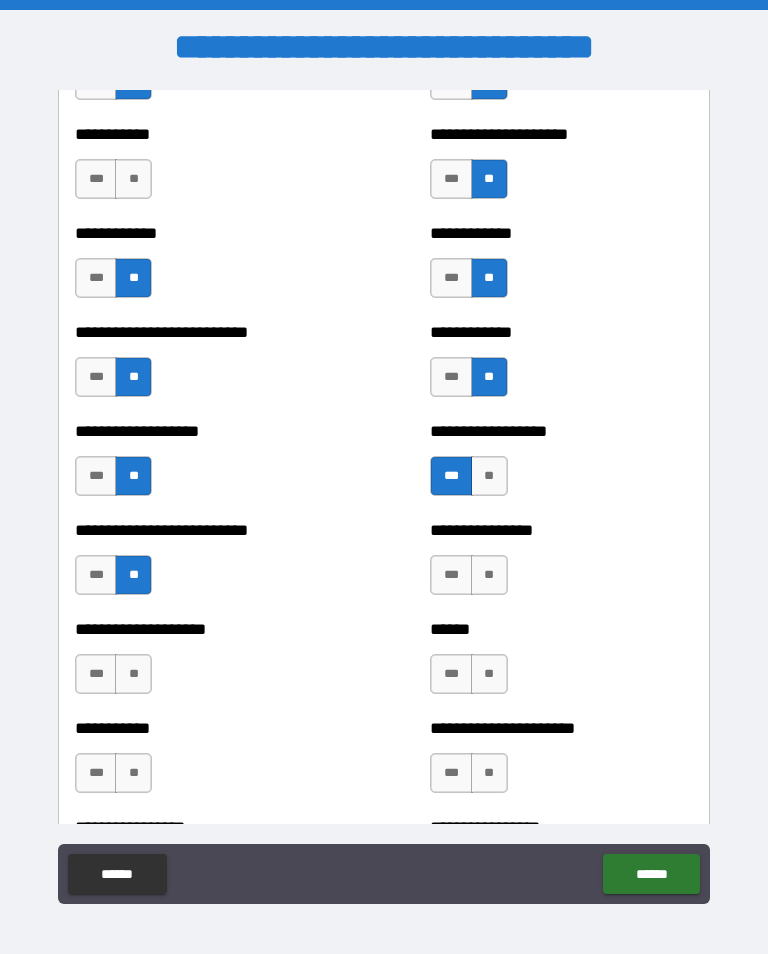 click on "**" at bounding box center (489, 476) 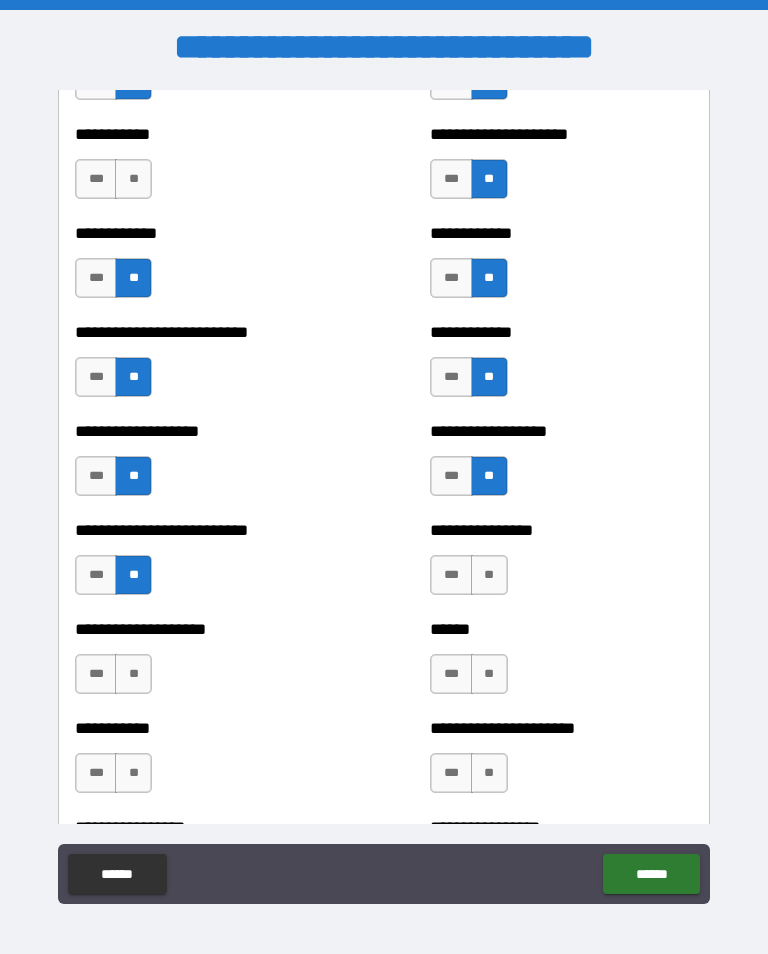 click on "***" at bounding box center [451, 476] 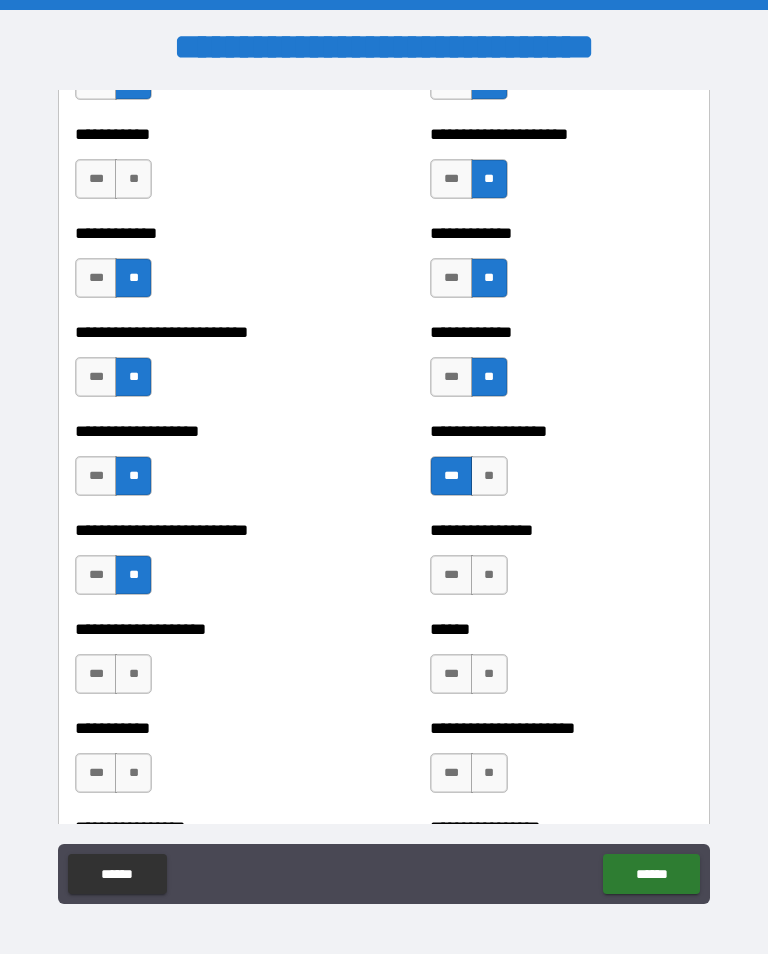 click on "**" at bounding box center [489, 476] 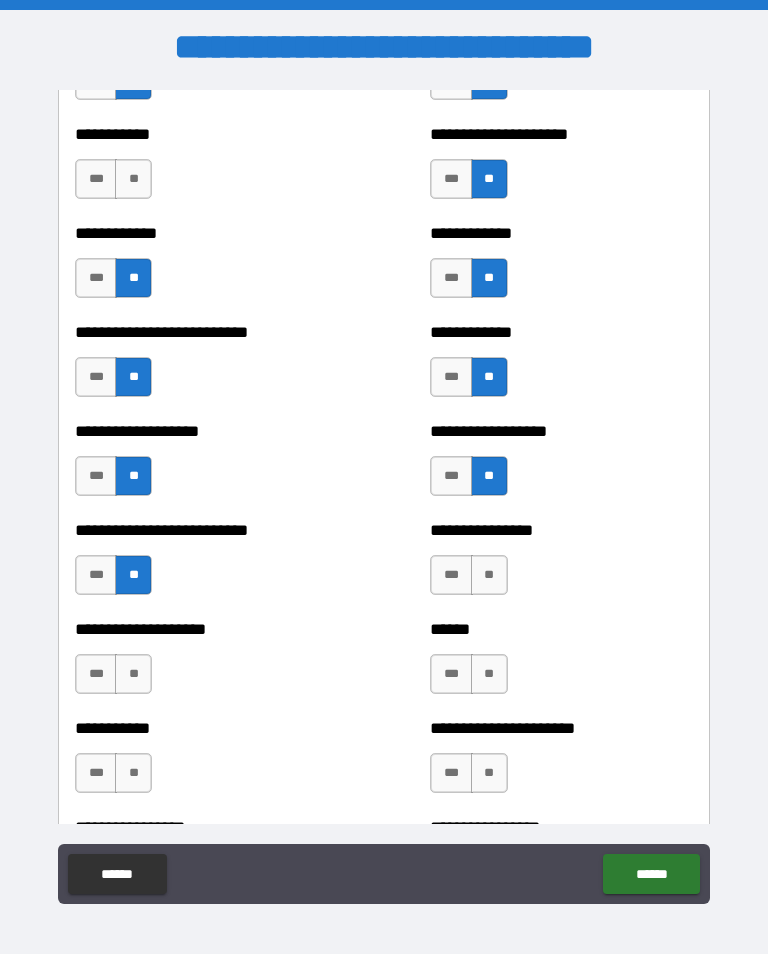 click on "***" at bounding box center (451, 476) 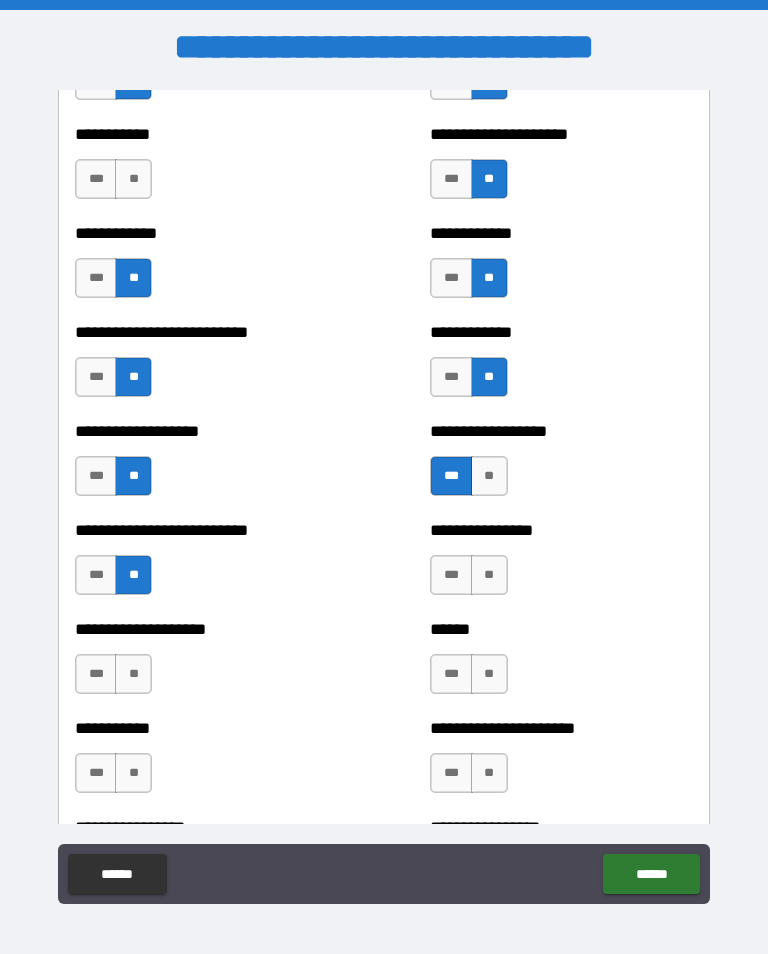click on "**" at bounding box center (489, 575) 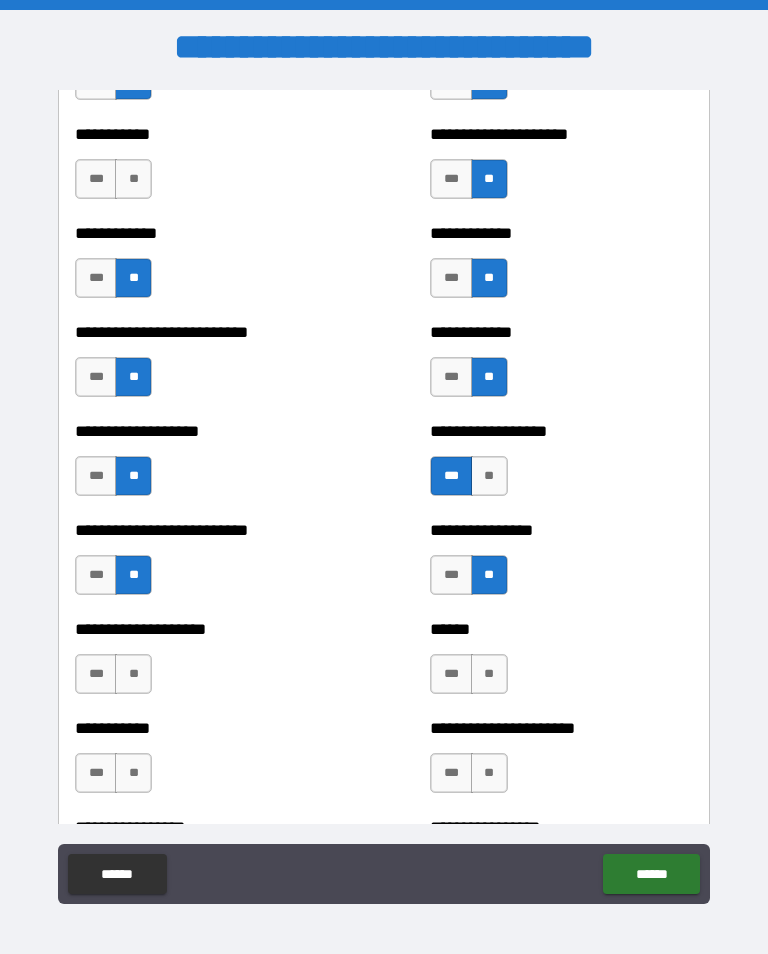 click on "**" at bounding box center [133, 674] 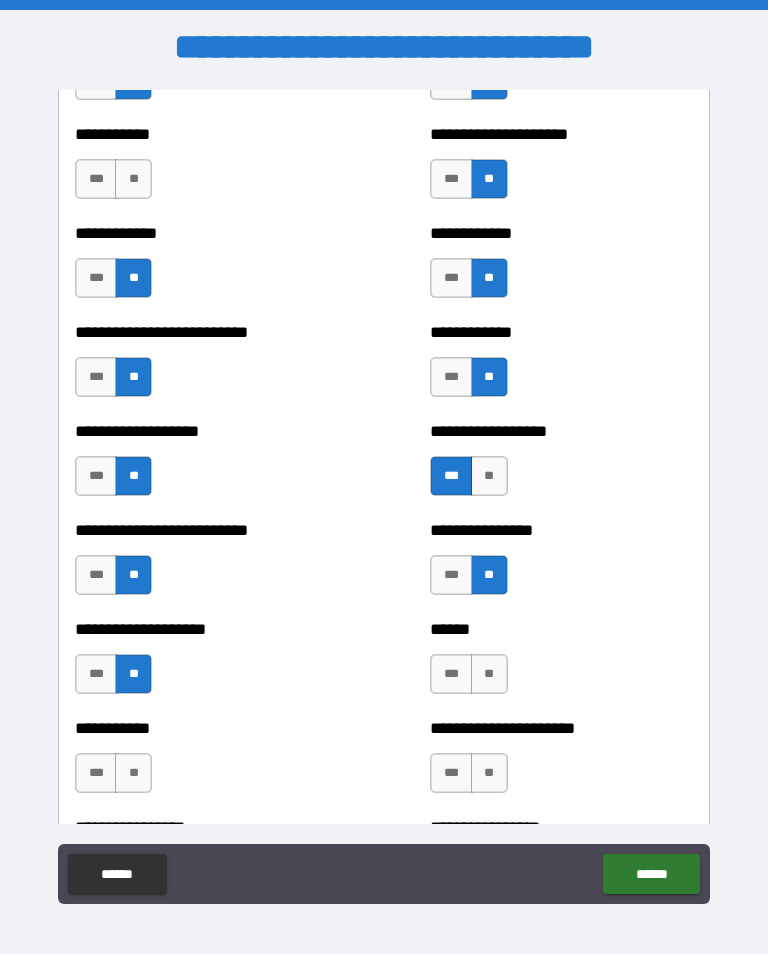 click on "**" at bounding box center (489, 674) 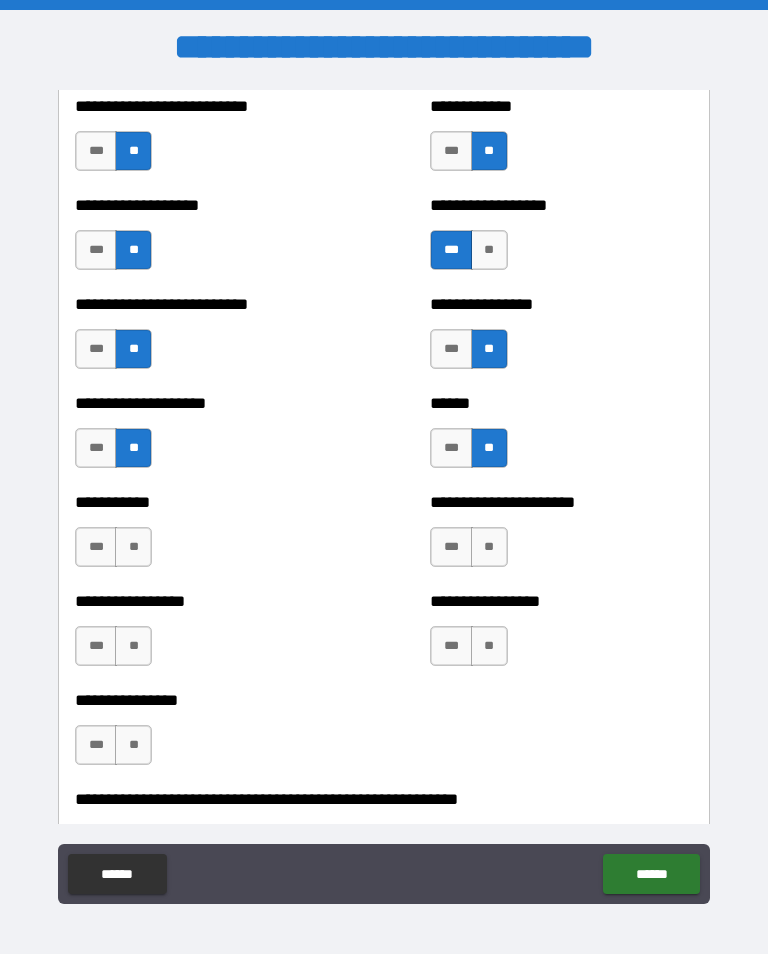 scroll, scrollTop: 5731, scrollLeft: 0, axis: vertical 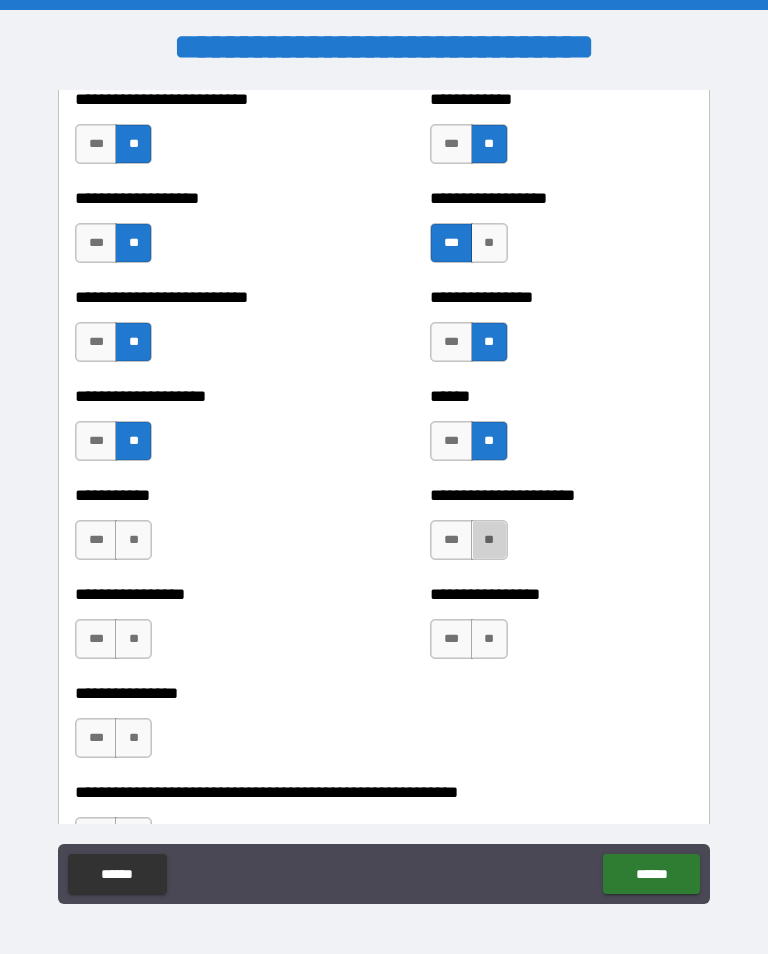 click on "**" at bounding box center (489, 540) 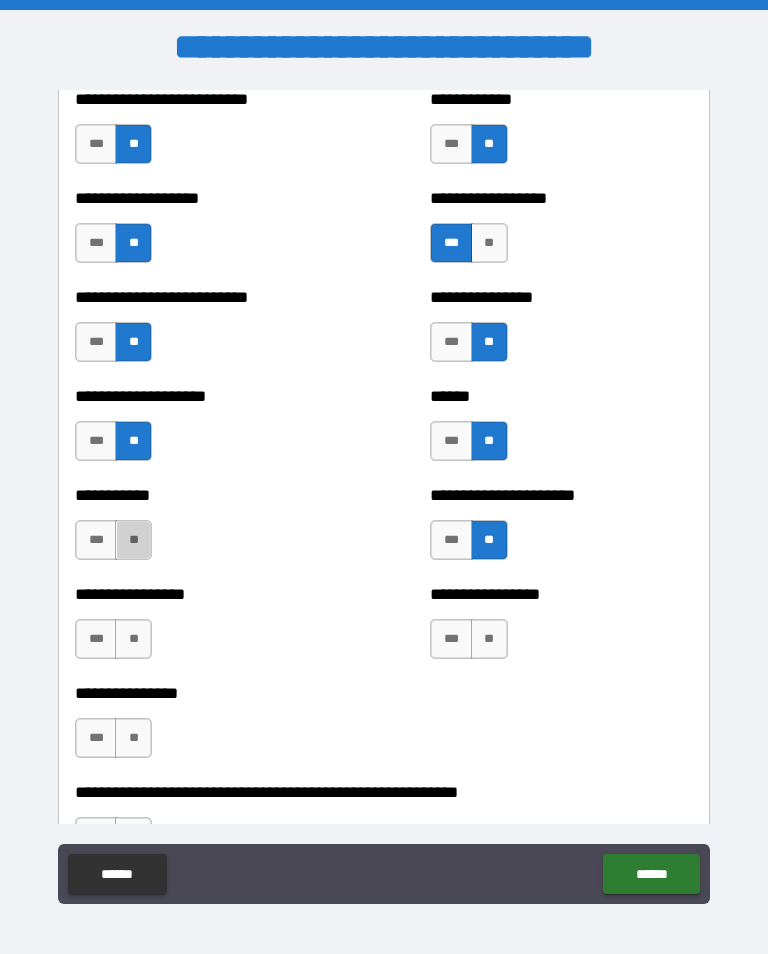 click on "**" at bounding box center (133, 540) 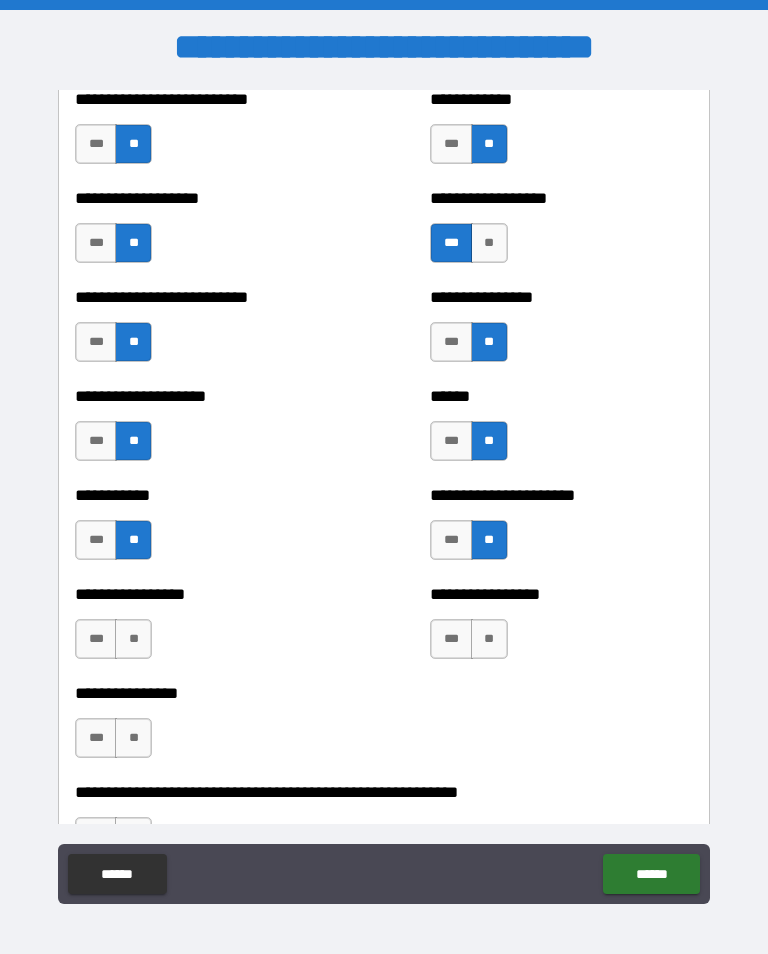 click on "**" at bounding box center (133, 639) 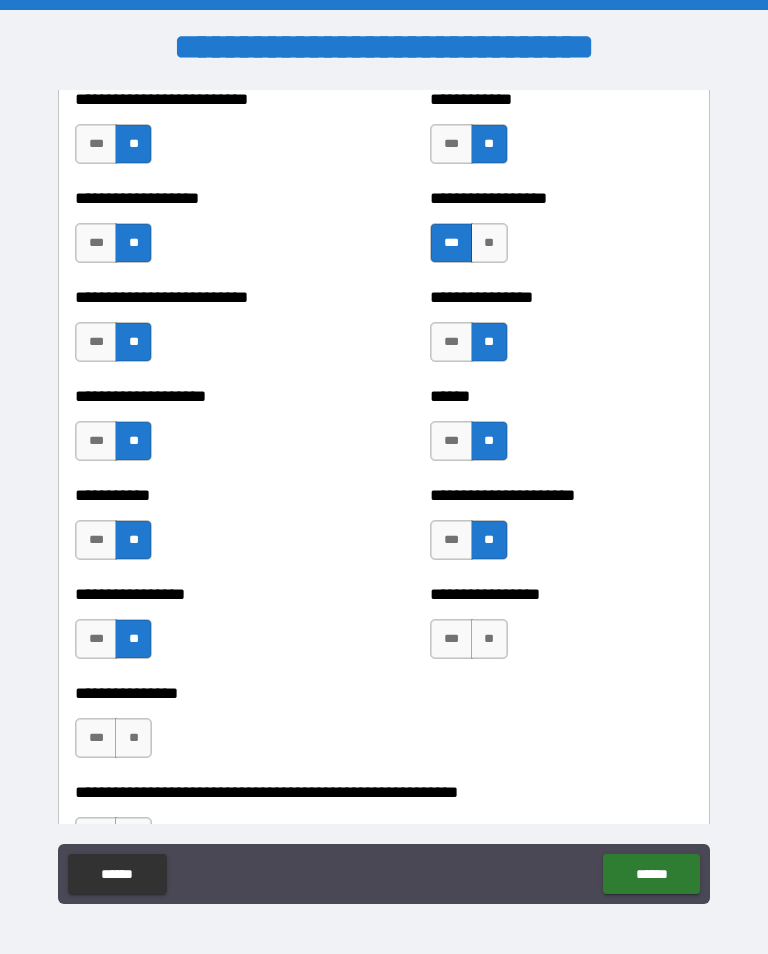 click on "**" at bounding box center (489, 639) 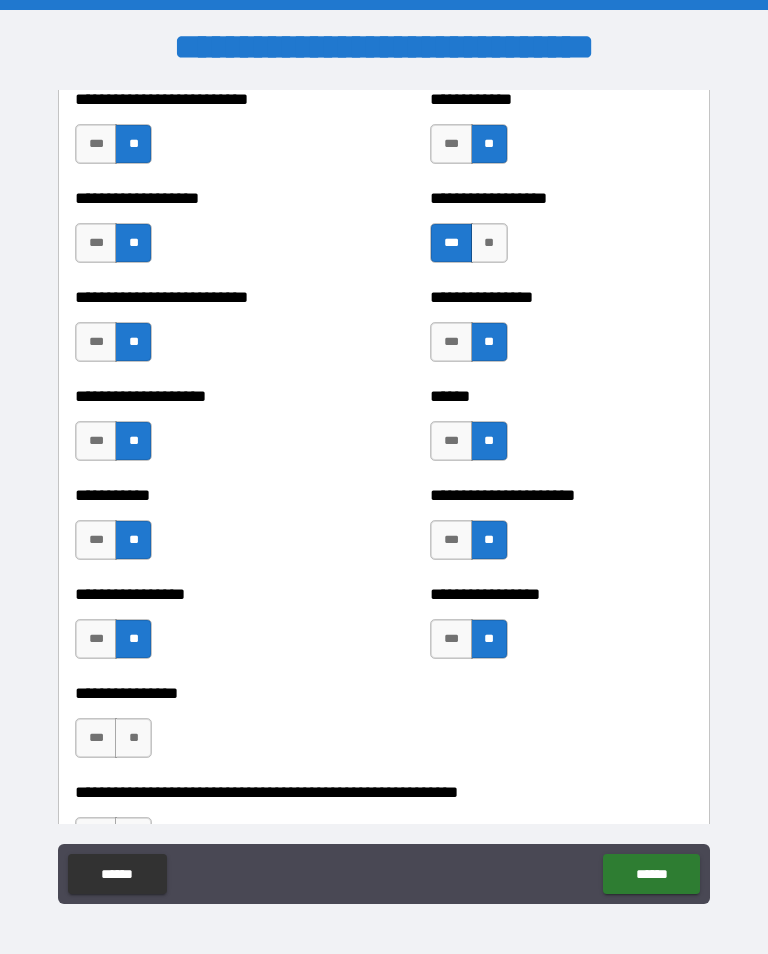 click on "**" at bounding box center [133, 738] 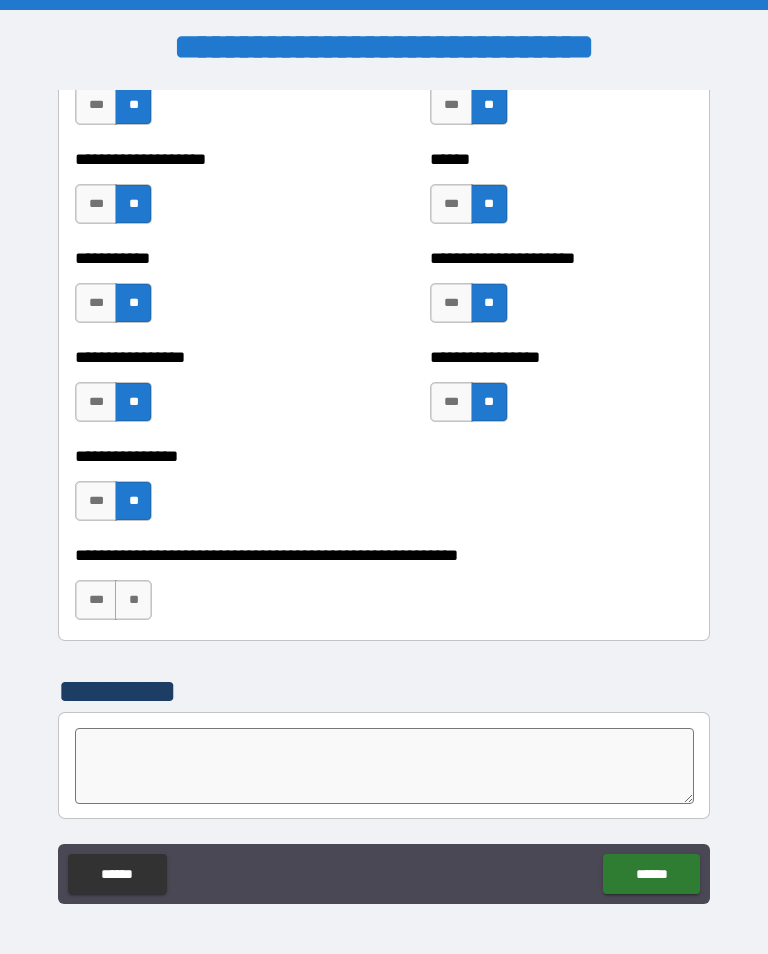 scroll, scrollTop: 5979, scrollLeft: 0, axis: vertical 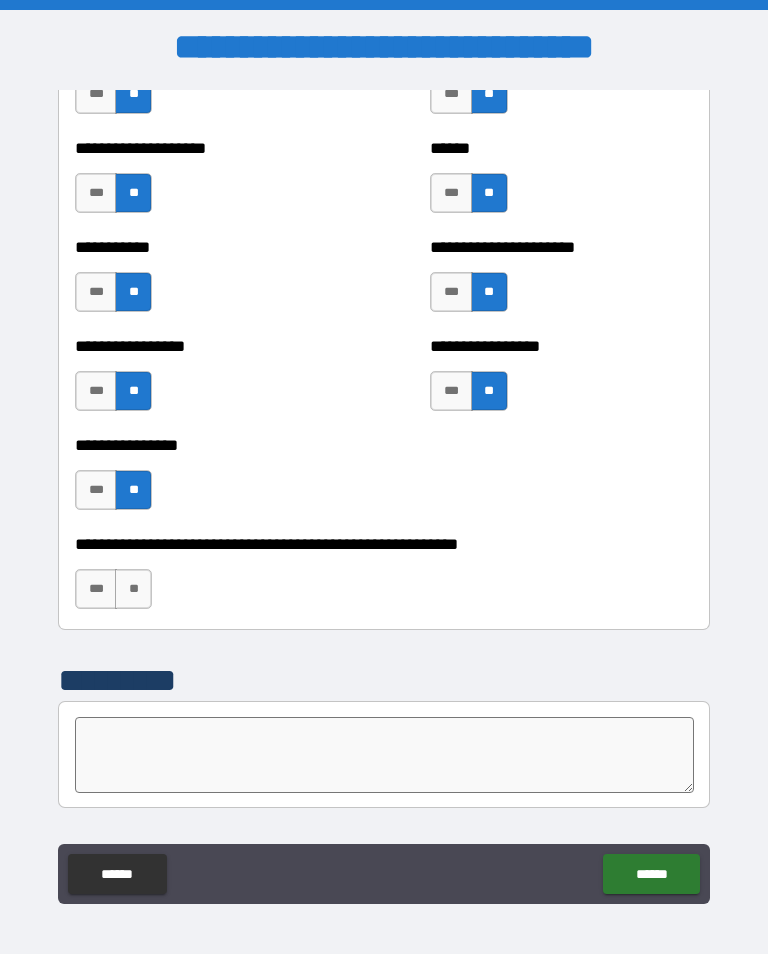 click on "**" at bounding box center (133, 589) 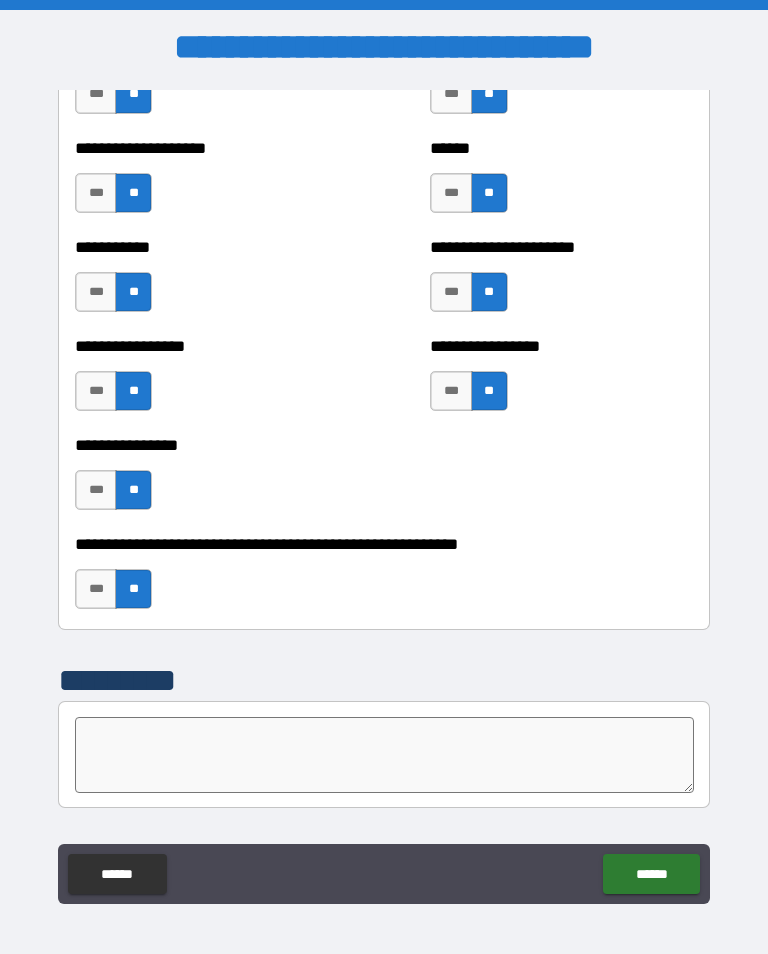 click on "***" at bounding box center (96, 589) 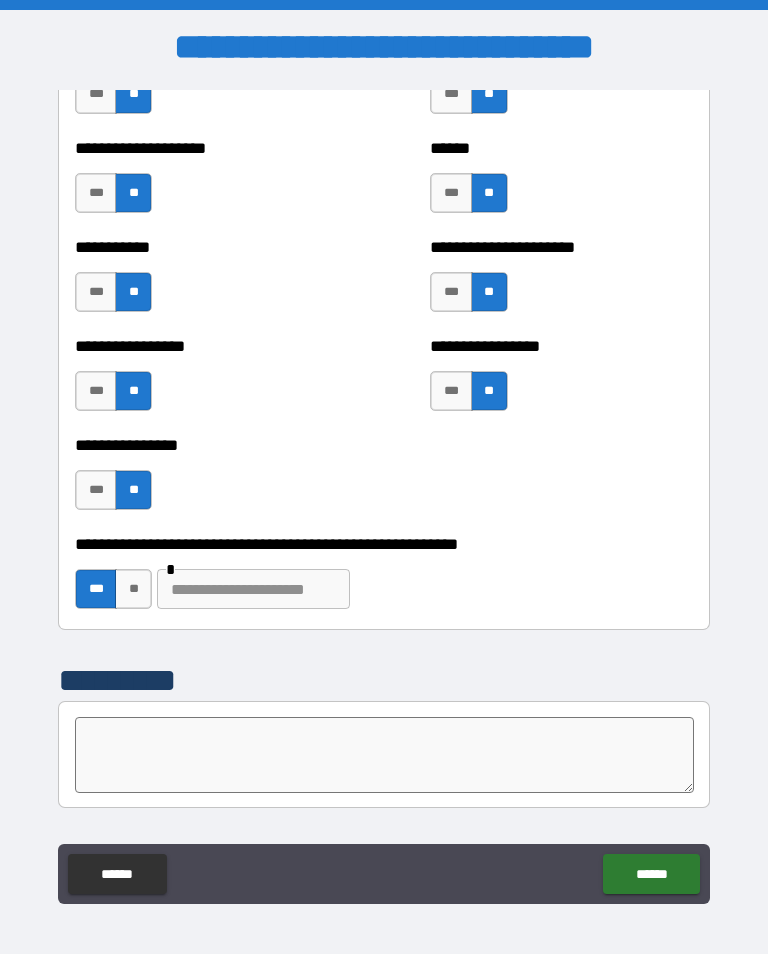 click at bounding box center (384, 755) 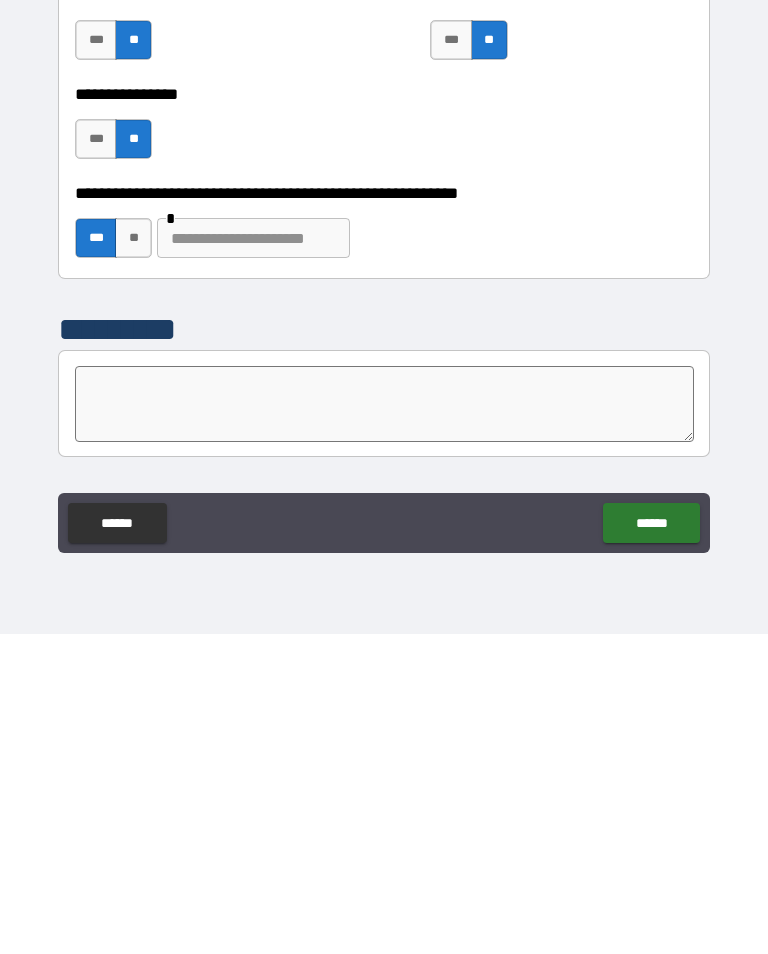 click at bounding box center (253, 558) 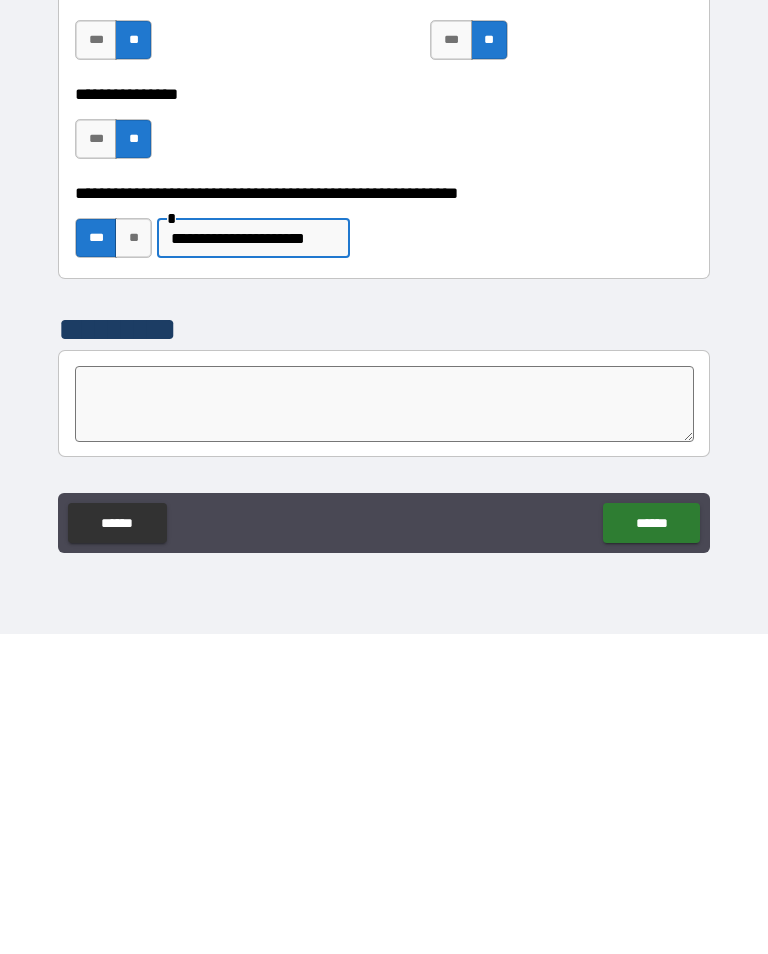 type on "**********" 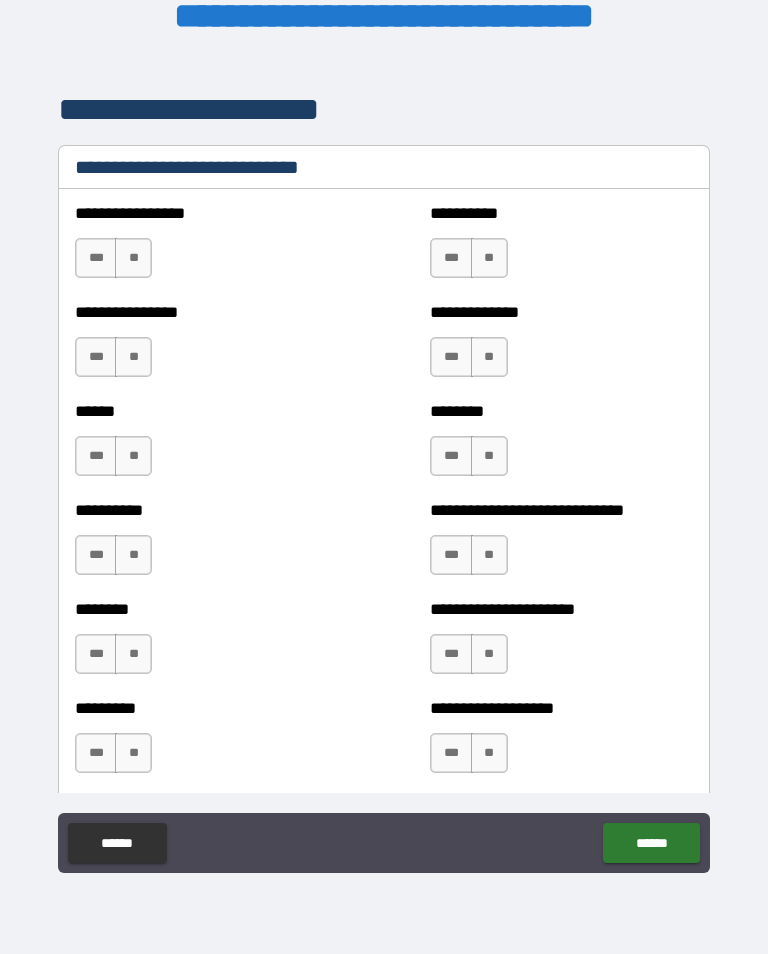 scroll, scrollTop: 6700, scrollLeft: 0, axis: vertical 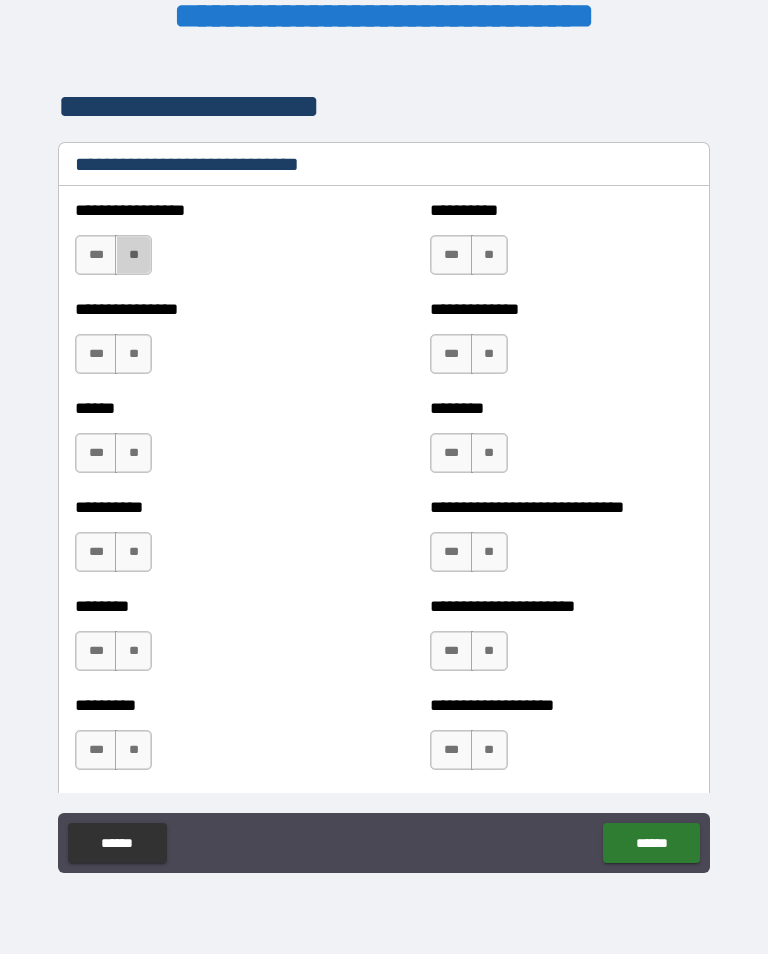 click on "**" at bounding box center (133, 255) 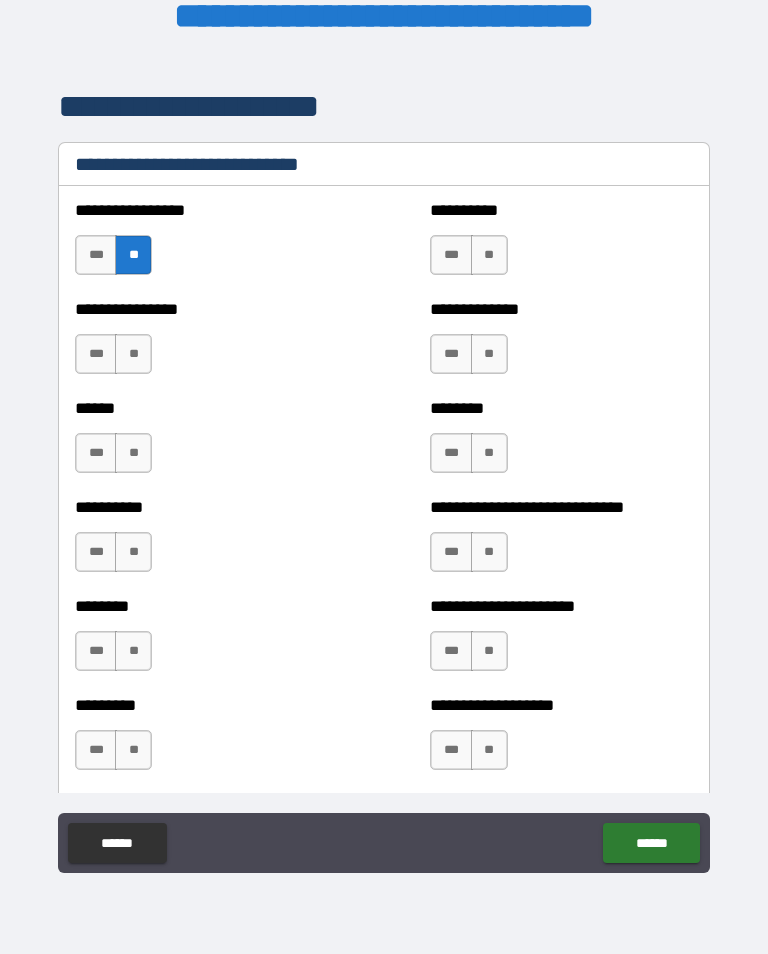 click on "***" at bounding box center (96, 354) 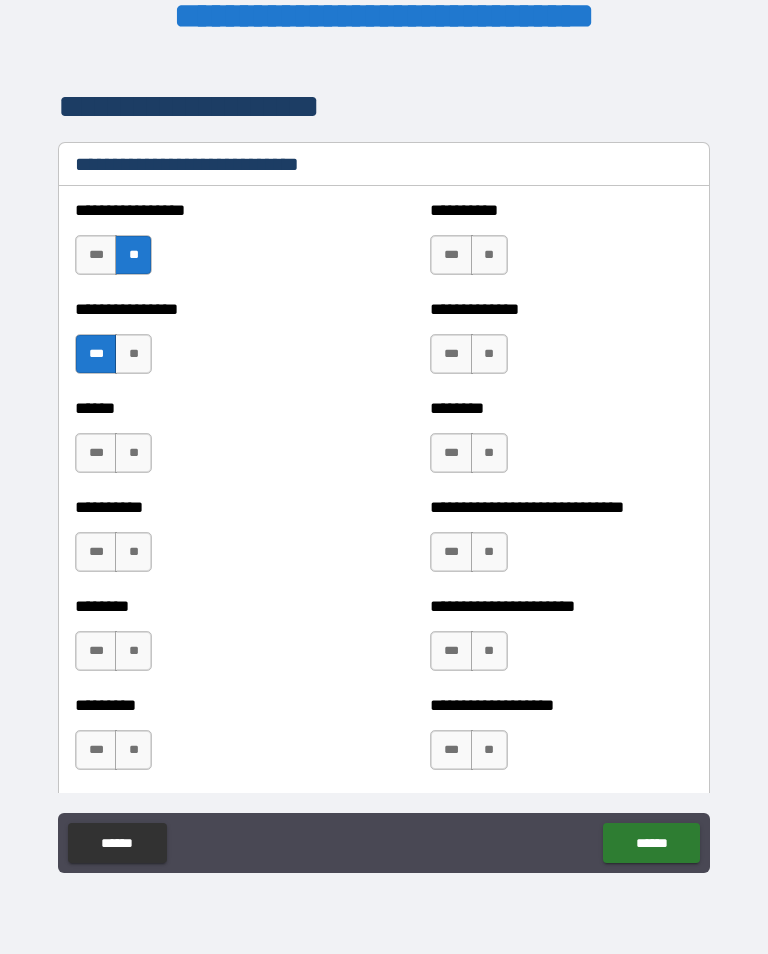 click on "**" at bounding box center (489, 255) 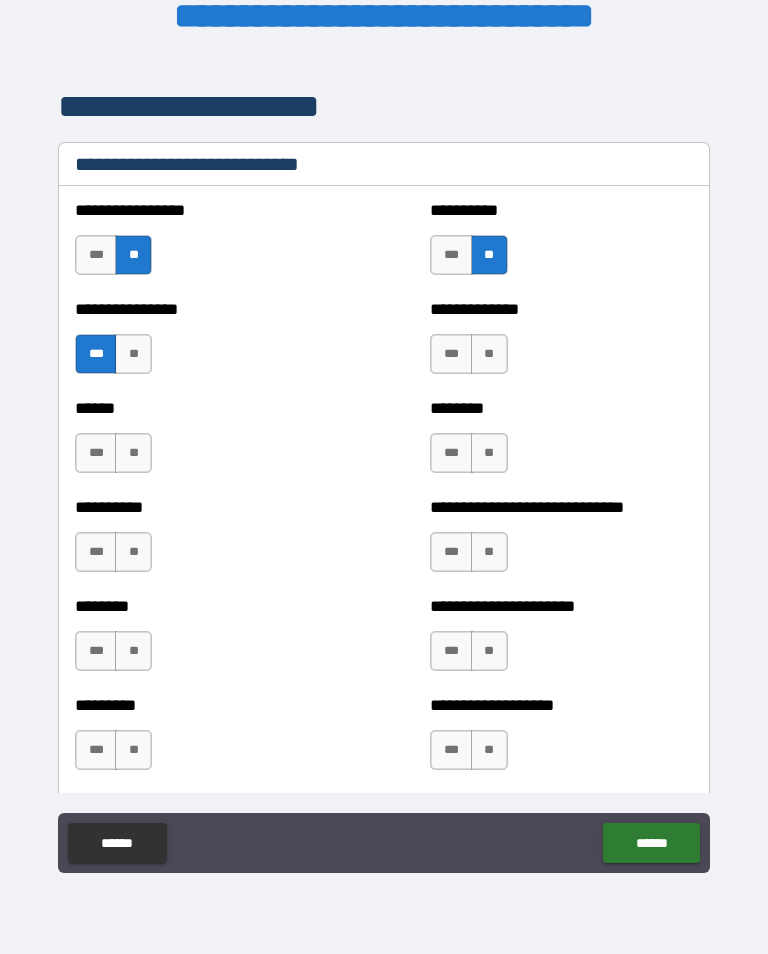 click on "***" at bounding box center (451, 354) 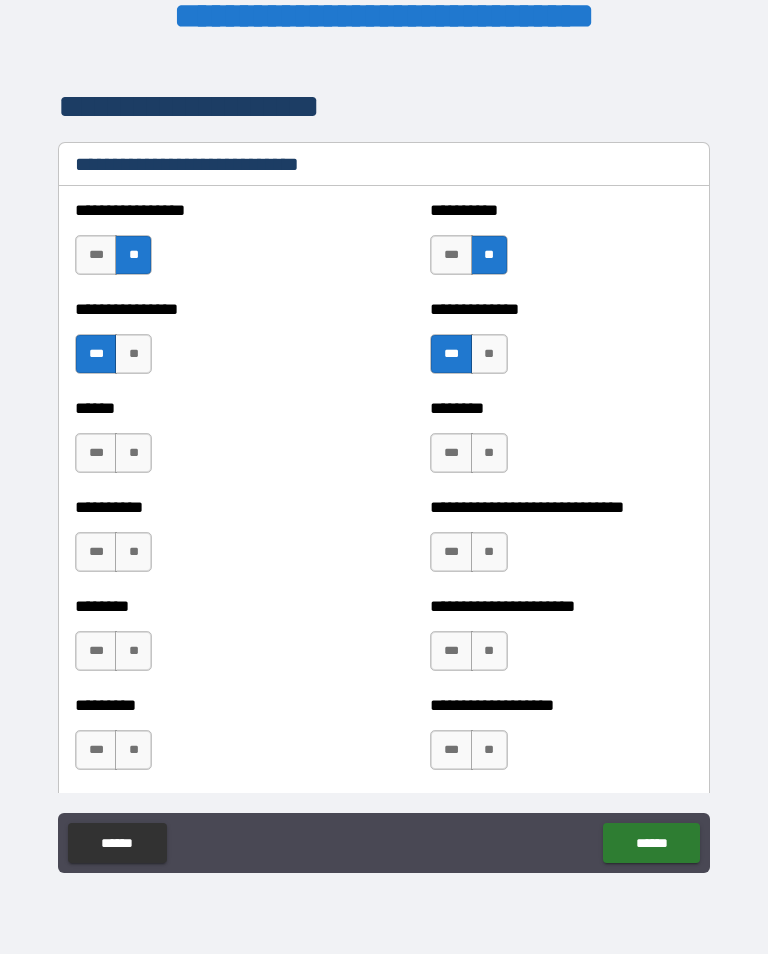 click on "**" at bounding box center (133, 453) 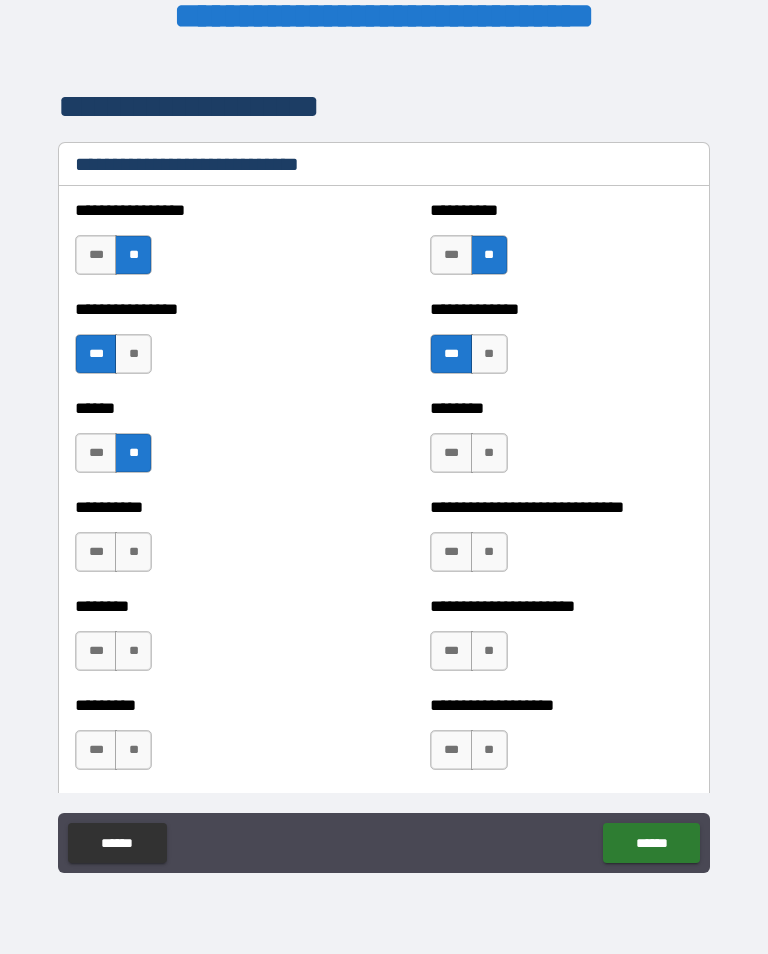 click on "***" at bounding box center [451, 453] 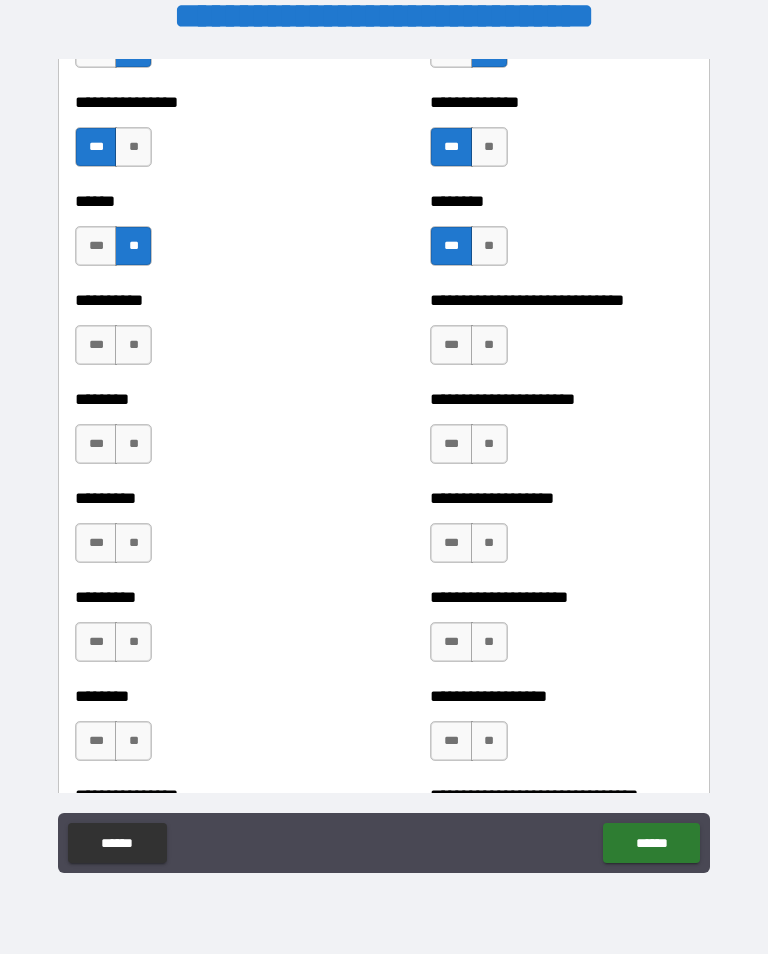 scroll, scrollTop: 6916, scrollLeft: 0, axis: vertical 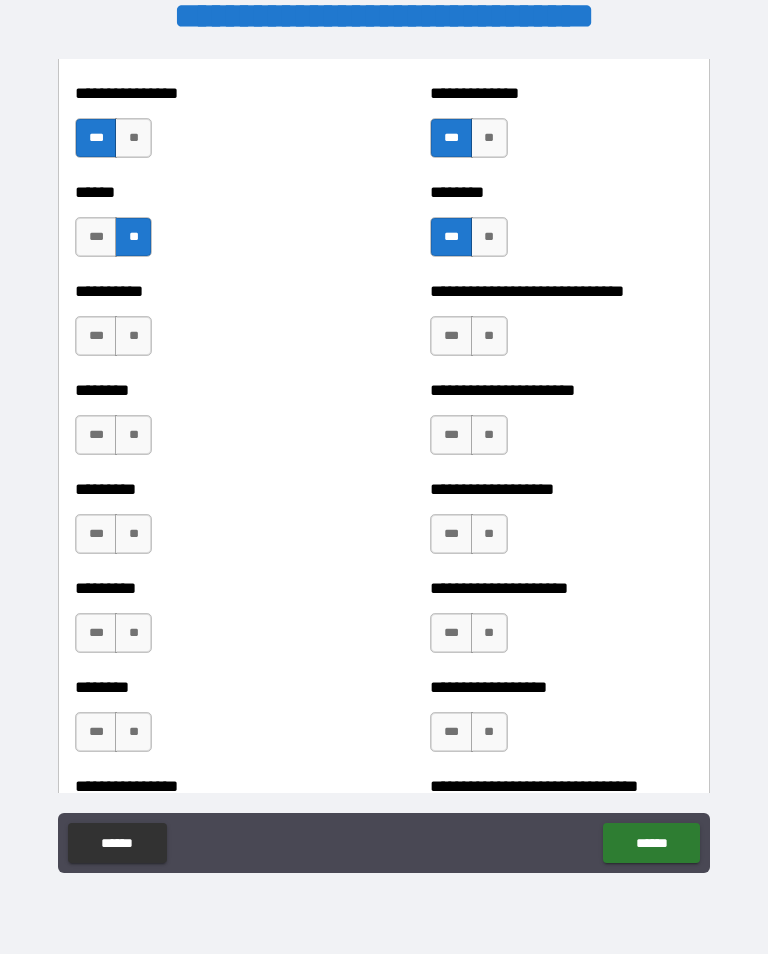 click on "**" at bounding box center [133, 336] 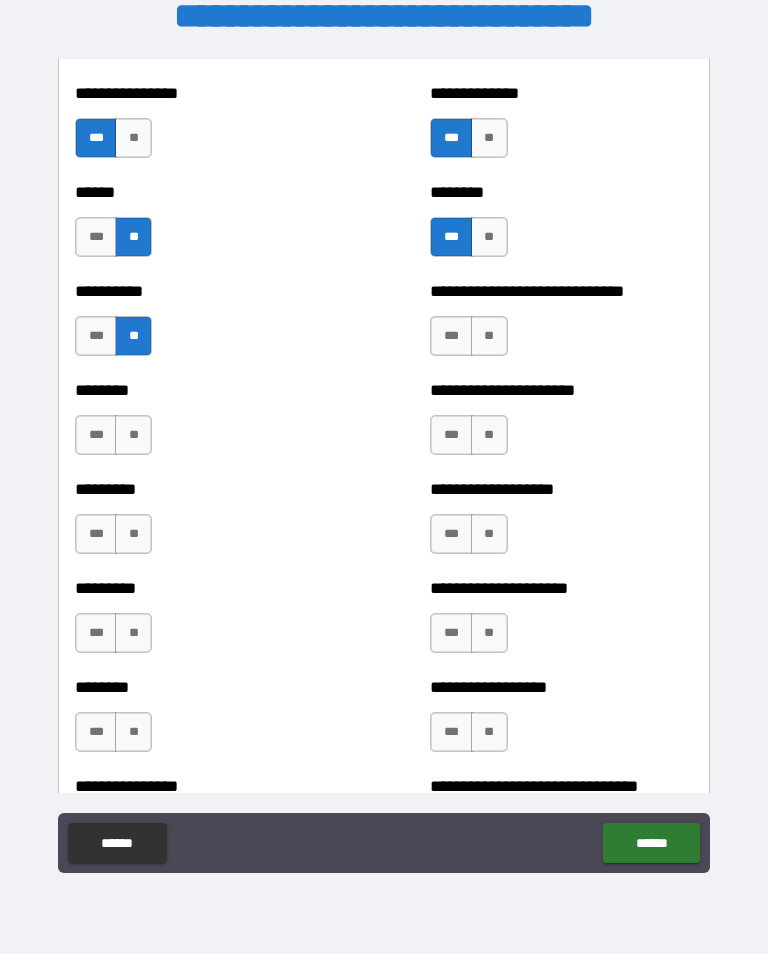 click on "***" at bounding box center (451, 336) 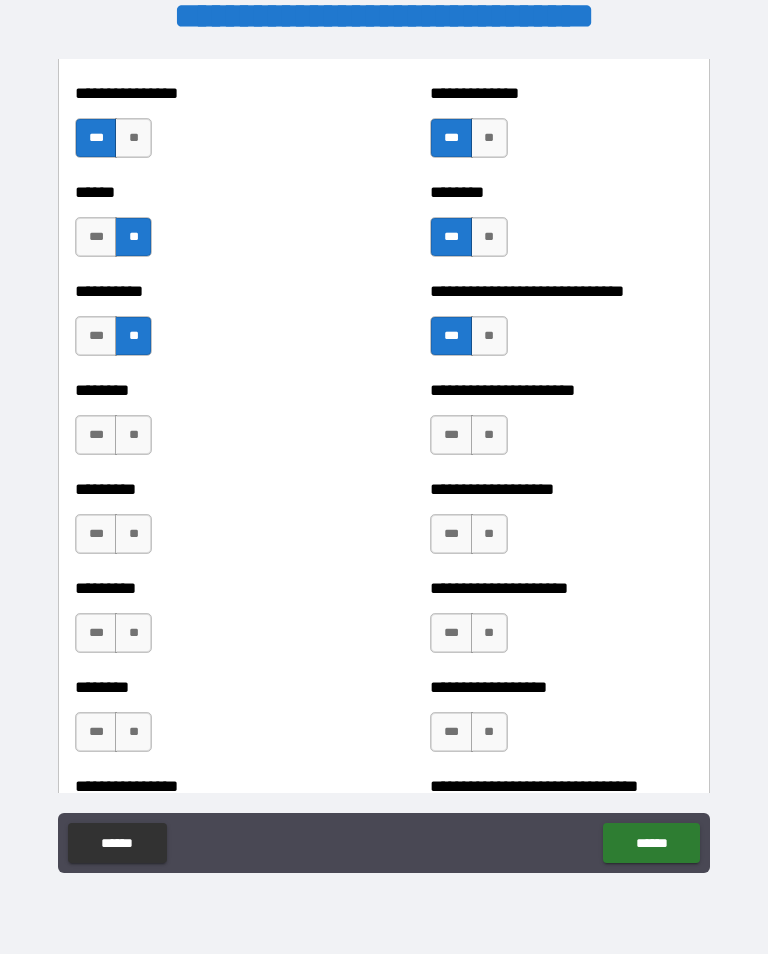 click on "**" at bounding box center [133, 435] 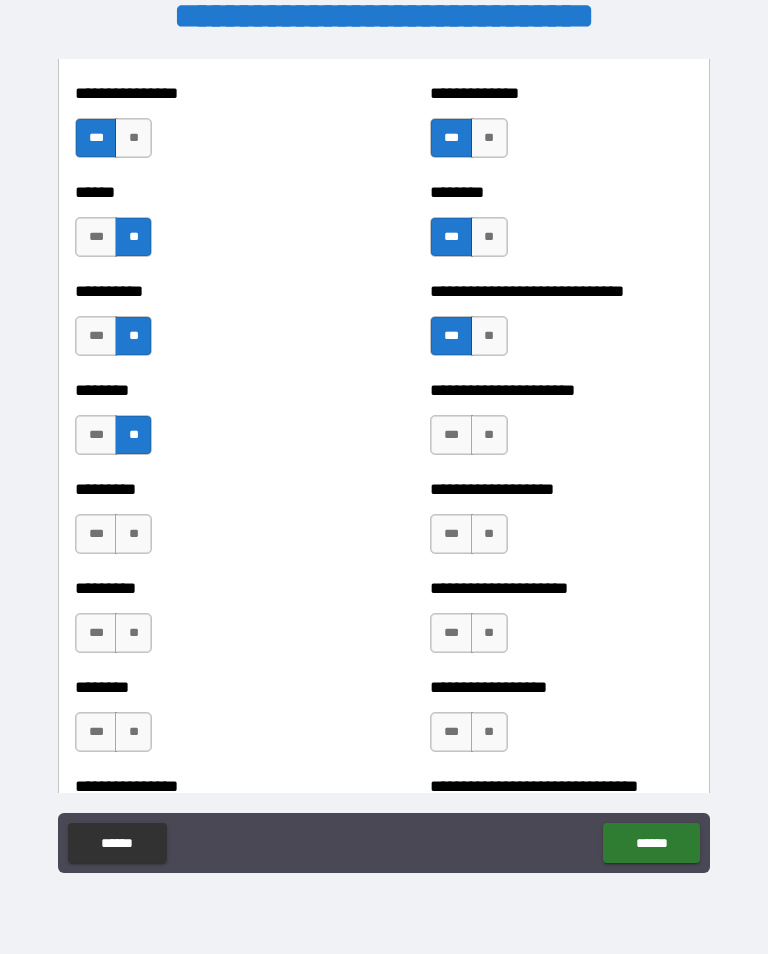 click on "**" at bounding box center (489, 435) 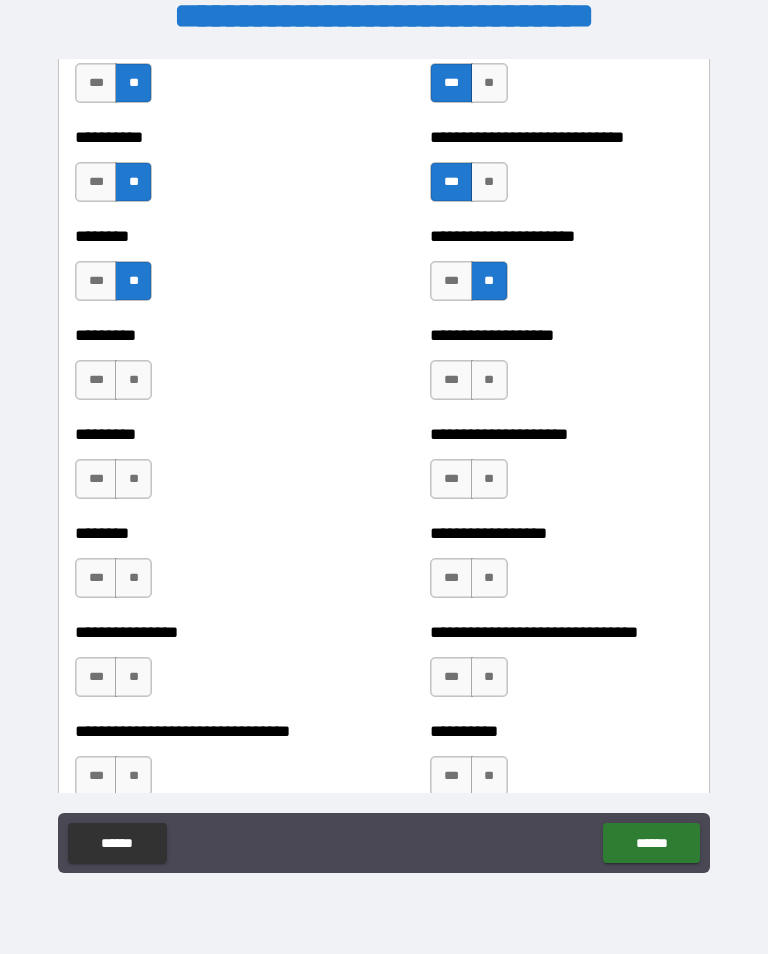 scroll, scrollTop: 7071, scrollLeft: 0, axis: vertical 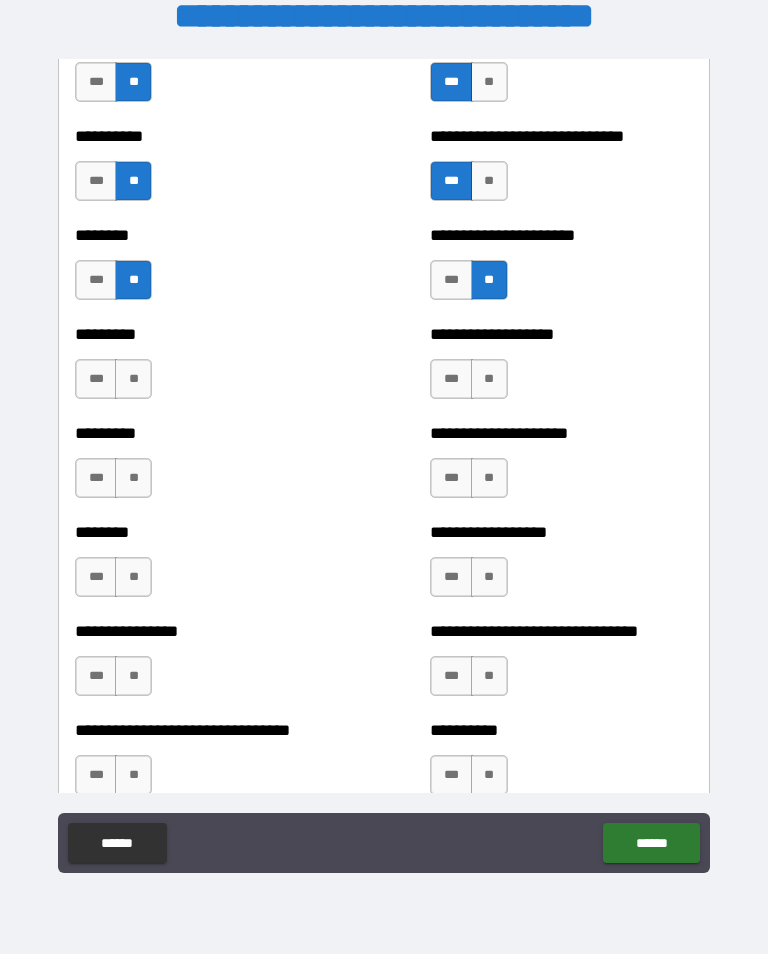 click on "***" at bounding box center [451, 280] 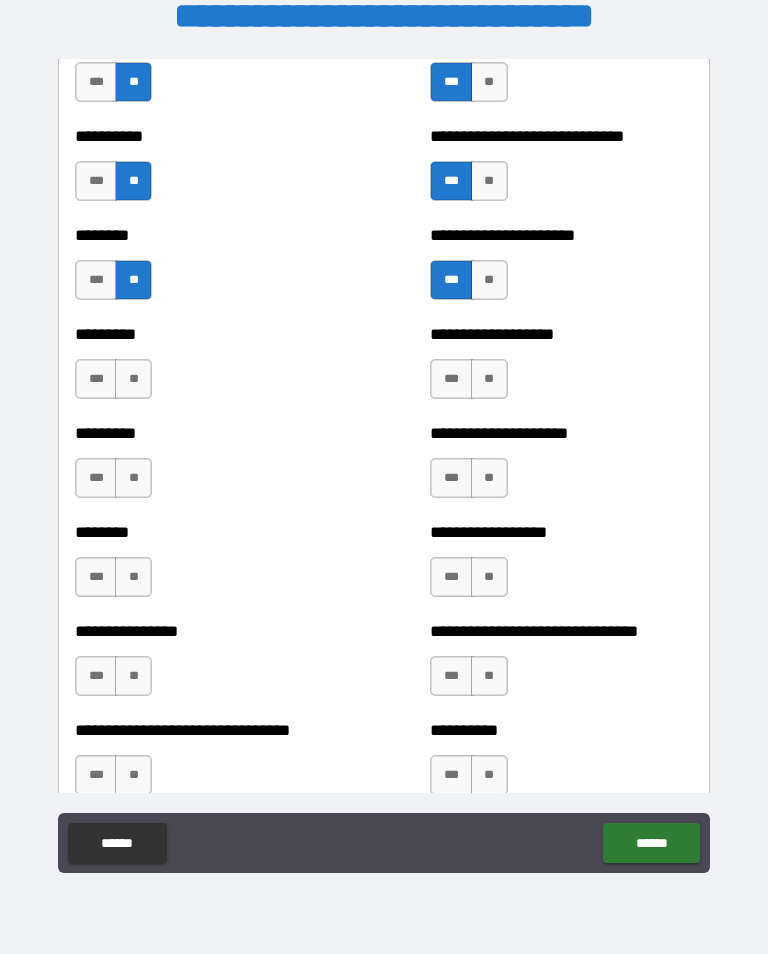 click on "**" at bounding box center [133, 379] 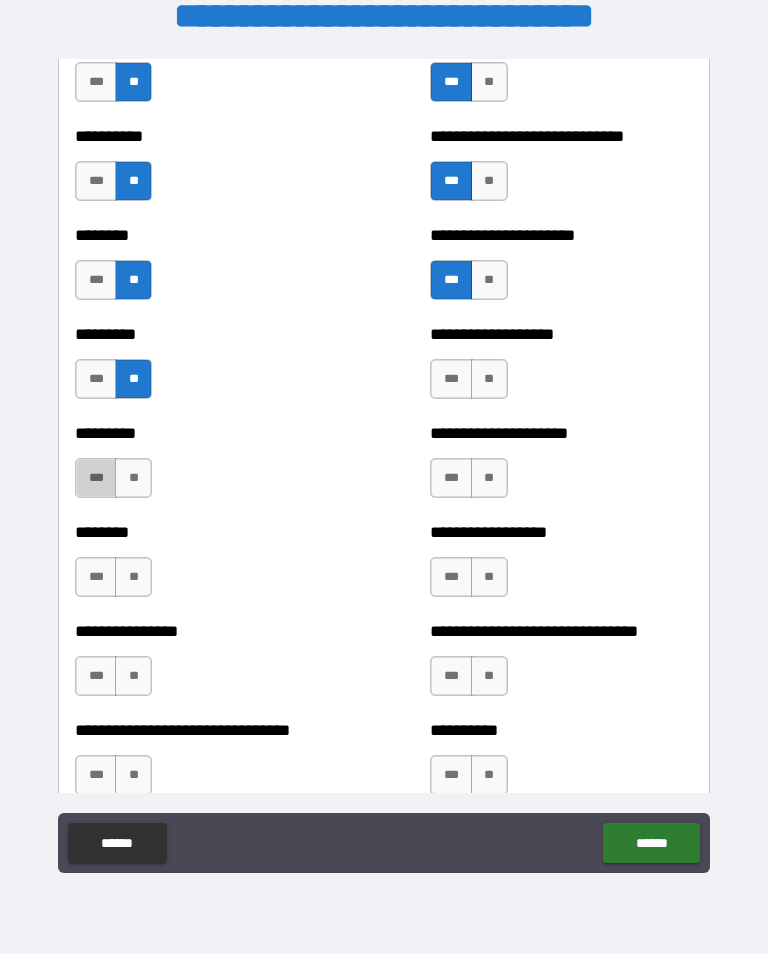 click on "***" at bounding box center (96, 478) 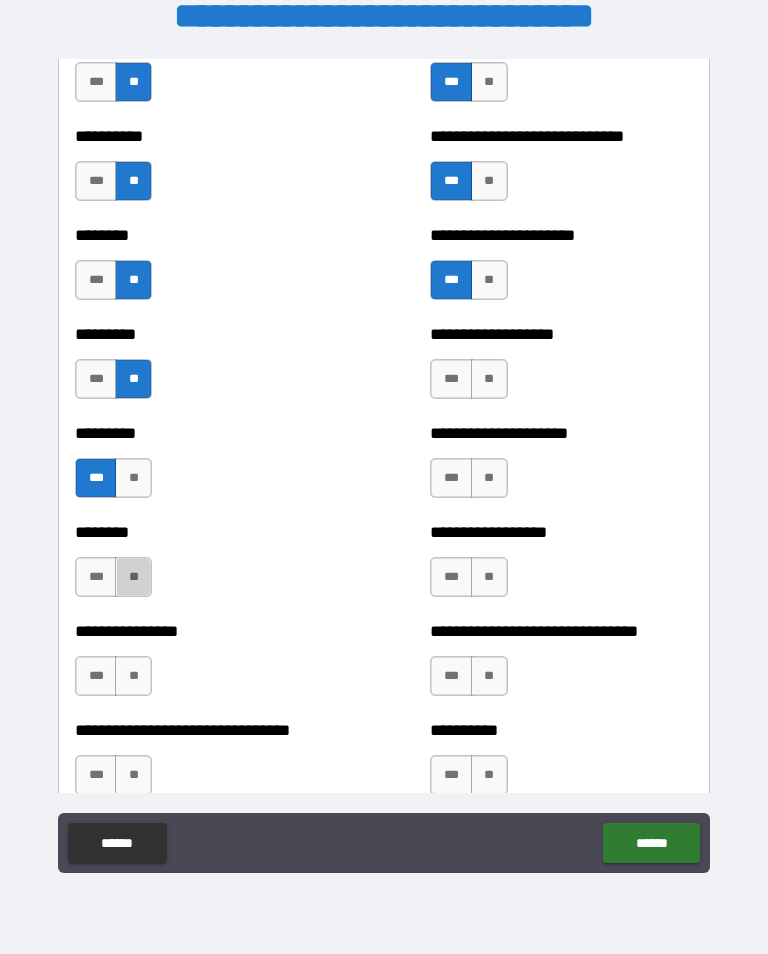 click on "**" at bounding box center [133, 577] 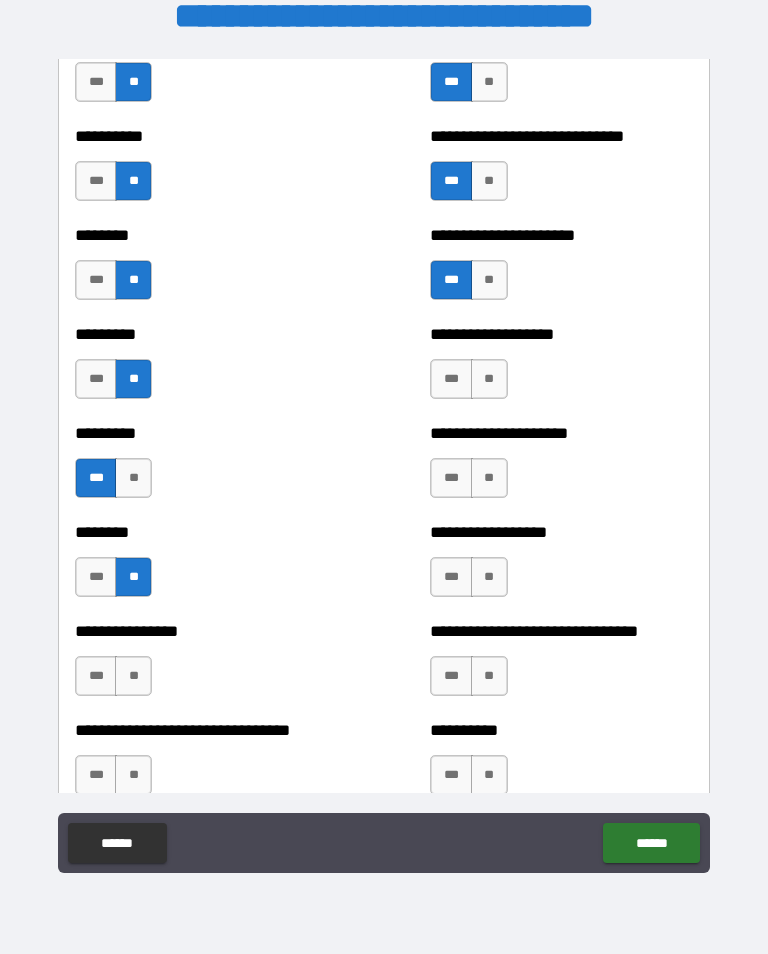 click on "**********" at bounding box center (384, 464) 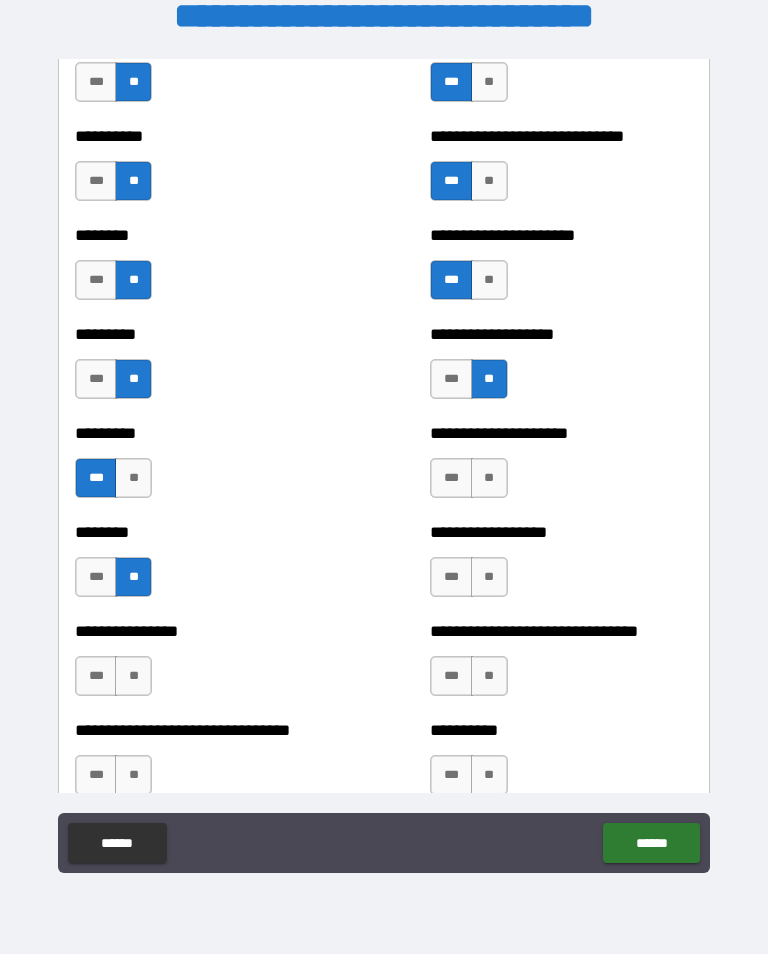 click on "**" at bounding box center [489, 478] 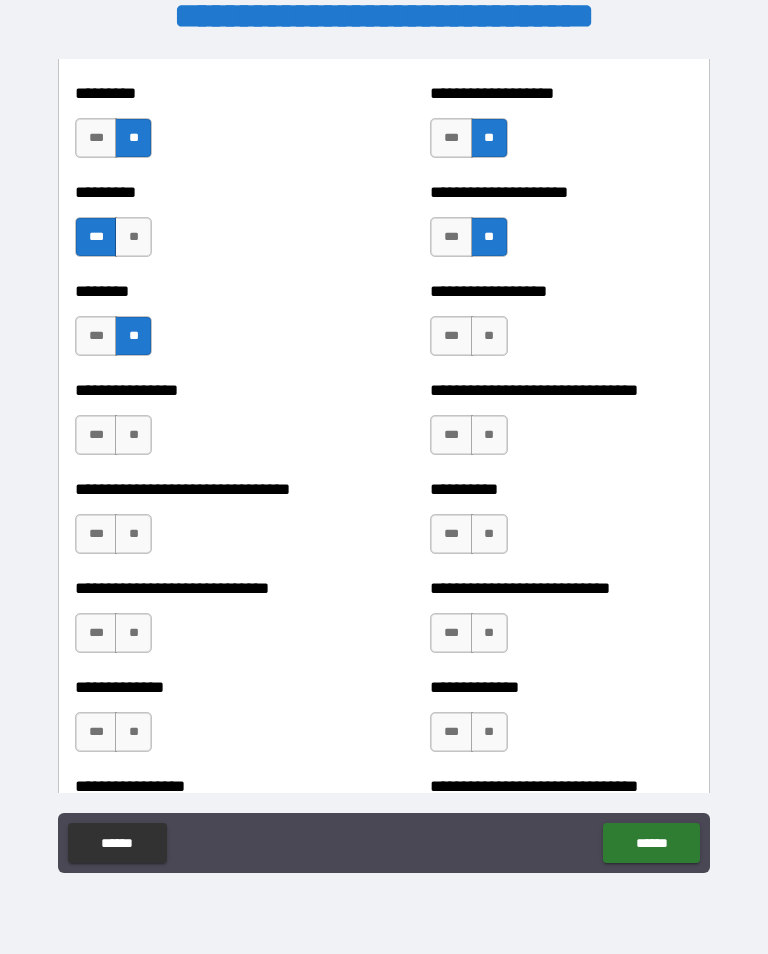 scroll, scrollTop: 7318, scrollLeft: 0, axis: vertical 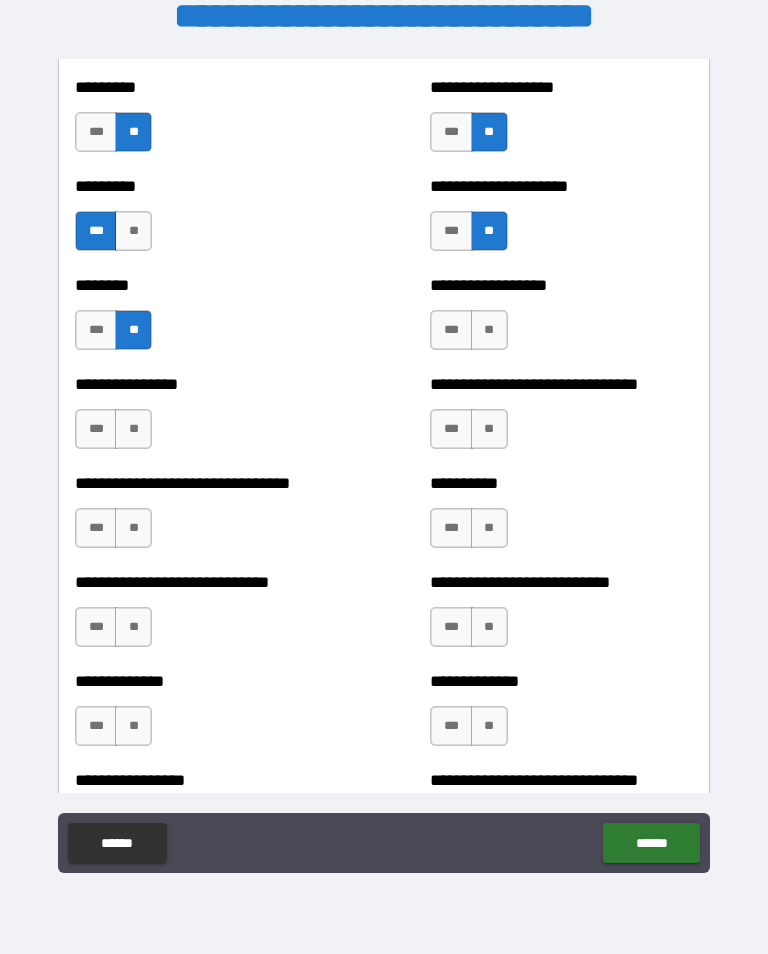click on "**" at bounding box center (133, 429) 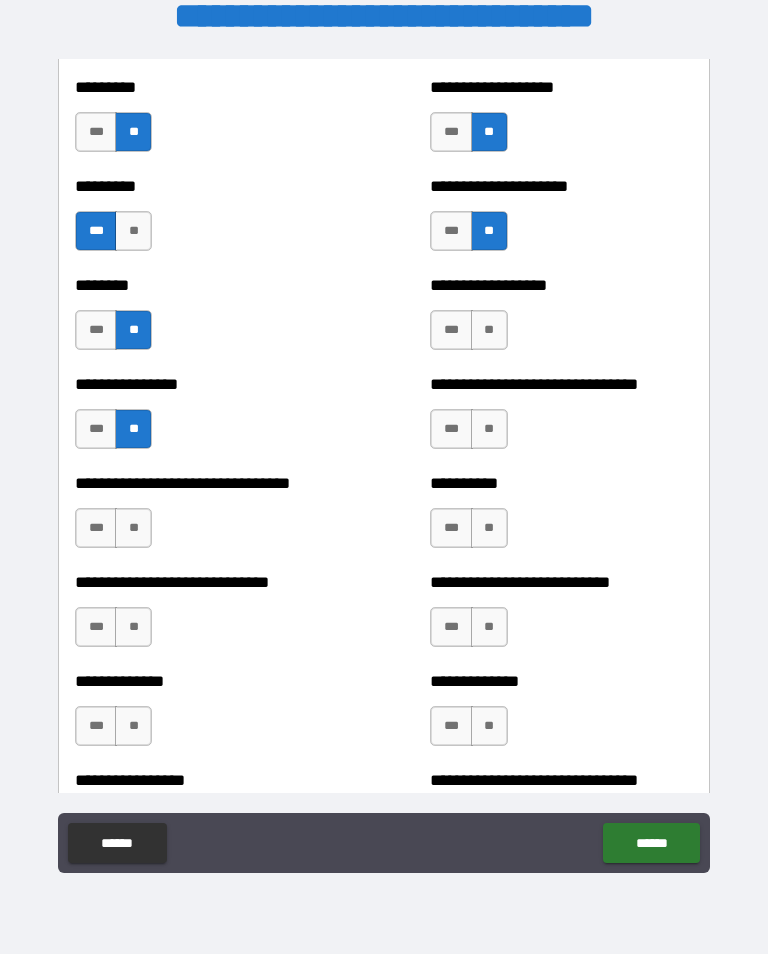 click on "**" at bounding box center [489, 330] 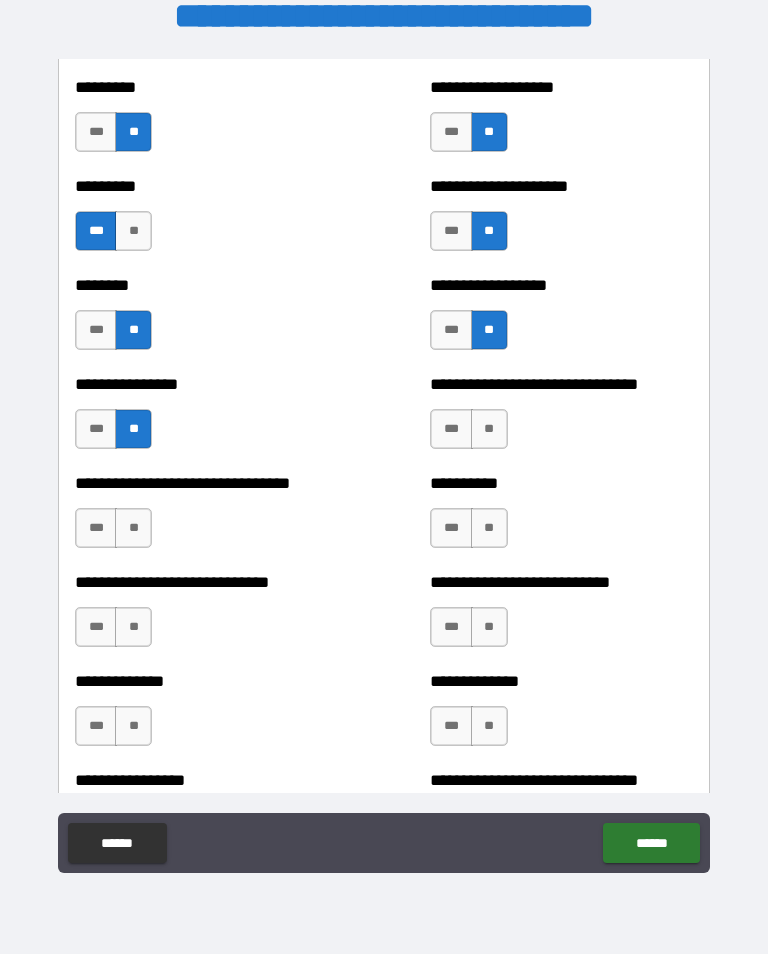 click on "**" at bounding box center [489, 429] 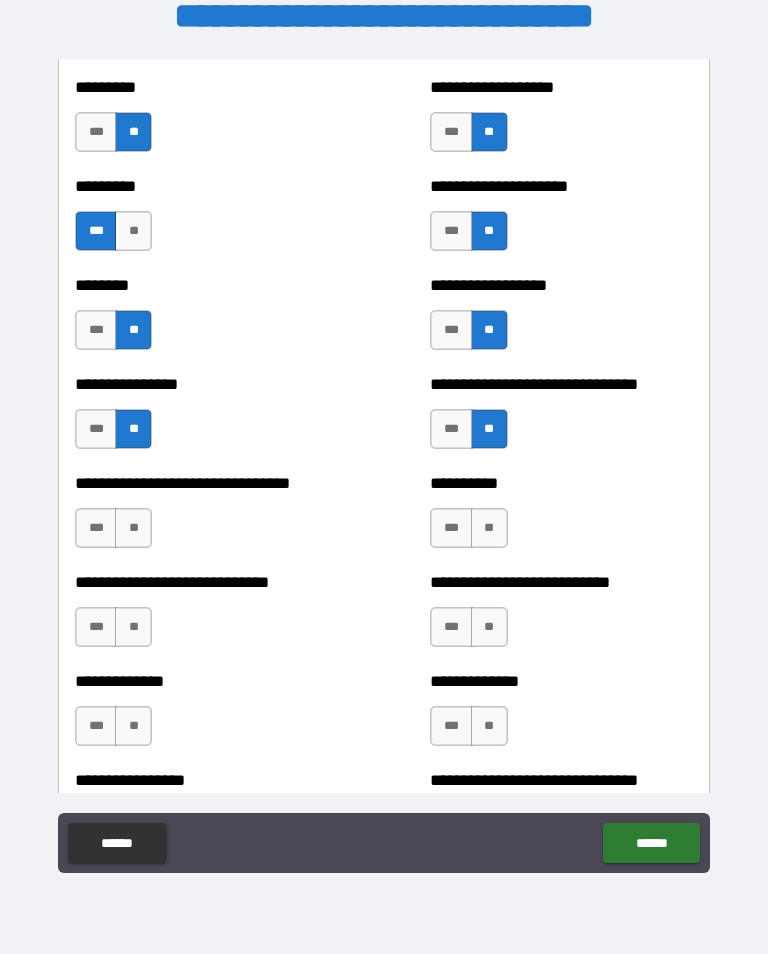 click on "**" at bounding box center (133, 528) 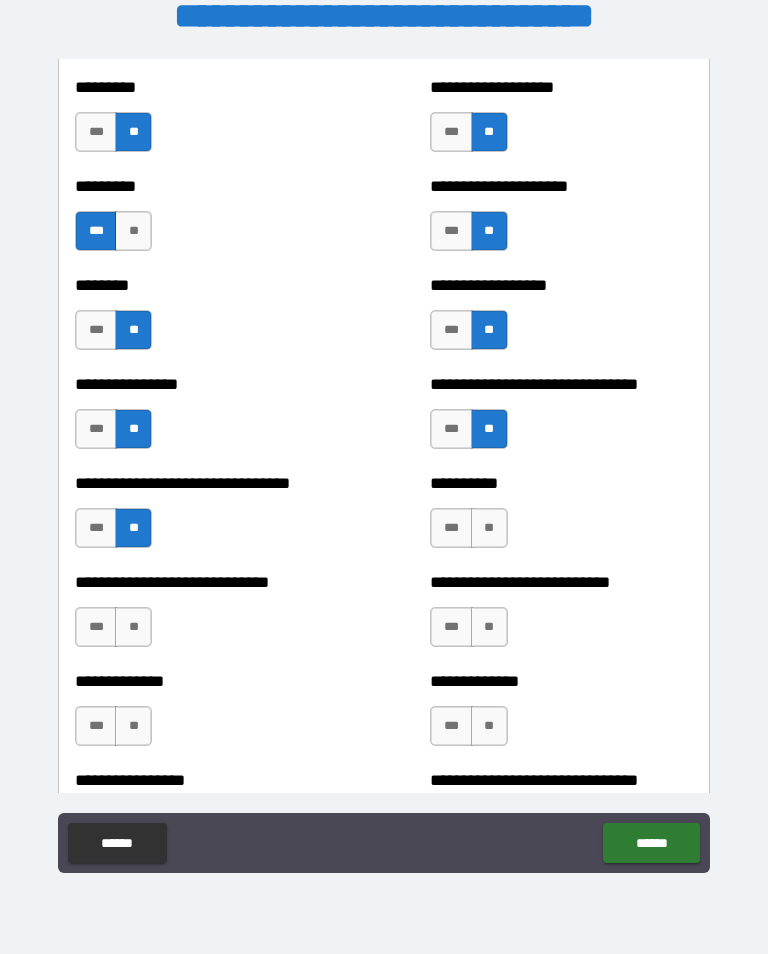 click on "**" at bounding box center [489, 528] 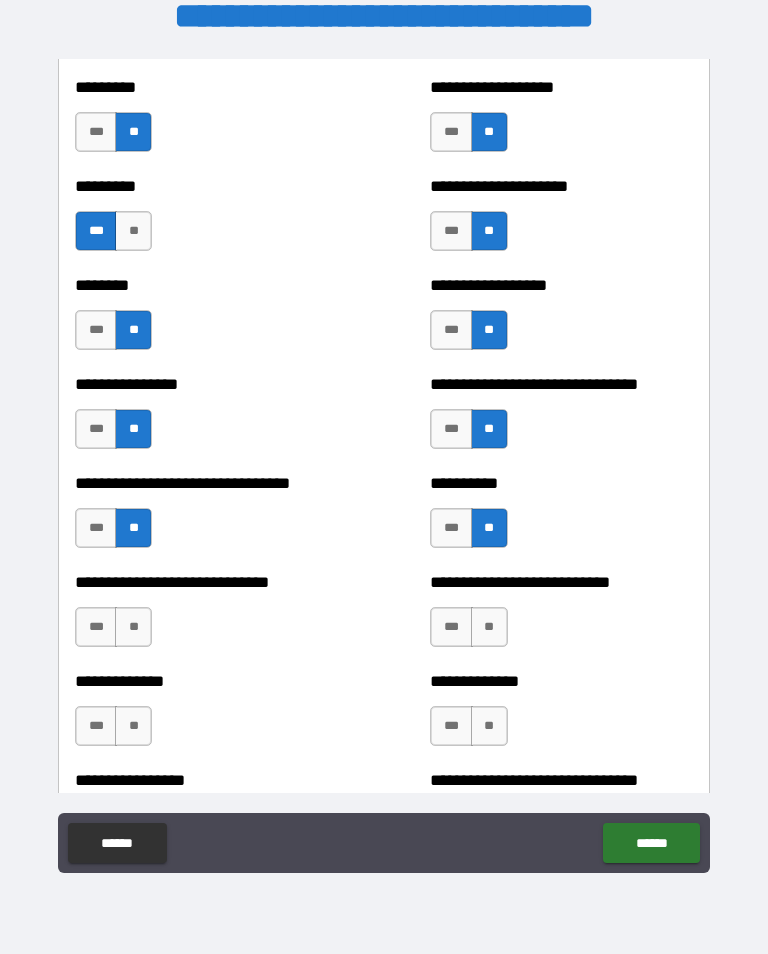 click on "**" at bounding box center (133, 627) 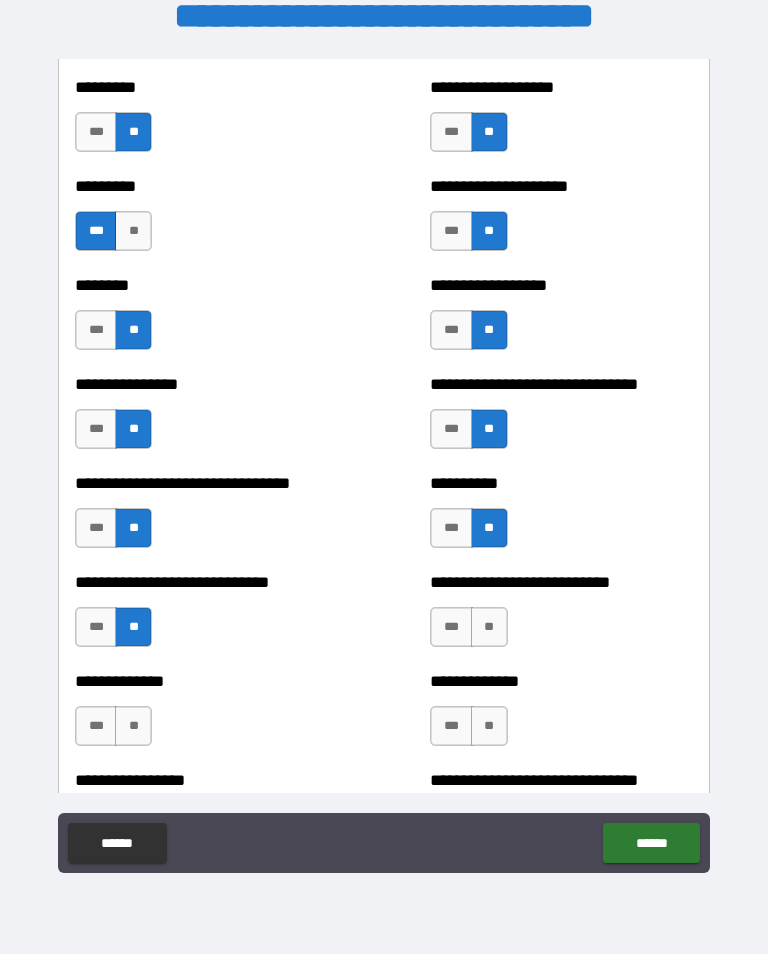 click on "**" at bounding box center [489, 627] 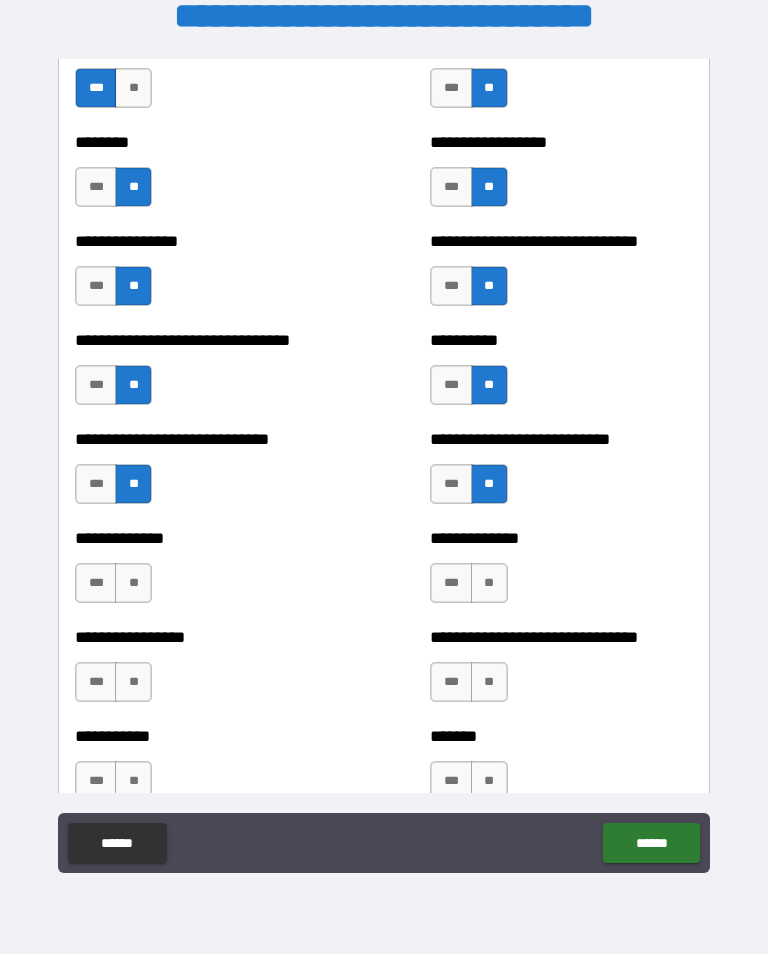 scroll, scrollTop: 7476, scrollLeft: 0, axis: vertical 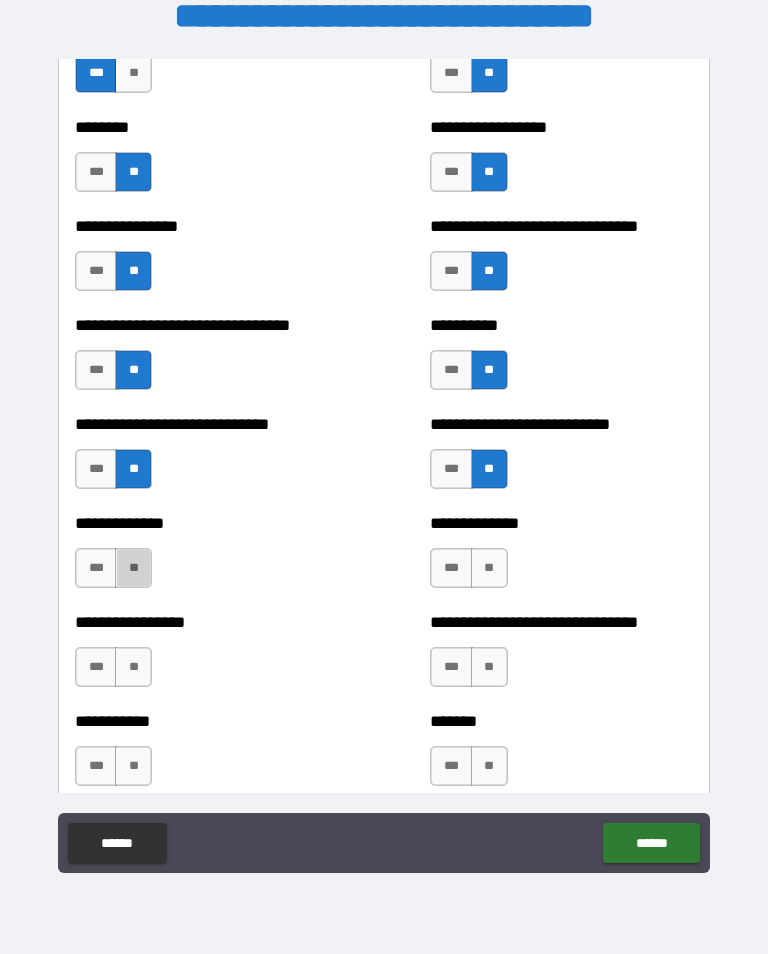 click on "**" at bounding box center (133, 568) 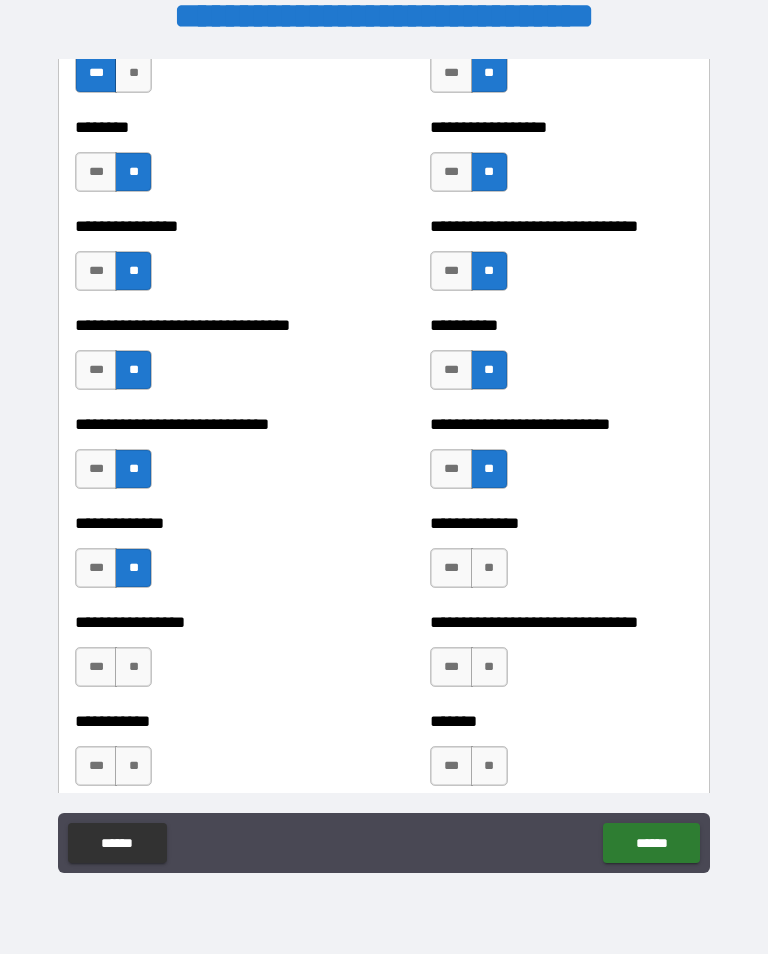 click on "**" at bounding box center [489, 568] 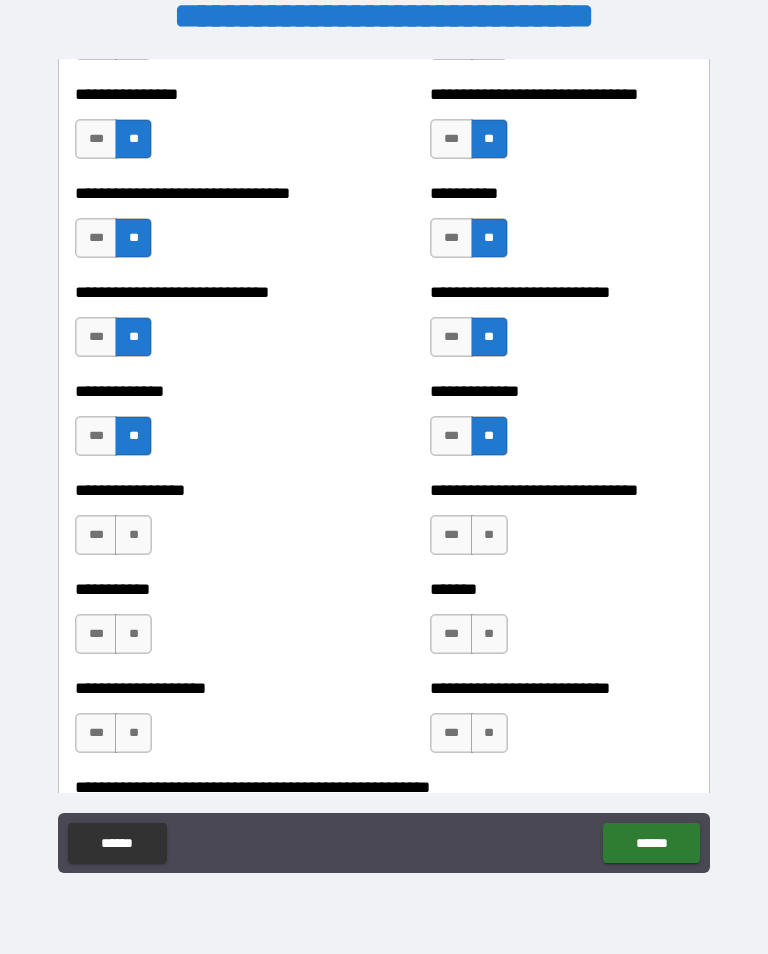scroll, scrollTop: 7609, scrollLeft: 0, axis: vertical 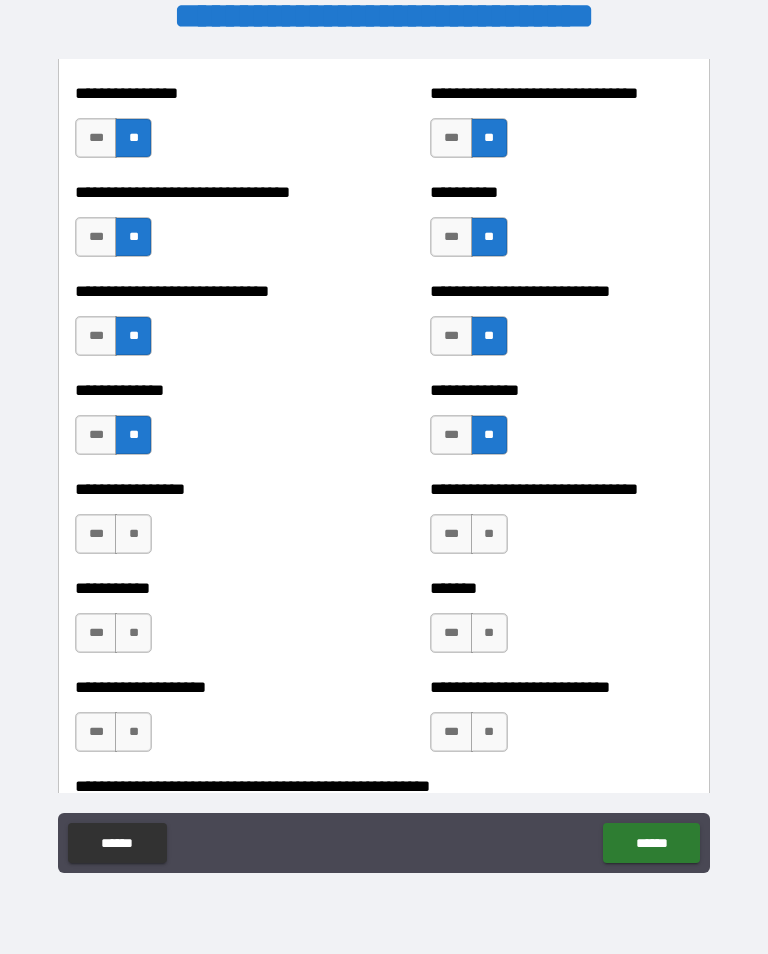 click on "**" at bounding box center [133, 534] 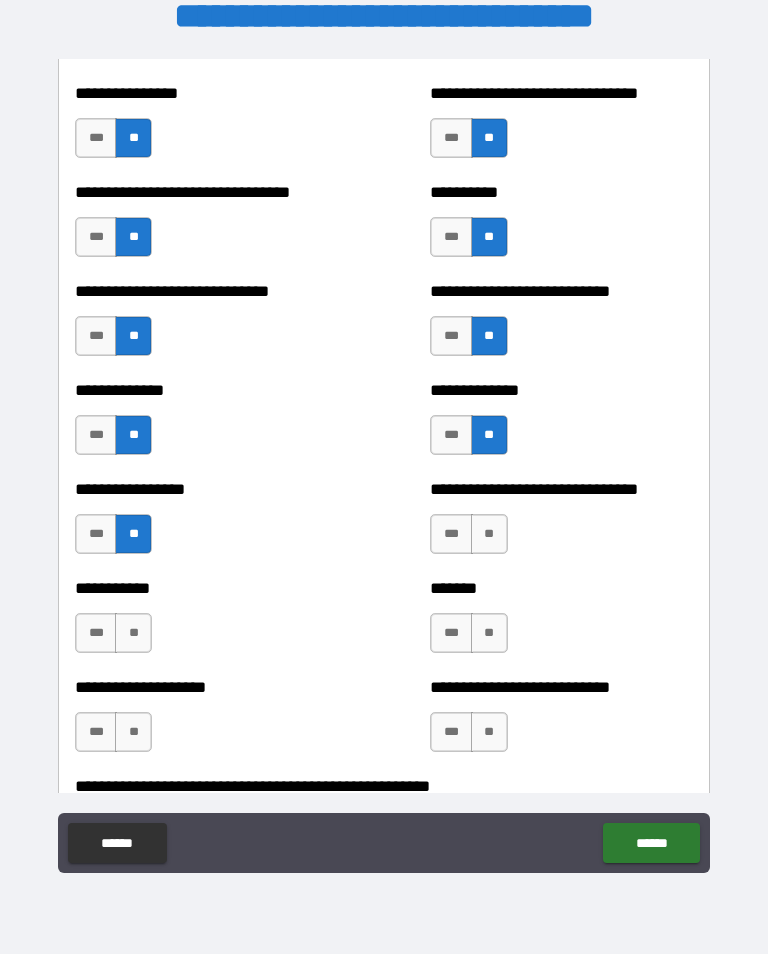 click on "**" at bounding box center (489, 534) 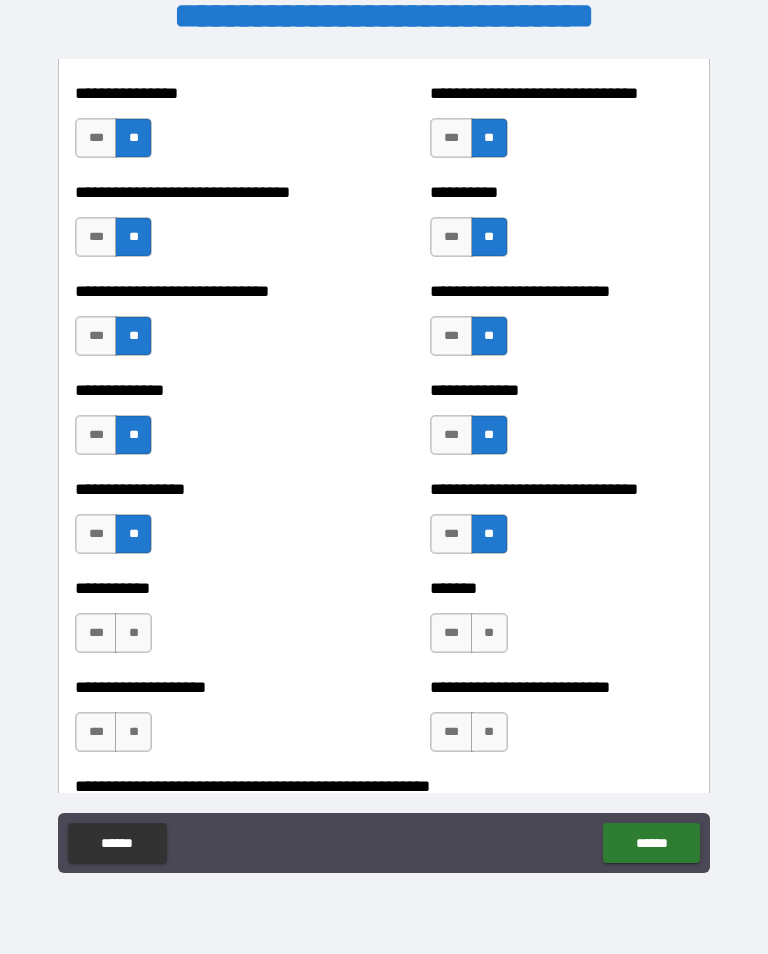 click on "**" at bounding box center [133, 633] 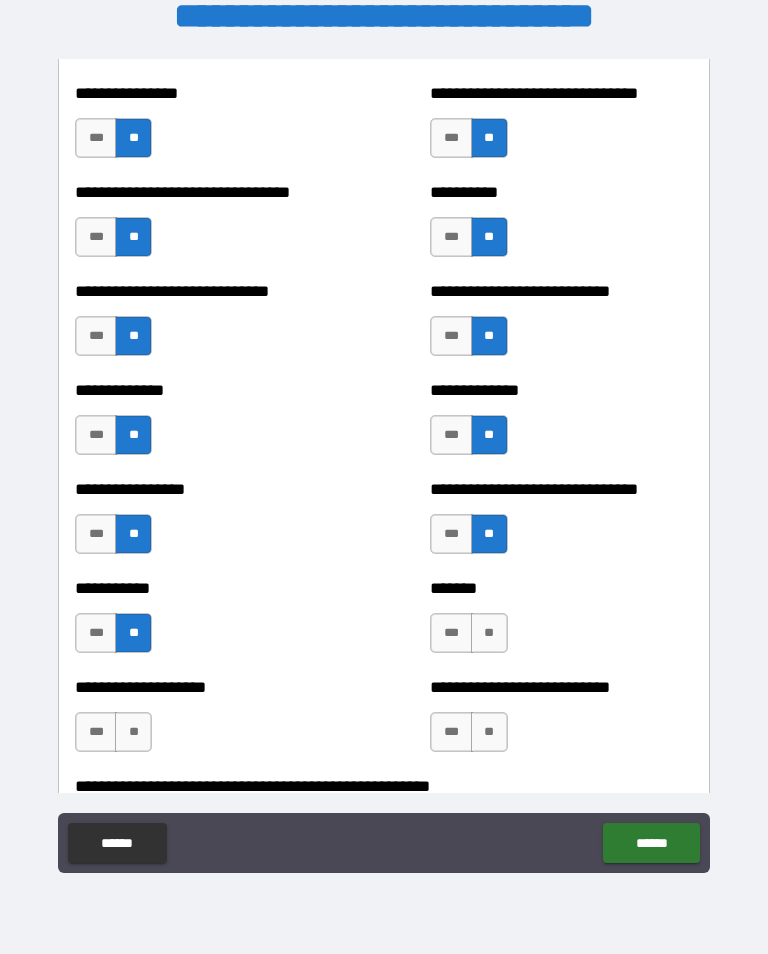 click on "**" at bounding box center [489, 633] 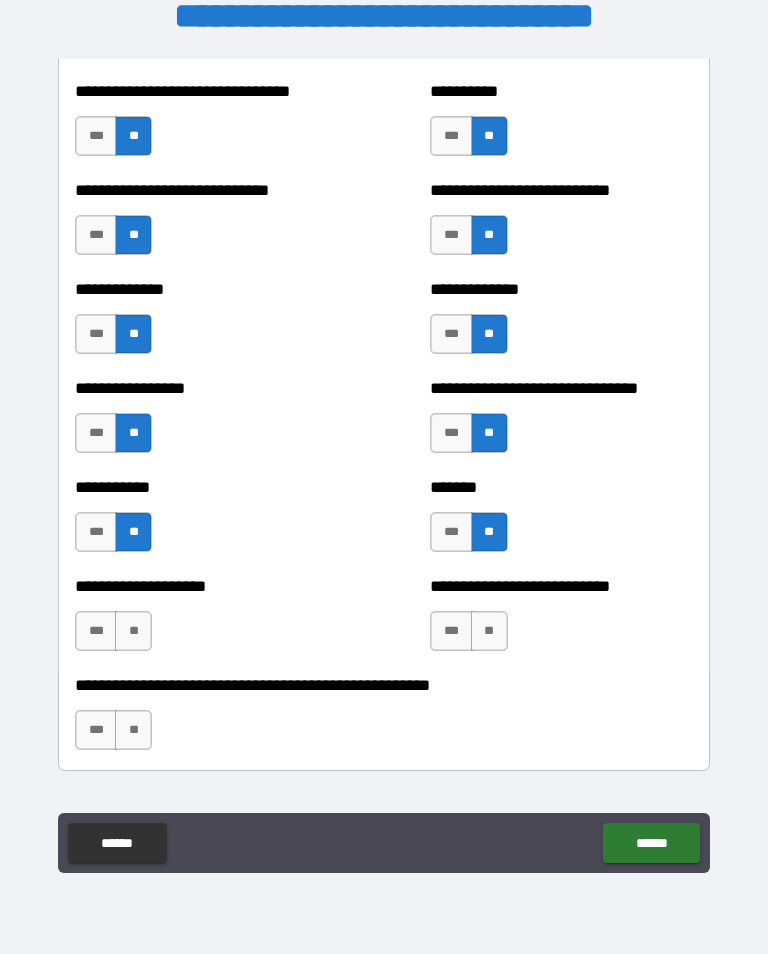 scroll, scrollTop: 7724, scrollLeft: 0, axis: vertical 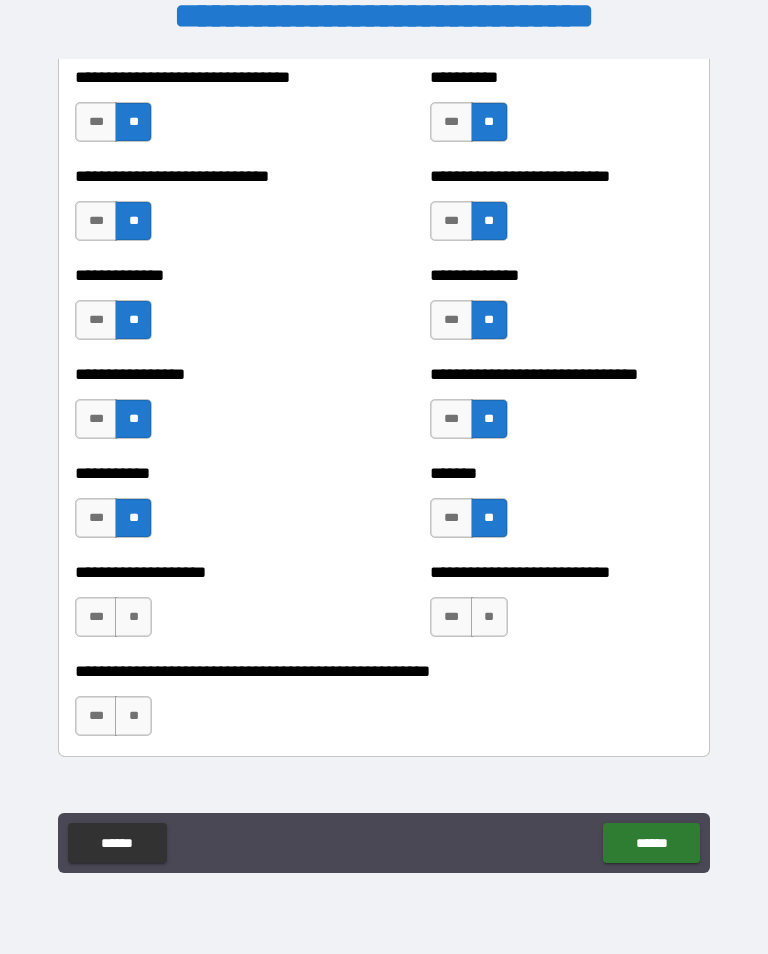 click on "**" at bounding box center [133, 617] 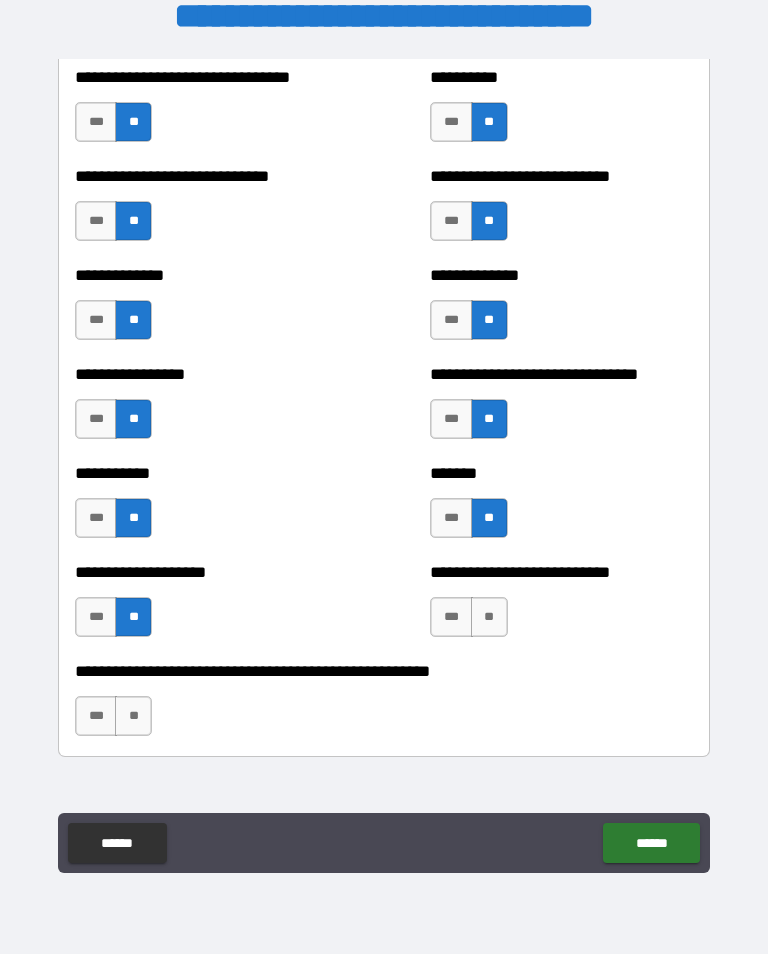 click on "**" at bounding box center (489, 617) 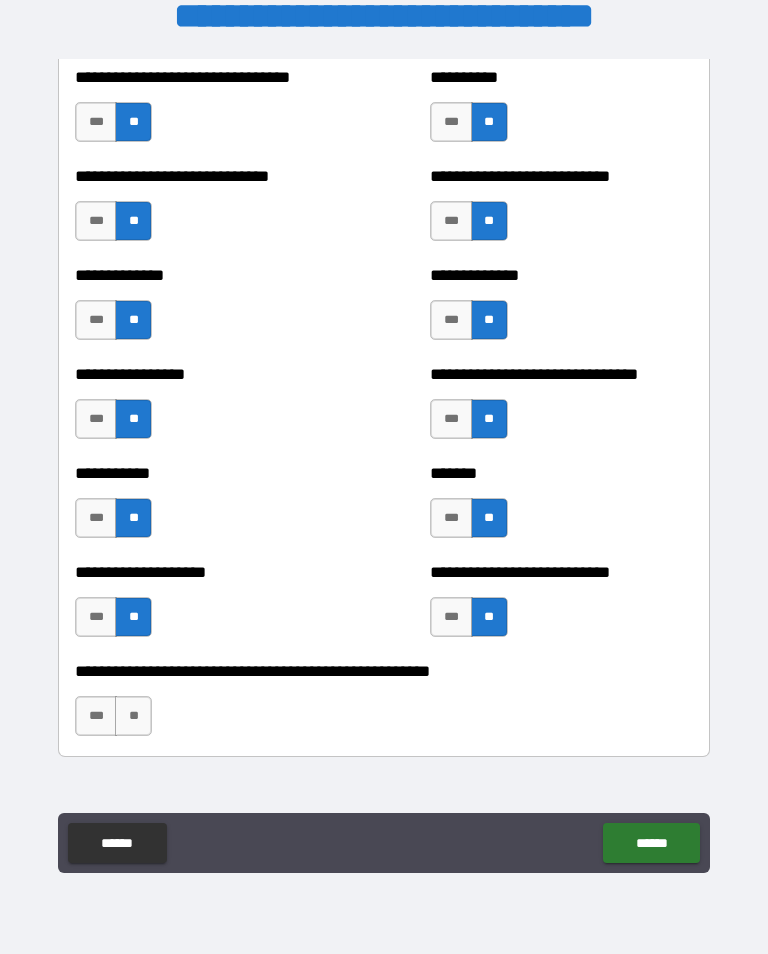 click on "**" at bounding box center [133, 716] 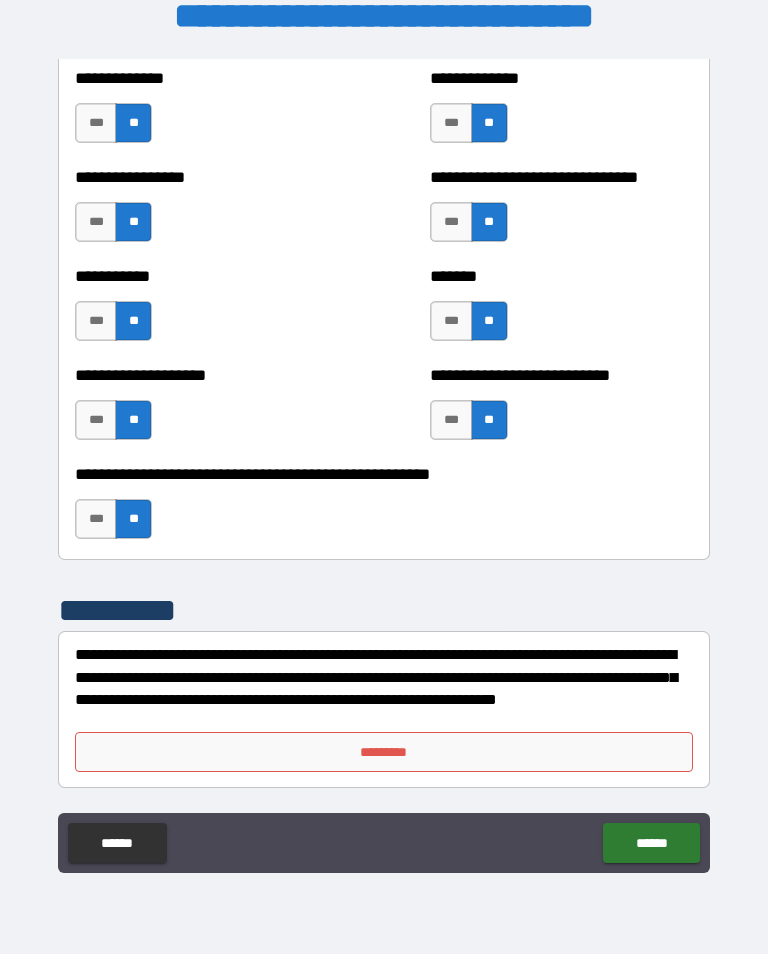 scroll, scrollTop: 7921, scrollLeft: 0, axis: vertical 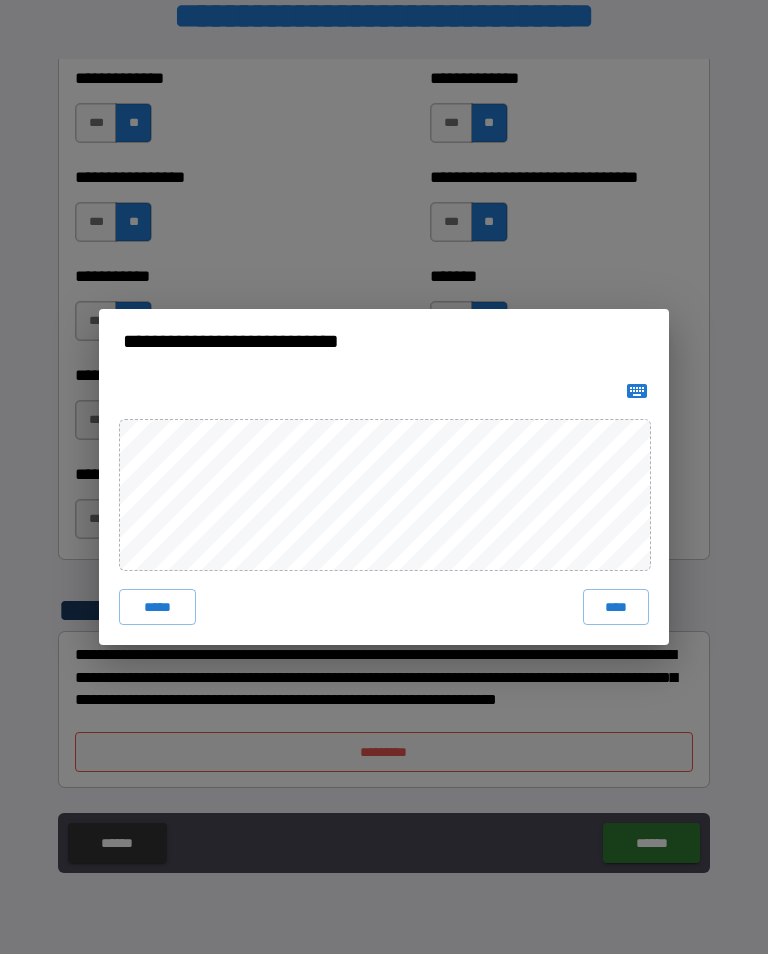 click on "**********" at bounding box center [384, 477] 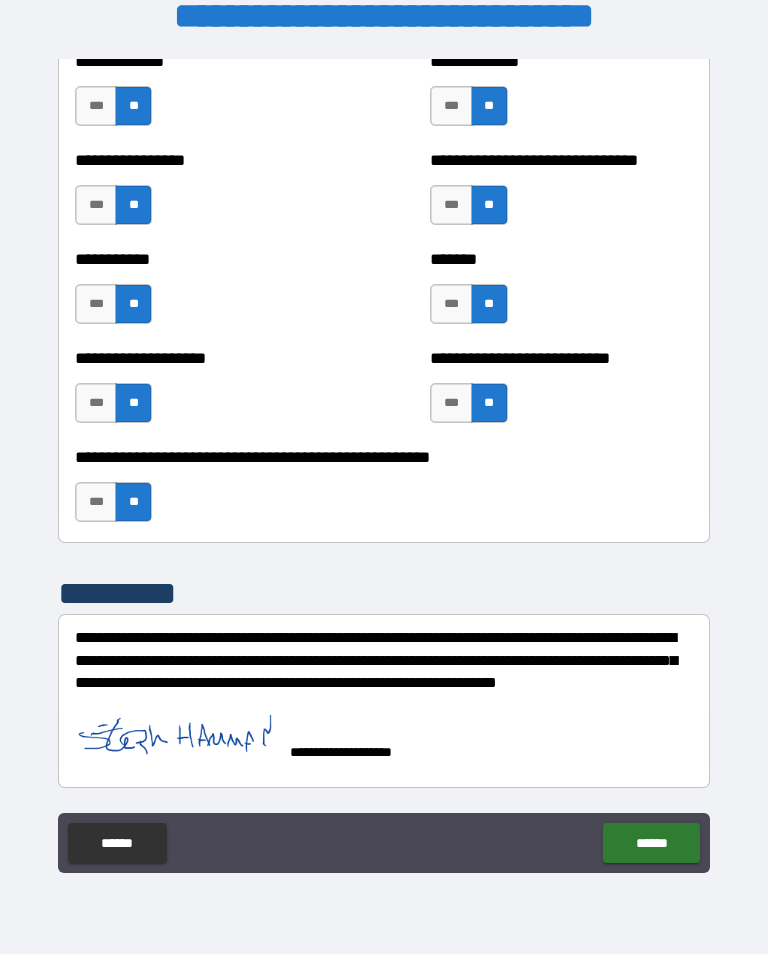 scroll, scrollTop: 7938, scrollLeft: 0, axis: vertical 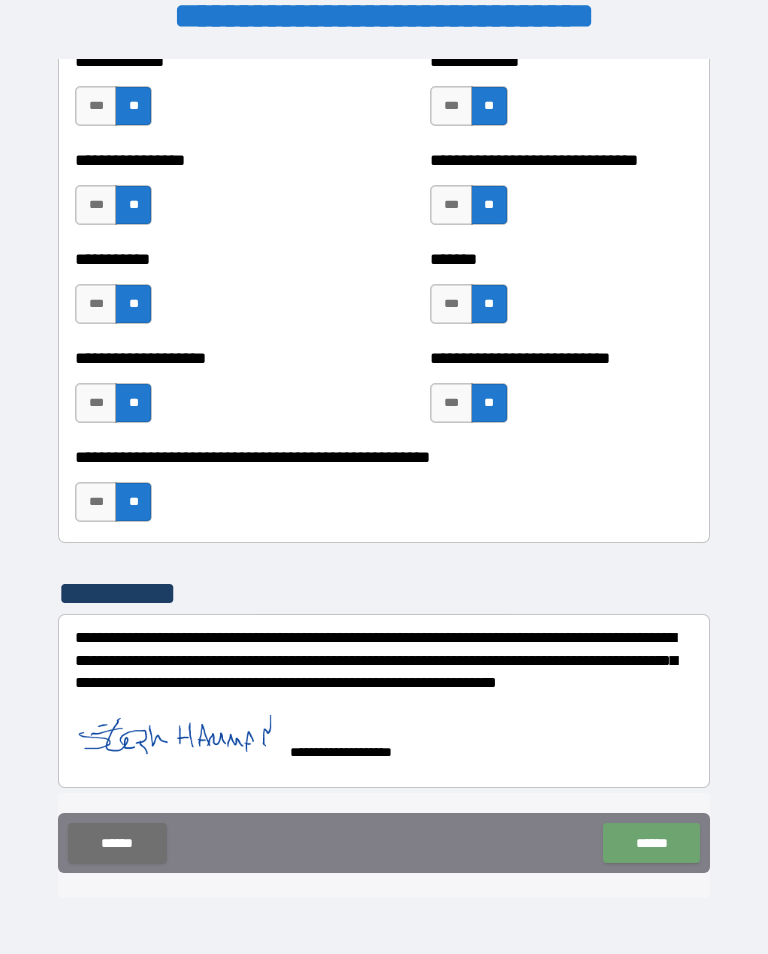 click on "******" at bounding box center [651, 843] 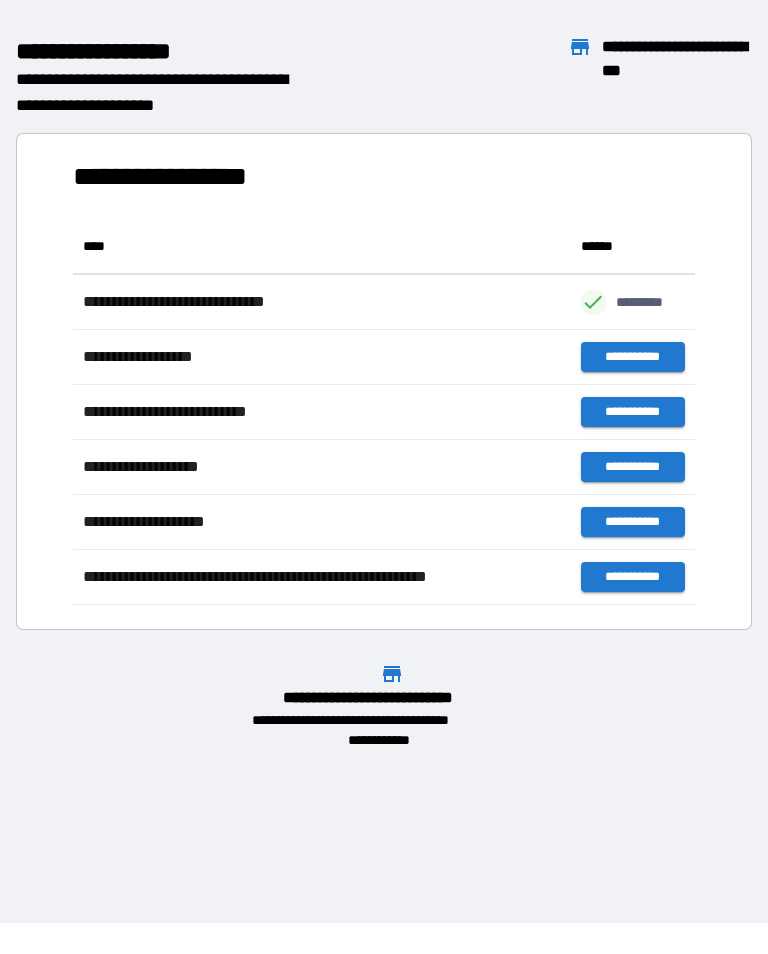scroll, scrollTop: 386, scrollLeft: 622, axis: both 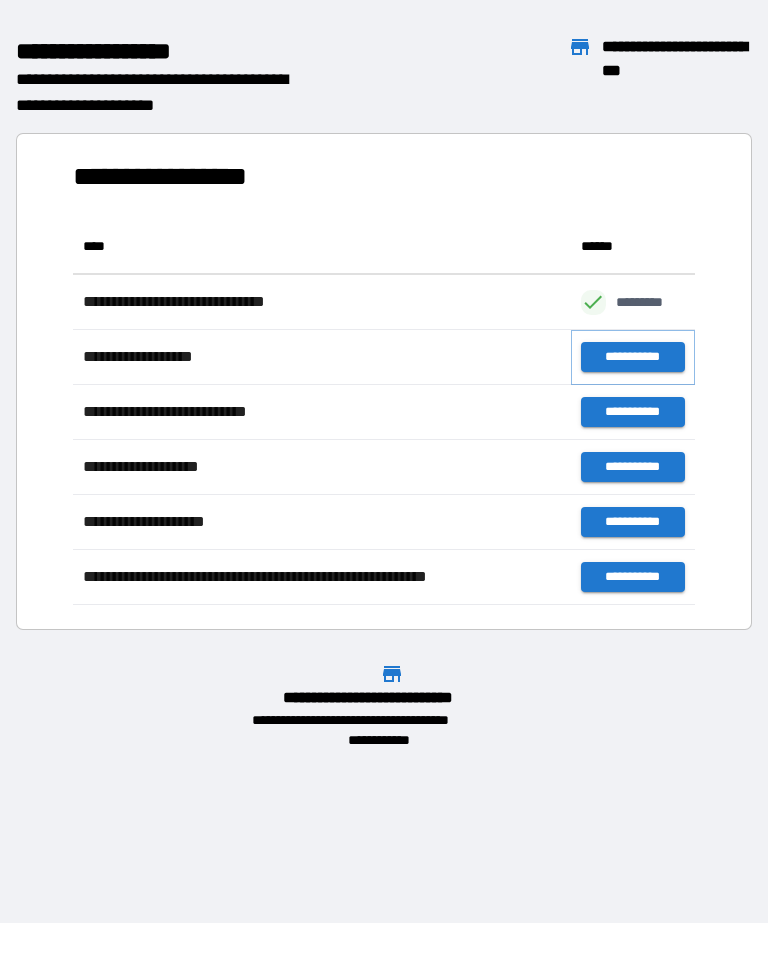 click on "**********" at bounding box center (633, 357) 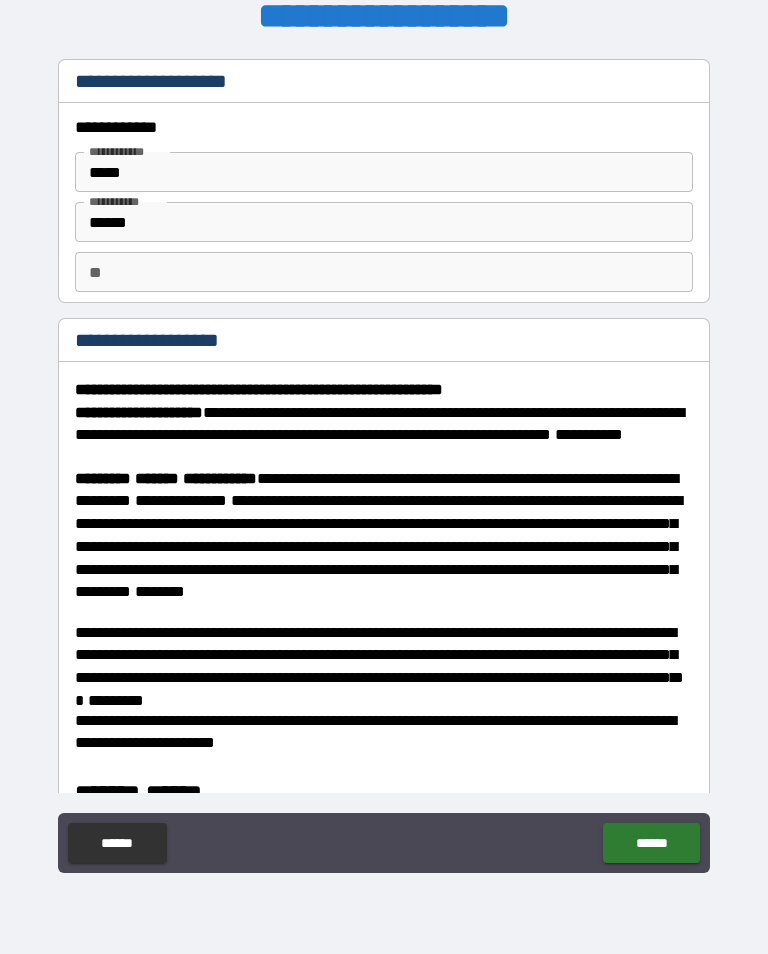 click on "******" at bounding box center (384, 222) 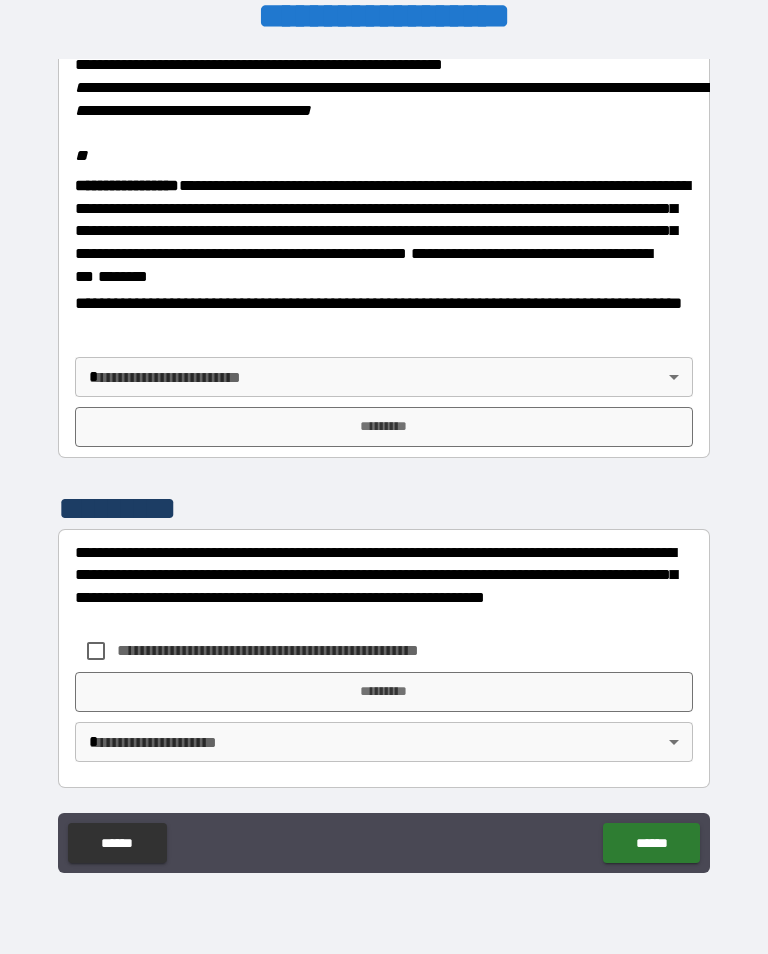 scroll, scrollTop: 2448, scrollLeft: 0, axis: vertical 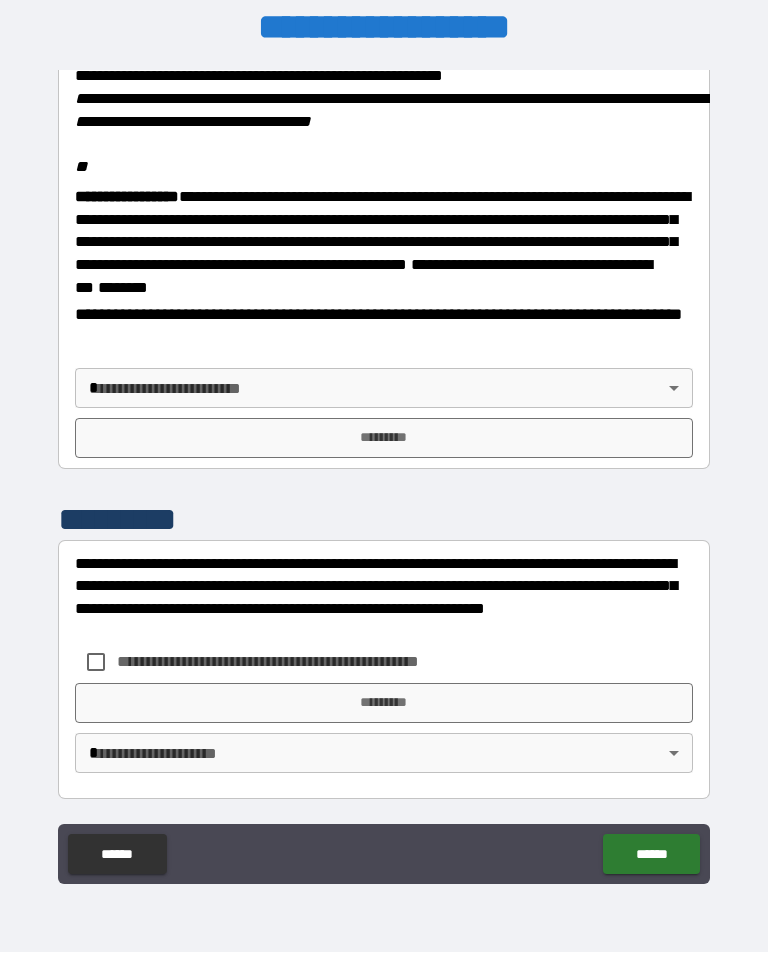 type on "******" 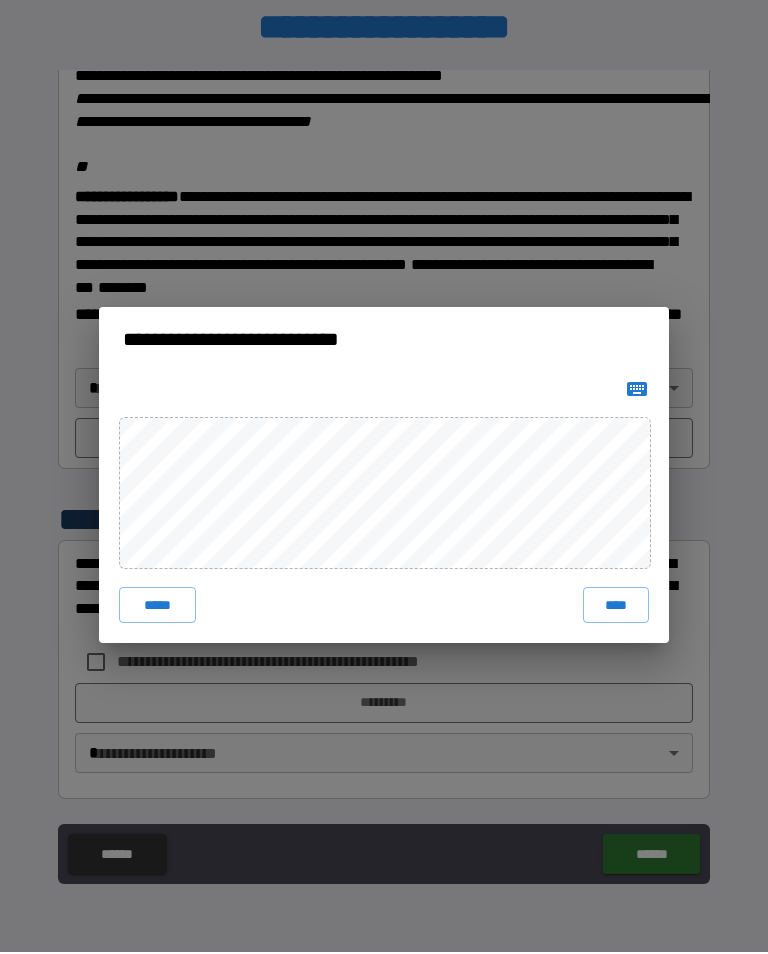 scroll, scrollTop: 21, scrollLeft: 0, axis: vertical 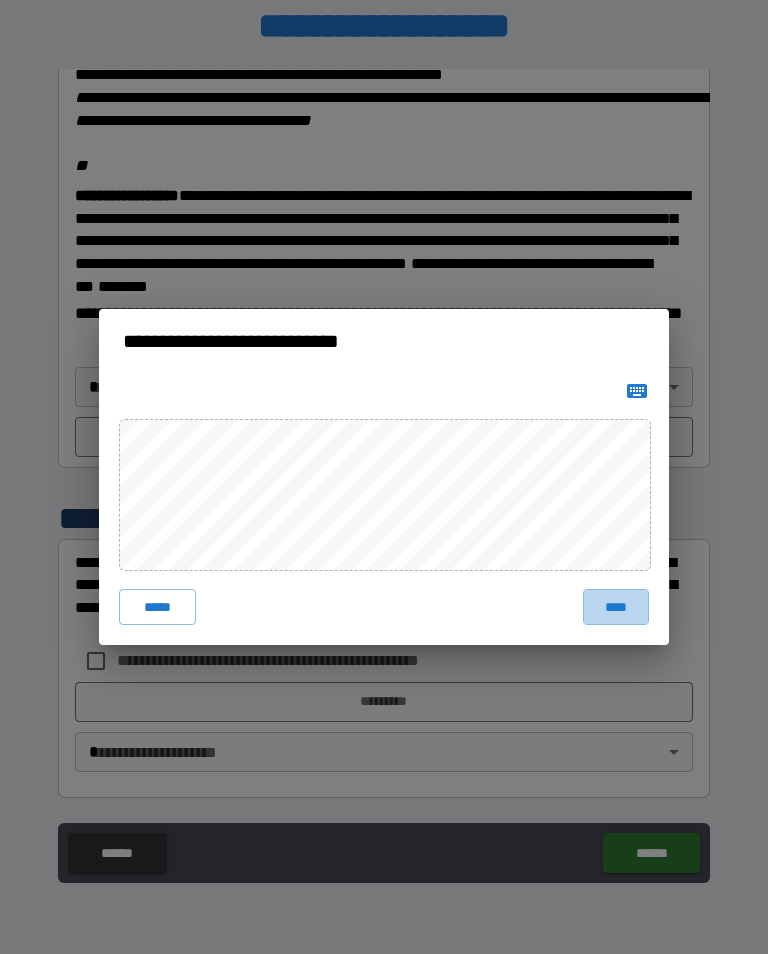 click on "****" at bounding box center [616, 607] 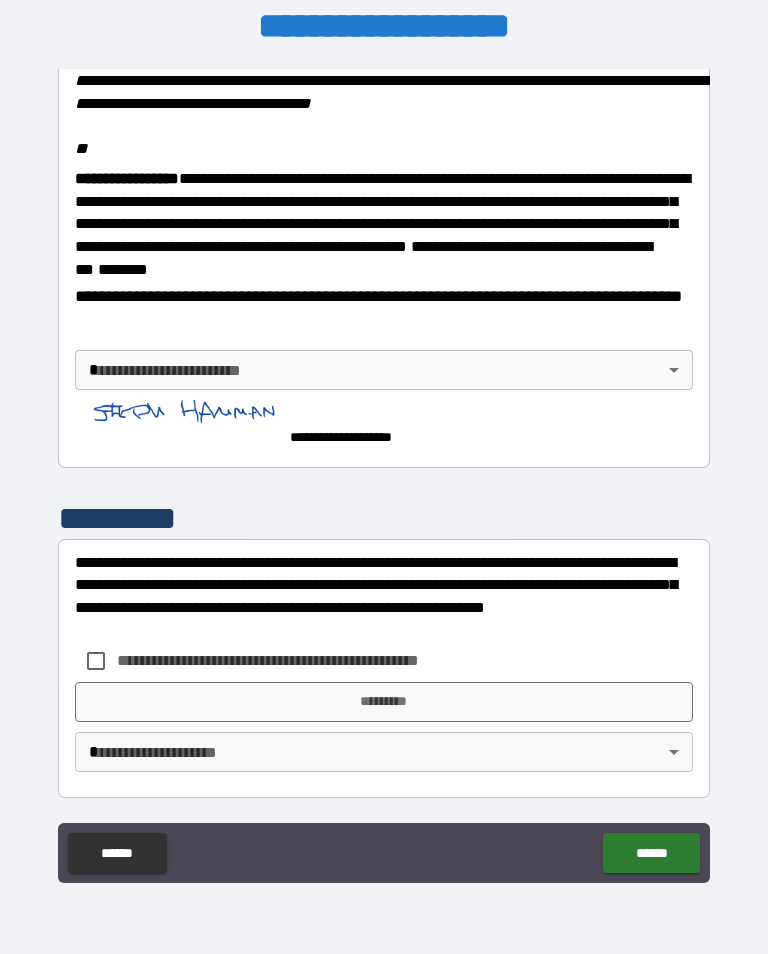 click on "**********" at bounding box center (384, 471) 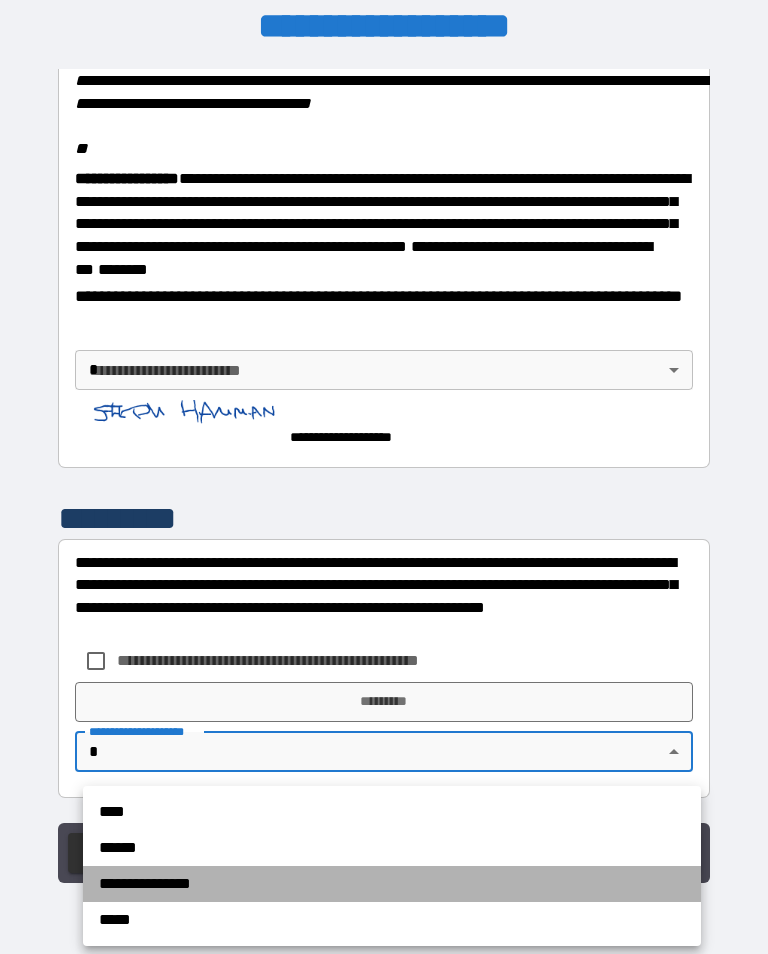 click on "**********" at bounding box center (392, 884) 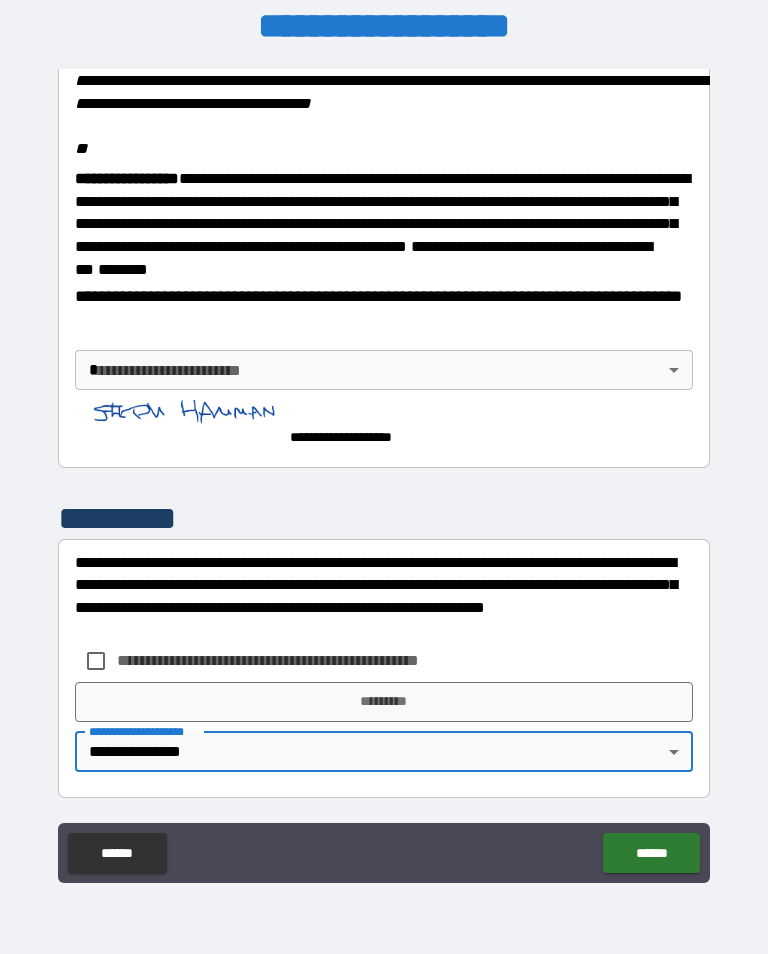 click on "******" at bounding box center [651, 853] 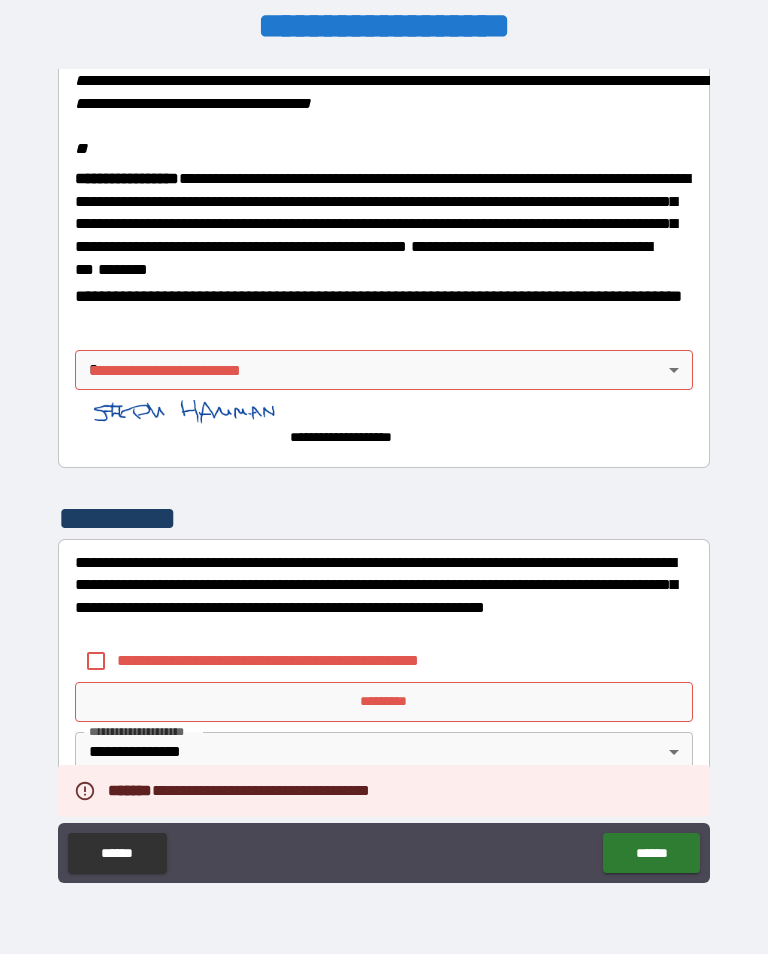 click on "*********" at bounding box center [384, 702] 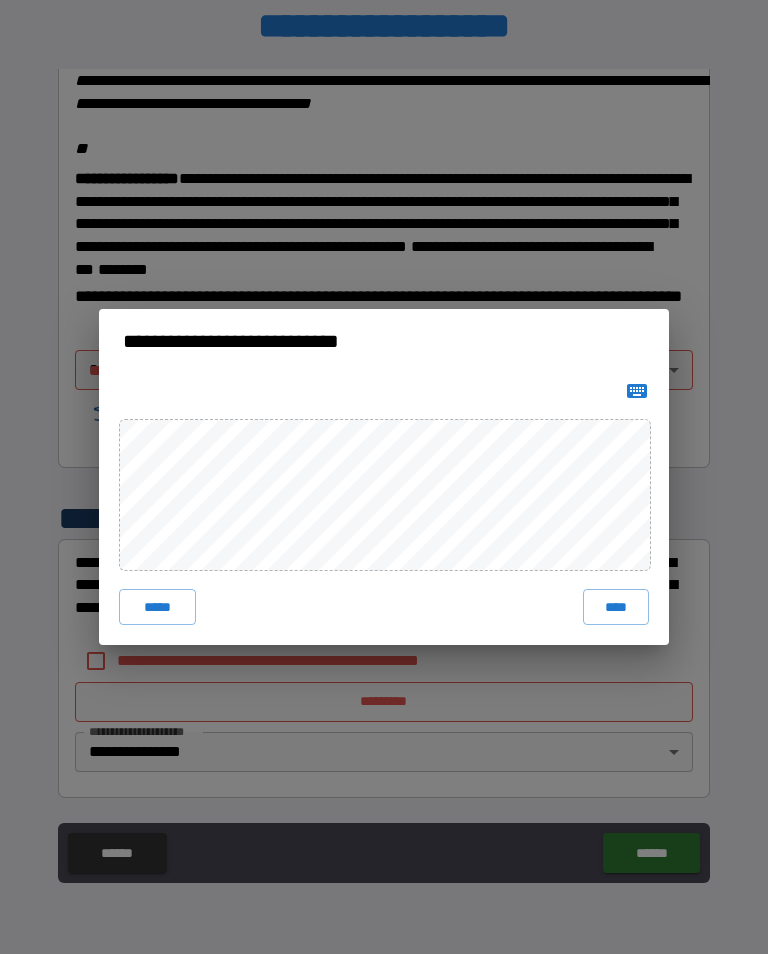 click on "**********" at bounding box center (384, 477) 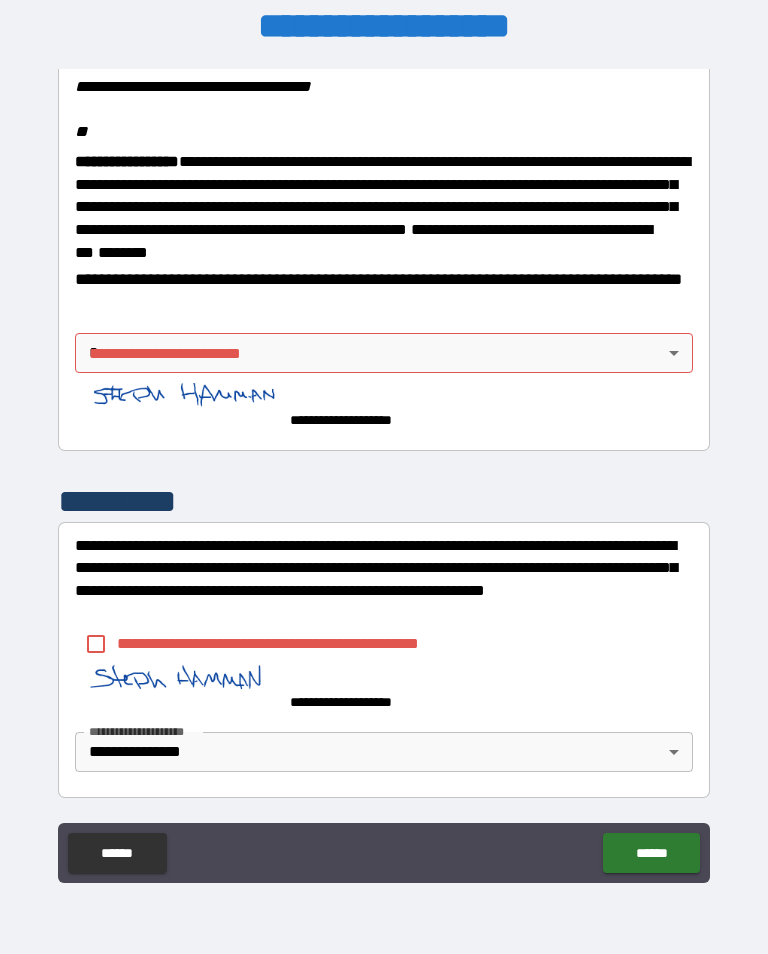 click on "**********" at bounding box center (384, 474) 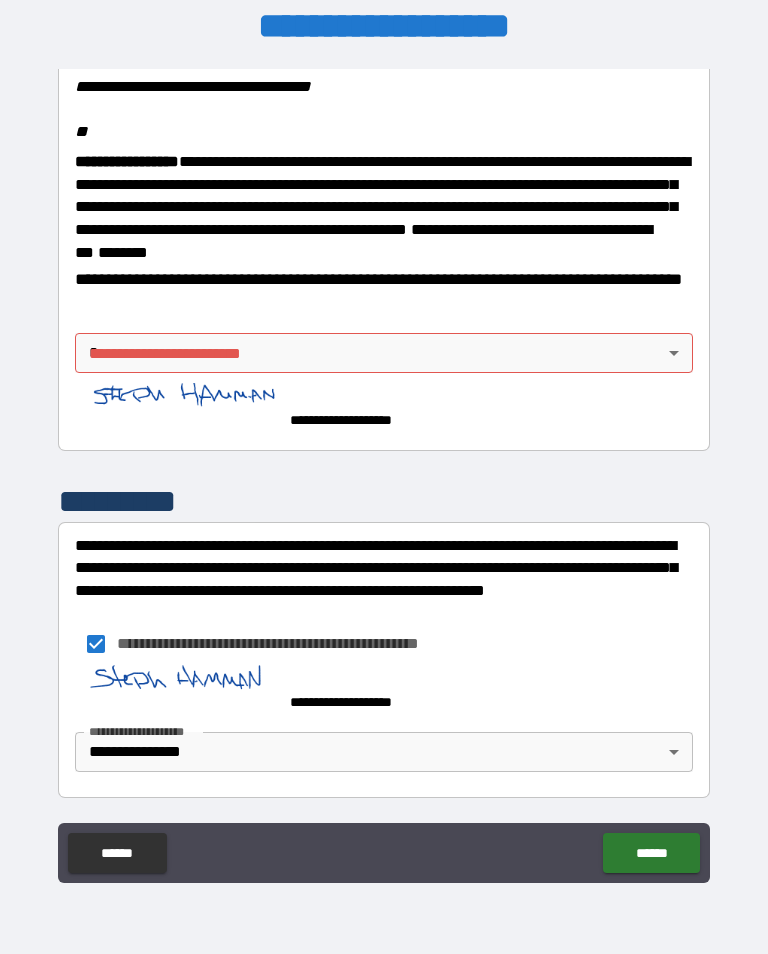 click on "******" at bounding box center [651, 853] 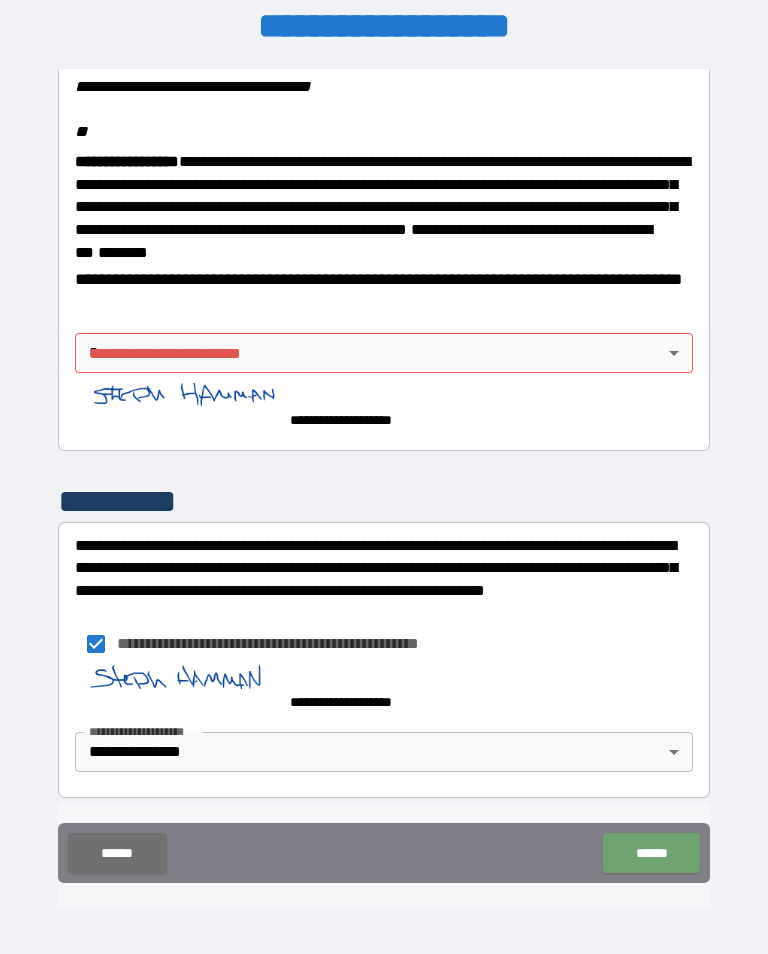 click on "******" at bounding box center [651, 853] 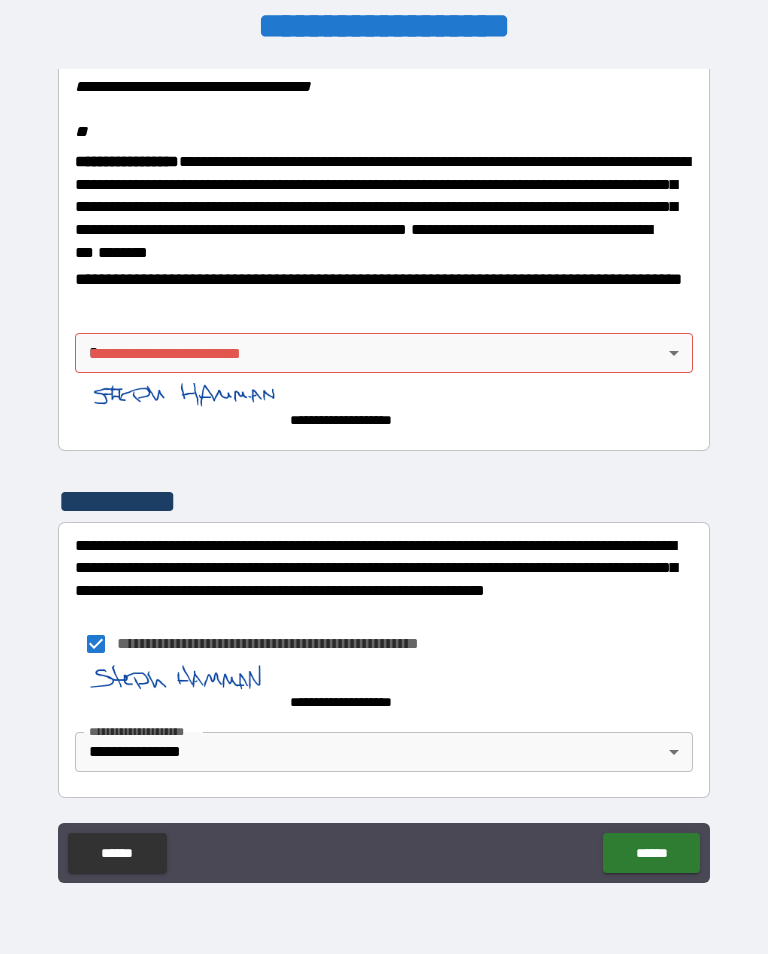 scroll, scrollTop: 2368, scrollLeft: 0, axis: vertical 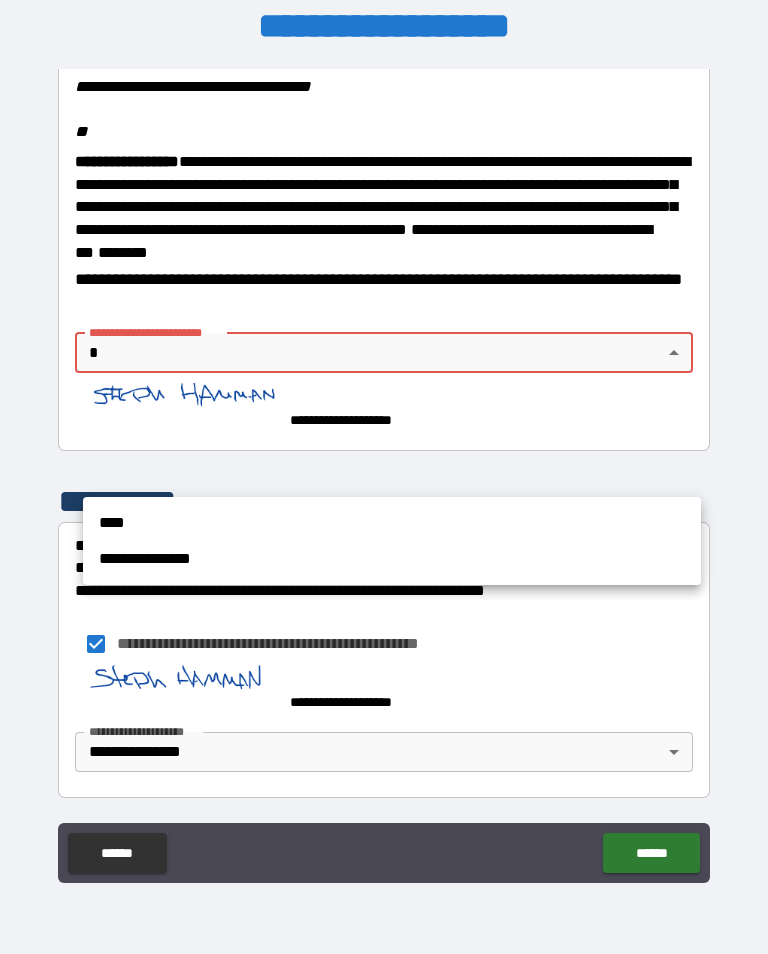 click on "**********" at bounding box center (392, 559) 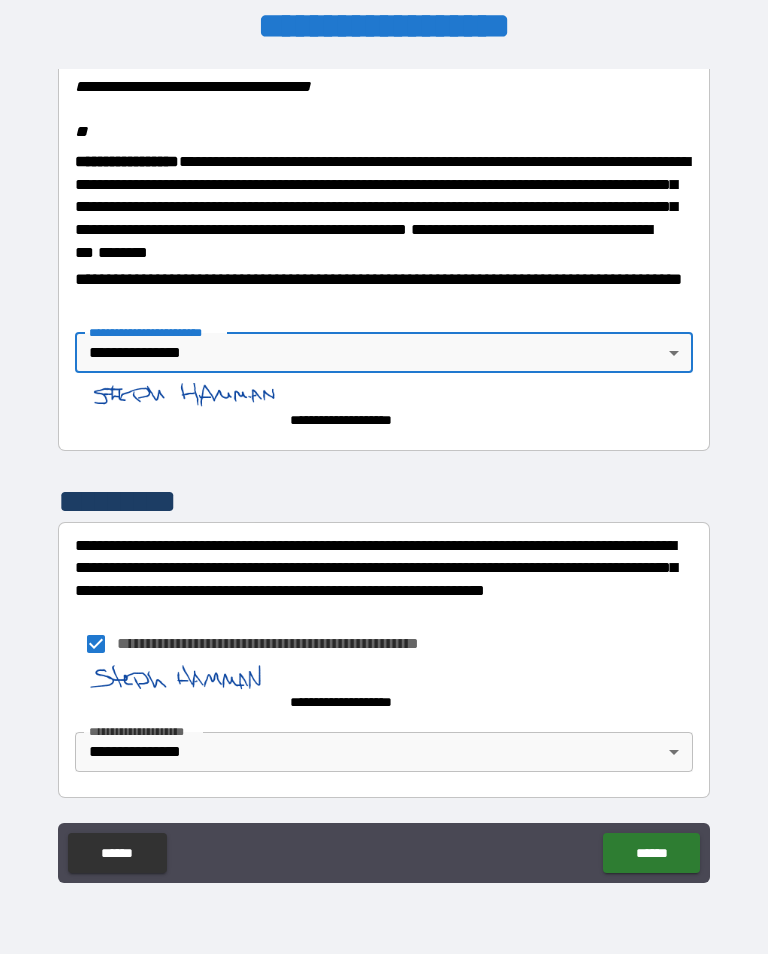 scroll, scrollTop: 2482, scrollLeft: 0, axis: vertical 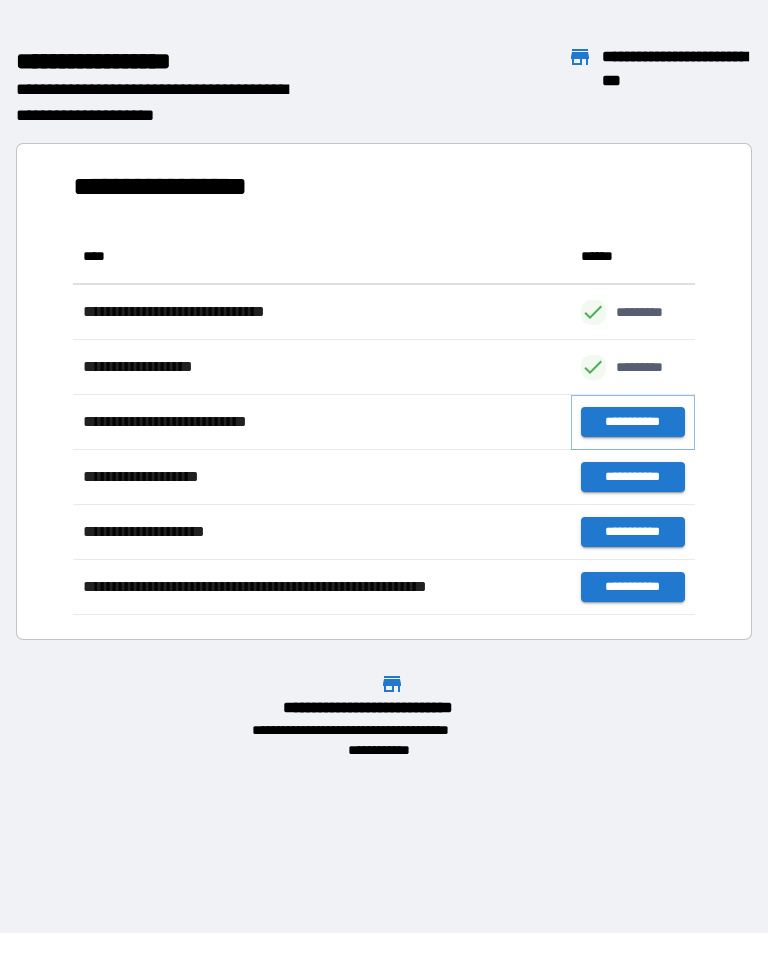 click on "**********" at bounding box center [633, 422] 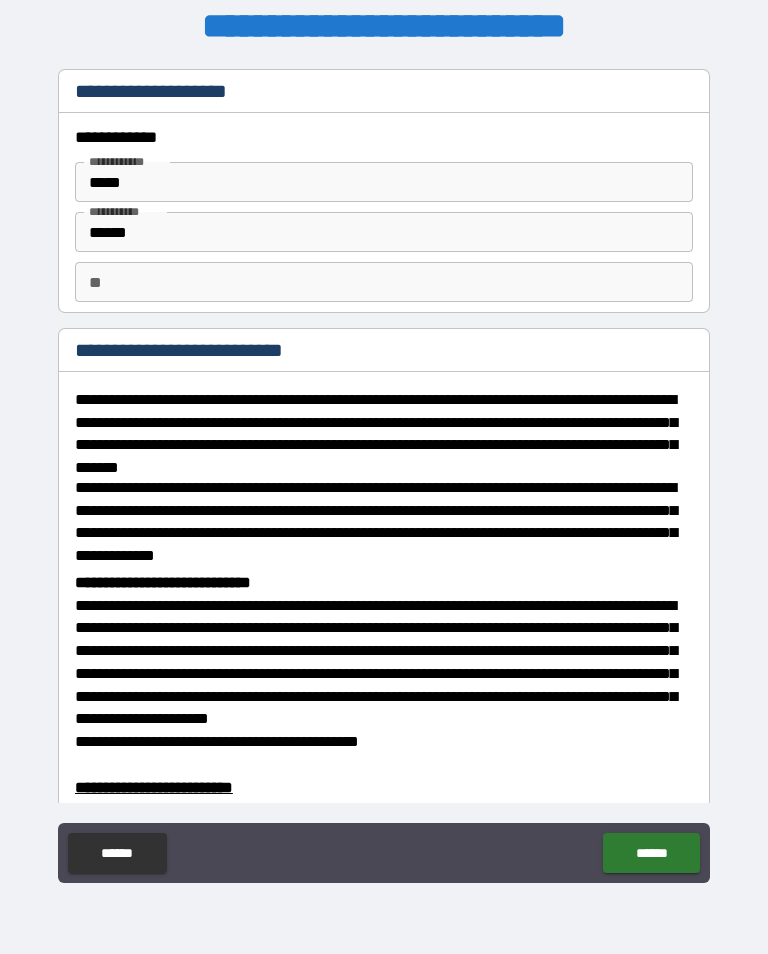 click on "******" at bounding box center (384, 232) 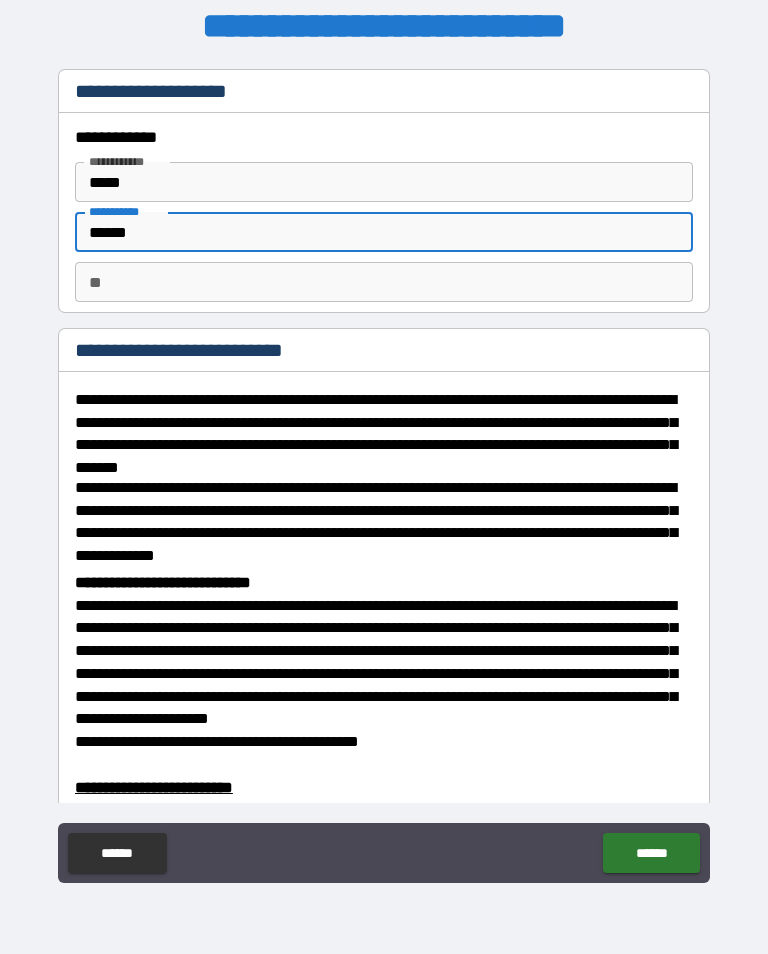 scroll, scrollTop: 20, scrollLeft: 0, axis: vertical 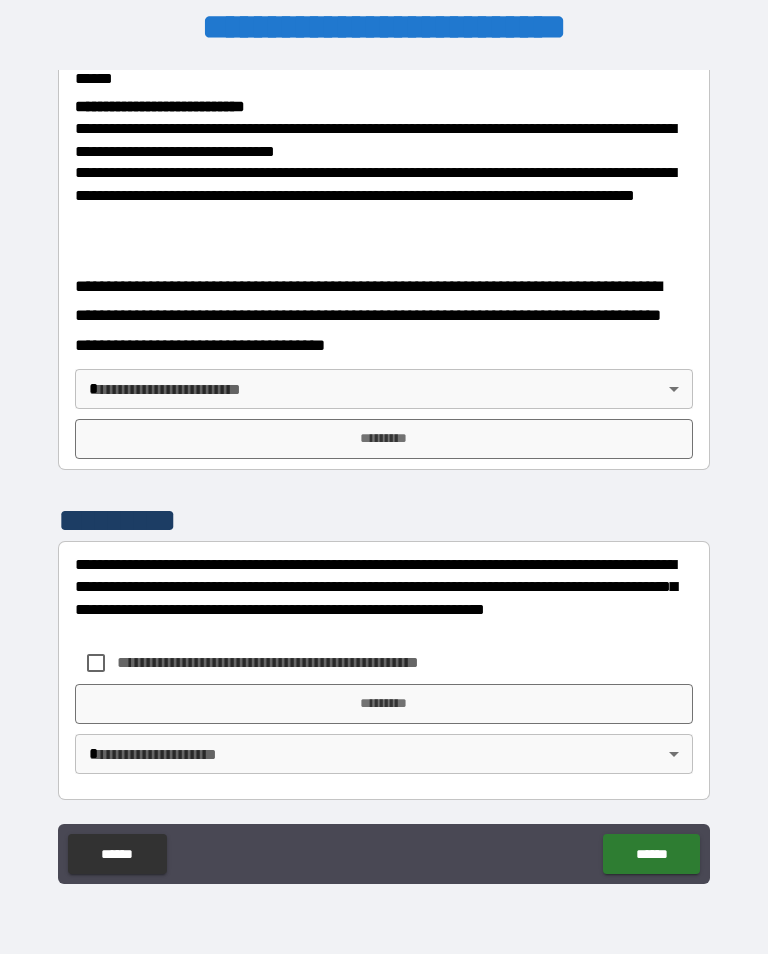 type on "******" 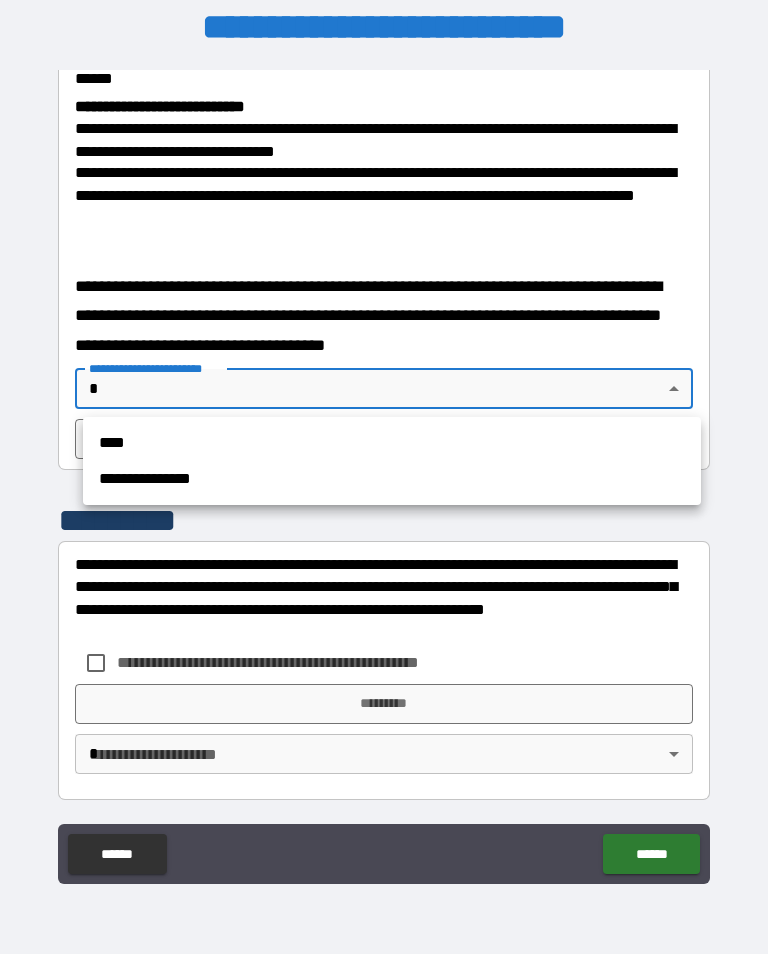 scroll, scrollTop: 21, scrollLeft: 0, axis: vertical 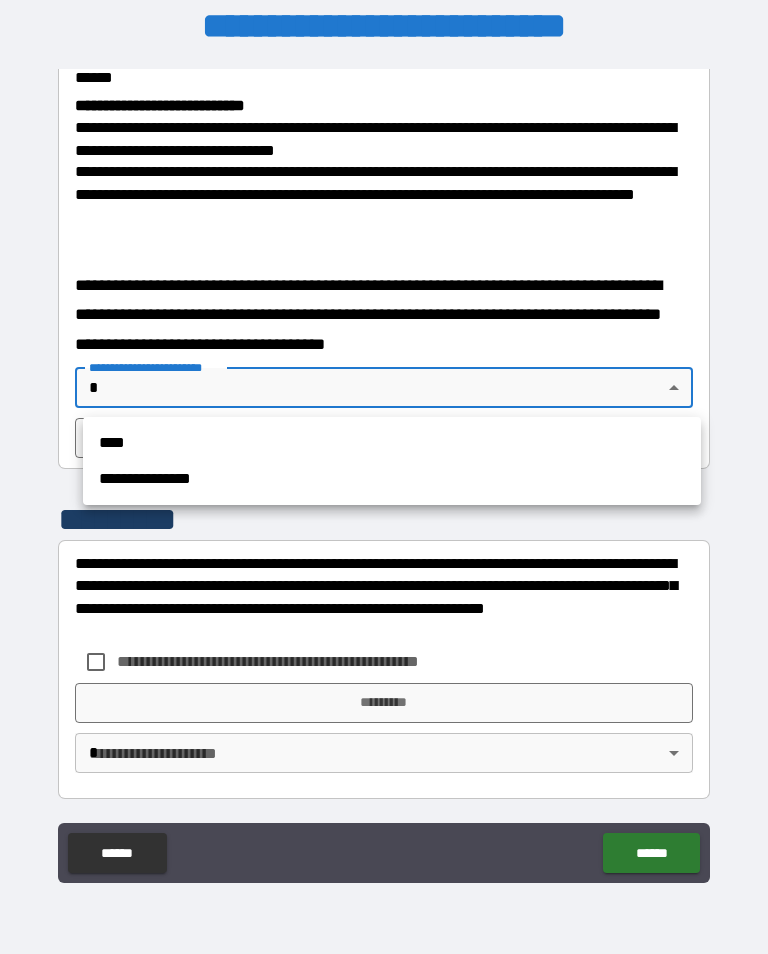 click on "**********" at bounding box center (392, 479) 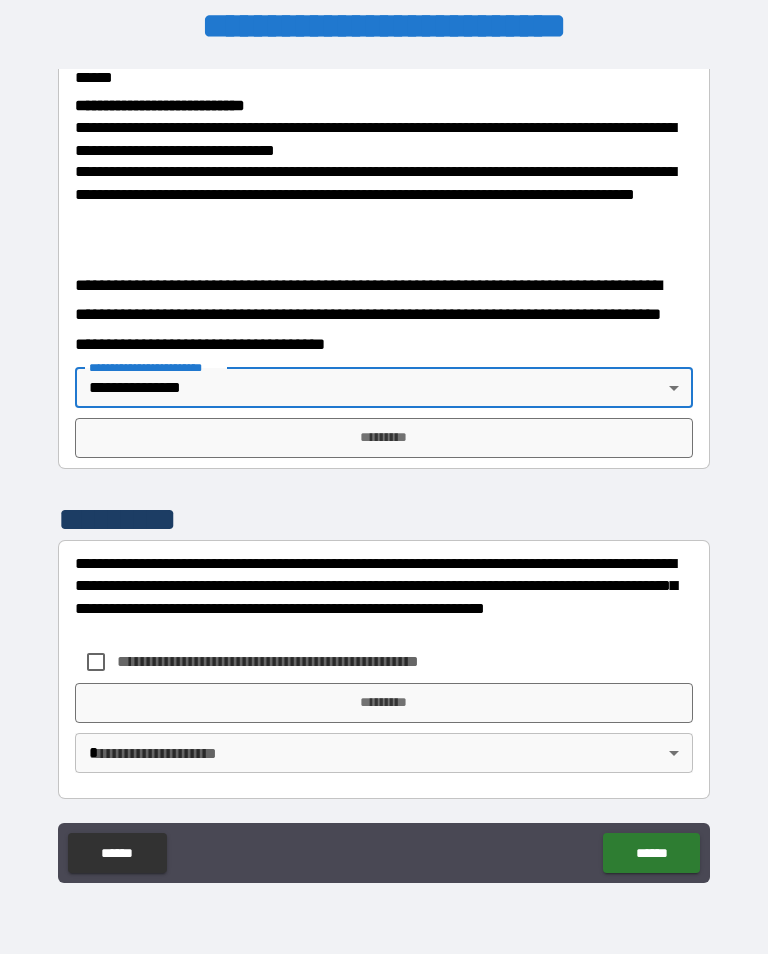 click on "*********" at bounding box center [384, 438] 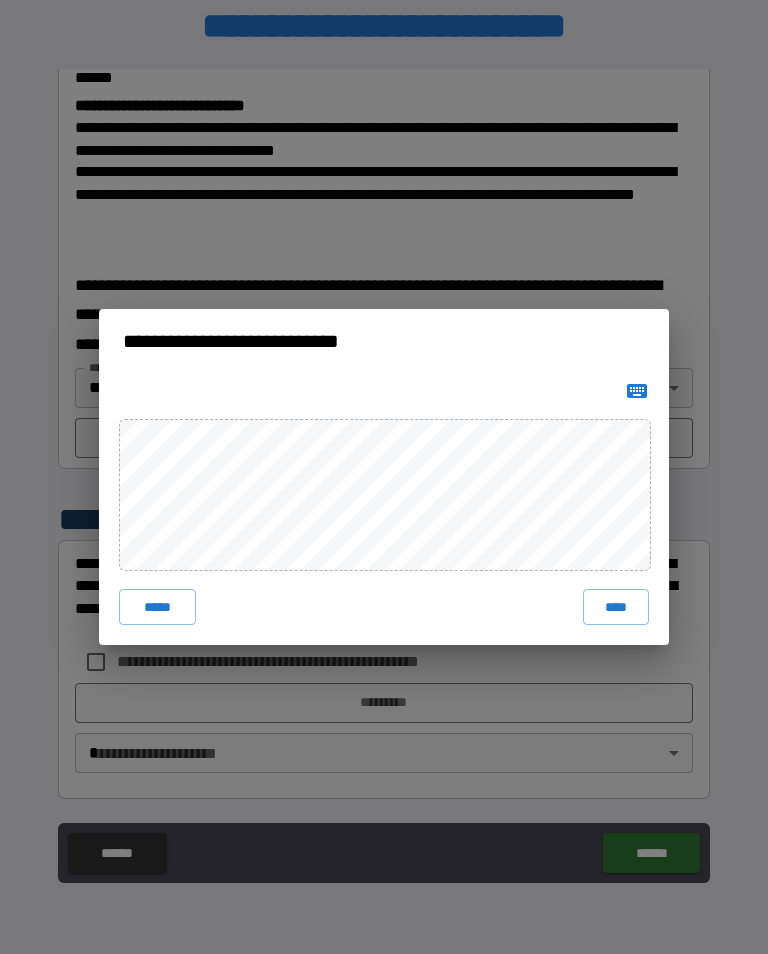 click on "****" at bounding box center [616, 607] 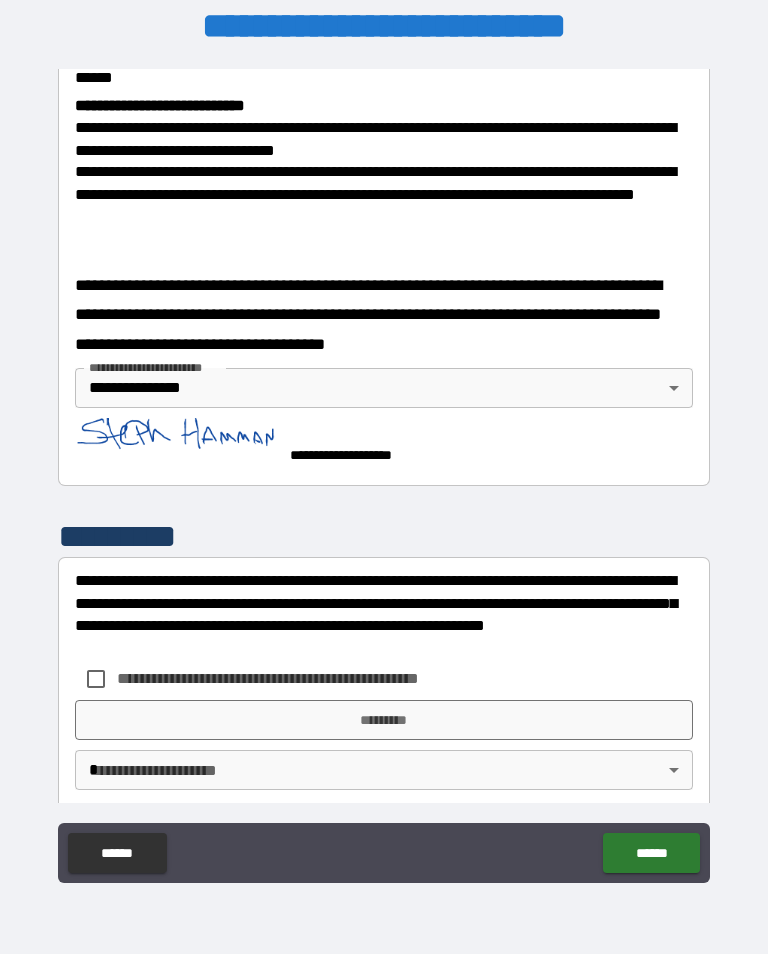 scroll, scrollTop: 768, scrollLeft: 0, axis: vertical 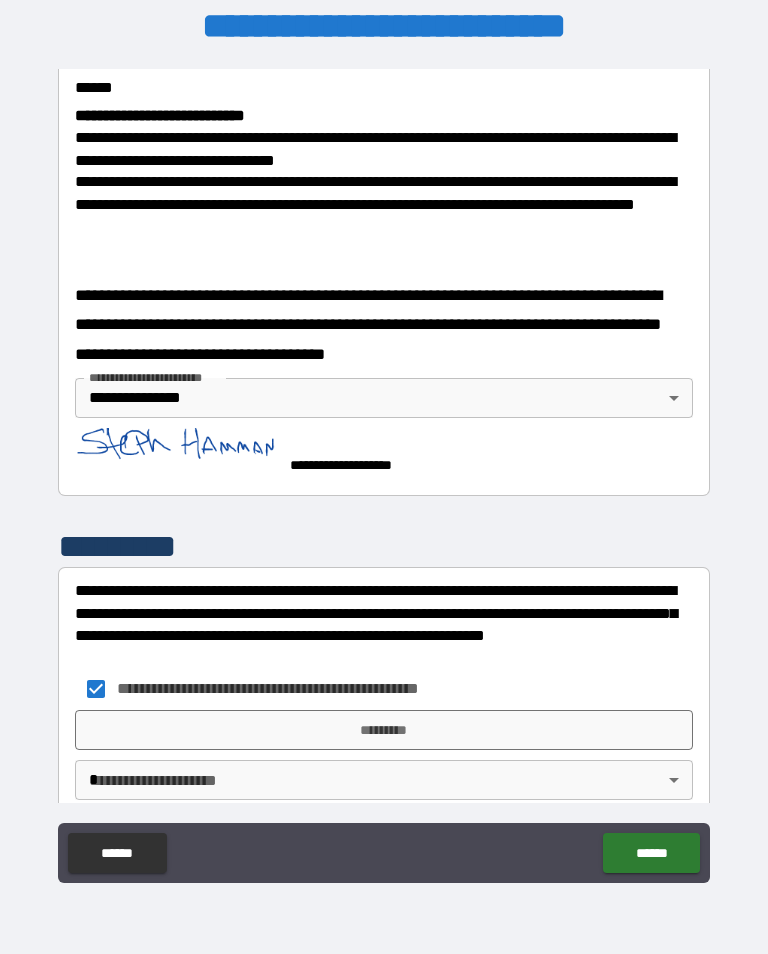 click on "**********" at bounding box center [384, 471] 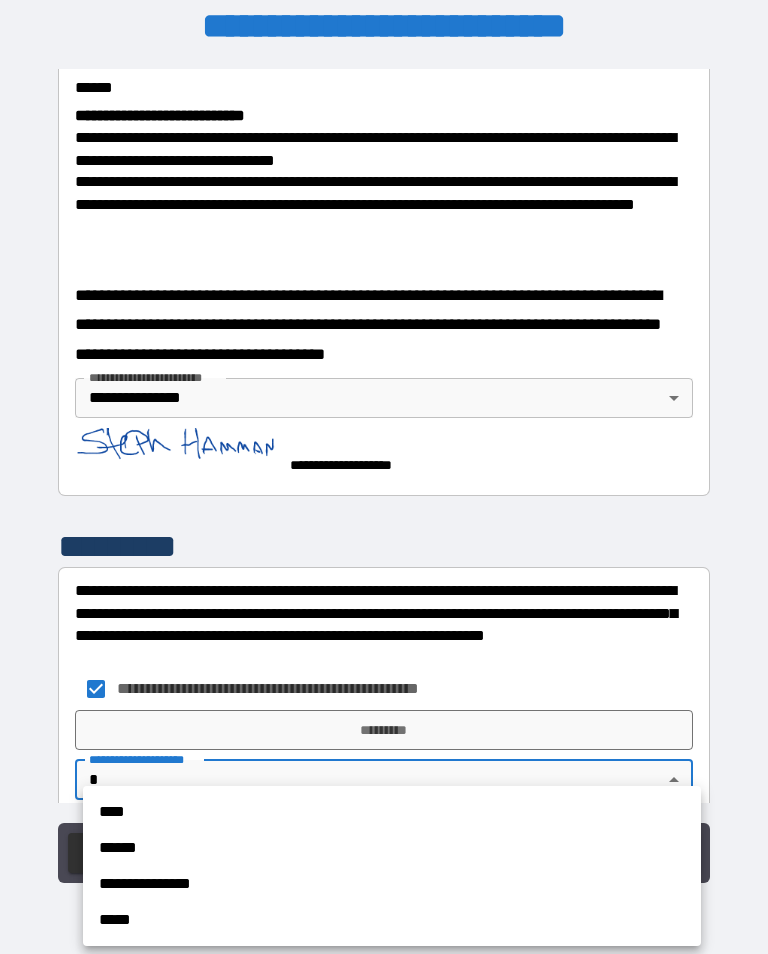 click on "**********" at bounding box center [392, 884] 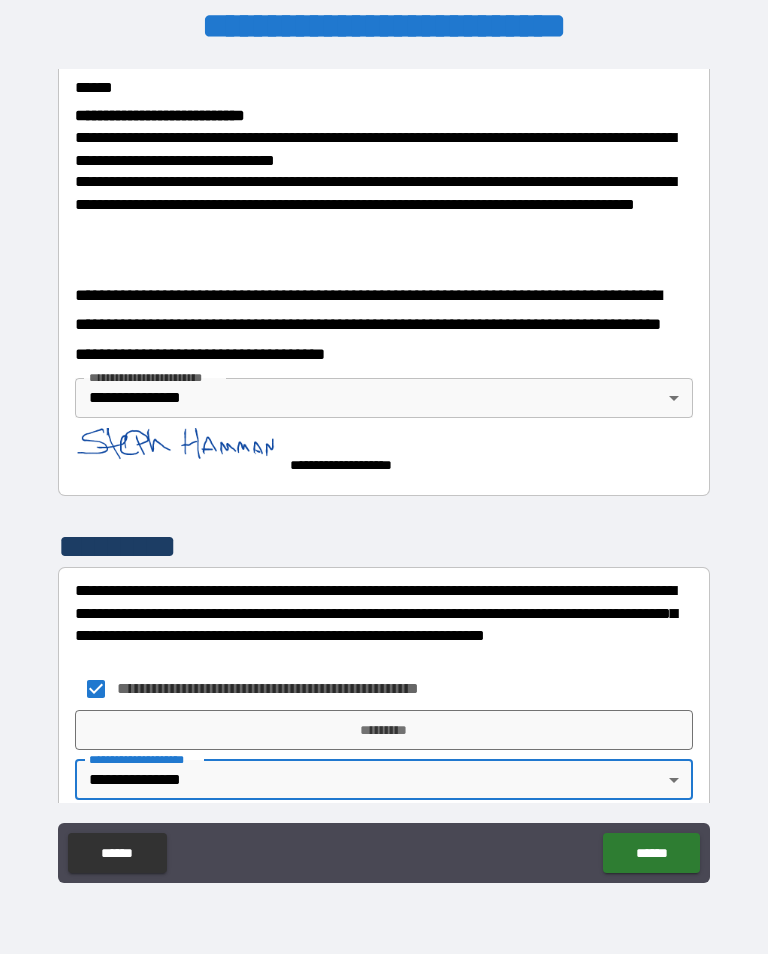 type on "**********" 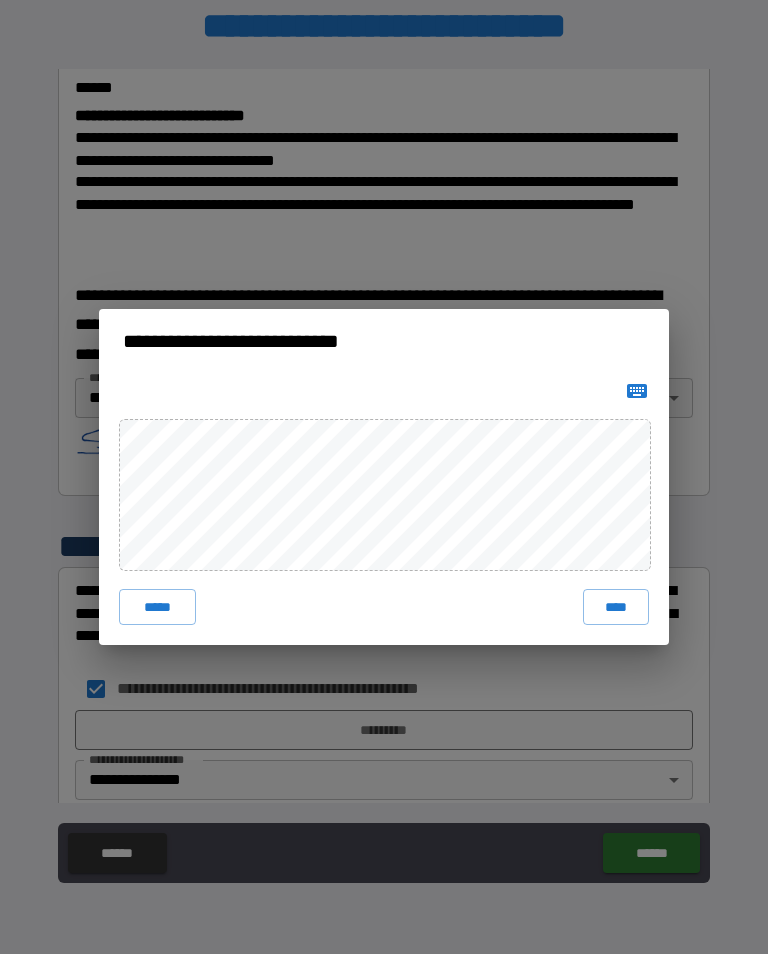 click on "****" at bounding box center (616, 607) 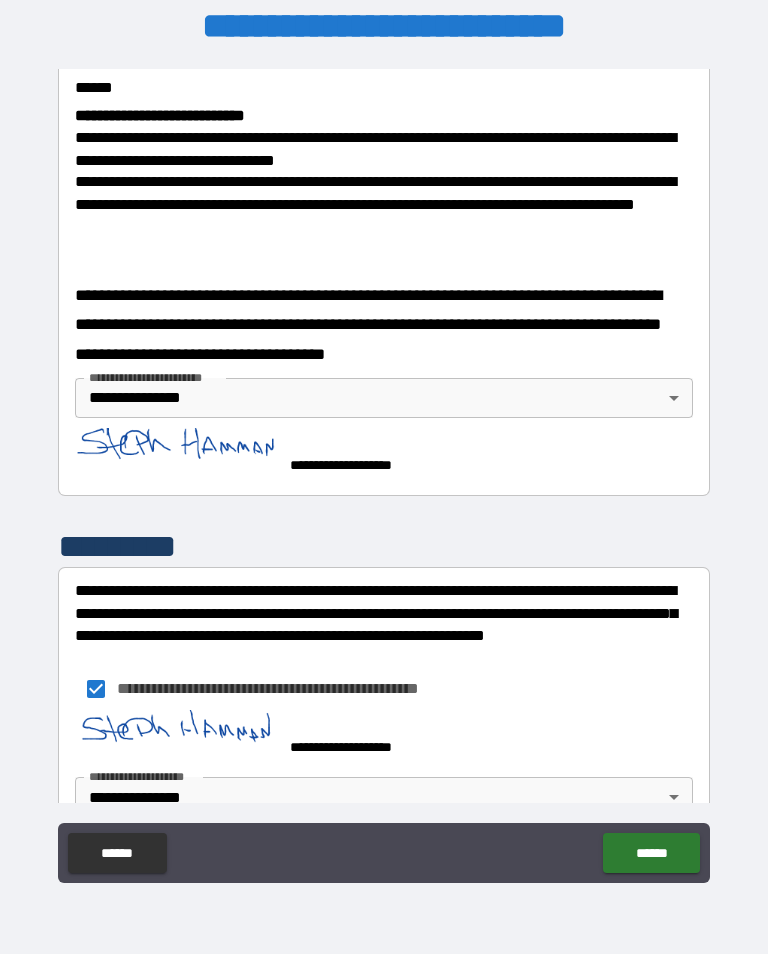 click on "******" at bounding box center (651, 853) 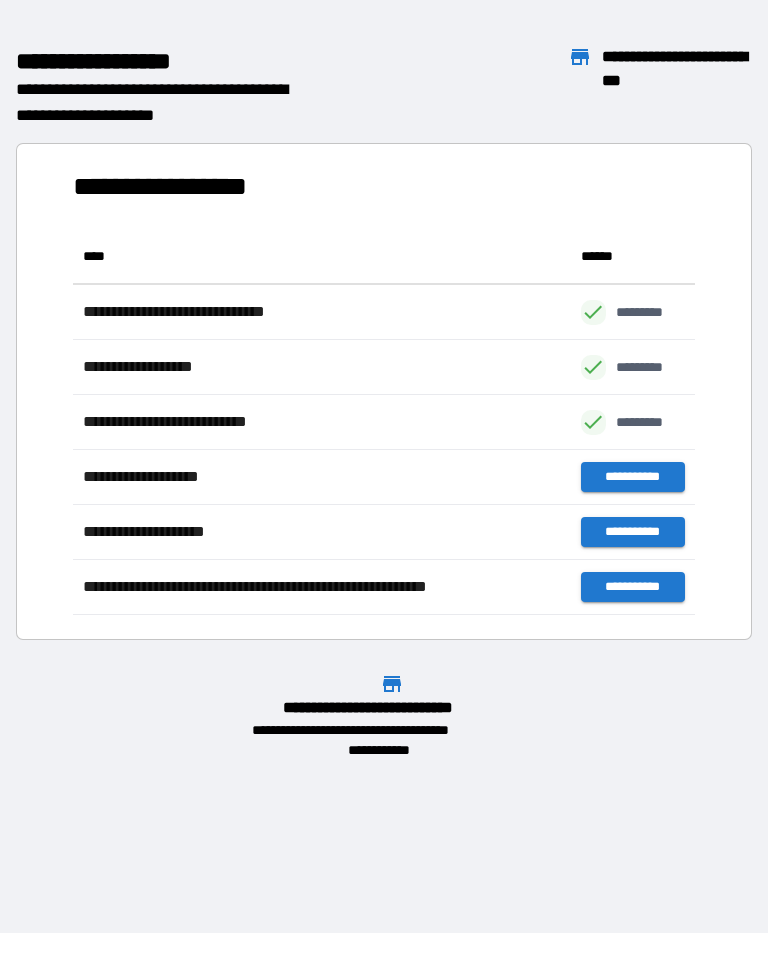 scroll, scrollTop: 386, scrollLeft: 622, axis: both 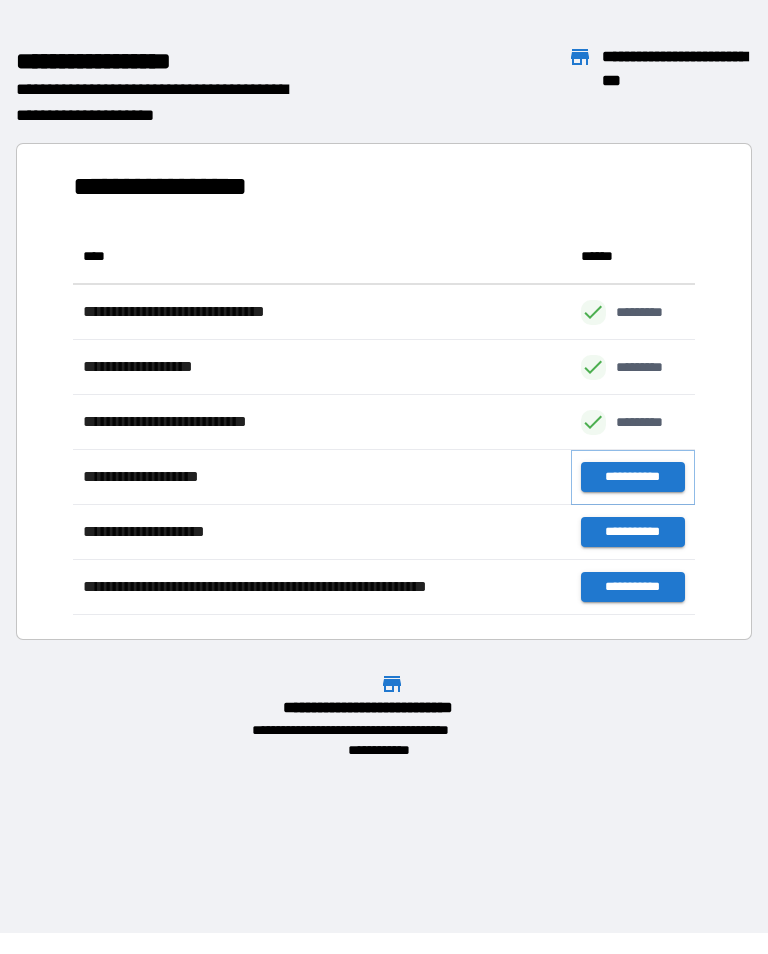 click on "**********" at bounding box center [633, 477] 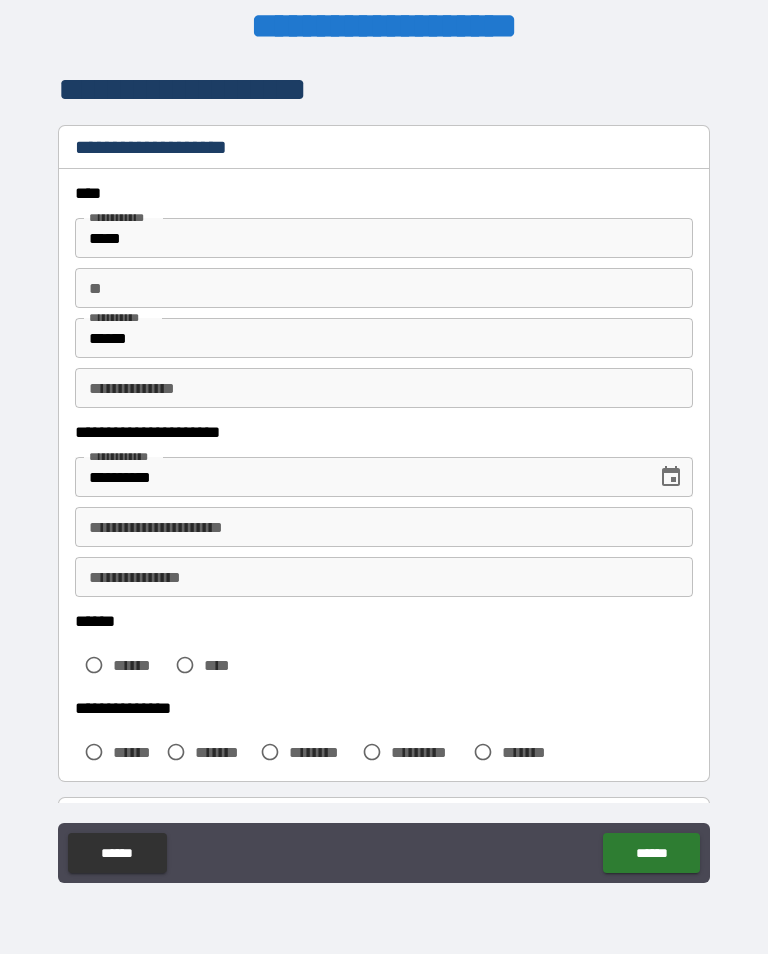 click on "******" at bounding box center [384, 338] 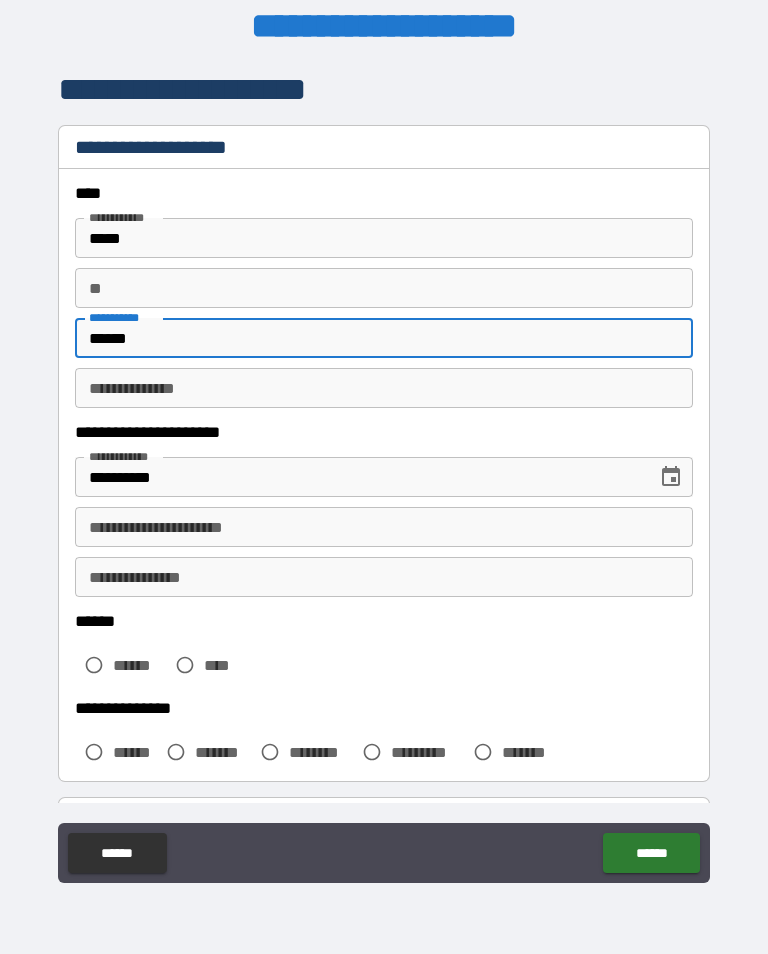 scroll, scrollTop: 20, scrollLeft: 0, axis: vertical 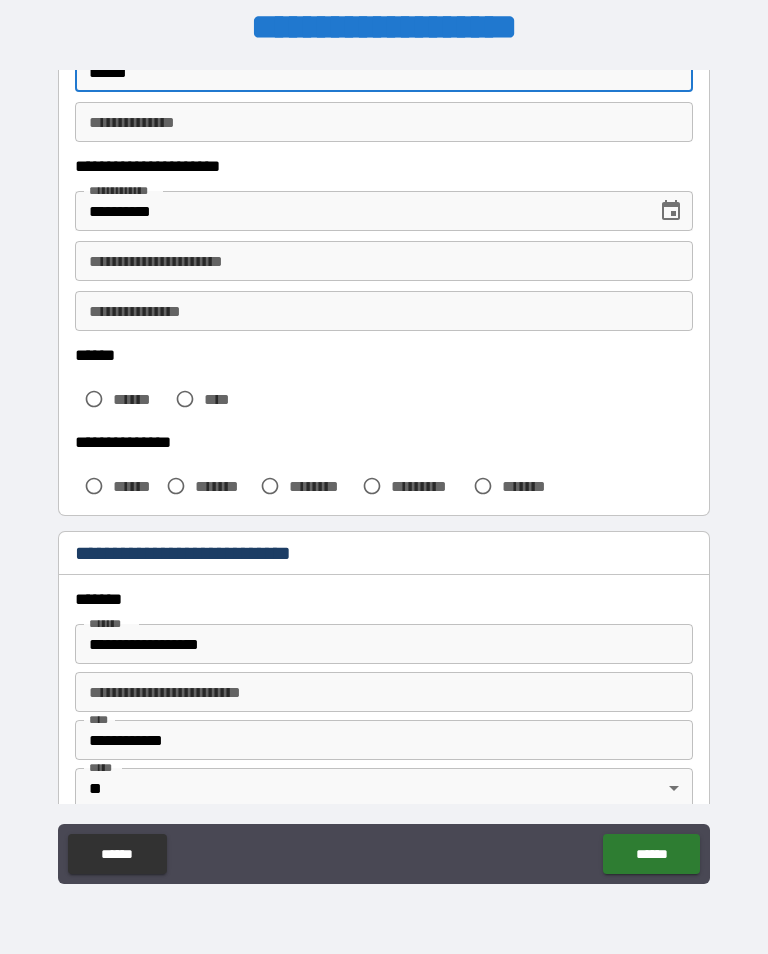 type on "******" 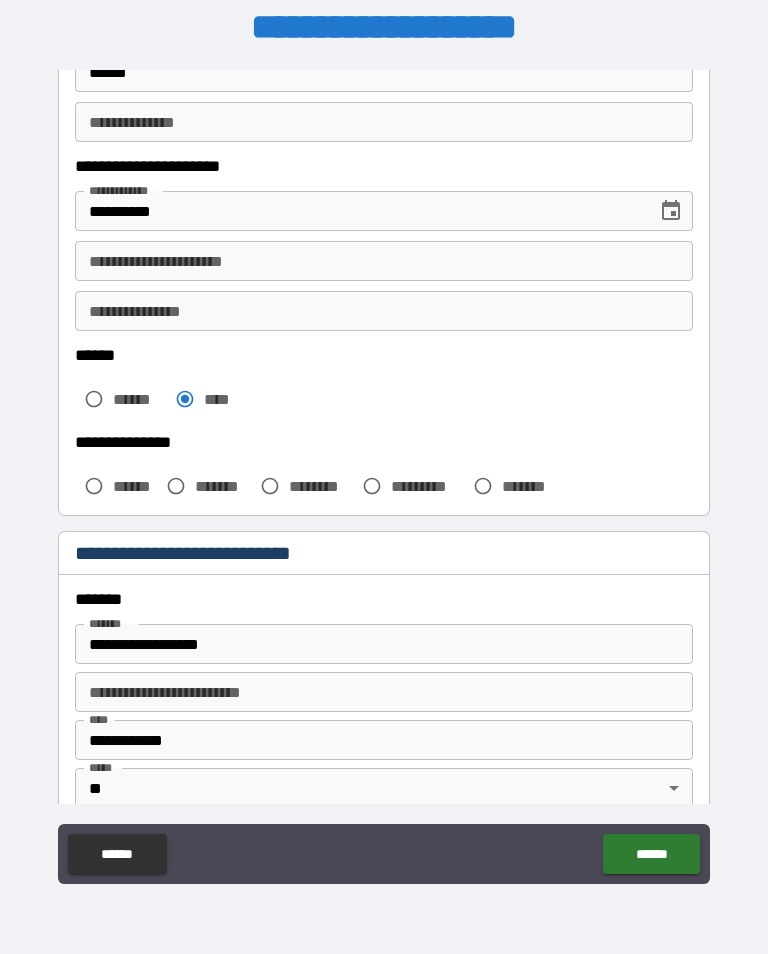 scroll, scrollTop: 21, scrollLeft: 0, axis: vertical 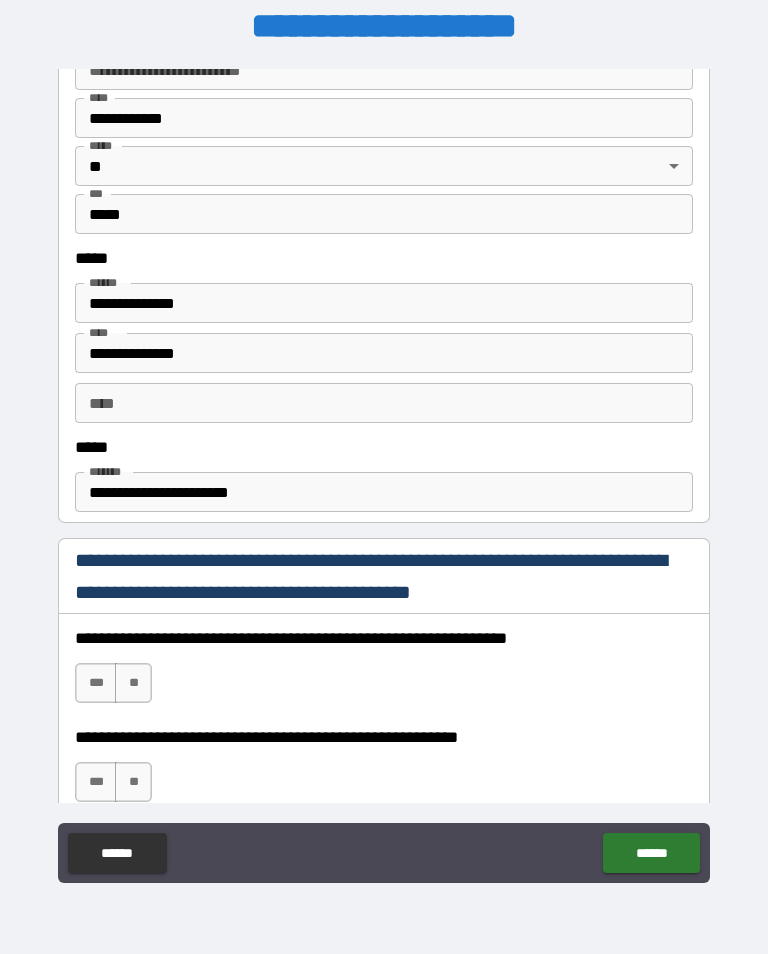 click on "***" at bounding box center [96, 683] 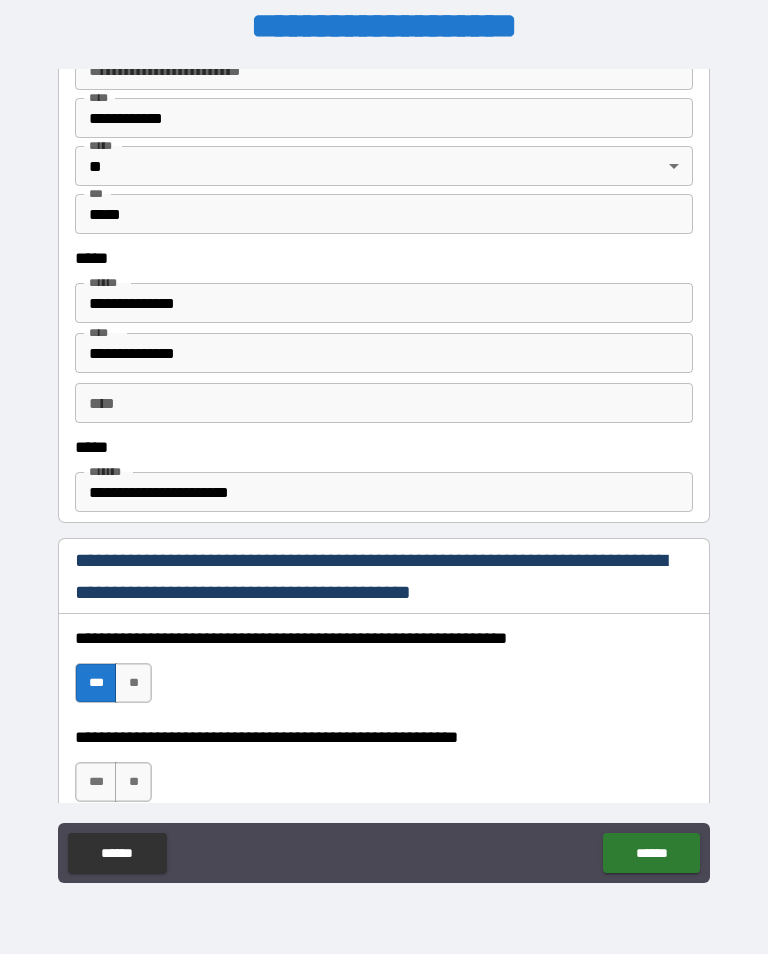 click on "***" at bounding box center [96, 782] 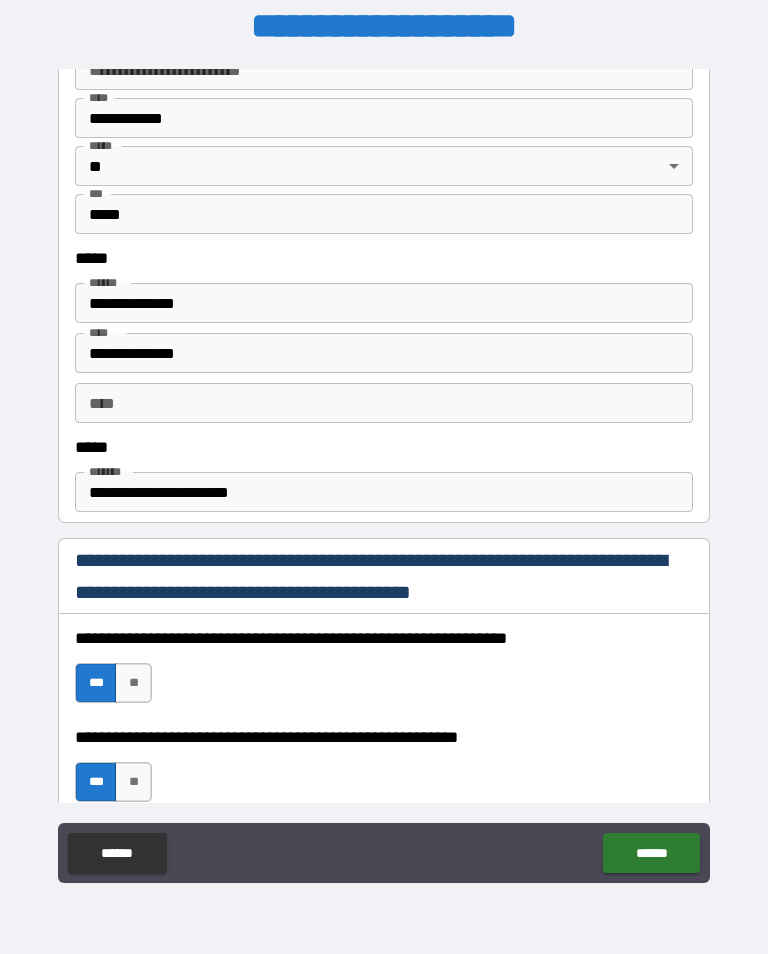 click on "******" at bounding box center [651, 853] 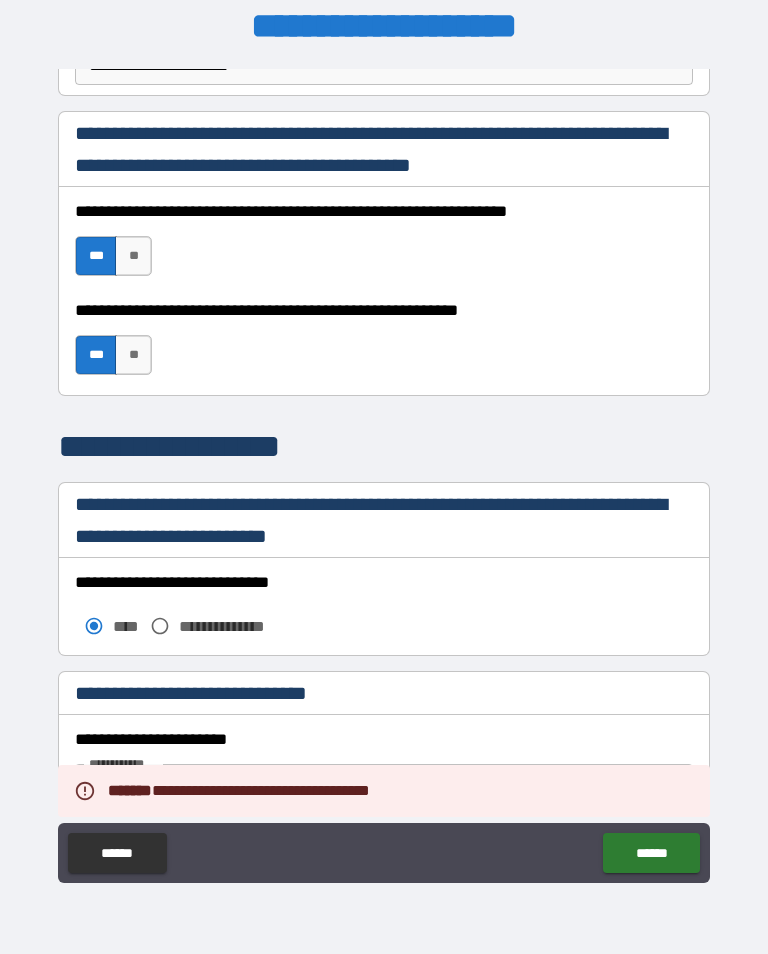 scroll, scrollTop: 1332, scrollLeft: 0, axis: vertical 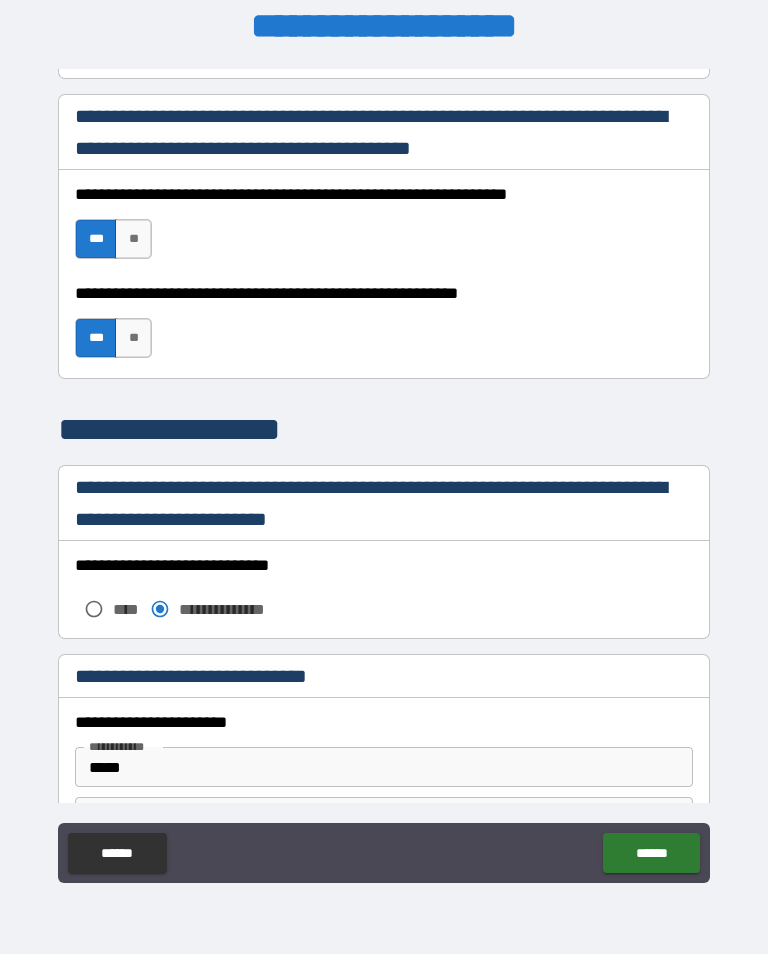 click on "**********" at bounding box center (384, 722) 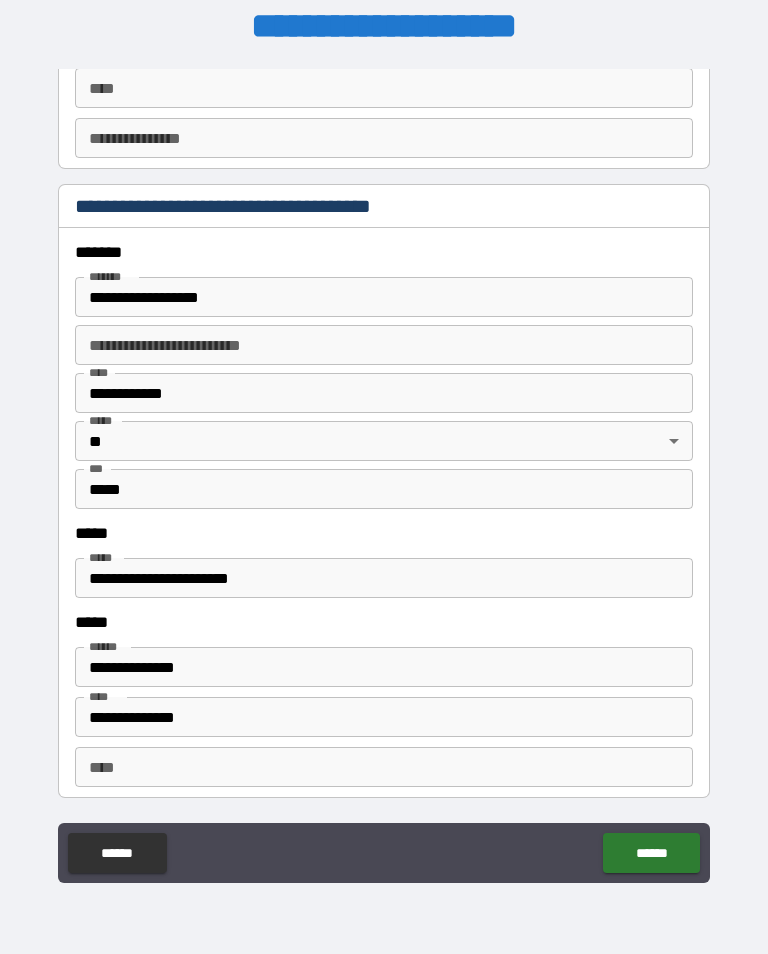 scroll, scrollTop: 2263, scrollLeft: 0, axis: vertical 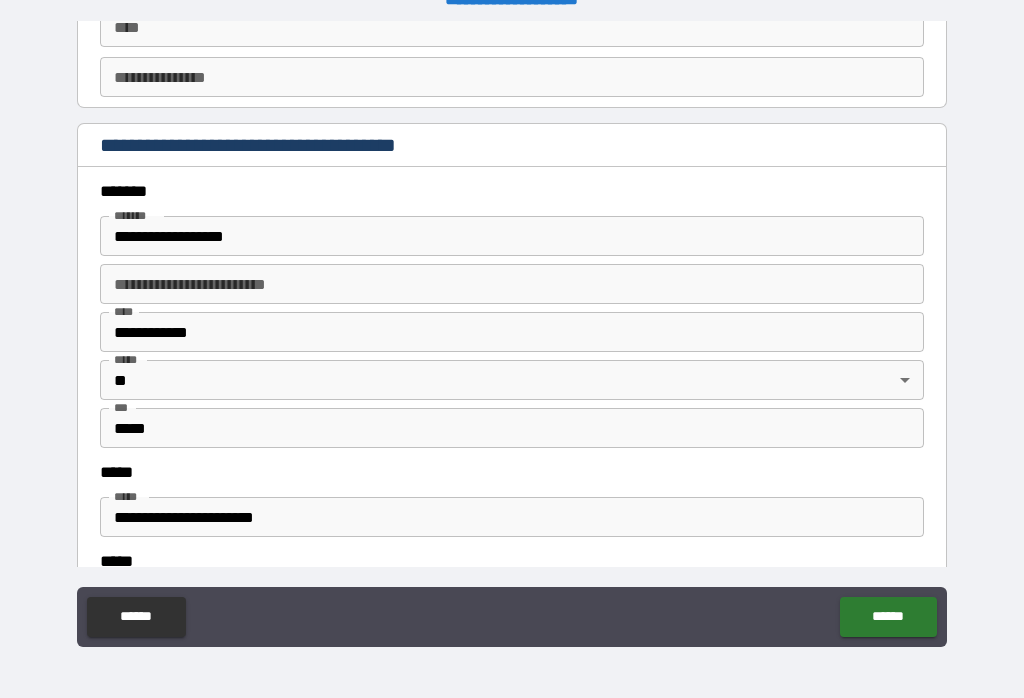 click on "******   ******" at bounding box center [512, 619] 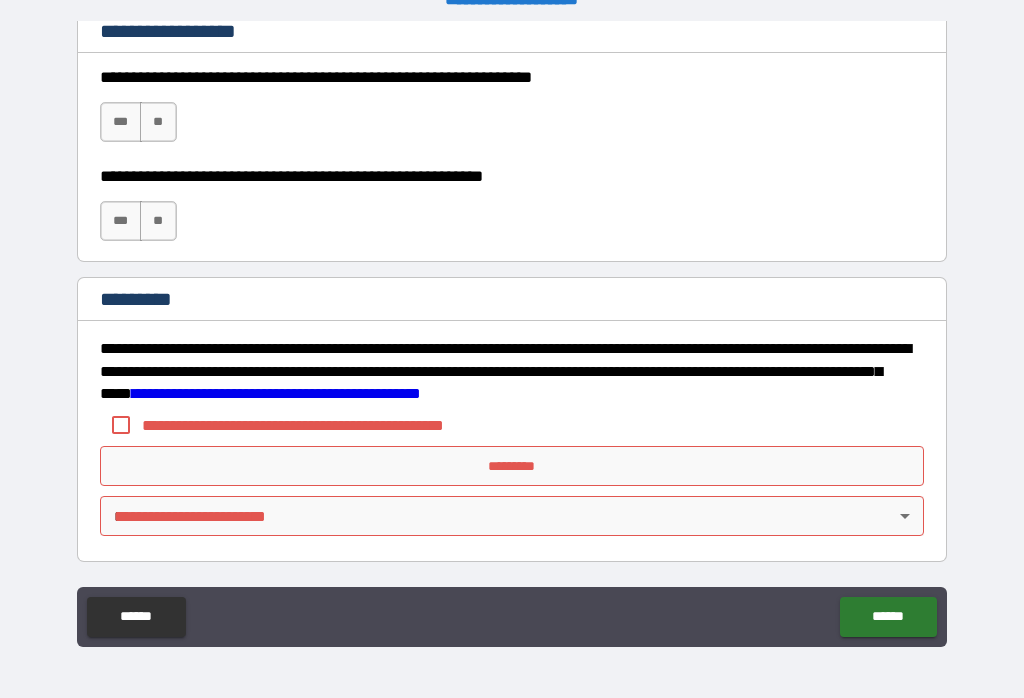 scroll, scrollTop: 3038, scrollLeft: 0, axis: vertical 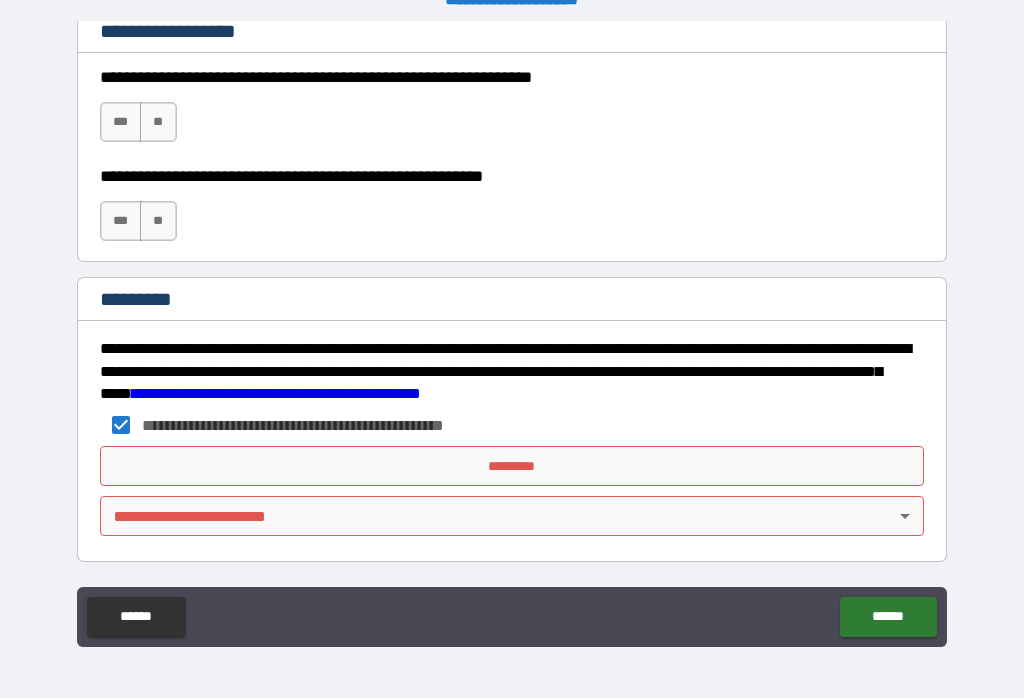 click on "*********" at bounding box center (512, 466) 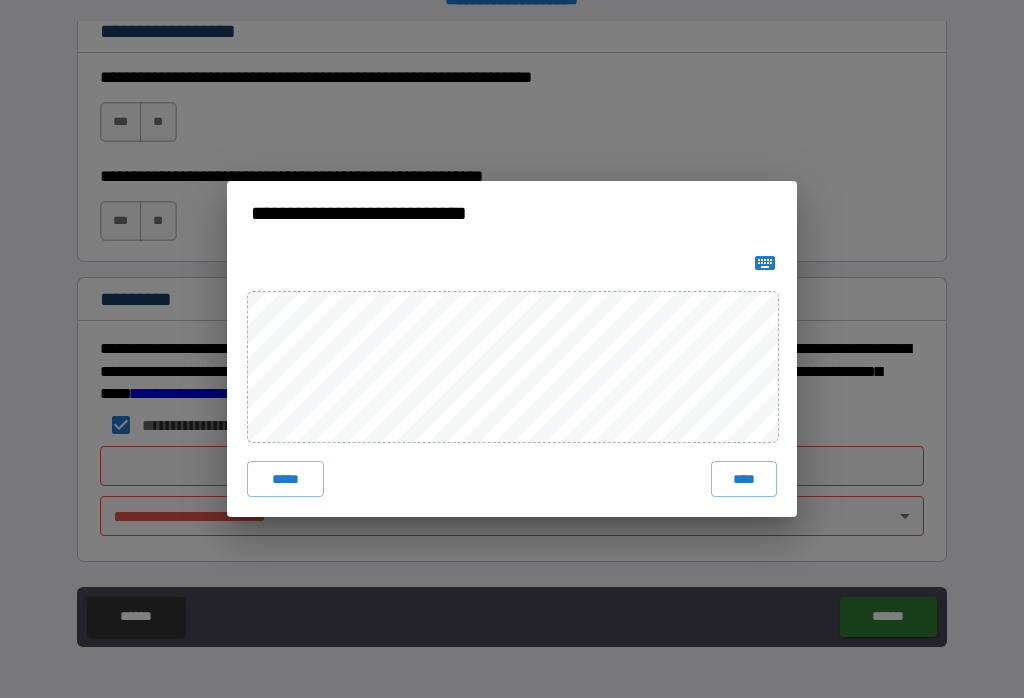 click on "**********" at bounding box center [512, 349] 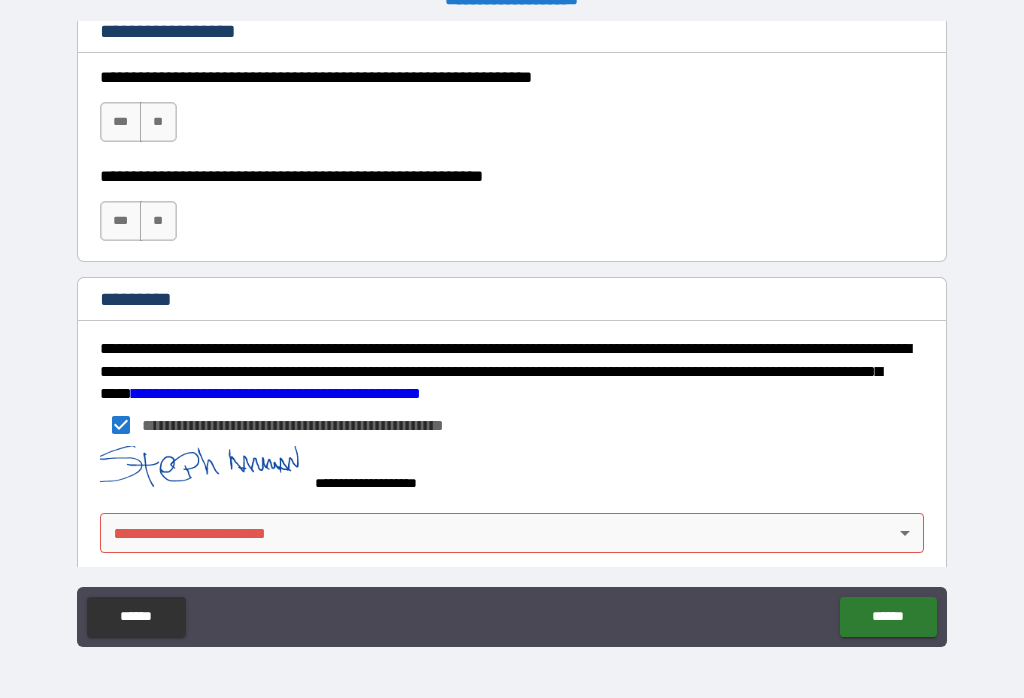 click on "**********" at bounding box center (512, 333) 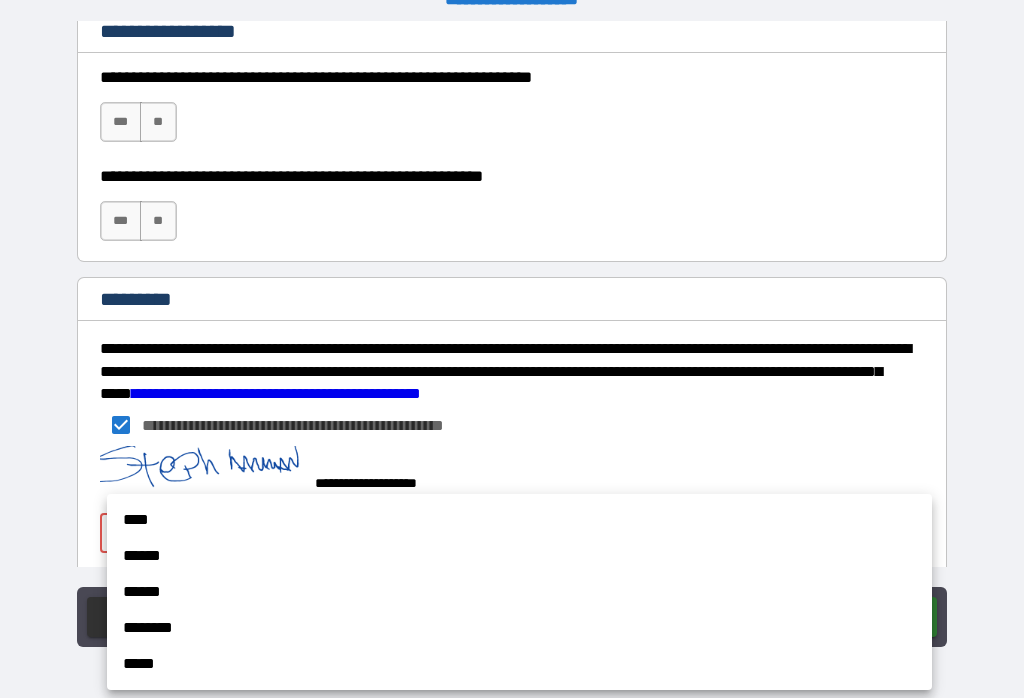 click on "********" at bounding box center (519, 628) 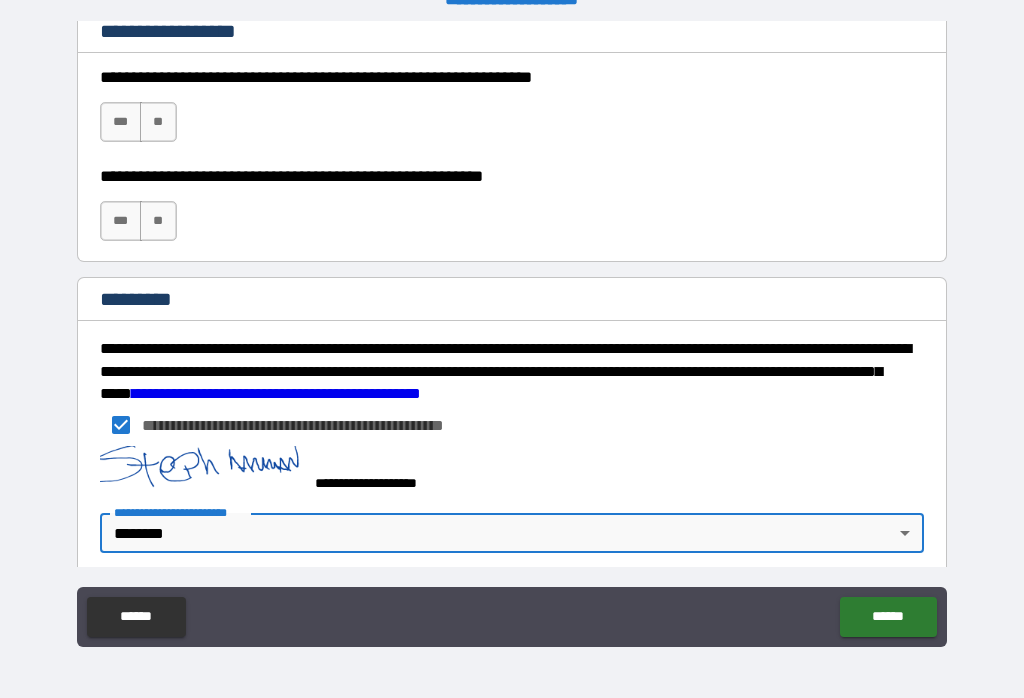 type on "*" 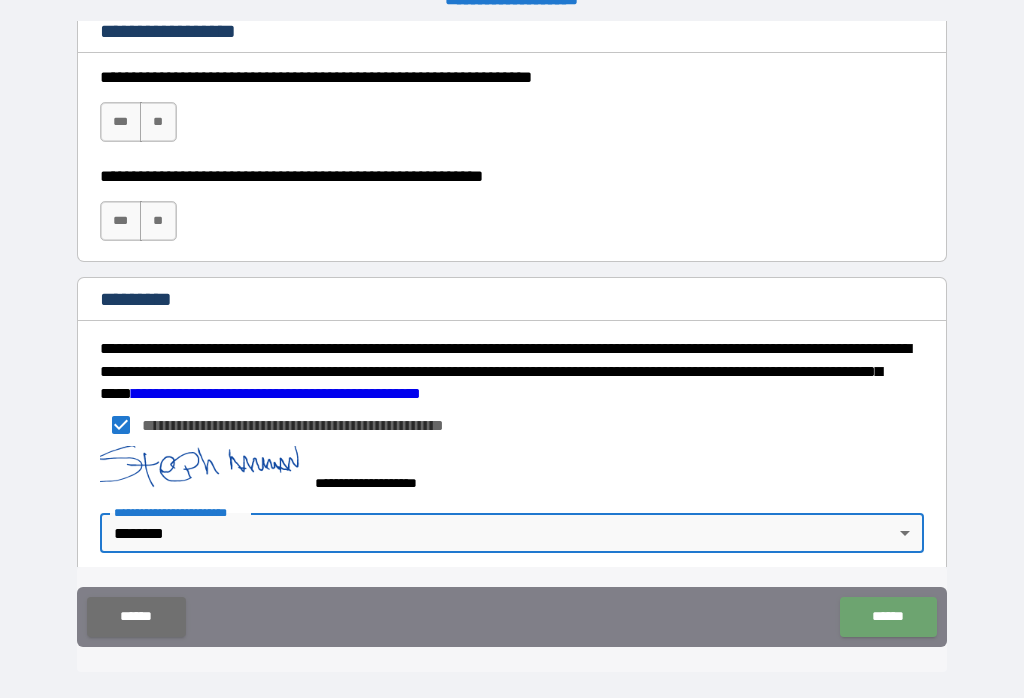click on "******" at bounding box center [888, 617] 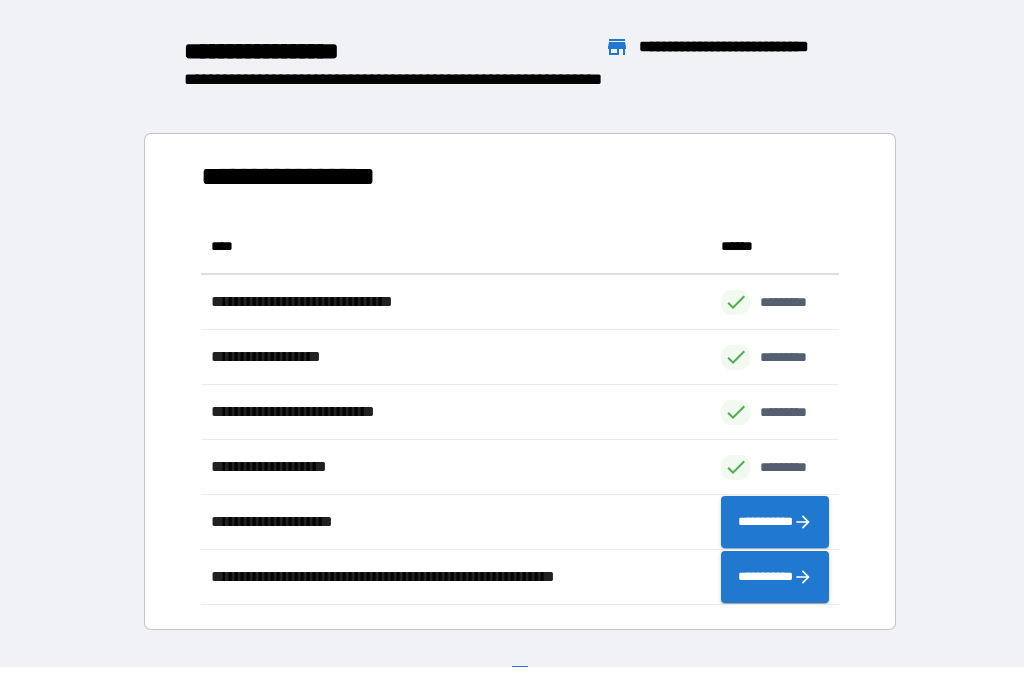 scroll, scrollTop: 1, scrollLeft: 1, axis: both 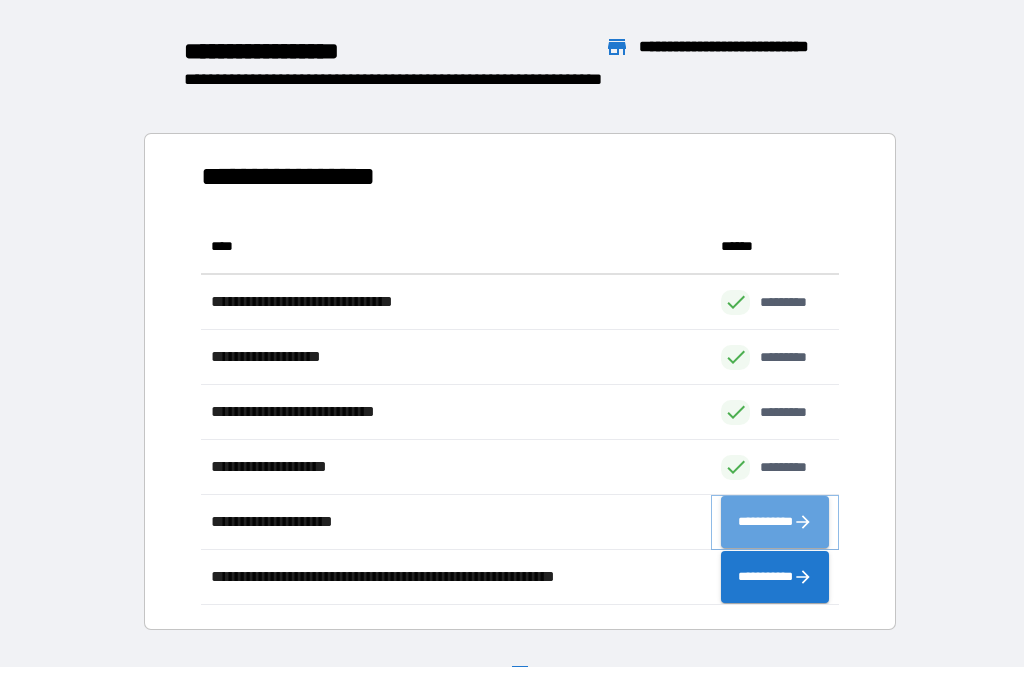 click on "**********" at bounding box center (775, 522) 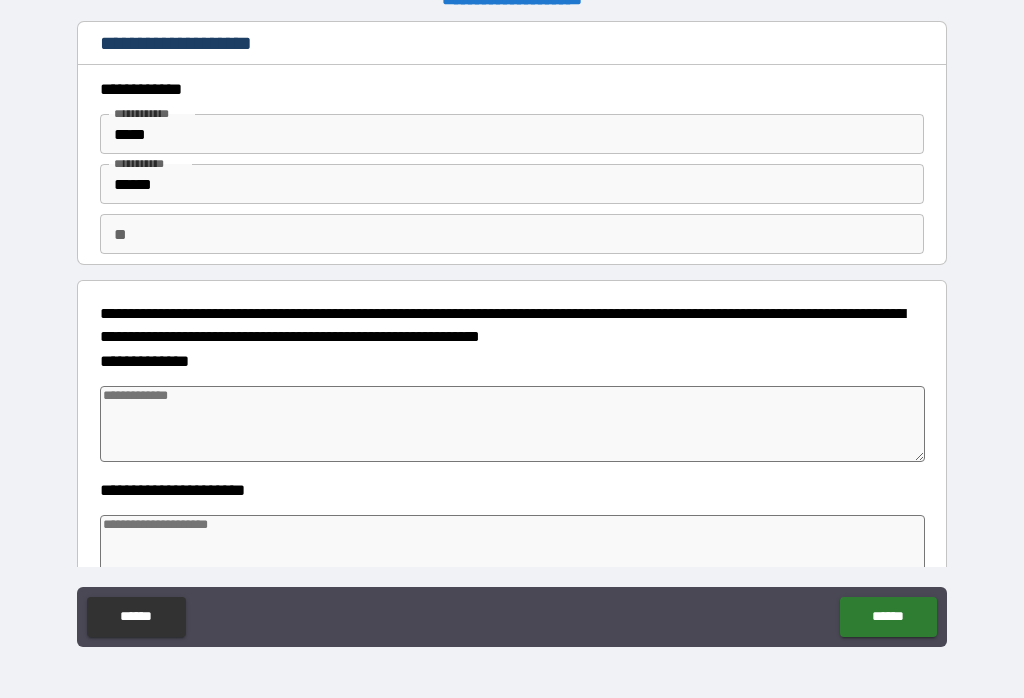 type on "*" 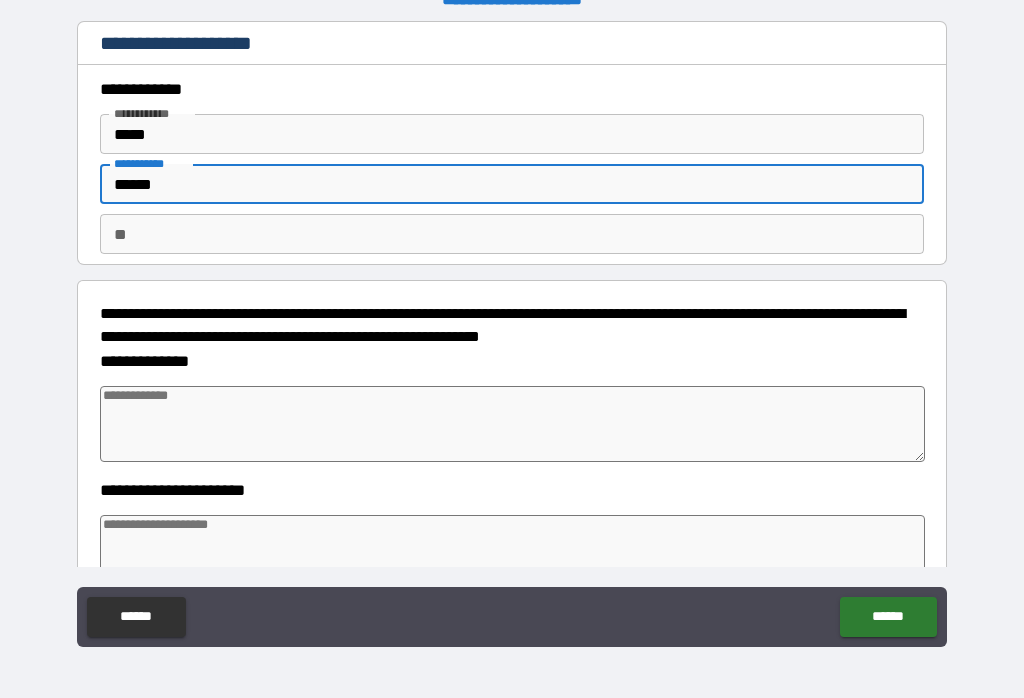 type on "*****" 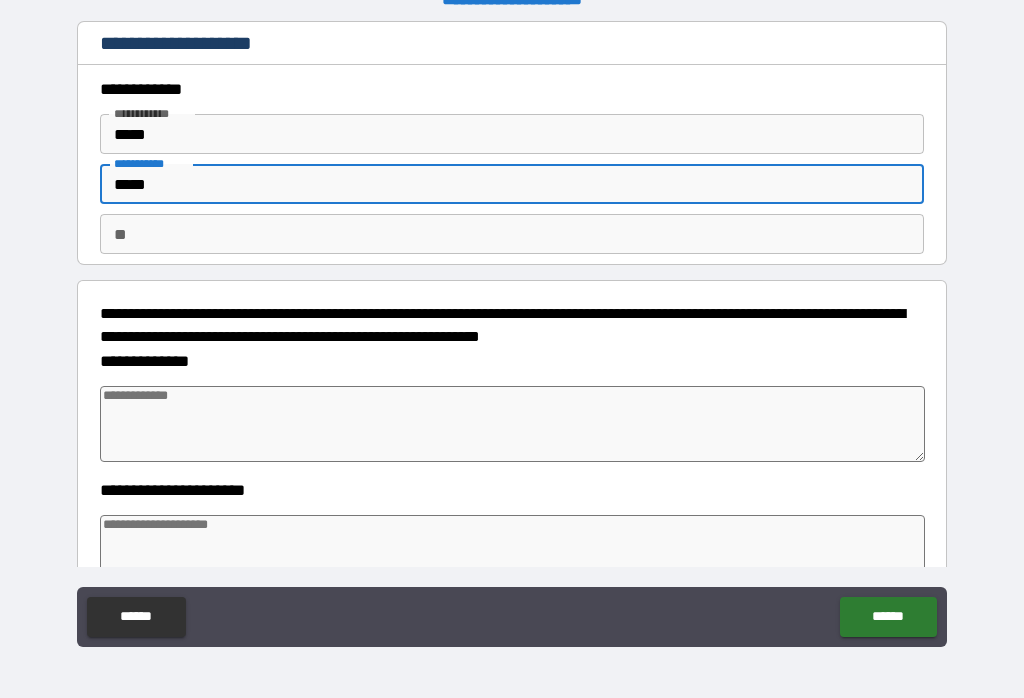 type on "*" 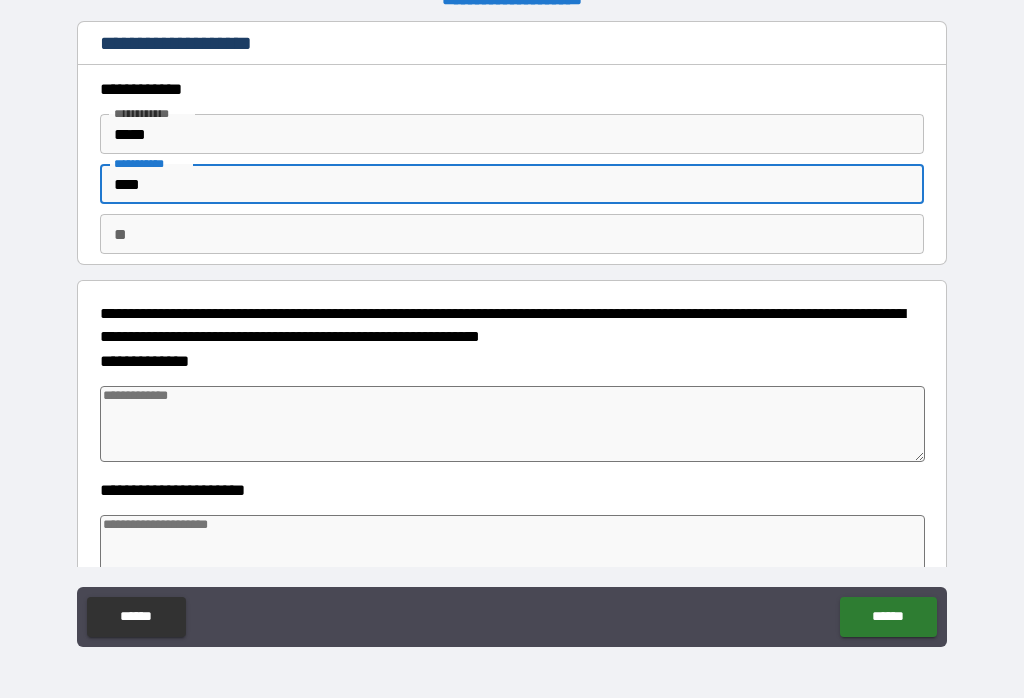 type on "*" 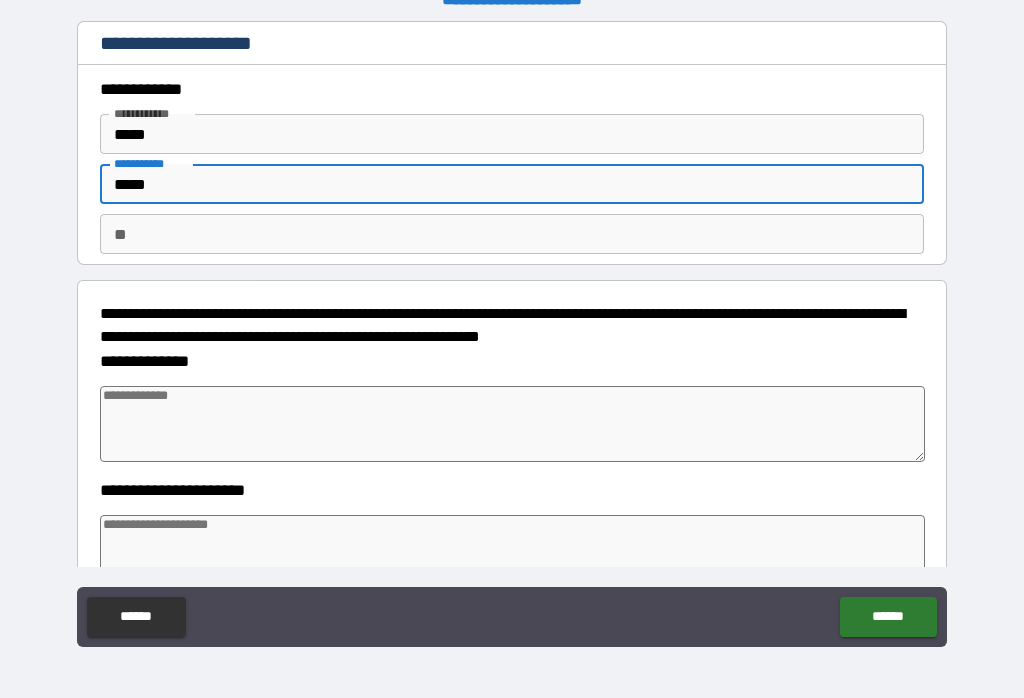 type on "*" 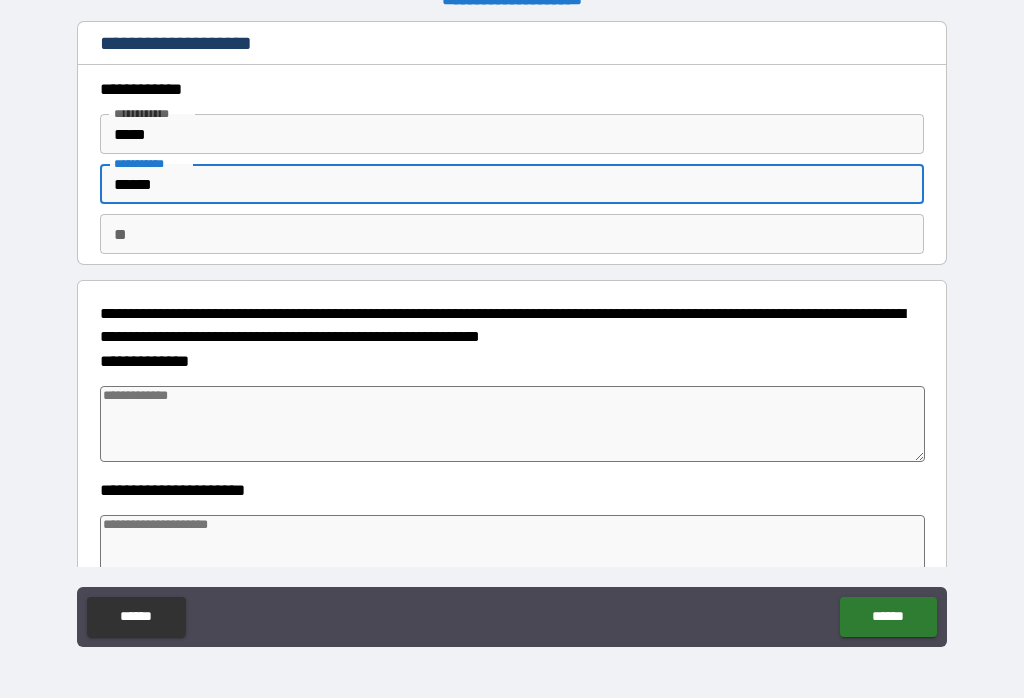 type on "*" 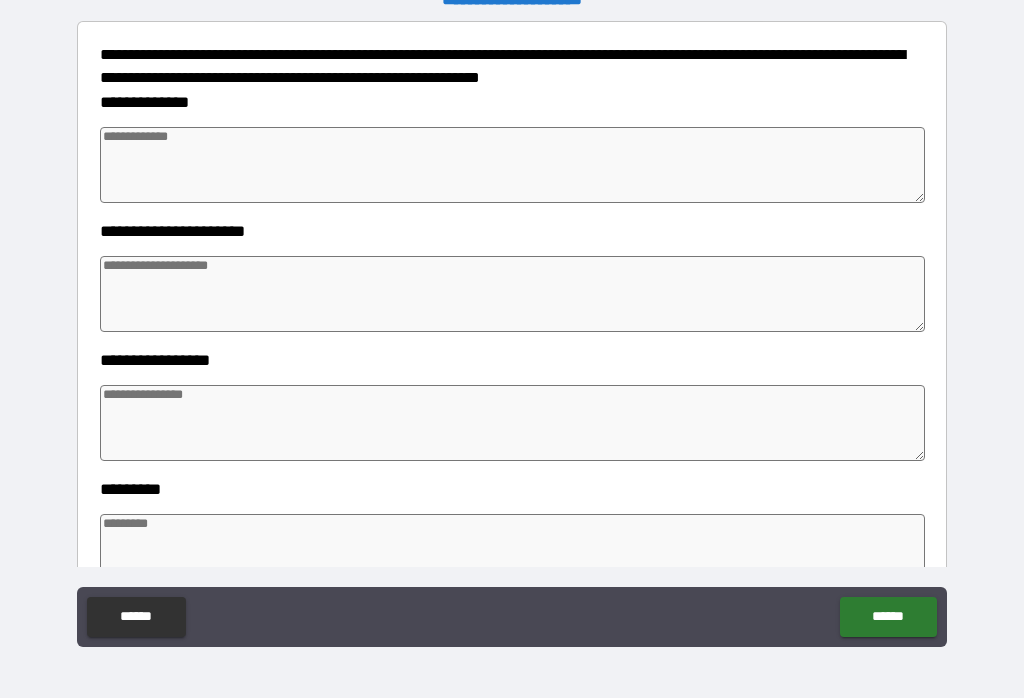 scroll, scrollTop: 261, scrollLeft: 0, axis: vertical 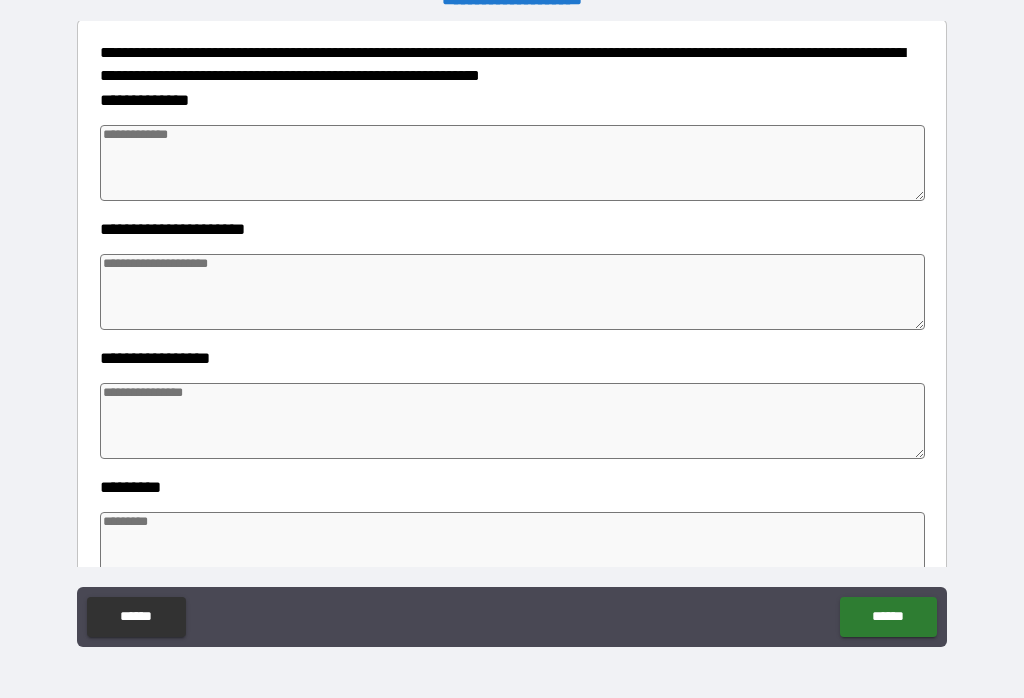 type on "*" 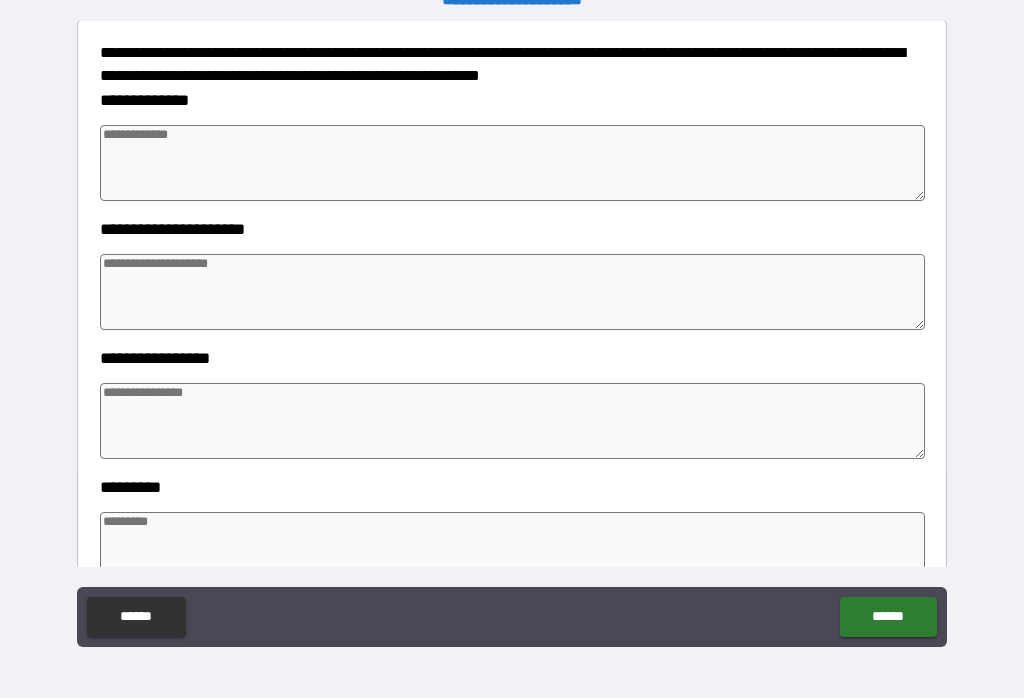 type on "*" 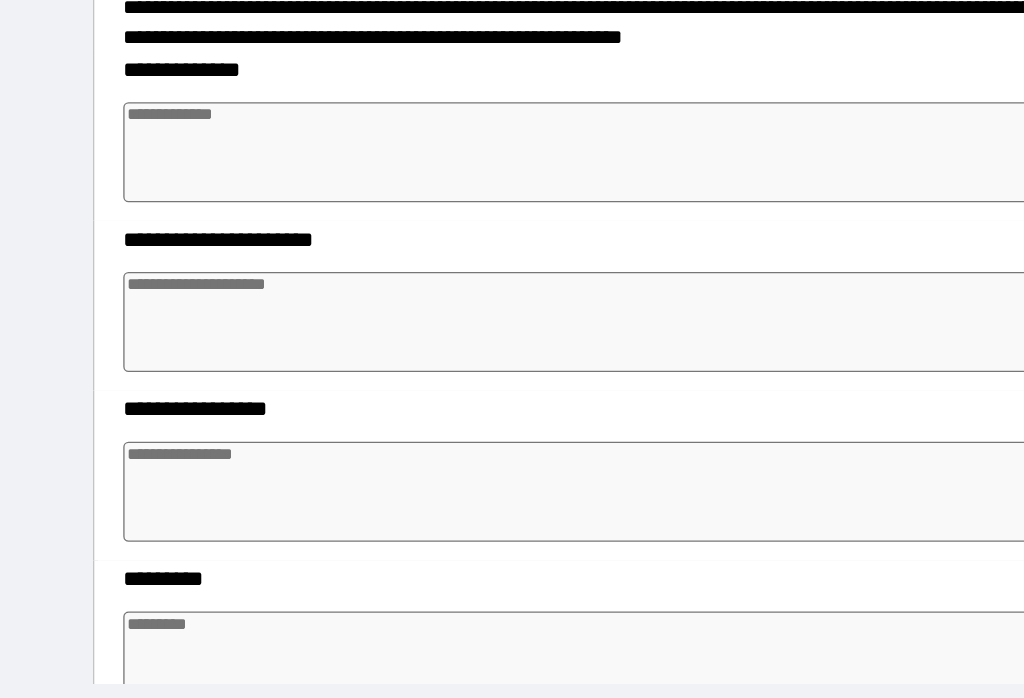 type on "******" 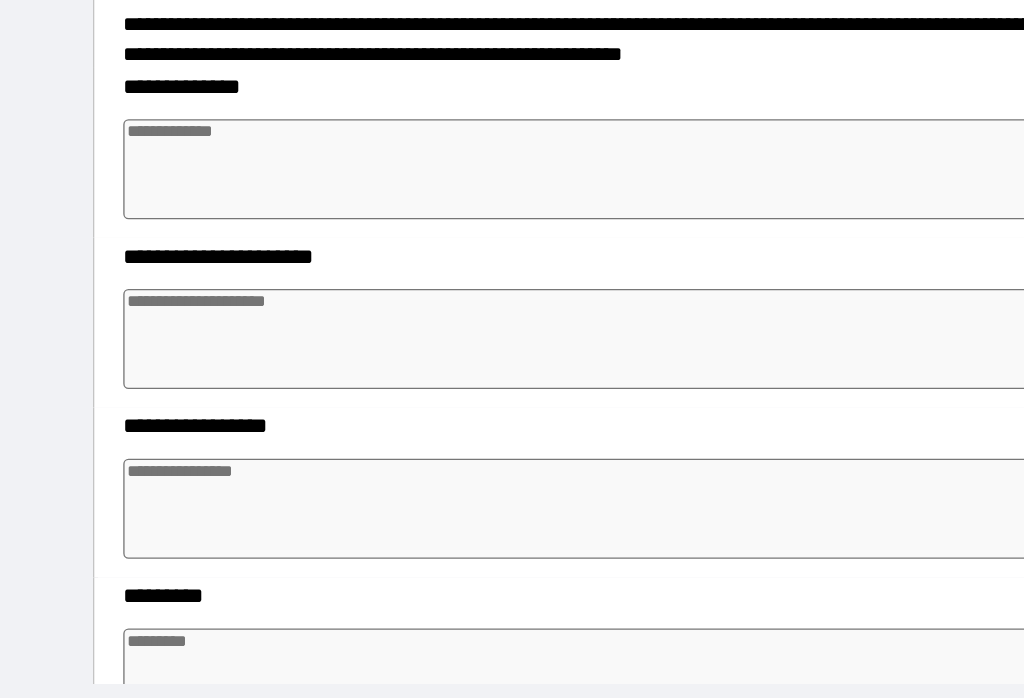 scroll, scrollTop: 248, scrollLeft: 0, axis: vertical 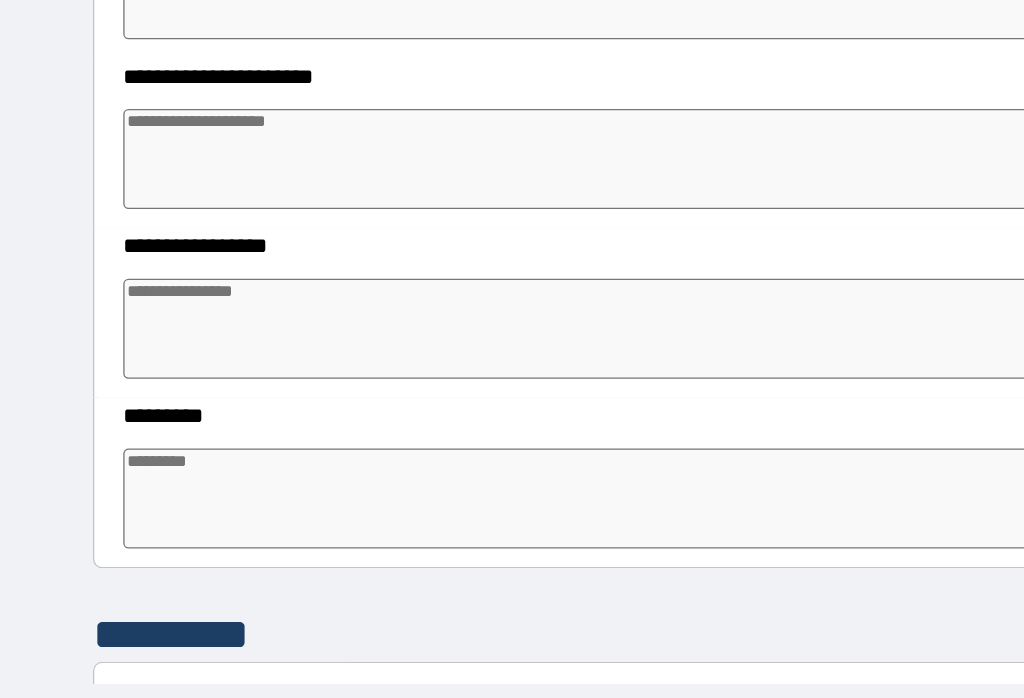 click on "**********" at bounding box center (512, 338) 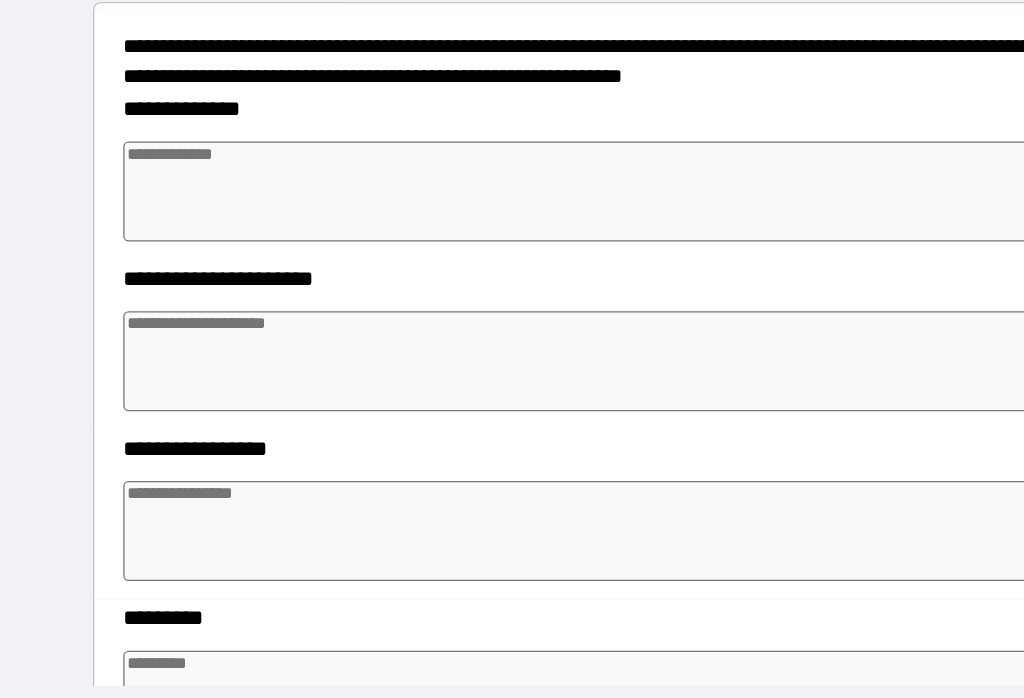 scroll, scrollTop: 194, scrollLeft: 0, axis: vertical 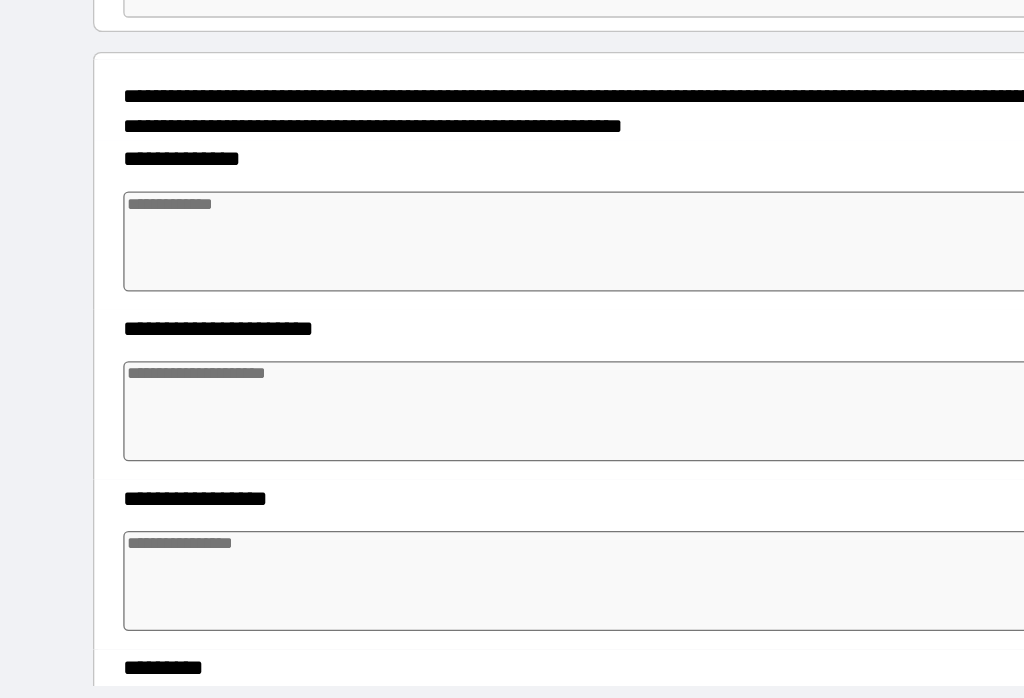 click at bounding box center [513, 232] 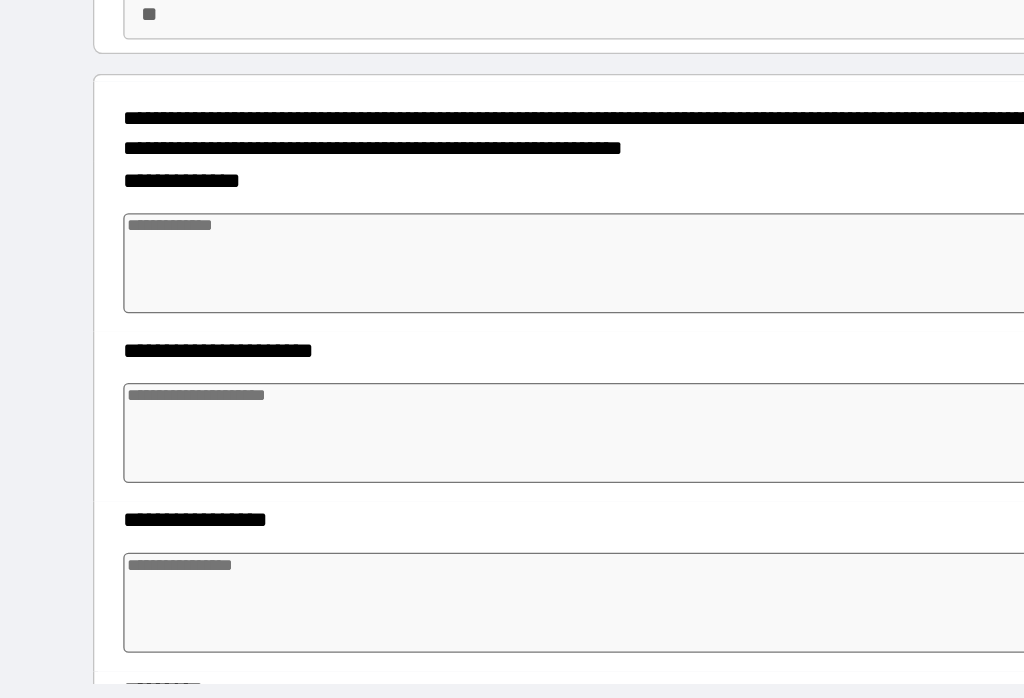 scroll, scrollTop: 180, scrollLeft: 0, axis: vertical 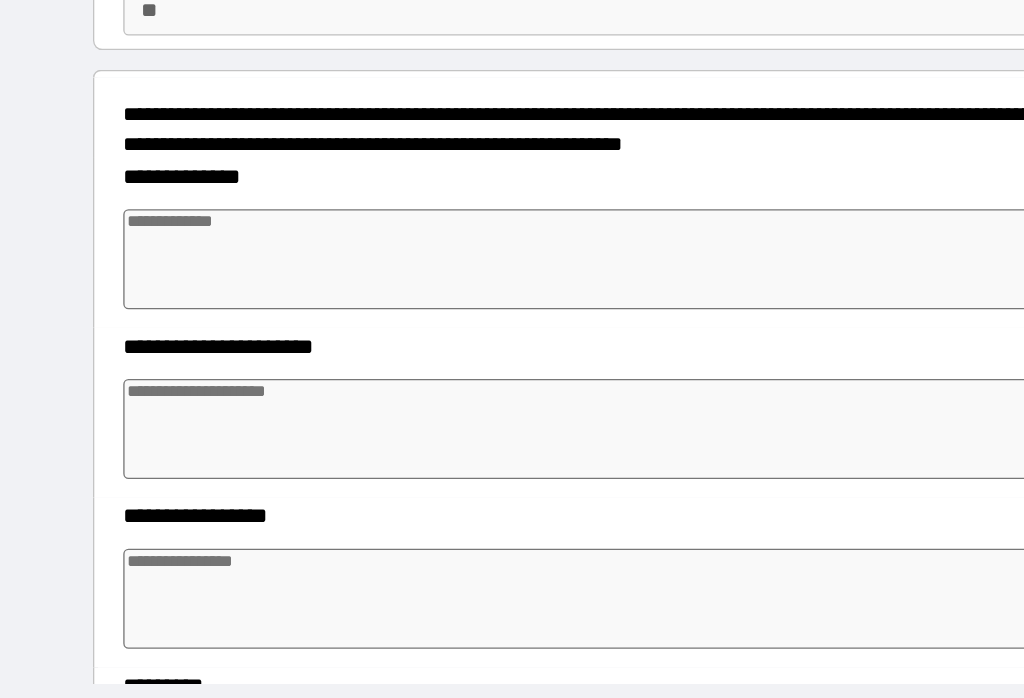 type on "*" 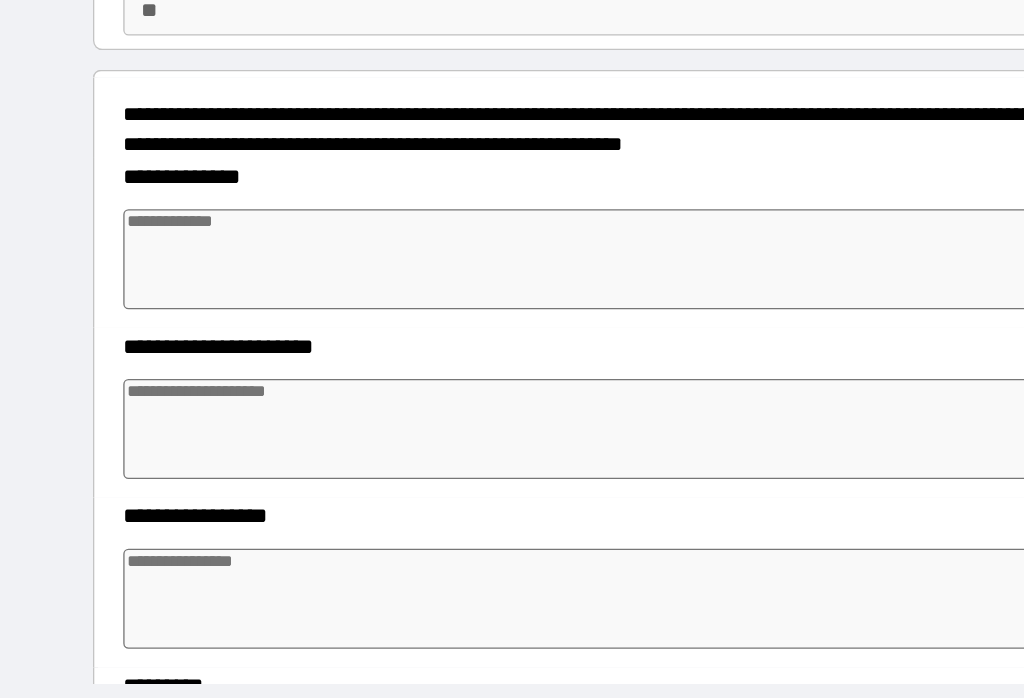 type on "*" 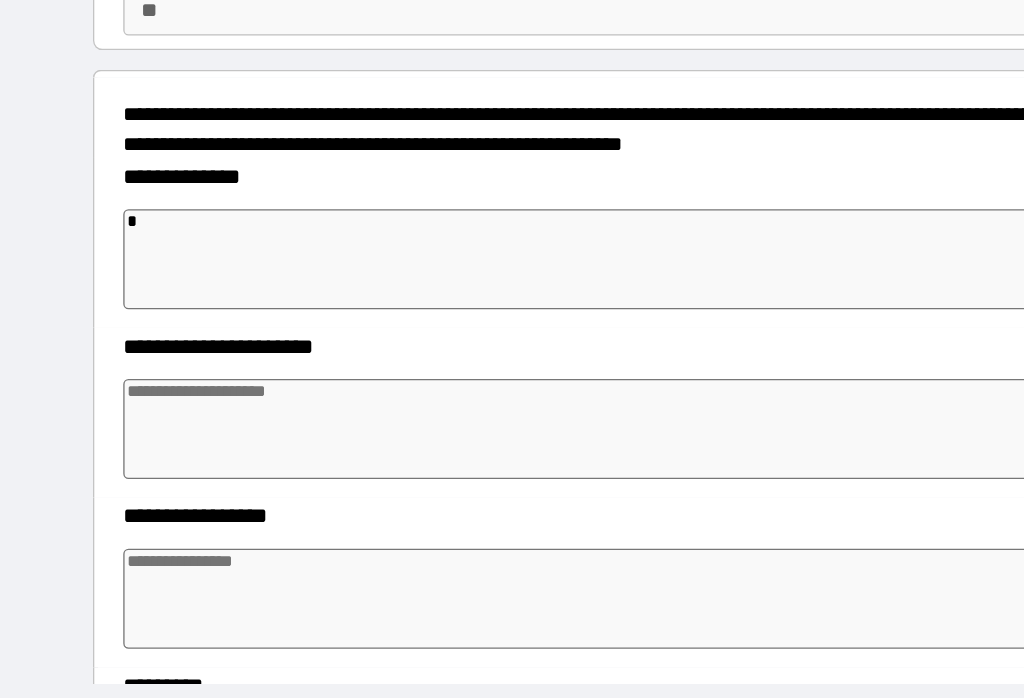 type on "*" 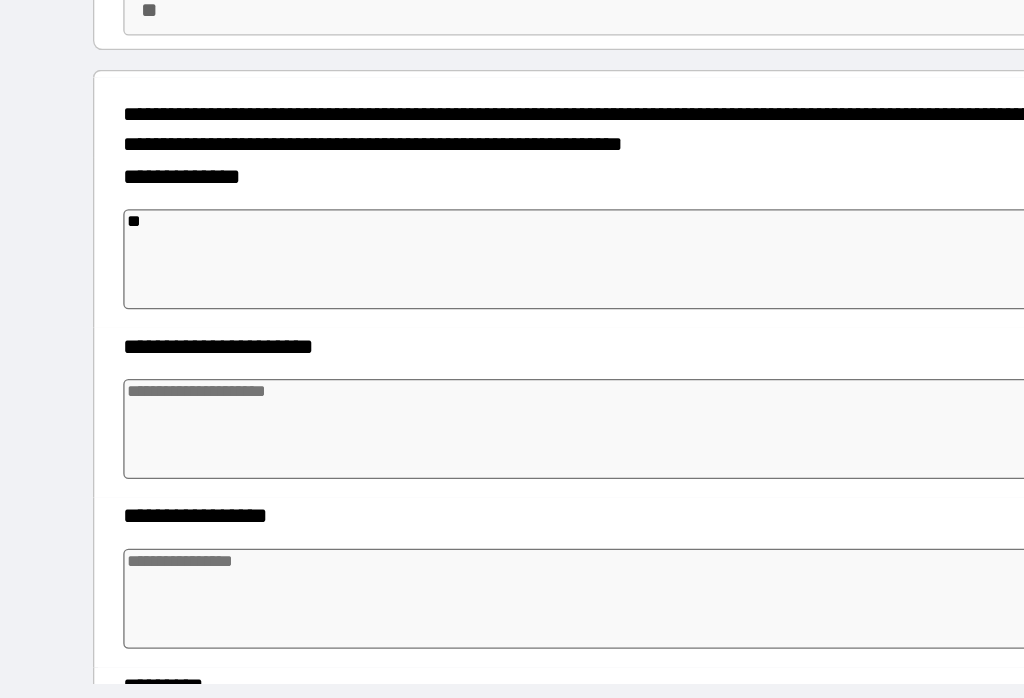 type on "*" 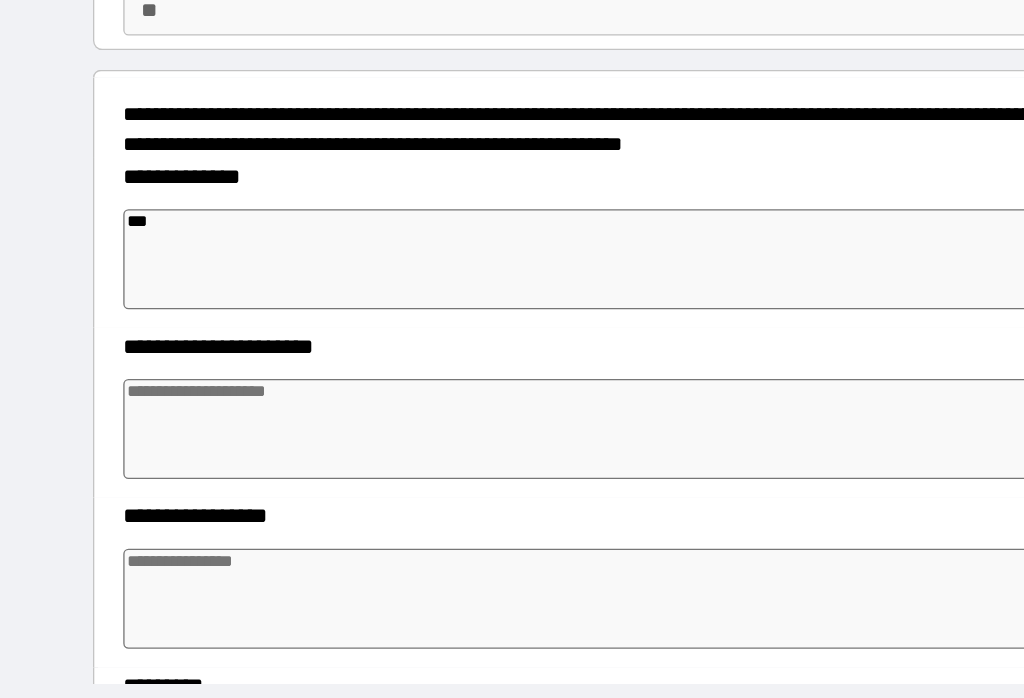 type on "*" 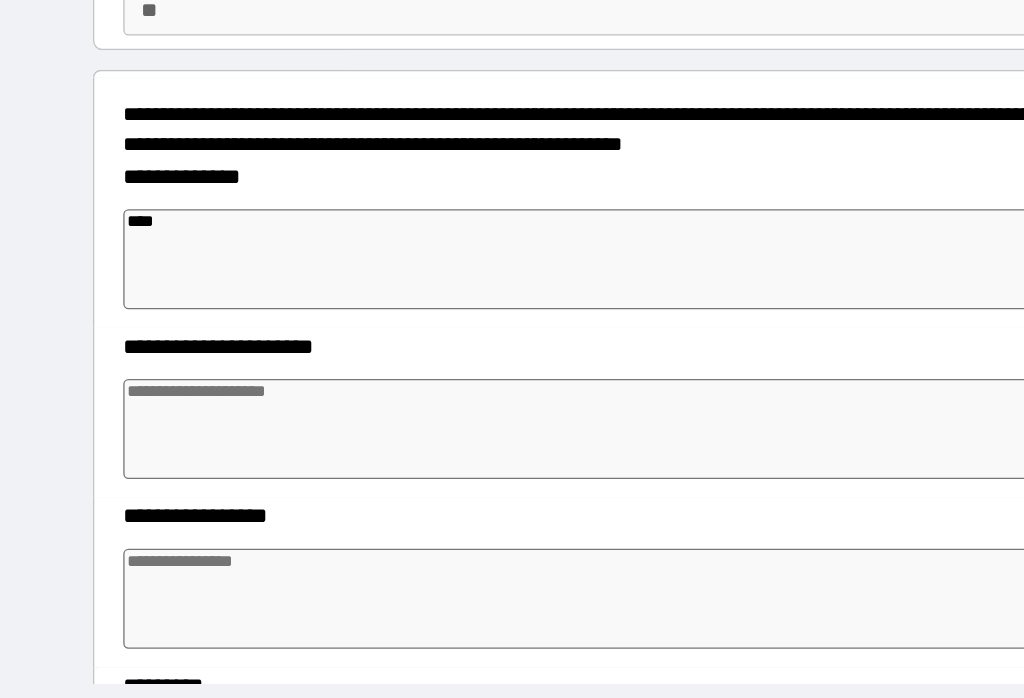 type on "*" 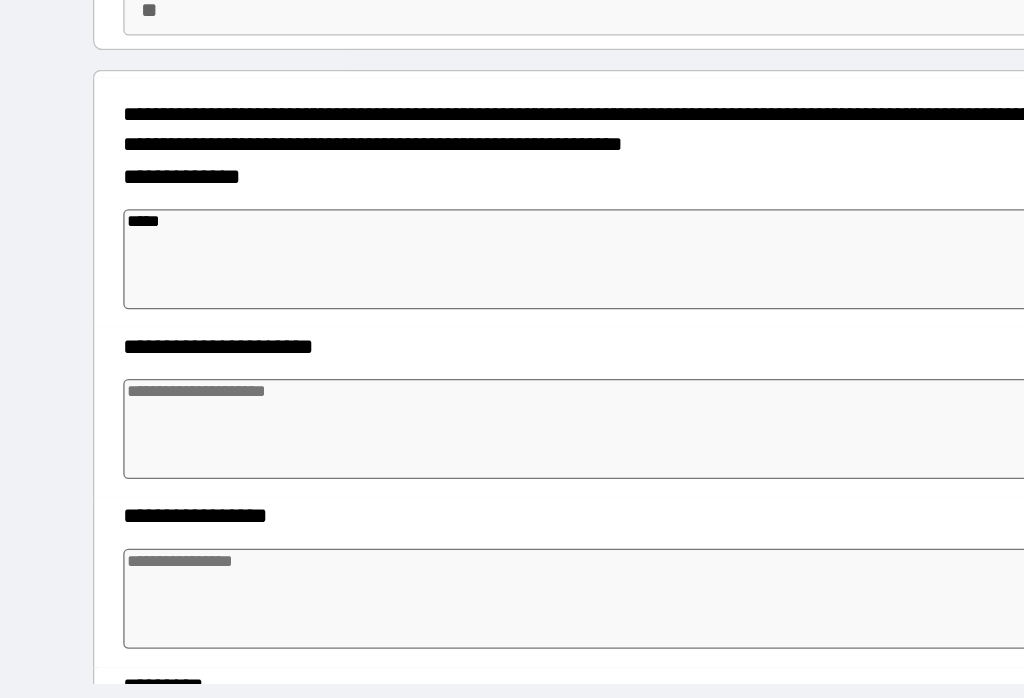 type on "*" 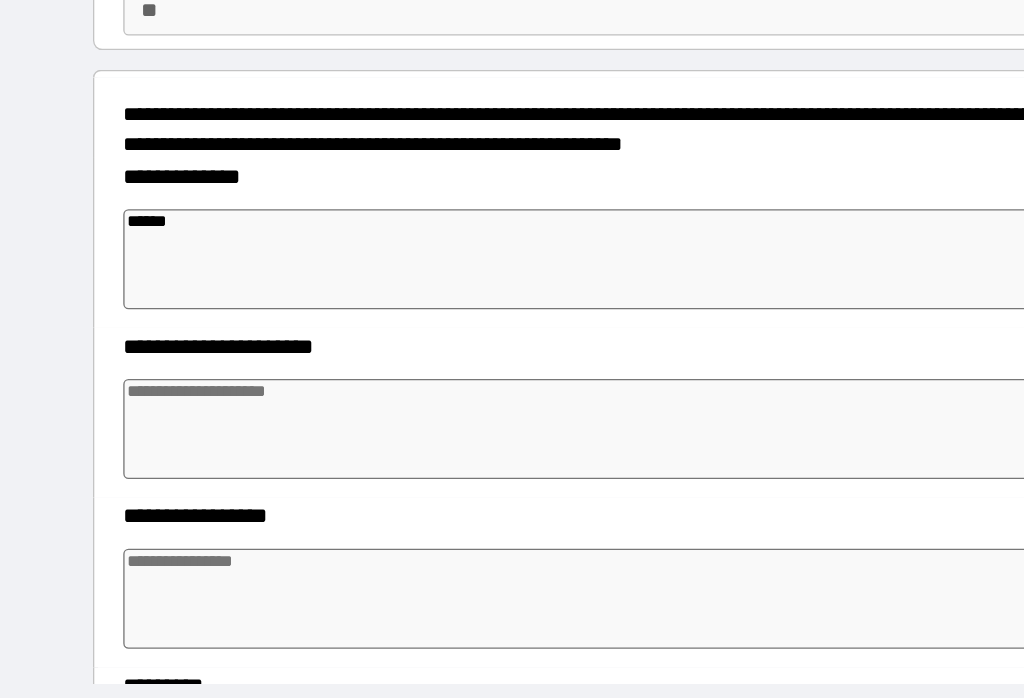 type on "*" 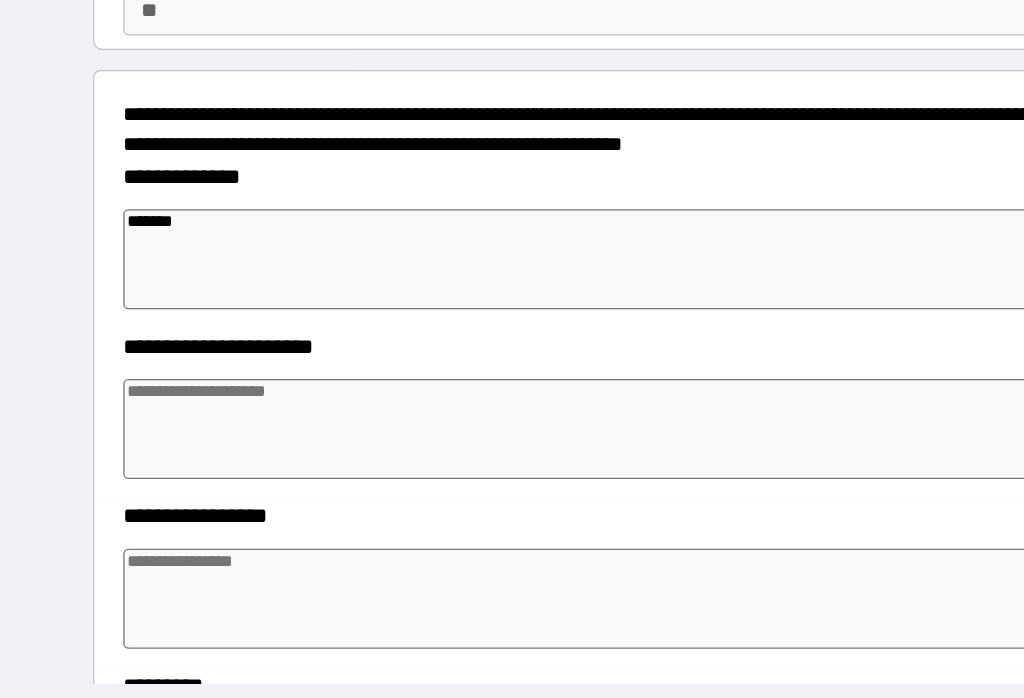 type on "*" 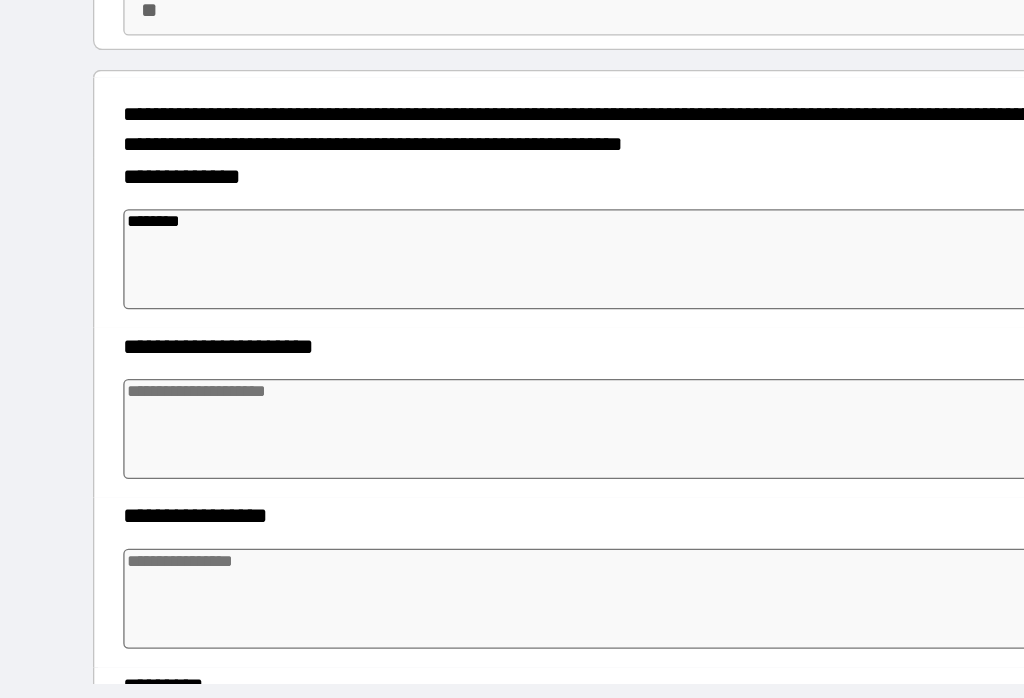 type on "*" 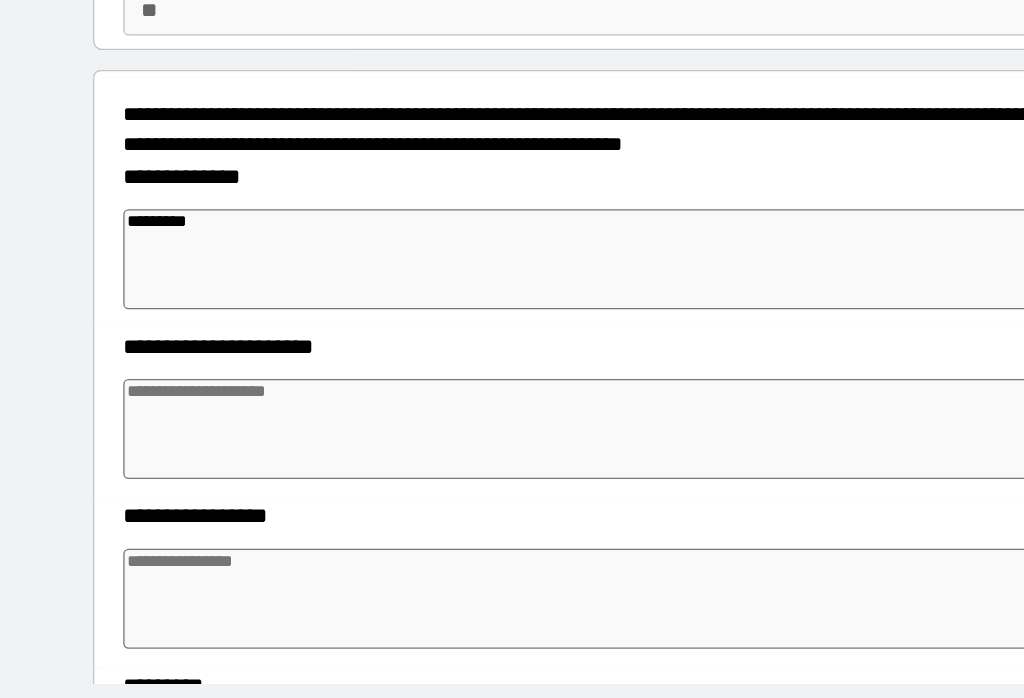 type on "*" 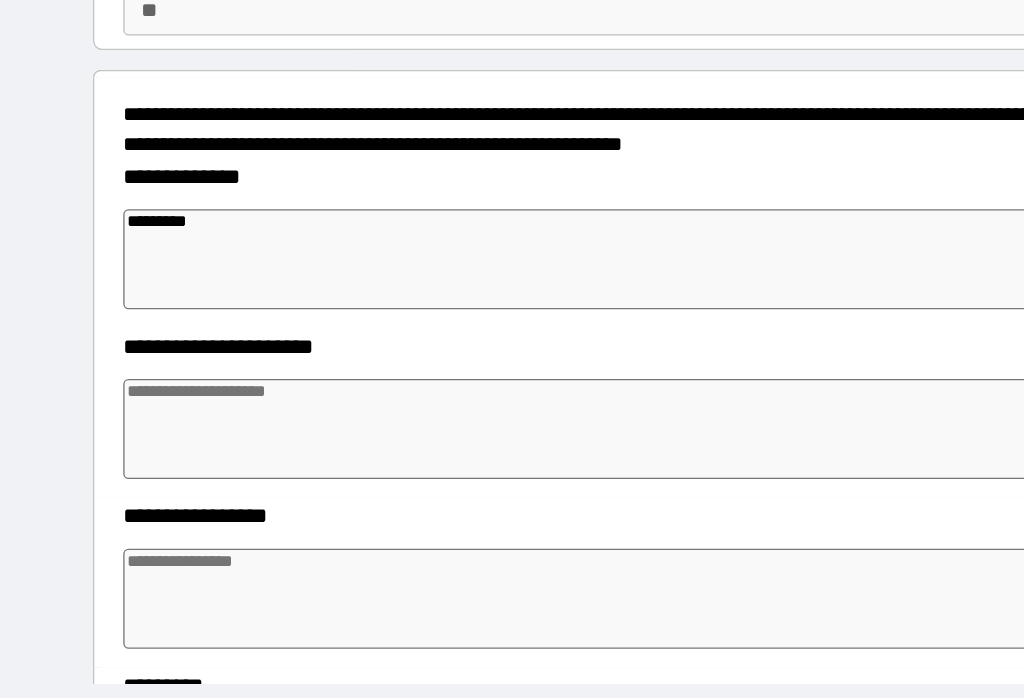 type on "*********" 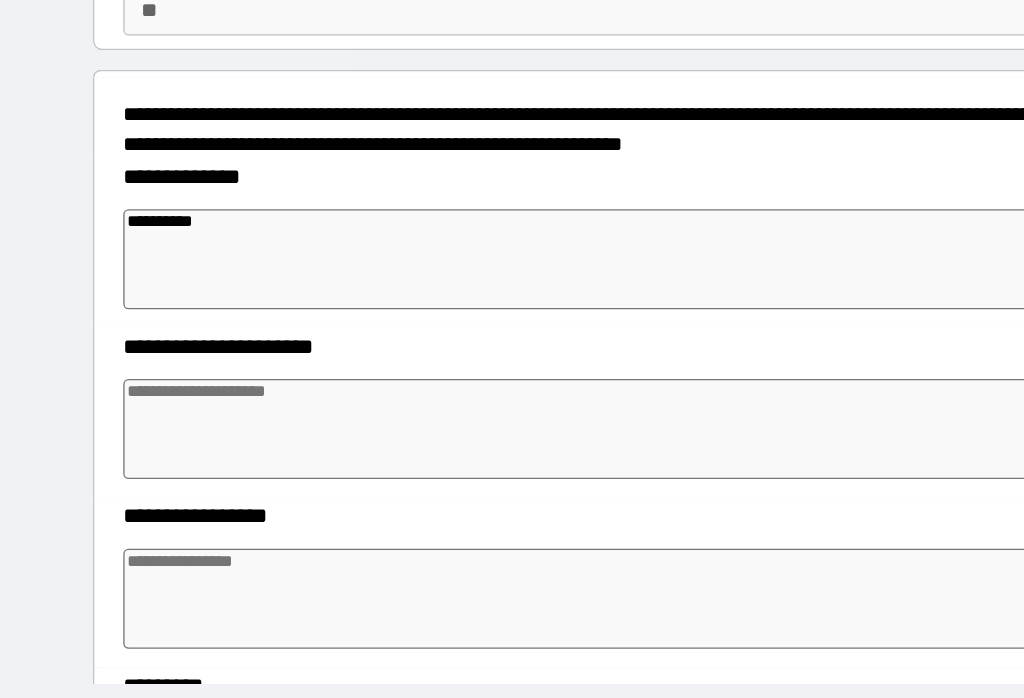 type on "*" 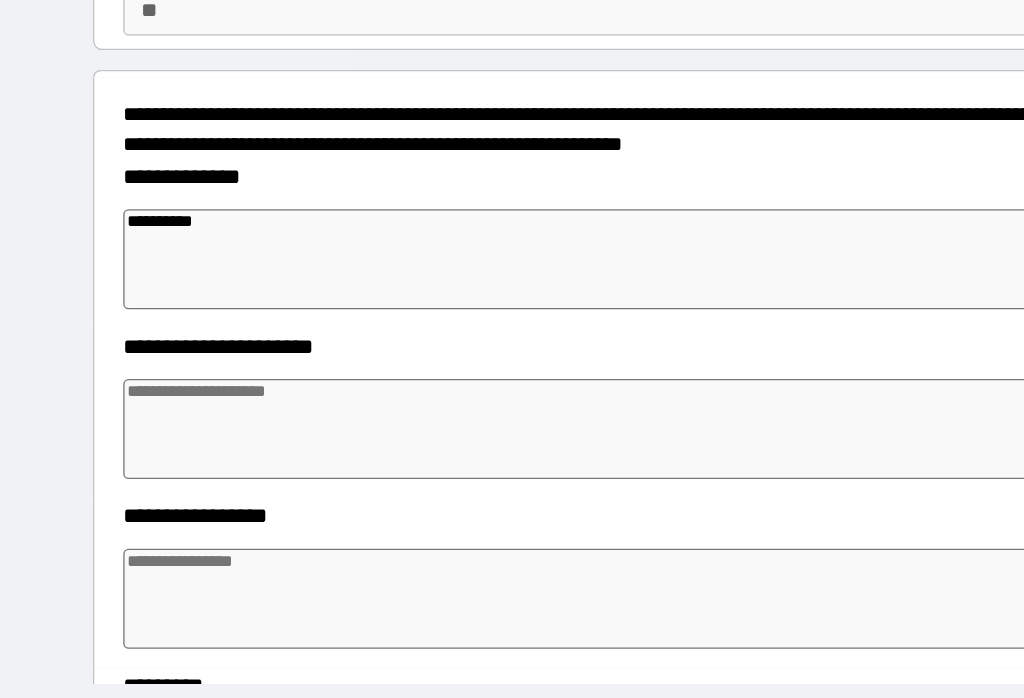 type on "**********" 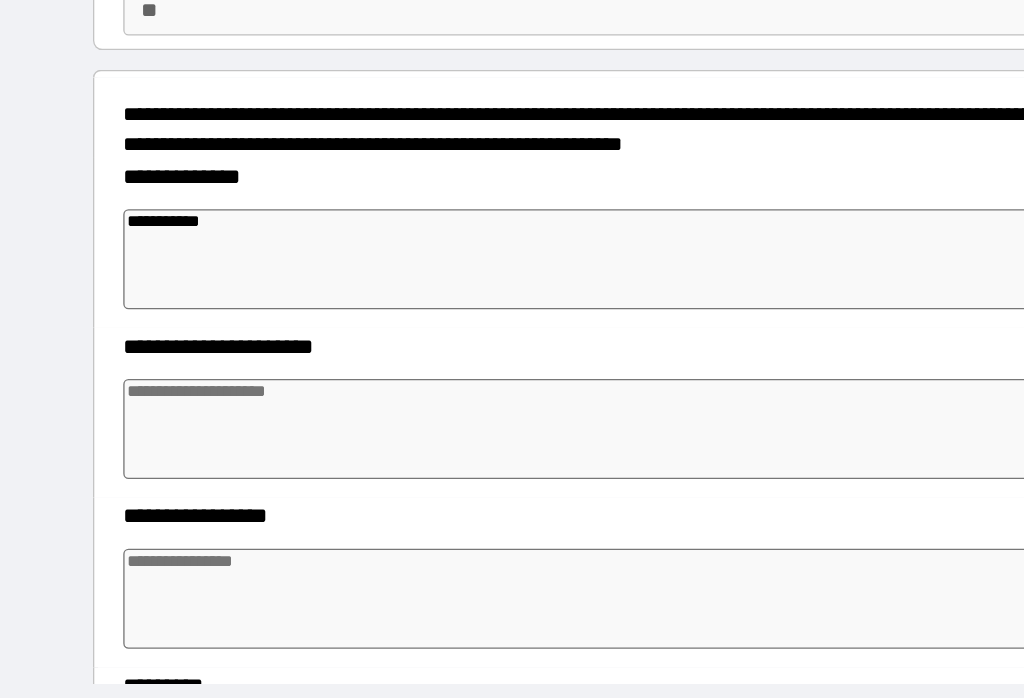 type on "*" 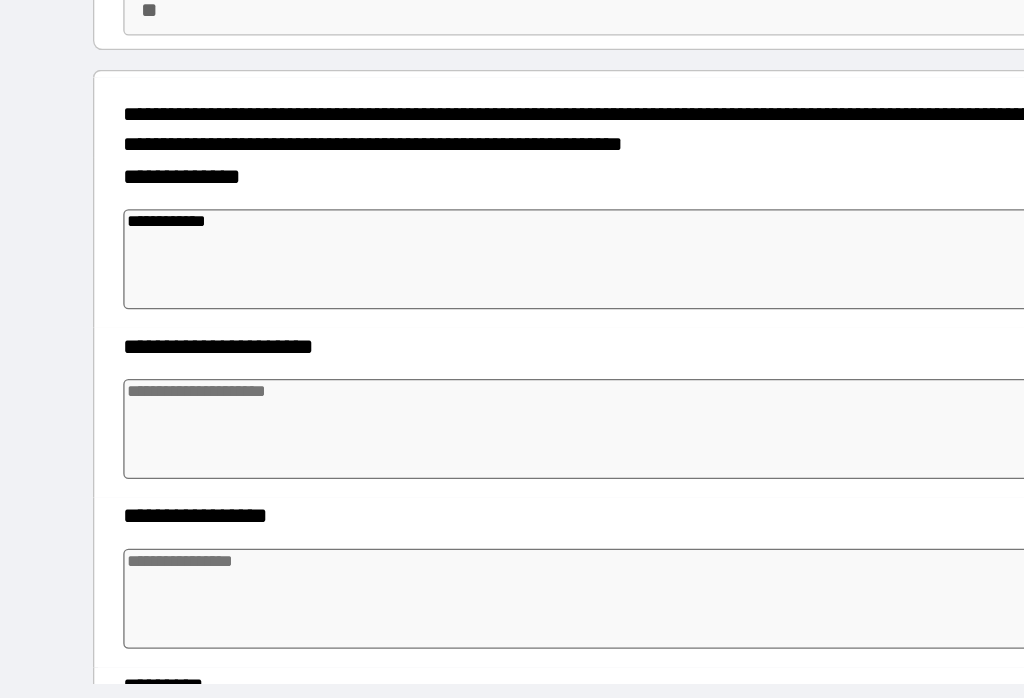 type on "*" 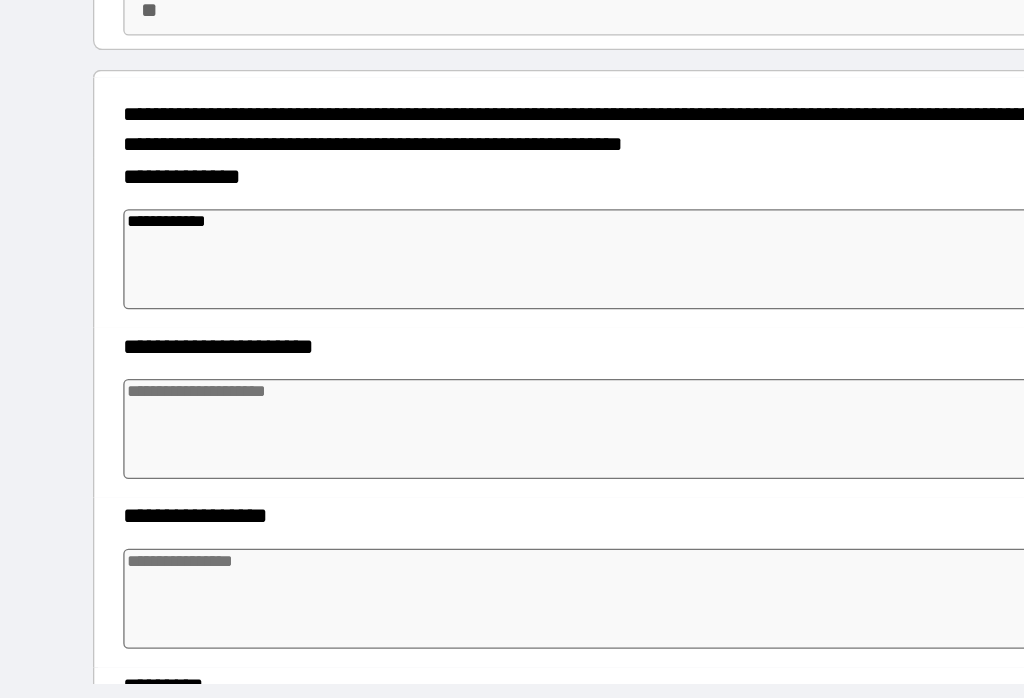 type on "**********" 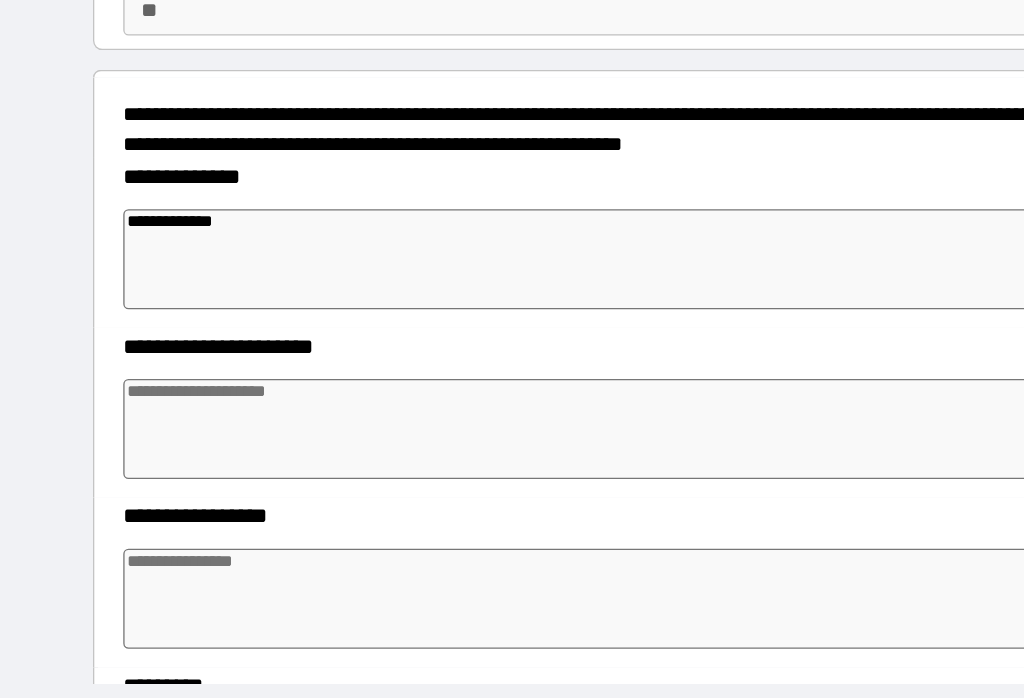 type on "*" 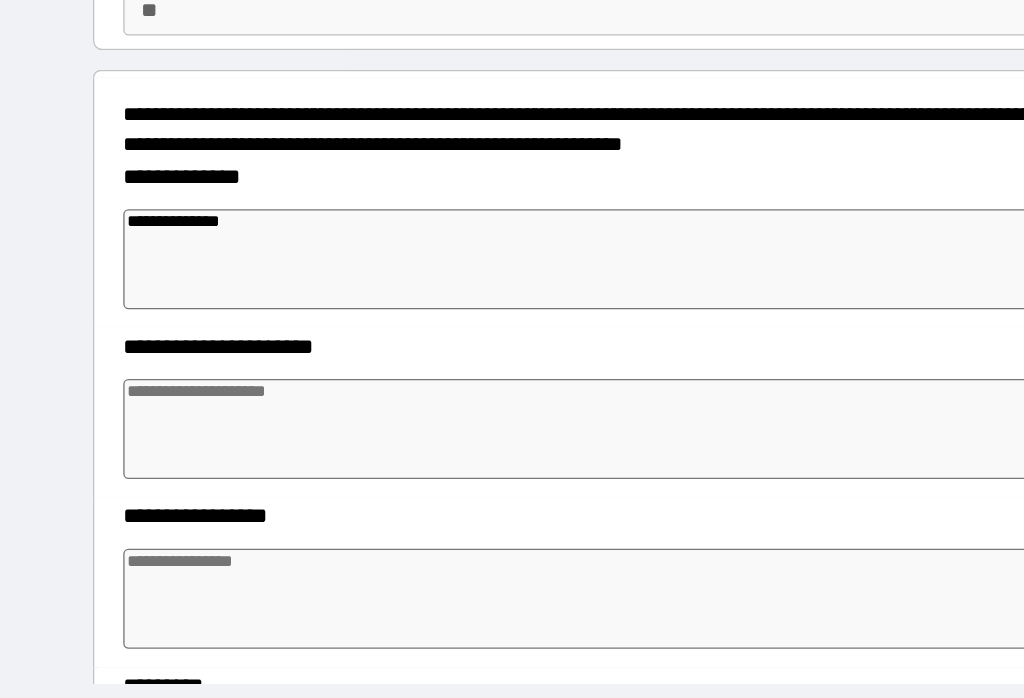 type on "*" 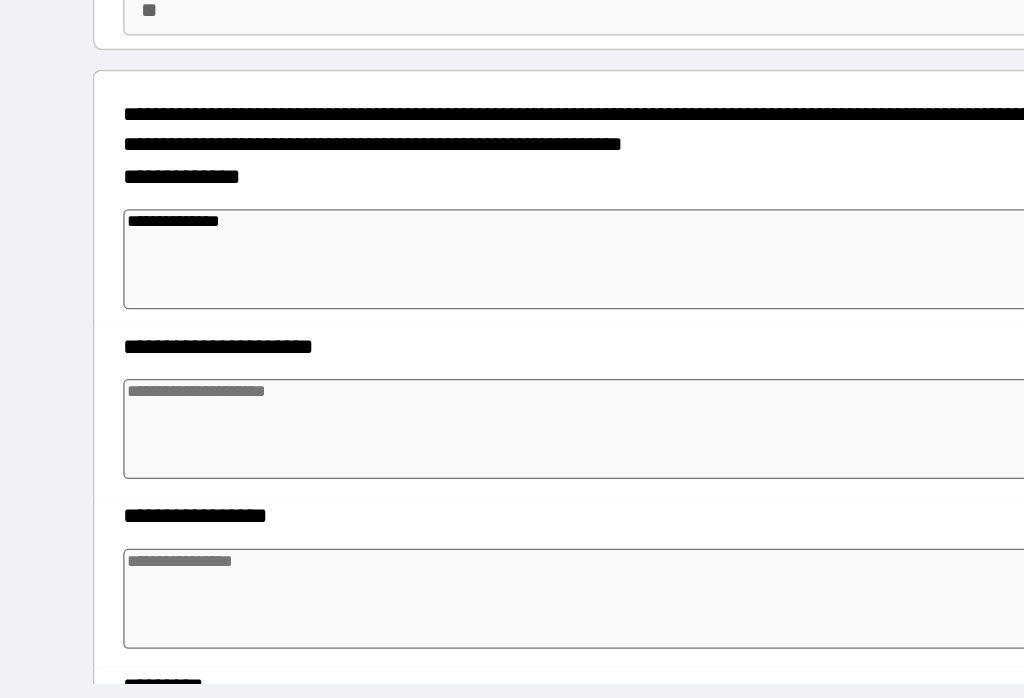 type on "**********" 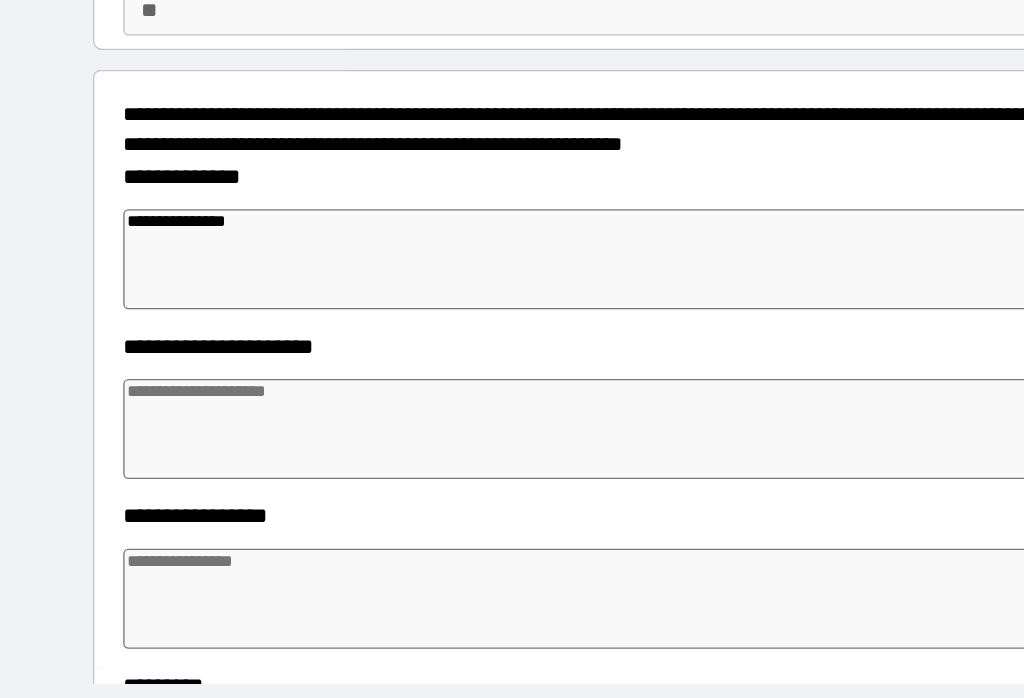 type on "*" 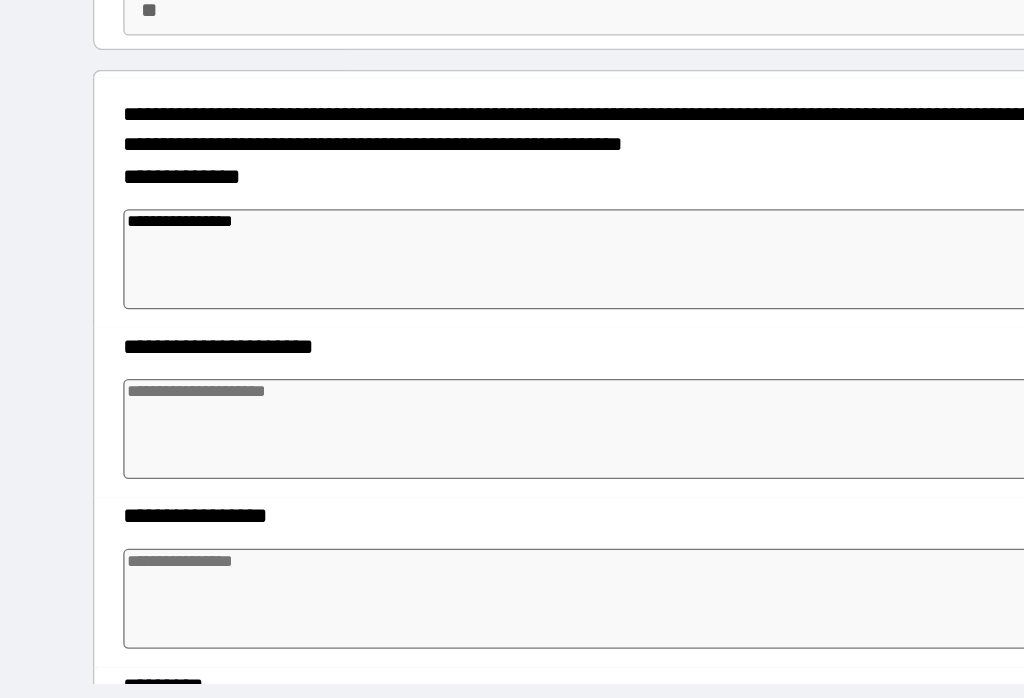 type on "*" 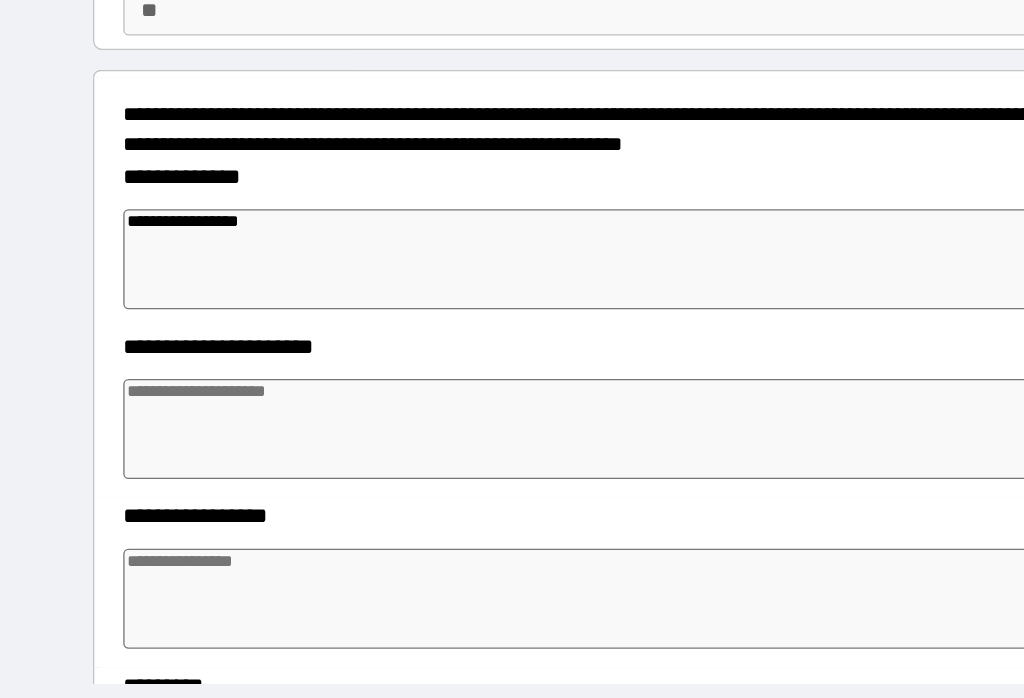 type on "*" 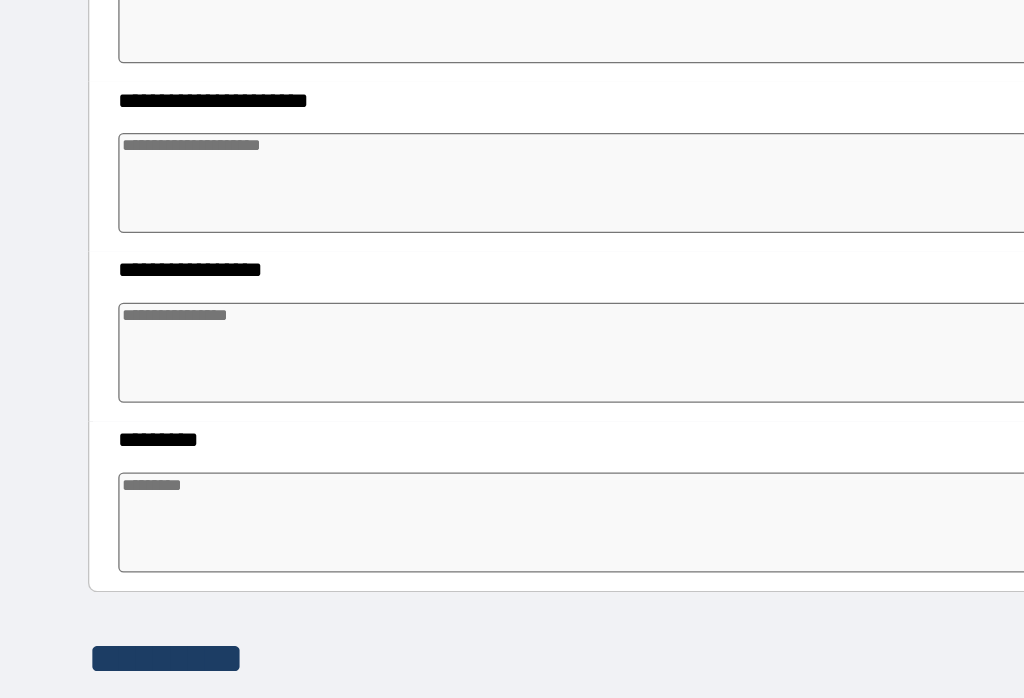 scroll, scrollTop: 364, scrollLeft: 0, axis: vertical 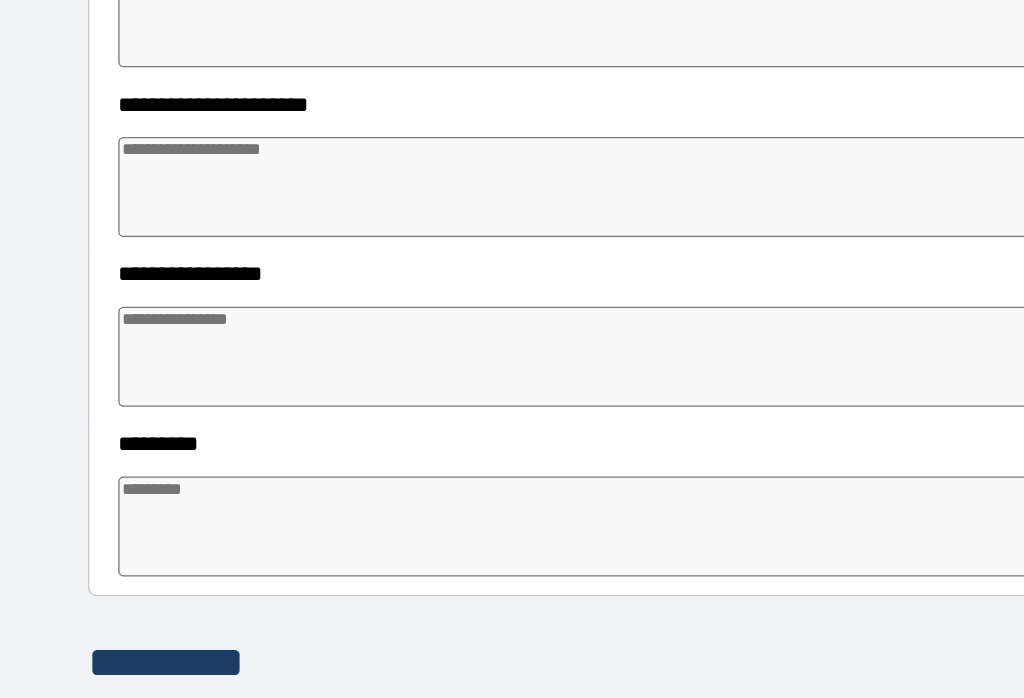 click at bounding box center [513, 191] 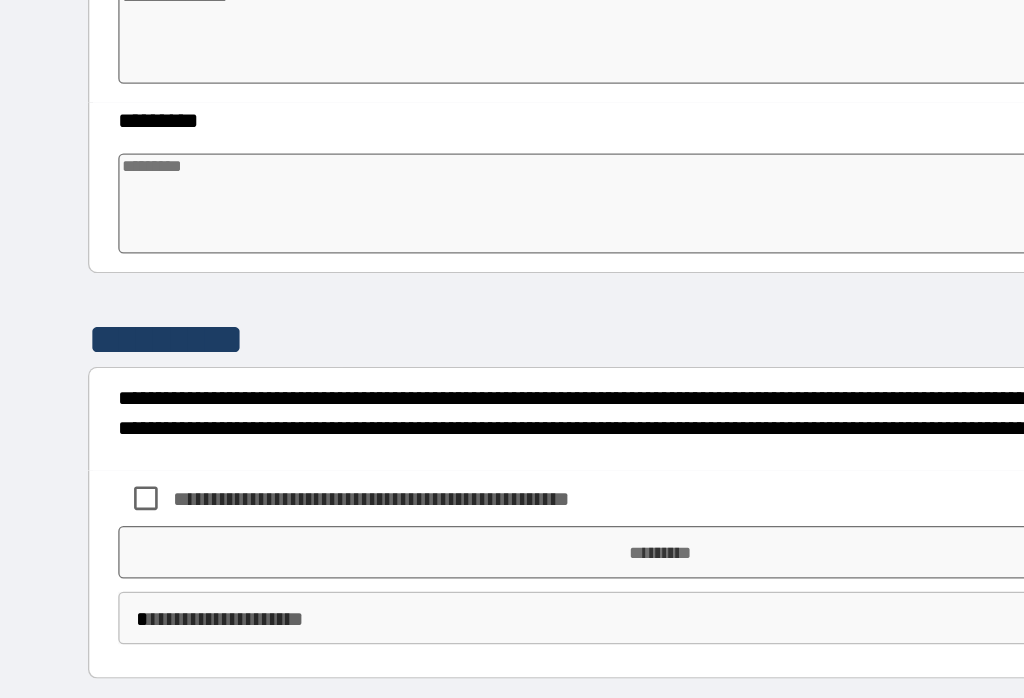 scroll, scrollTop: 610, scrollLeft: 0, axis: vertical 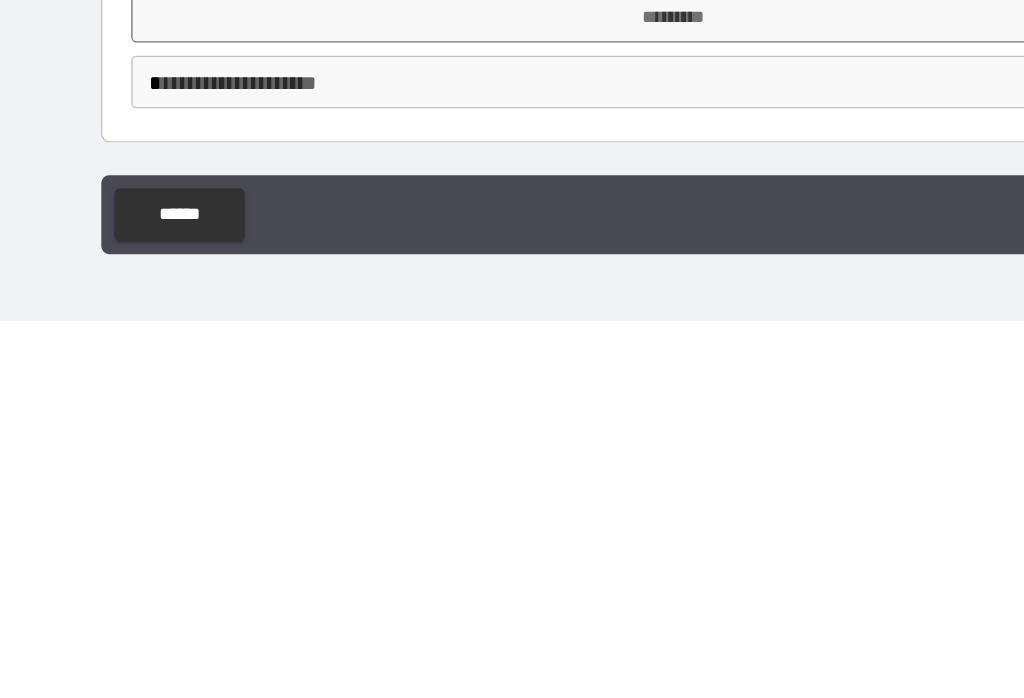 click on "**********" at bounding box center (512, 333) 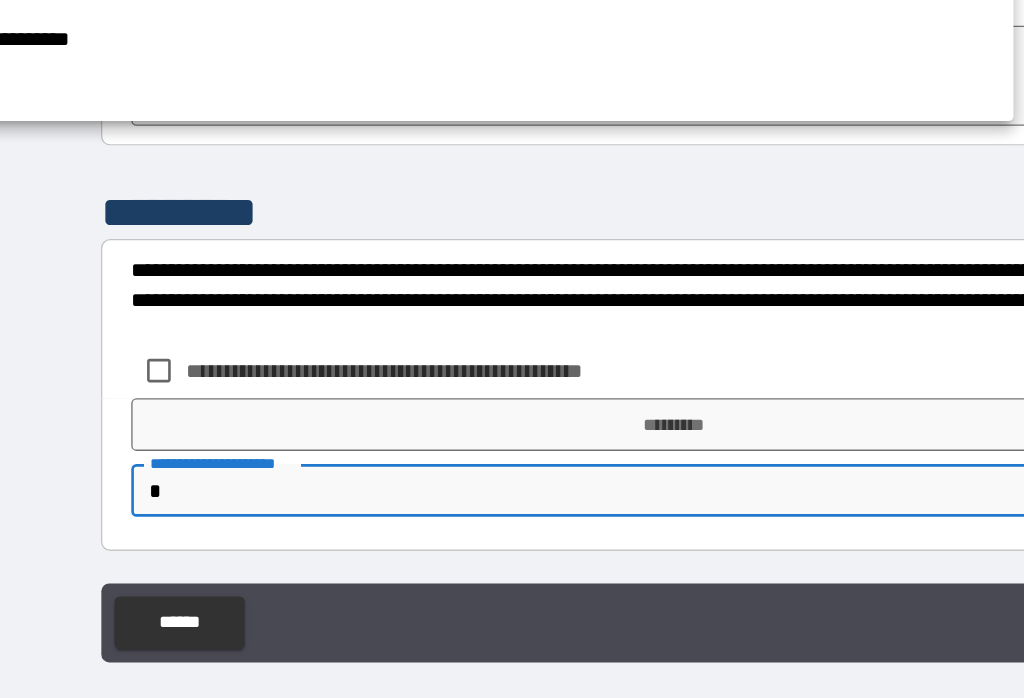 click at bounding box center [512, 349] 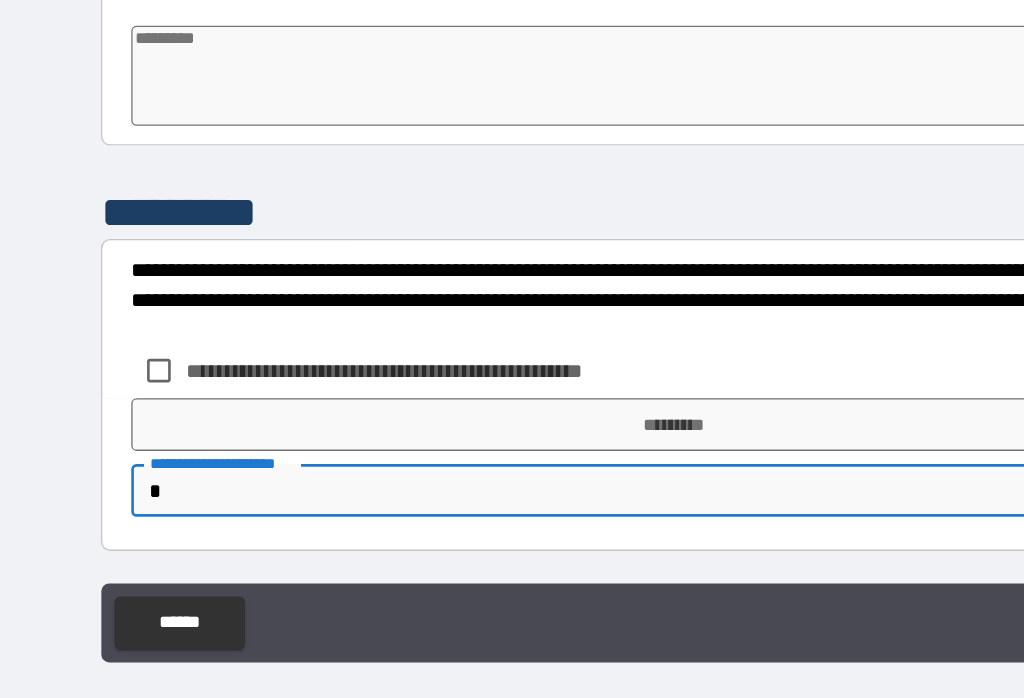click on "**********" at bounding box center (512, 333) 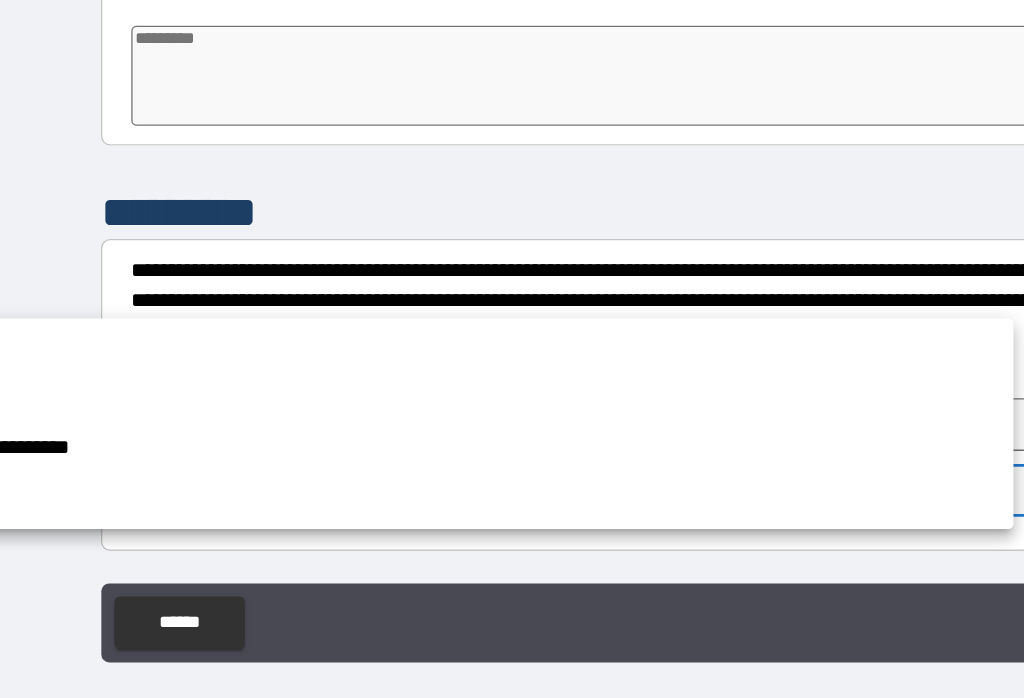 click at bounding box center [512, 349] 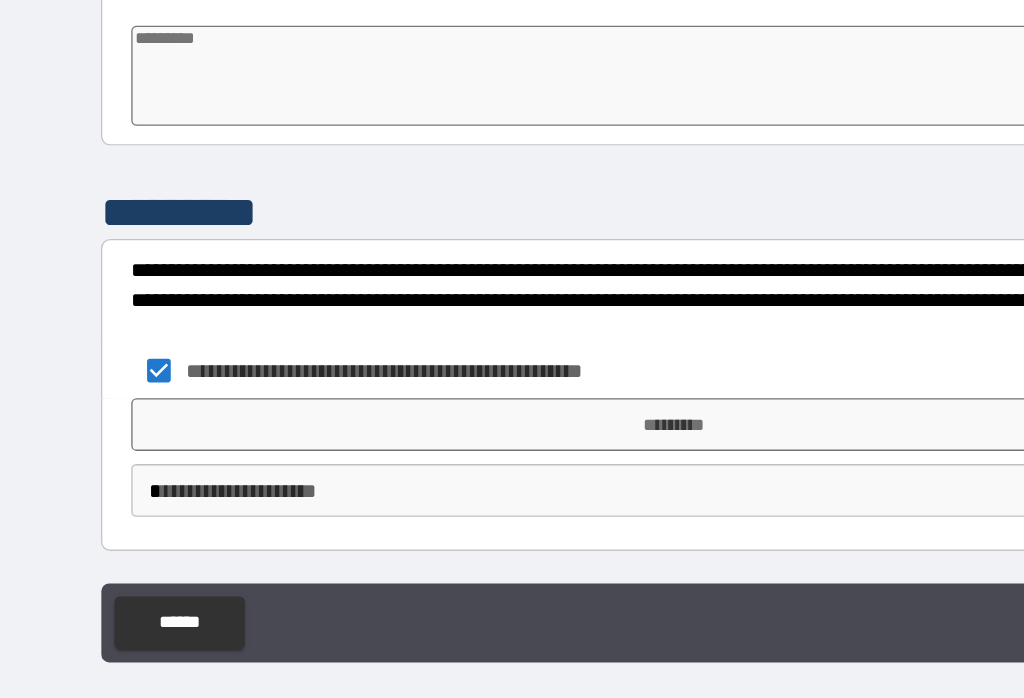 click on "**********" at bounding box center [512, 333] 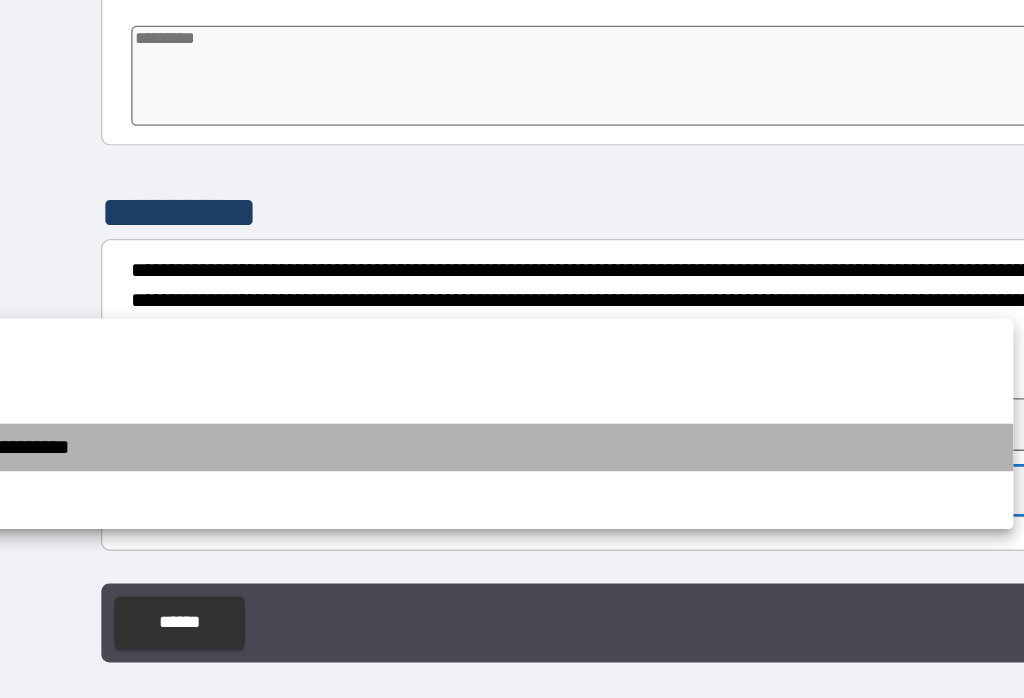click on "**********" at bounding box center [357, 484] 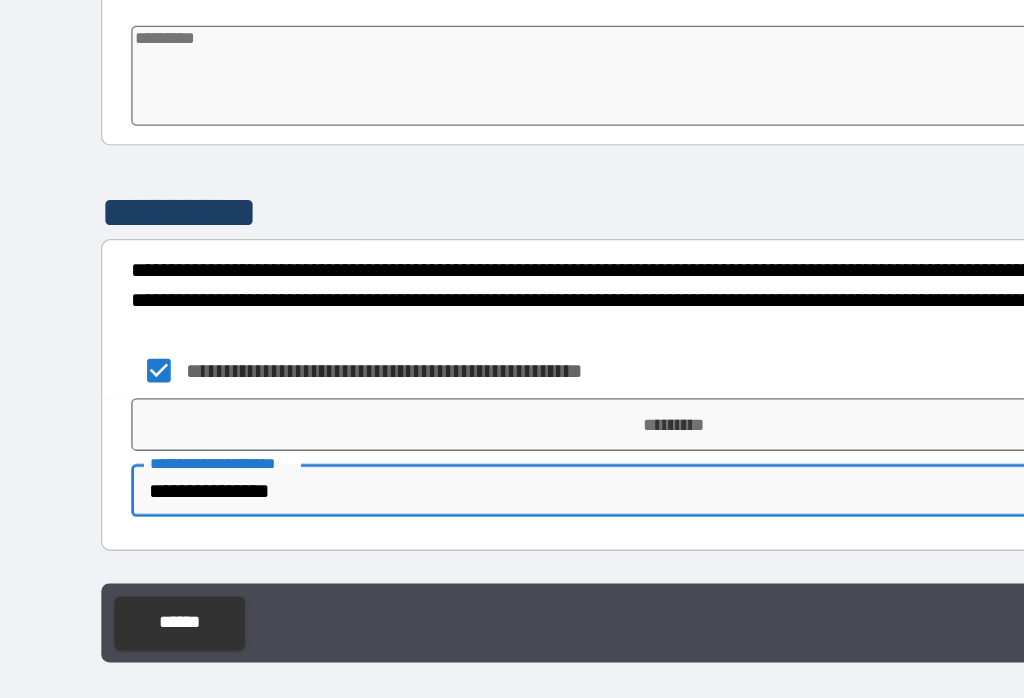 click on "*********" at bounding box center (512, 466) 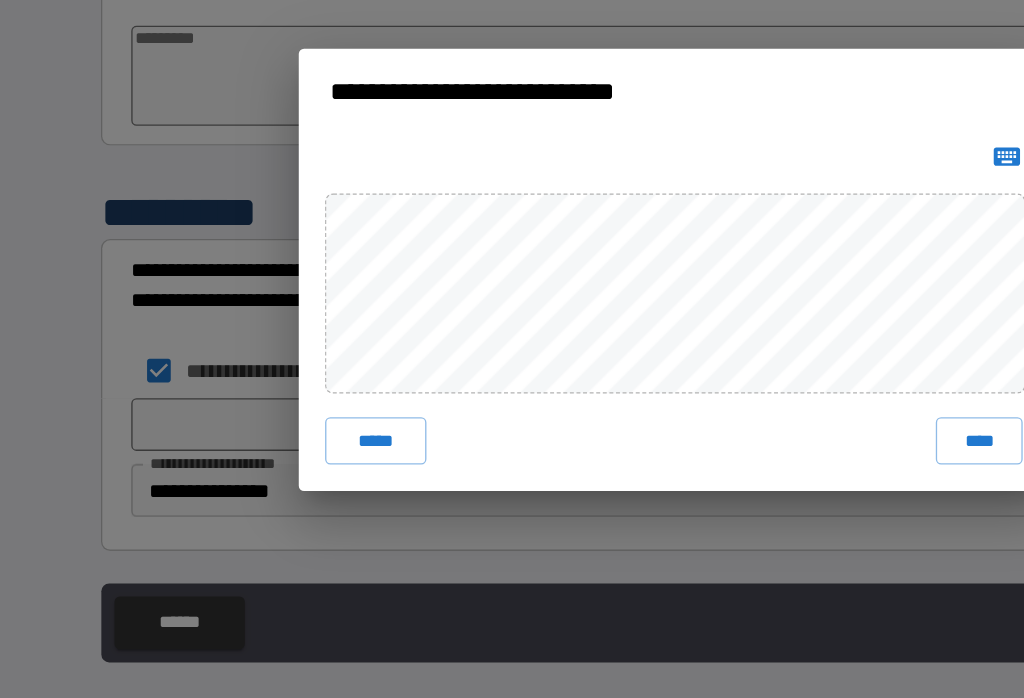 click on "**********" at bounding box center [512, 349] 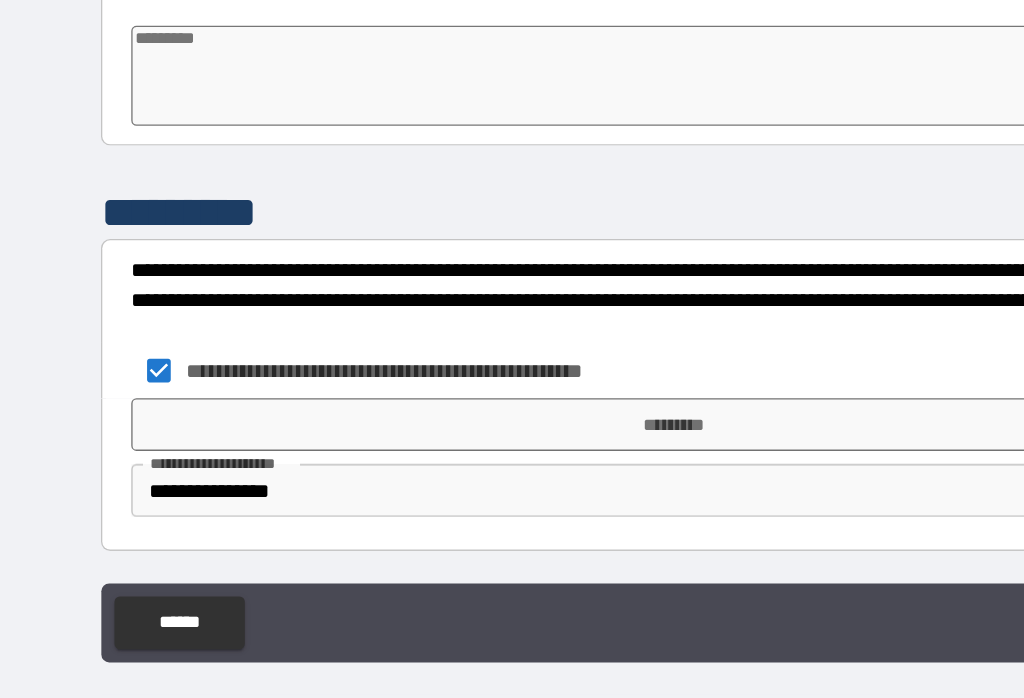 click on "*********" at bounding box center [512, 466] 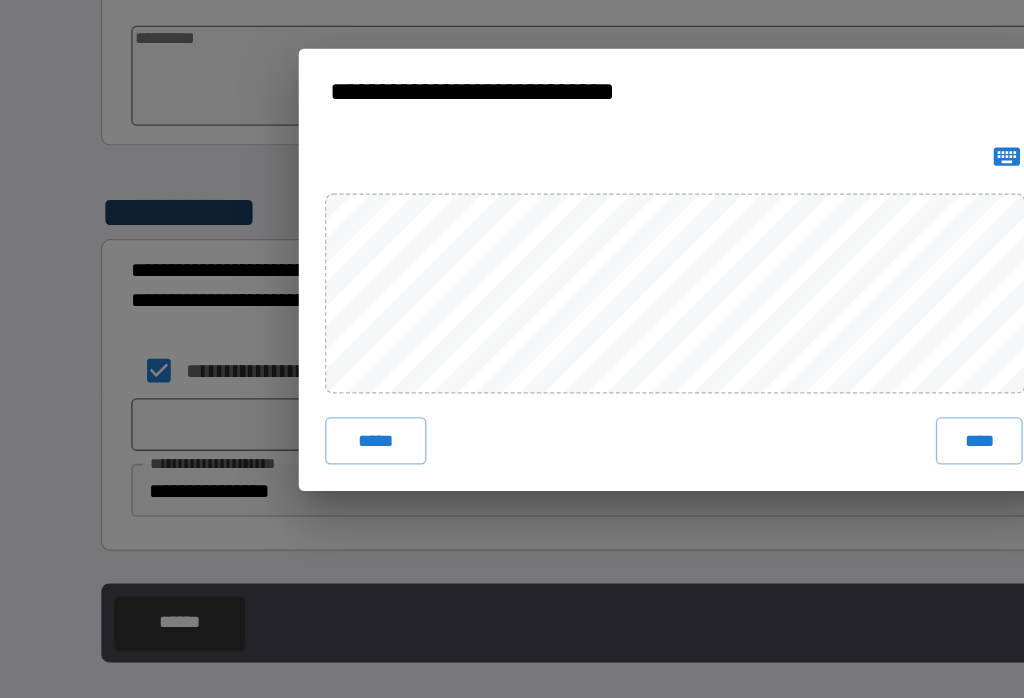 click on "****" at bounding box center [744, 479] 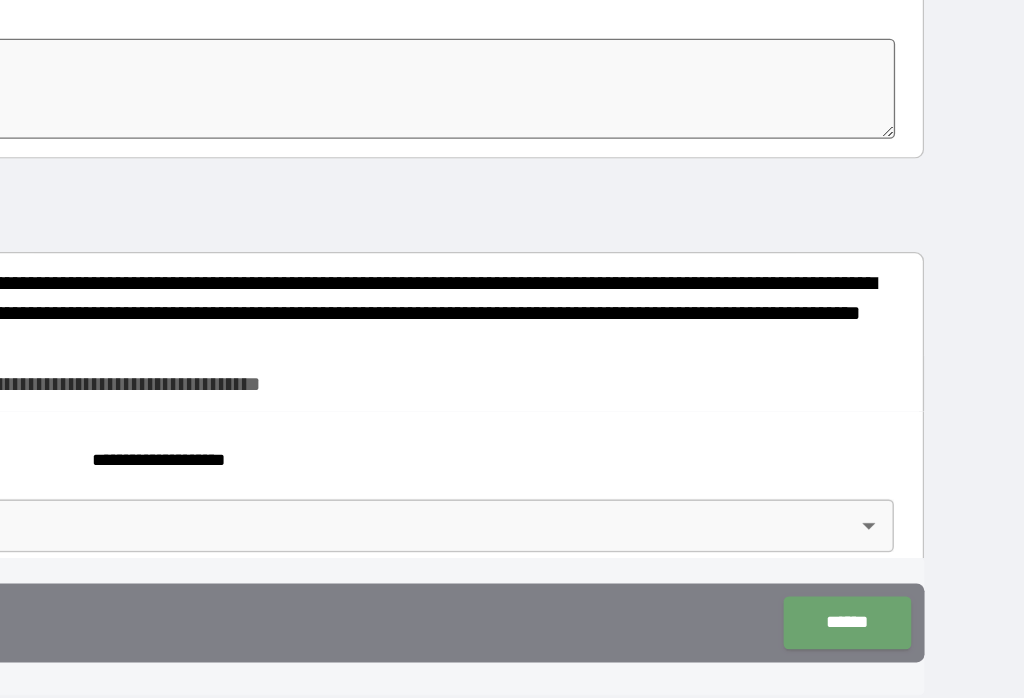click on "******" at bounding box center (888, 617) 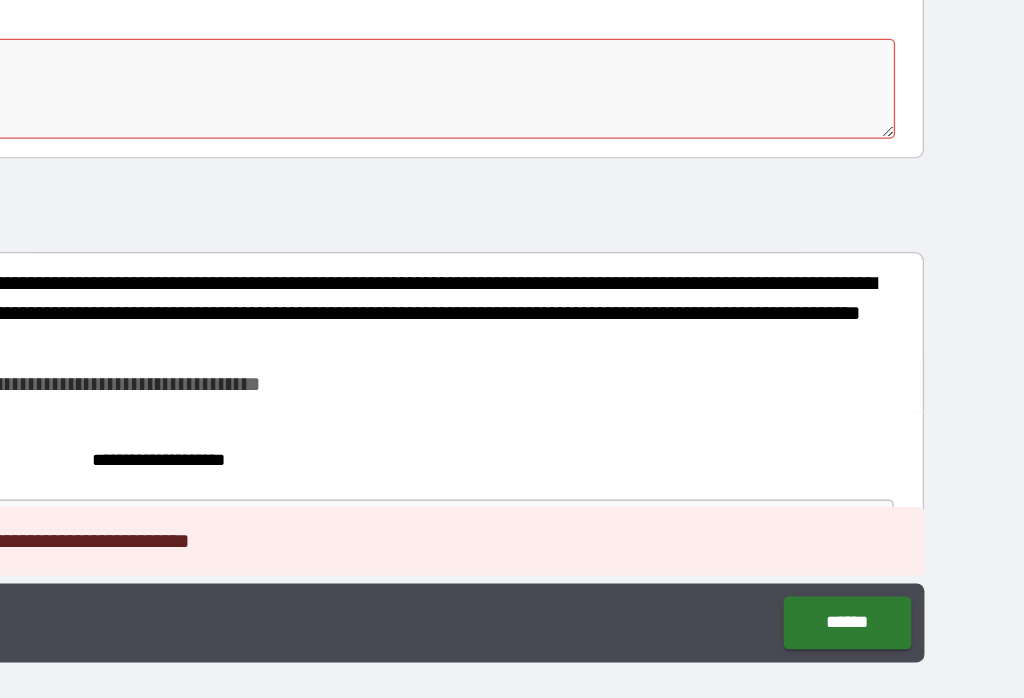 click on "******" at bounding box center [888, 617] 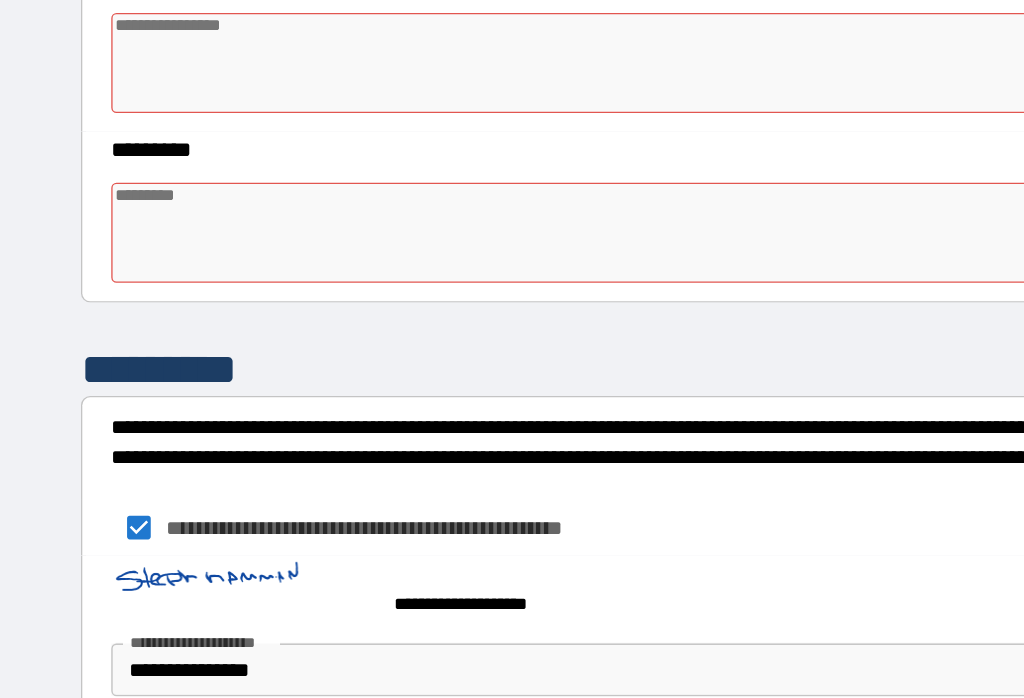 scroll, scrollTop: 0, scrollLeft: 0, axis: both 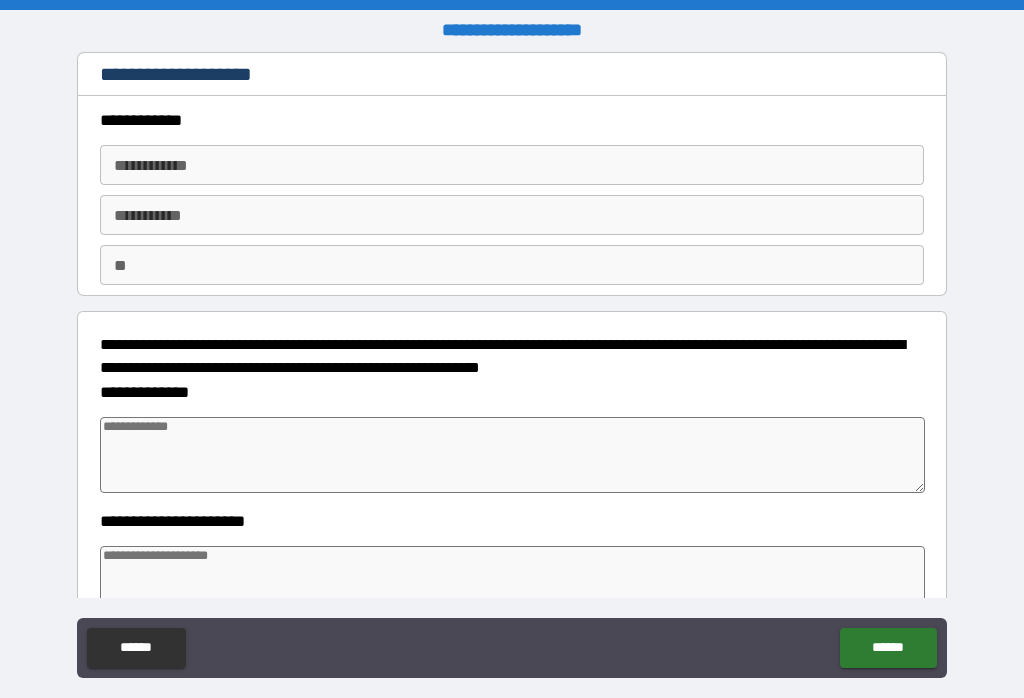type on "*" 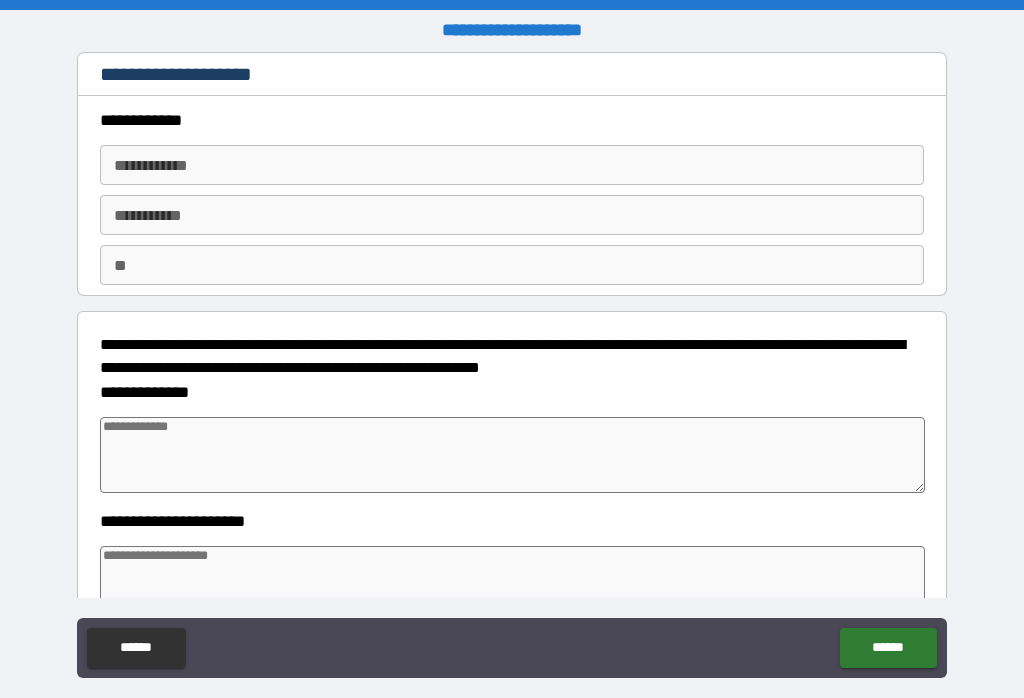 scroll, scrollTop: 0, scrollLeft: 0, axis: both 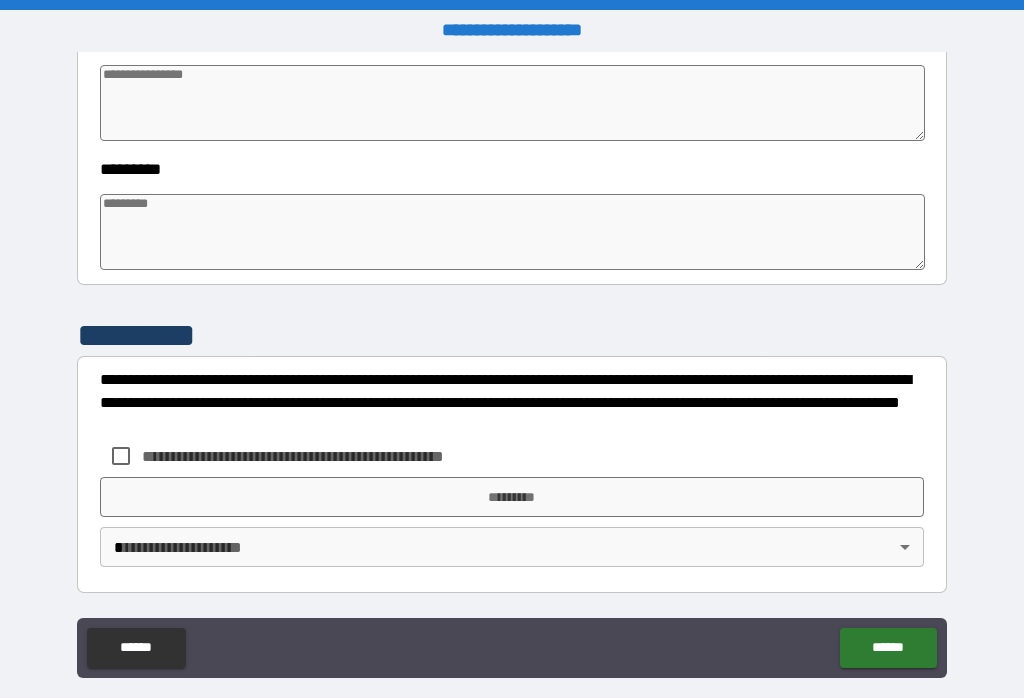 click on "******" at bounding box center (888, 648) 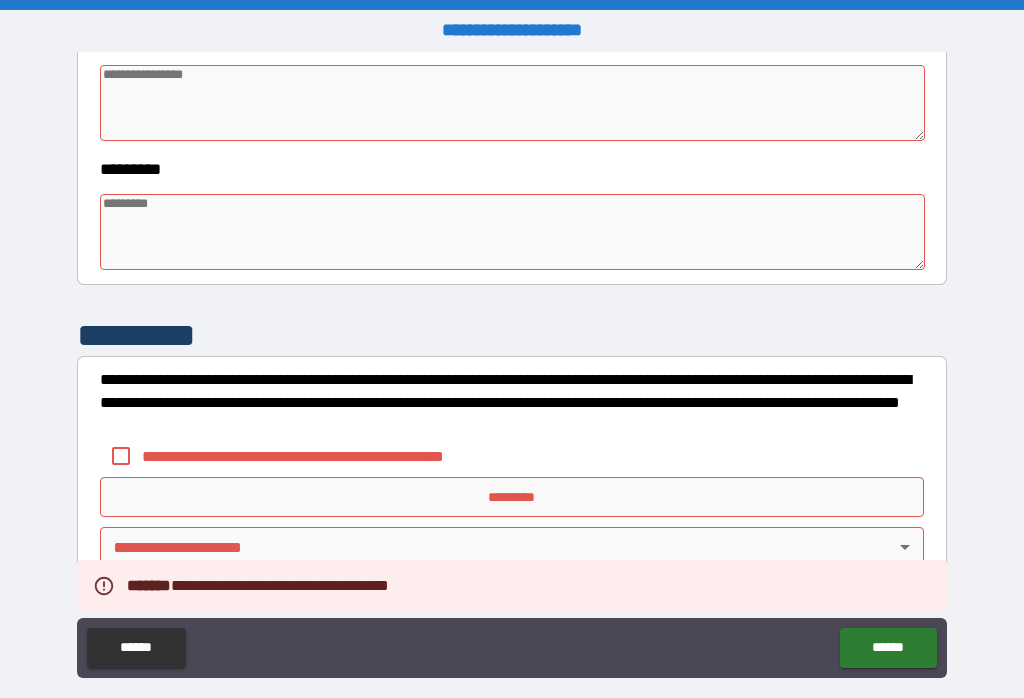 type on "*" 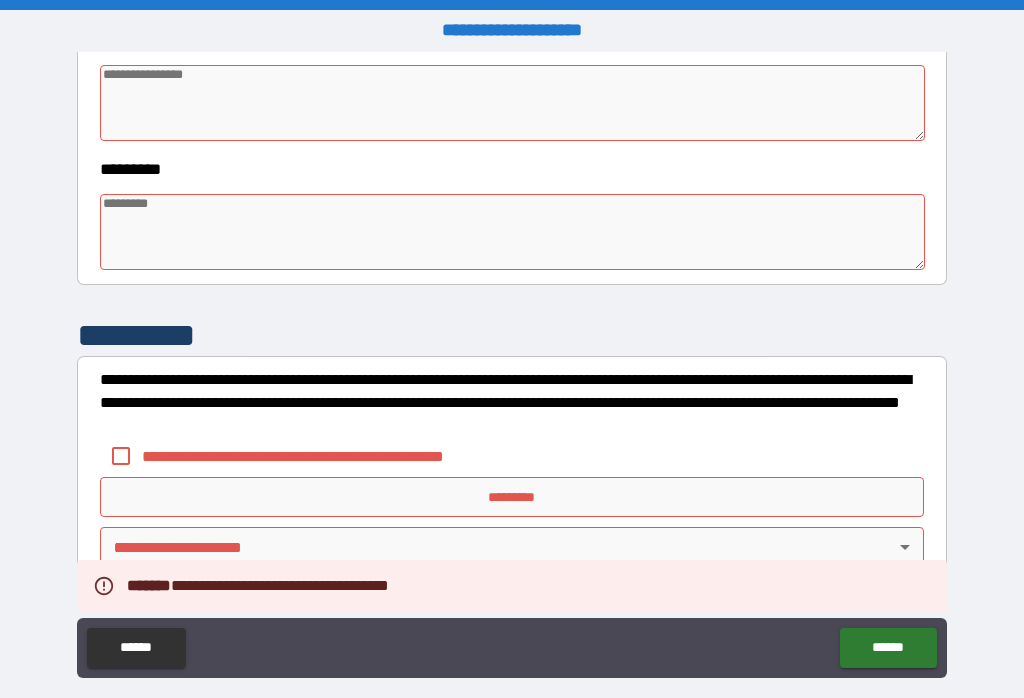 type on "*" 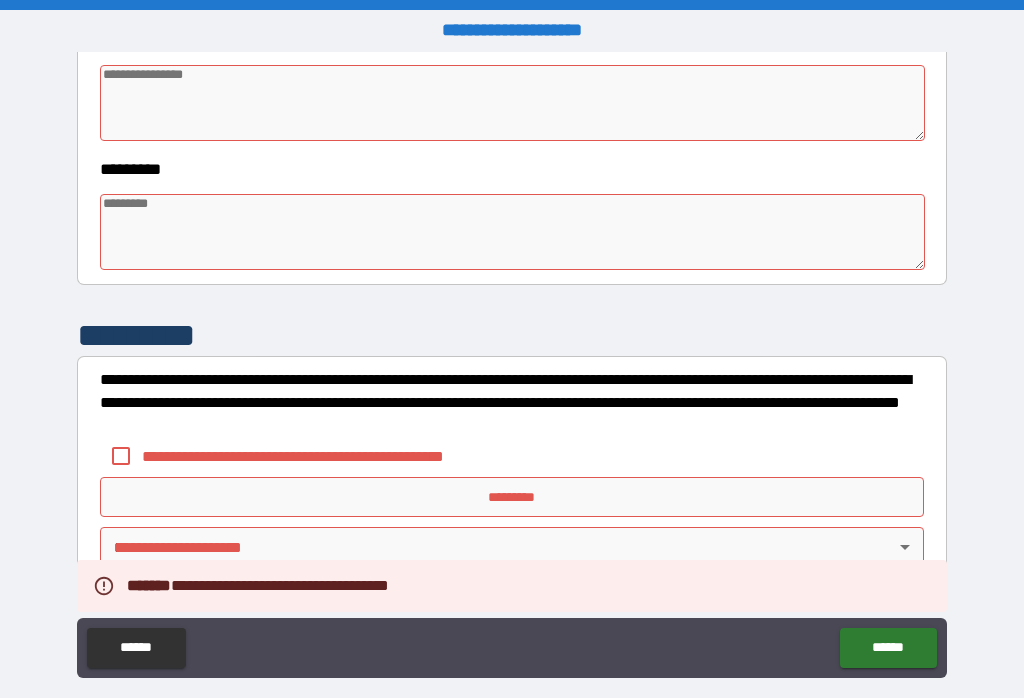 type on "*" 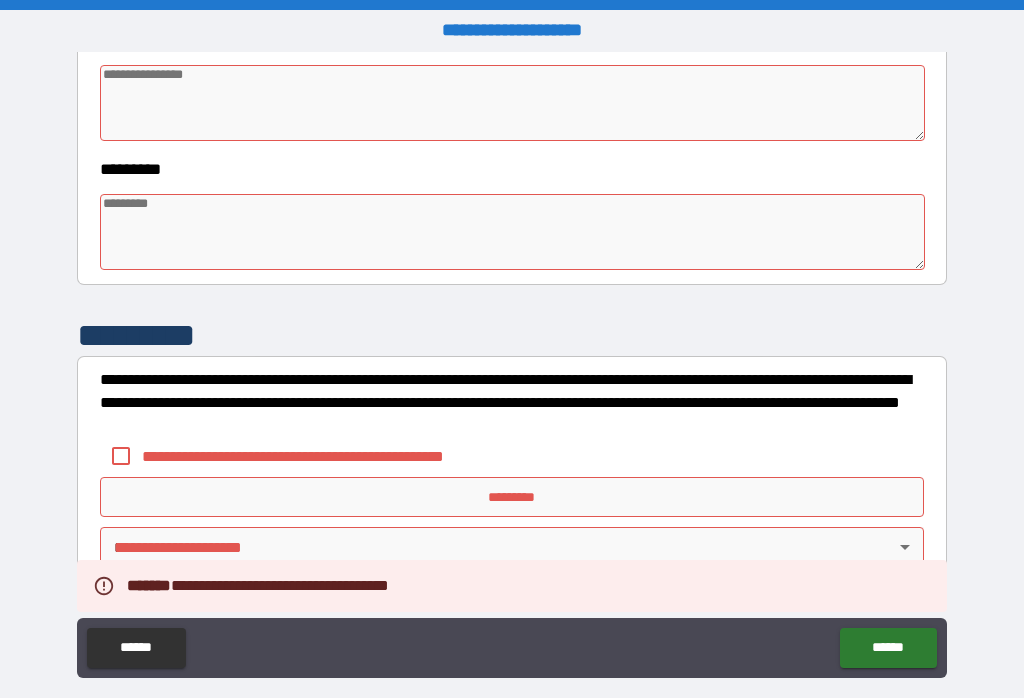 type on "*" 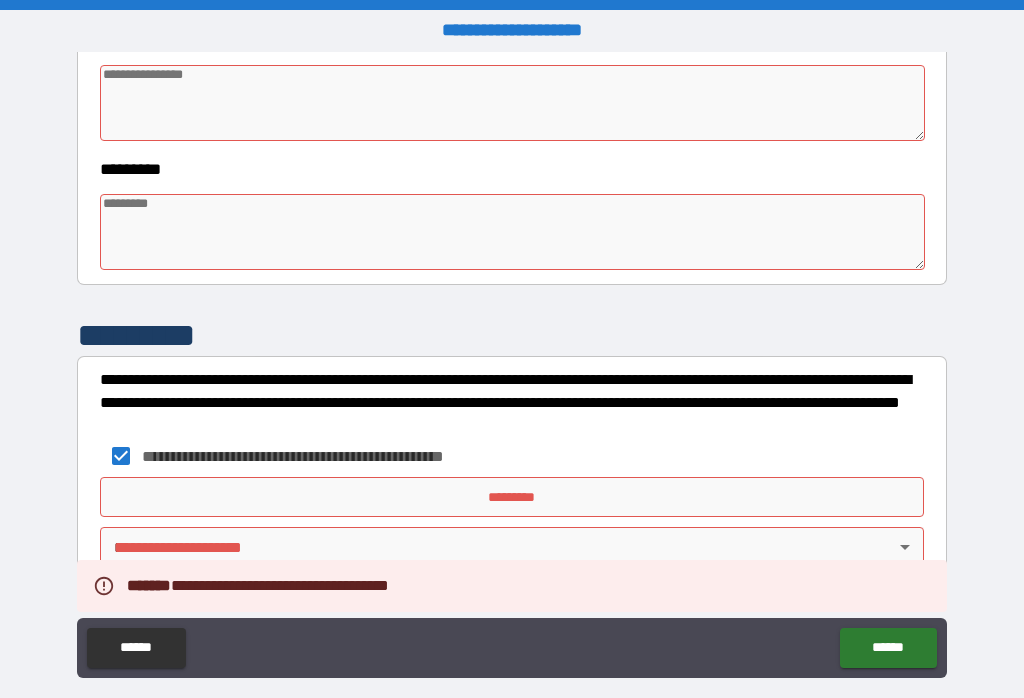 type on "*" 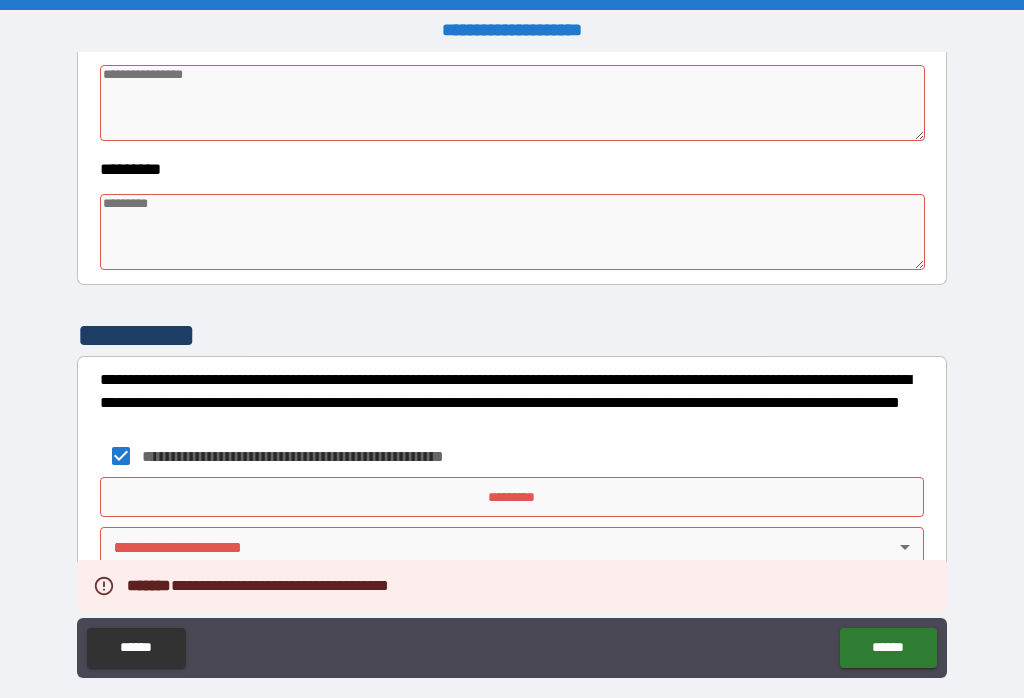 type on "*" 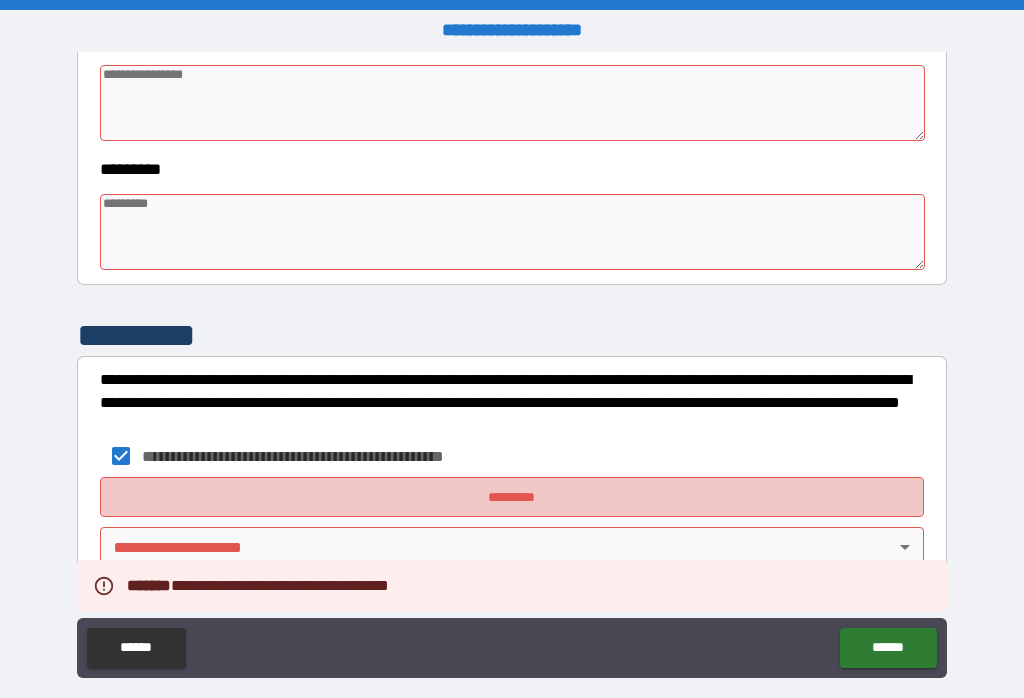 click on "*********" at bounding box center [512, 497] 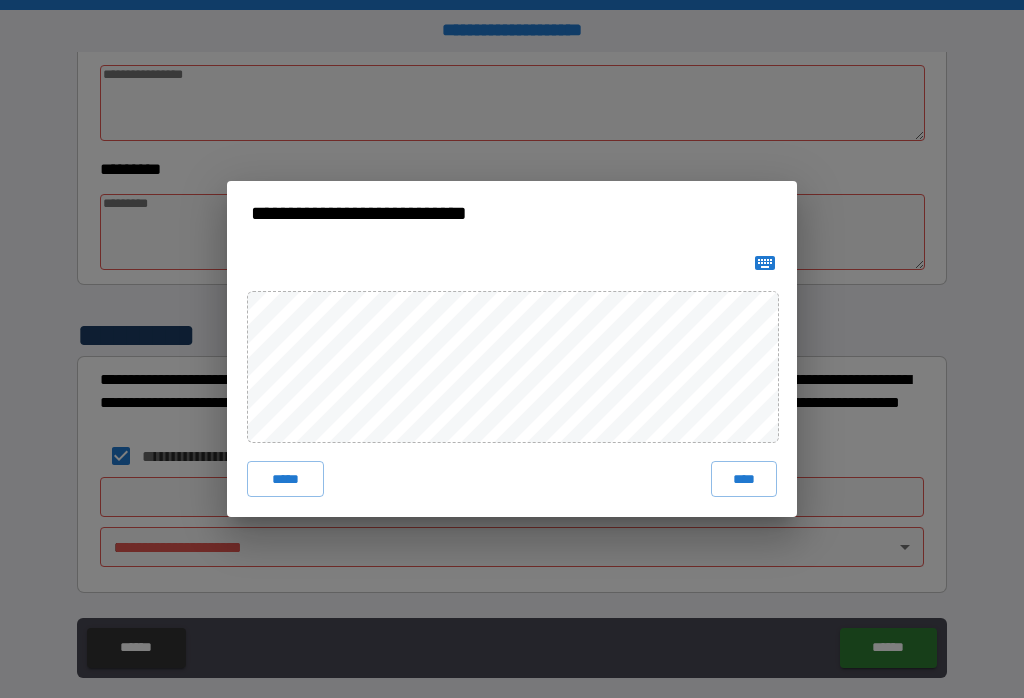 click on "**********" at bounding box center [512, 349] 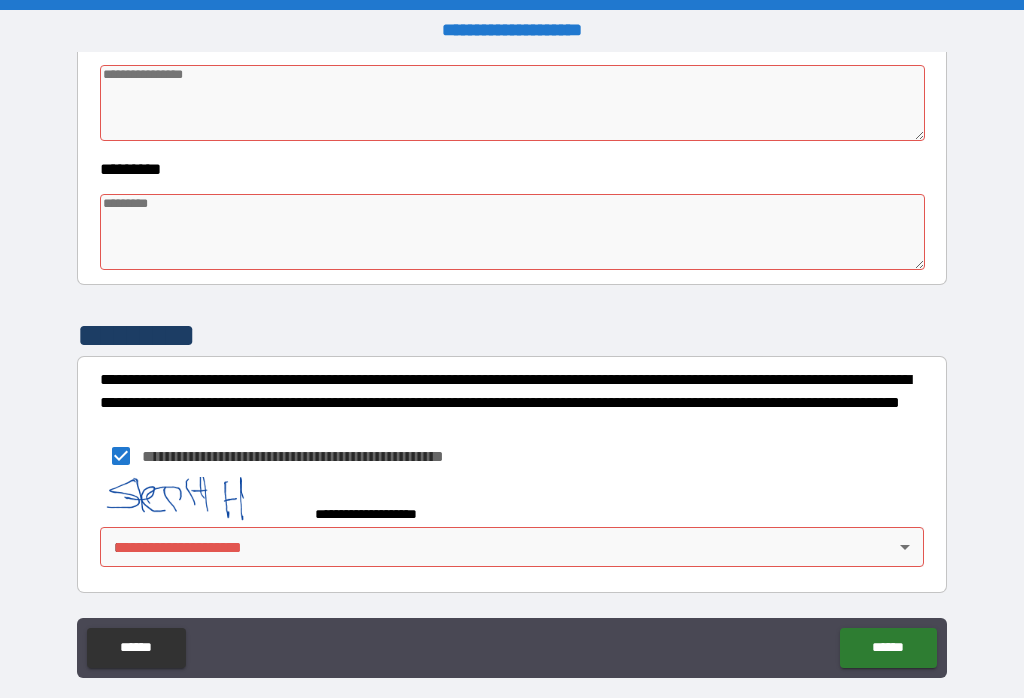 type on "*" 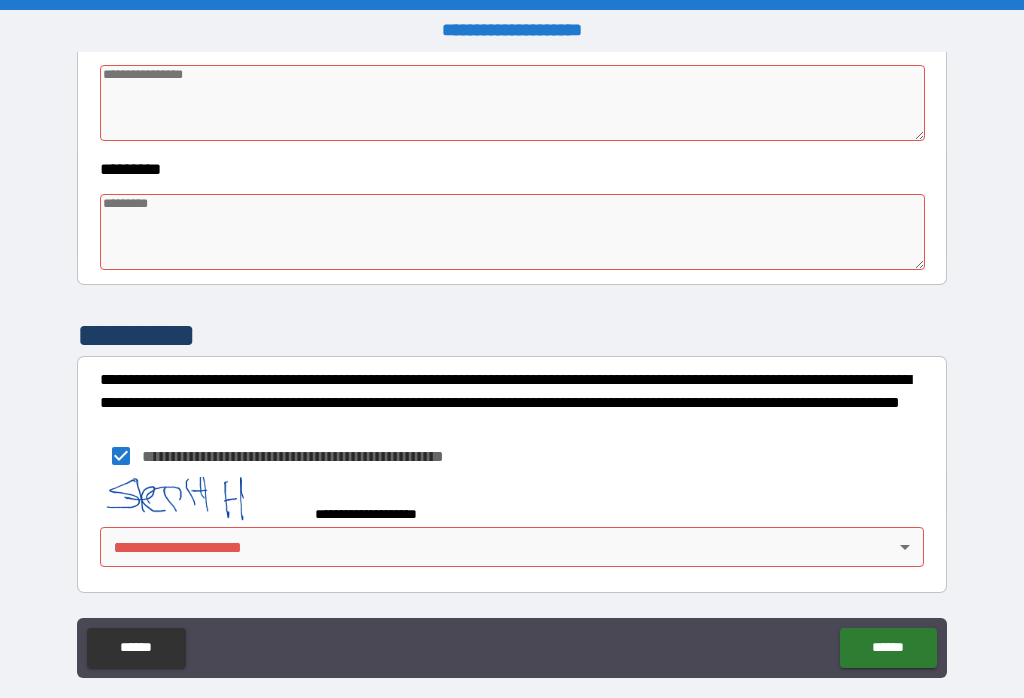 type on "*" 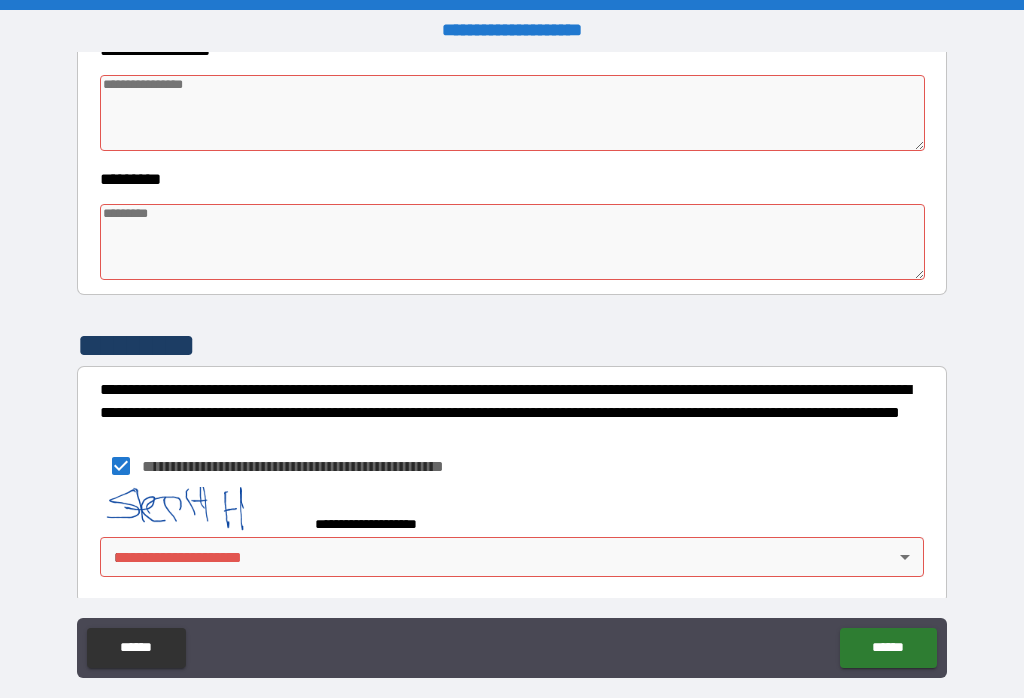 type on "*" 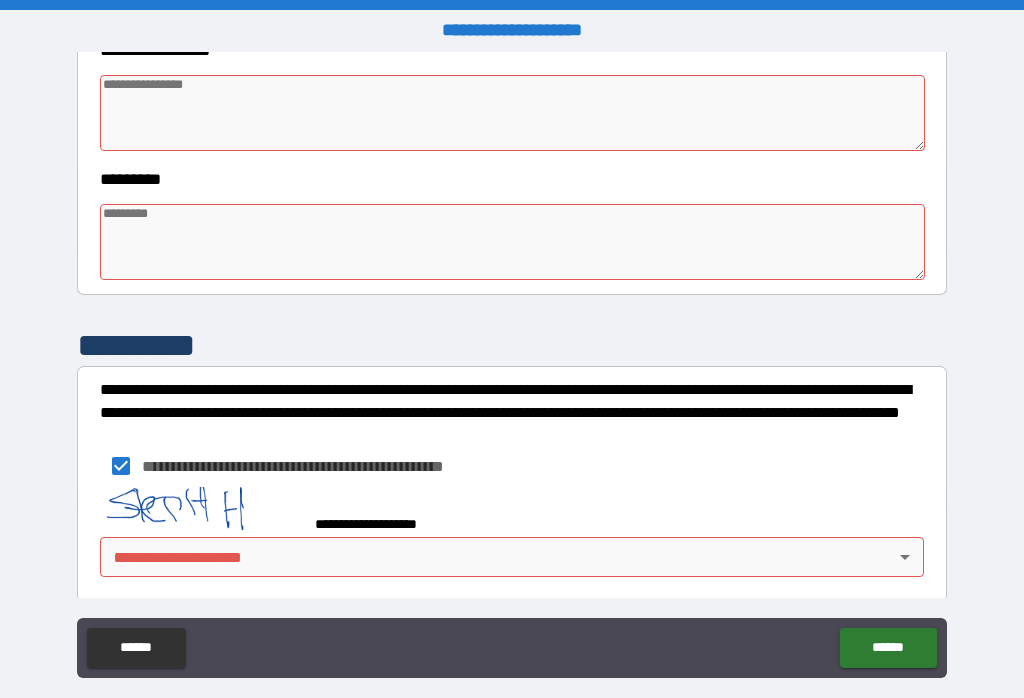 type on "*" 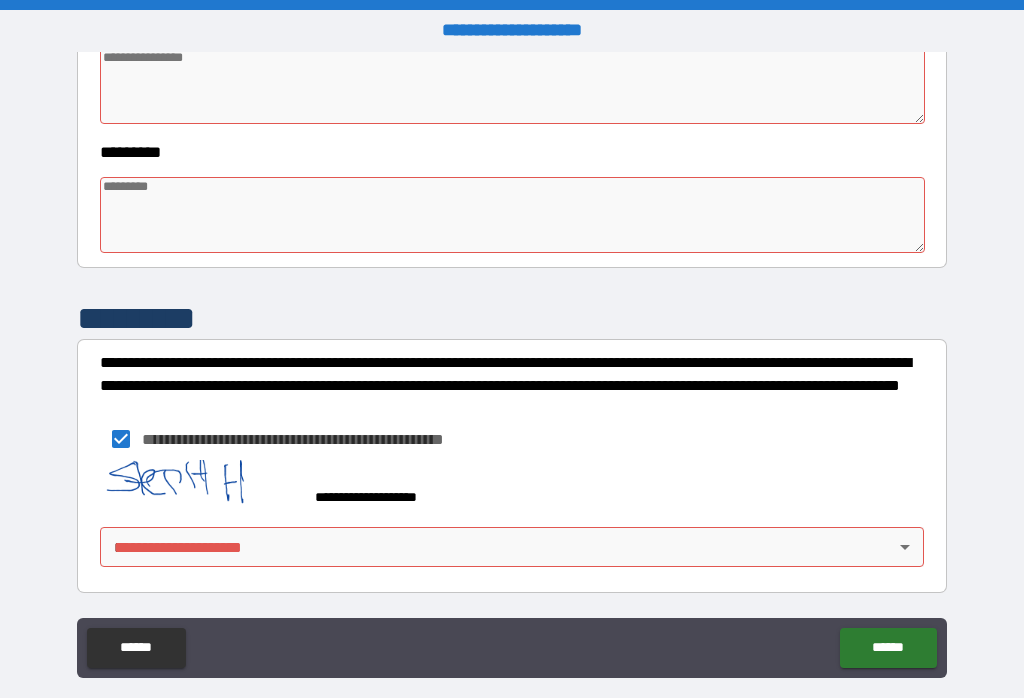 scroll, scrollTop: 627, scrollLeft: 0, axis: vertical 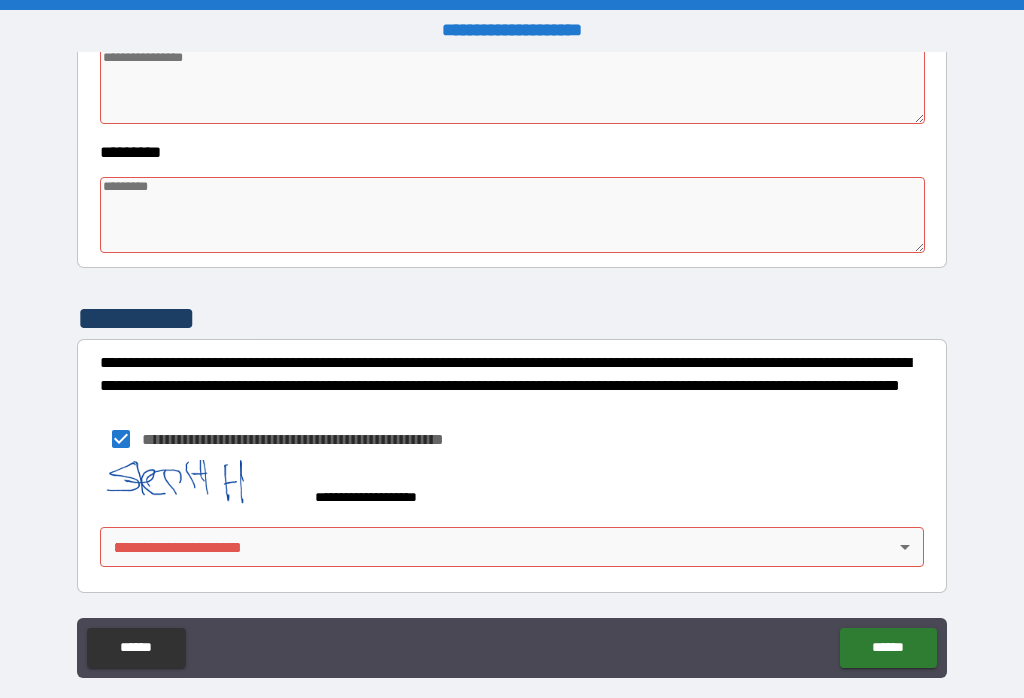 click on "**********" at bounding box center [512, 364] 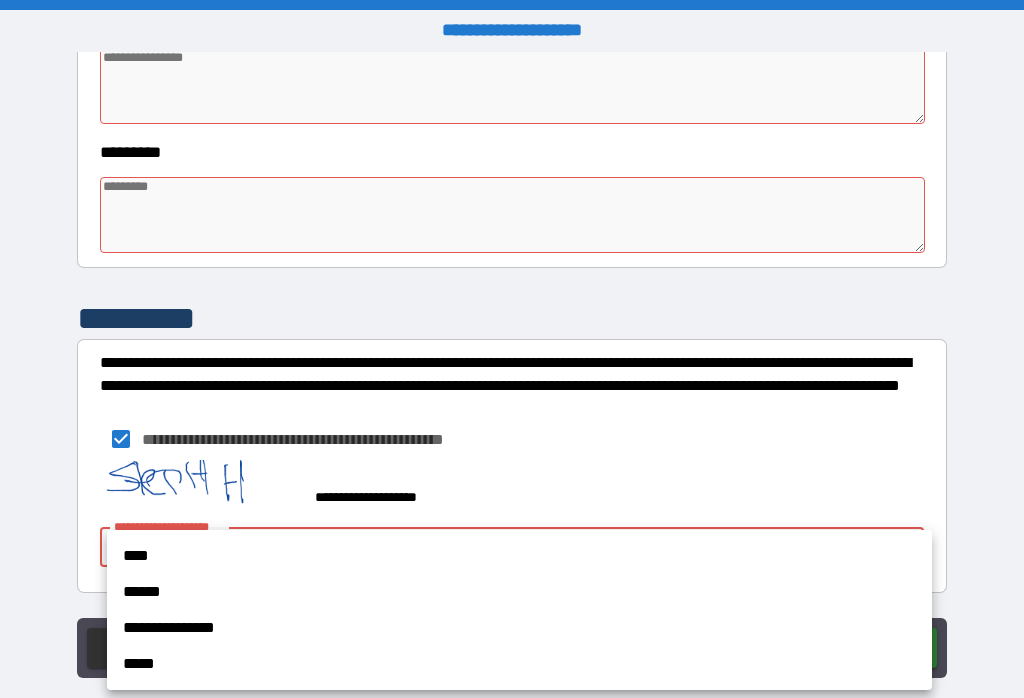 click on "**********" at bounding box center (519, 628) 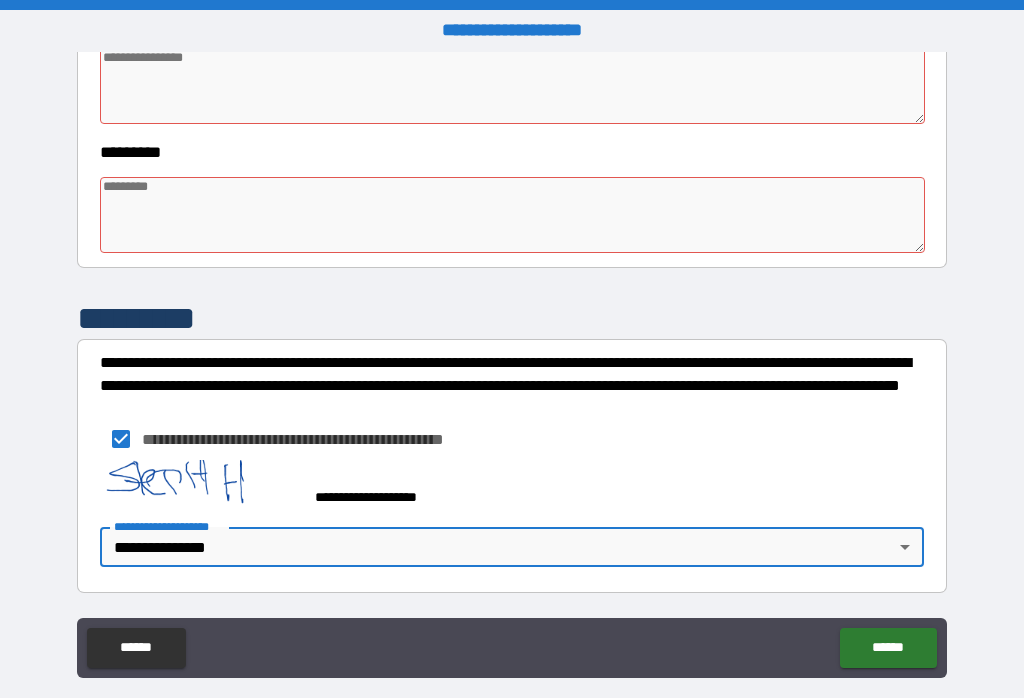 type on "*" 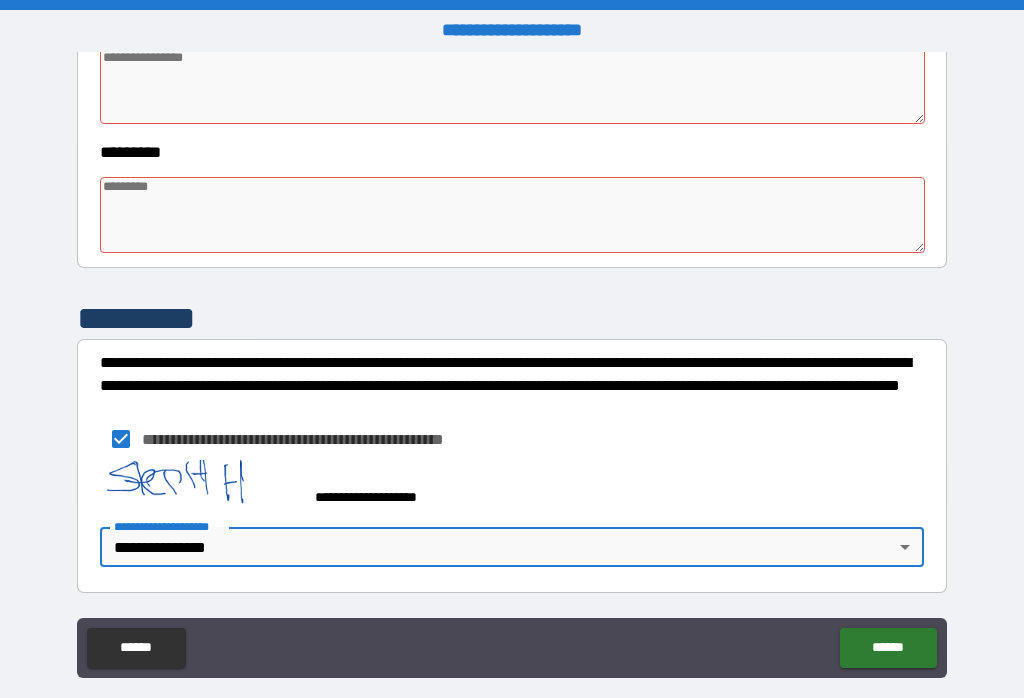 type on "*" 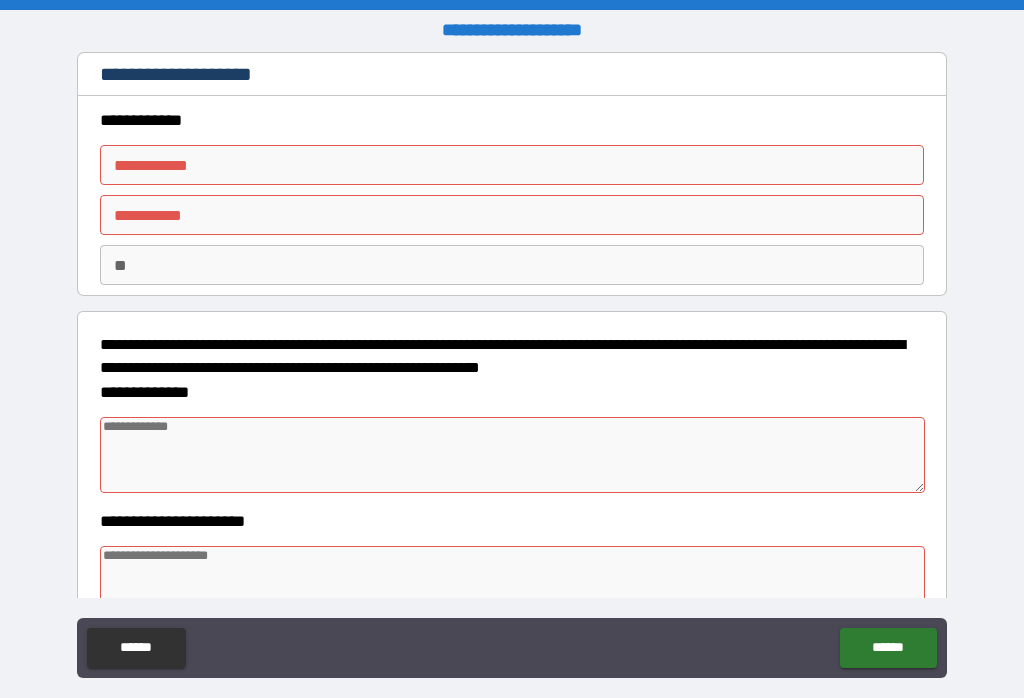 scroll, scrollTop: 0, scrollLeft: 0, axis: both 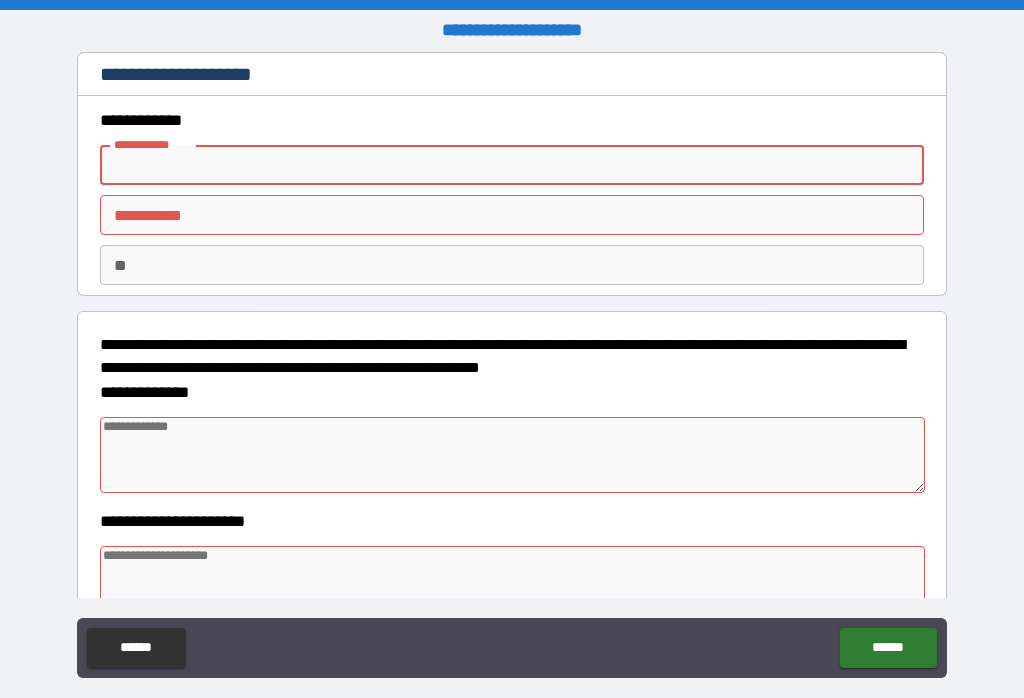 type on "*" 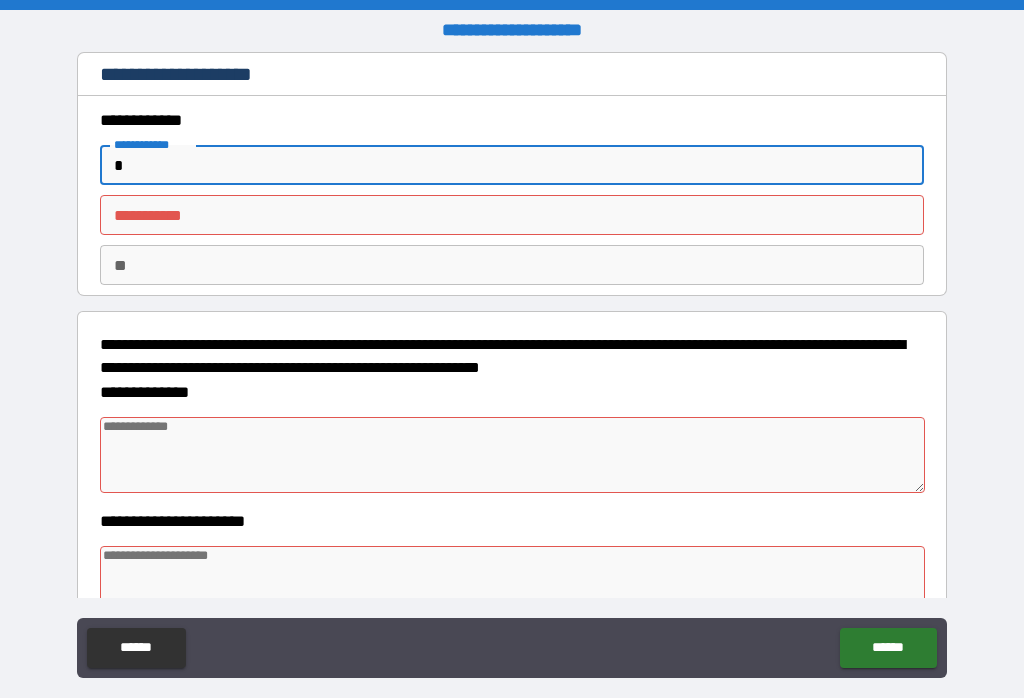 type on "*" 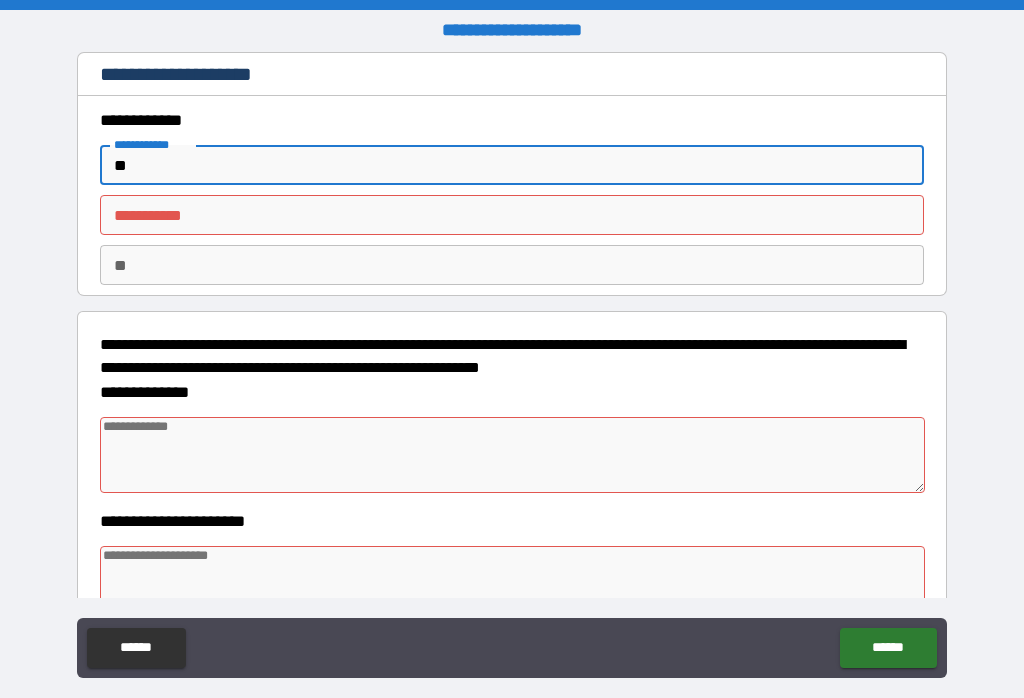 type on "*" 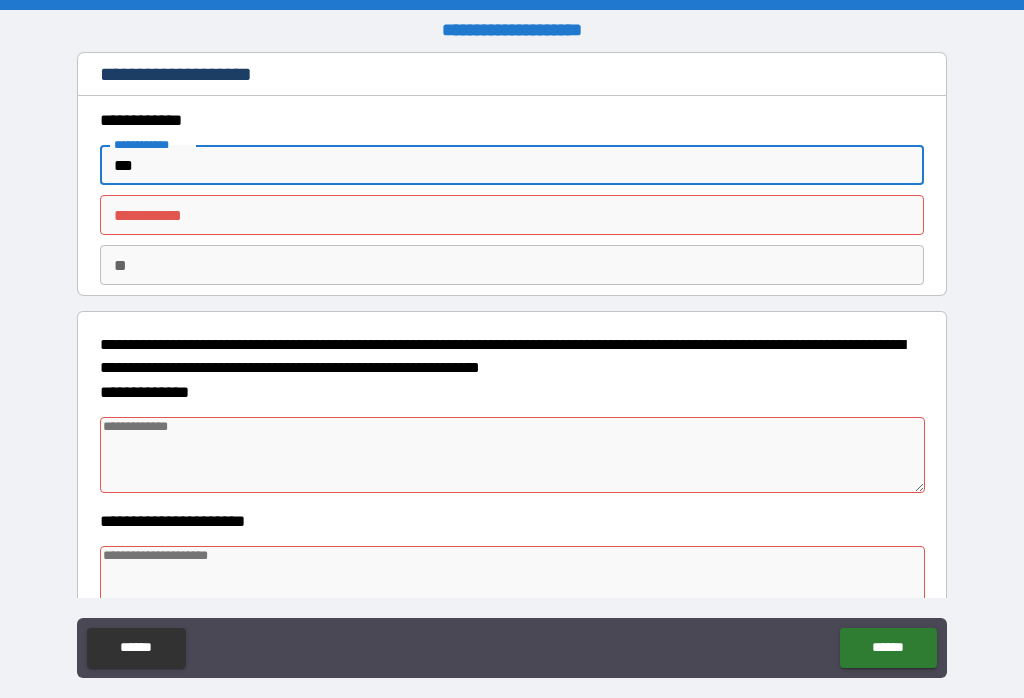 type on "*" 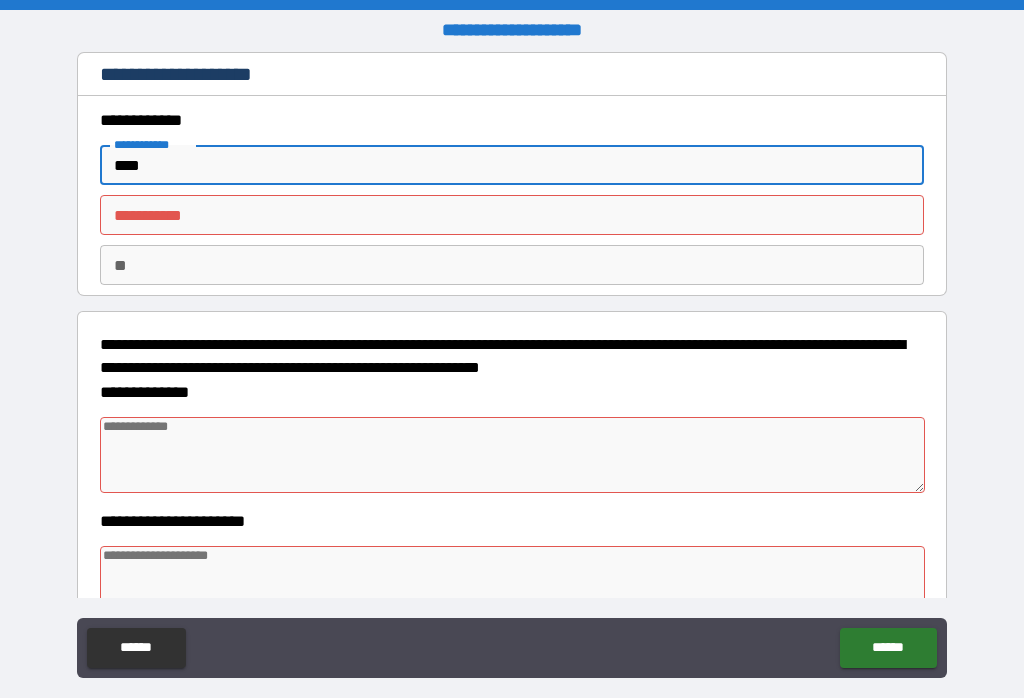 type on "*" 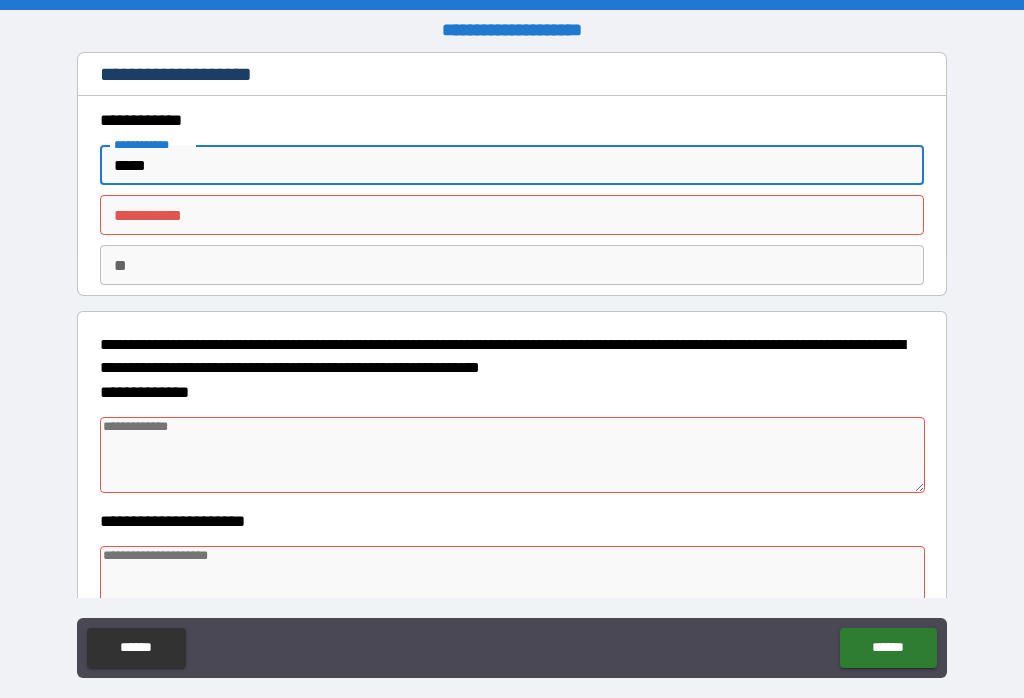 type on "*" 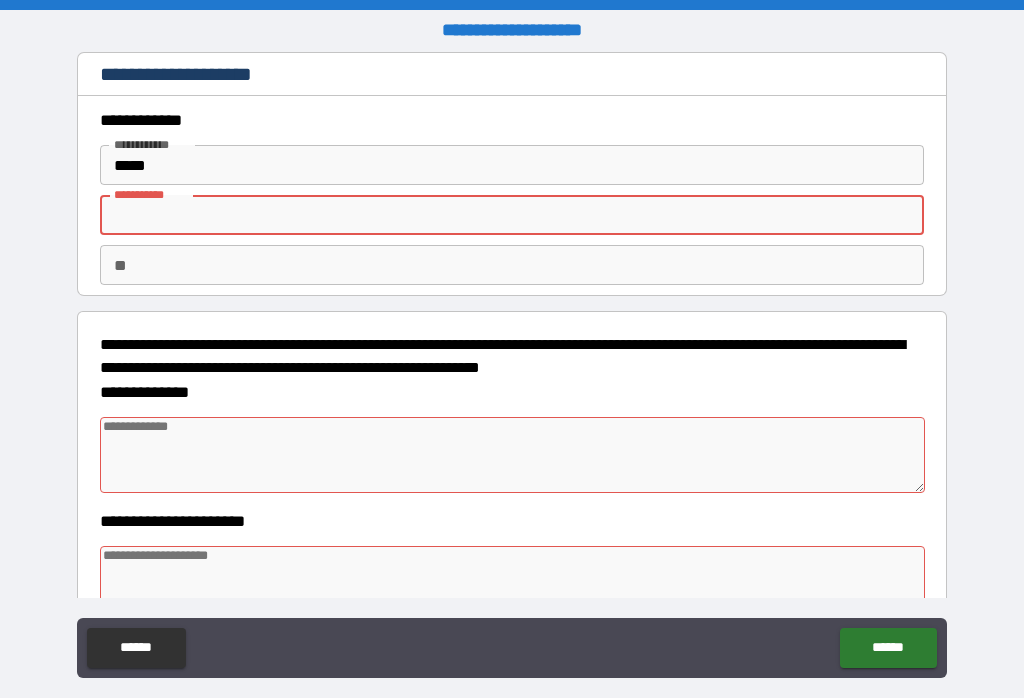 type on "*" 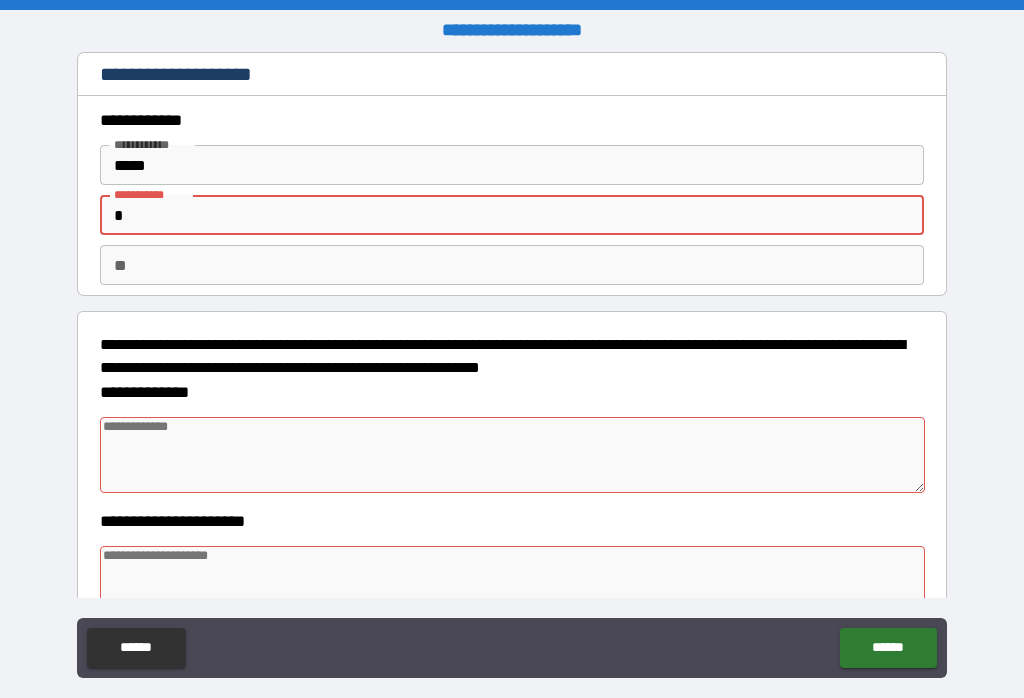 type on "*" 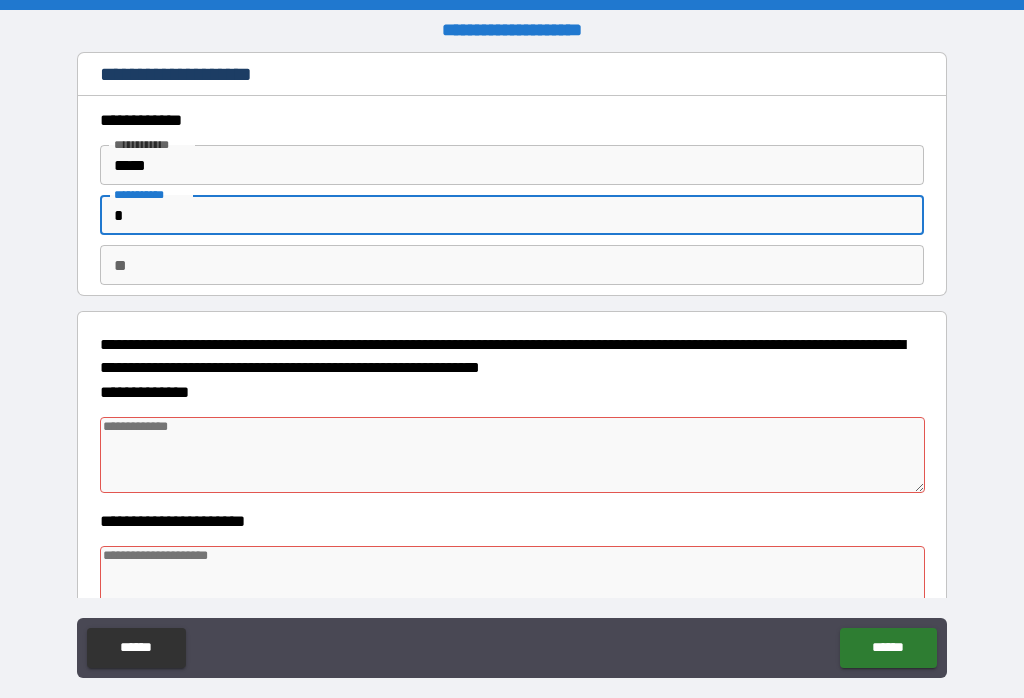 type on "*" 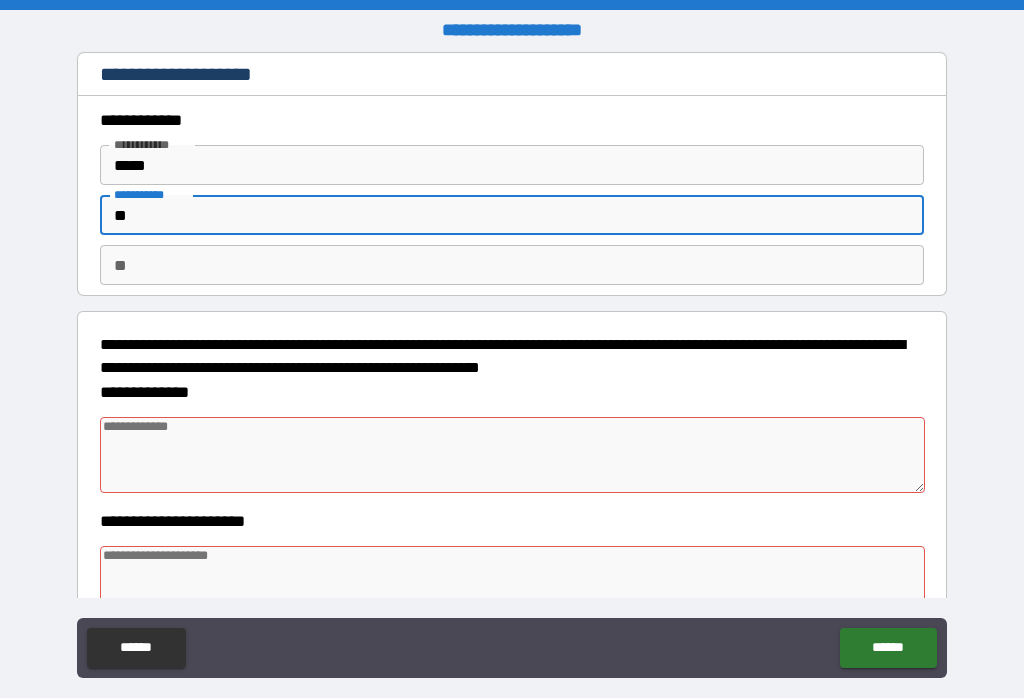 type on "*" 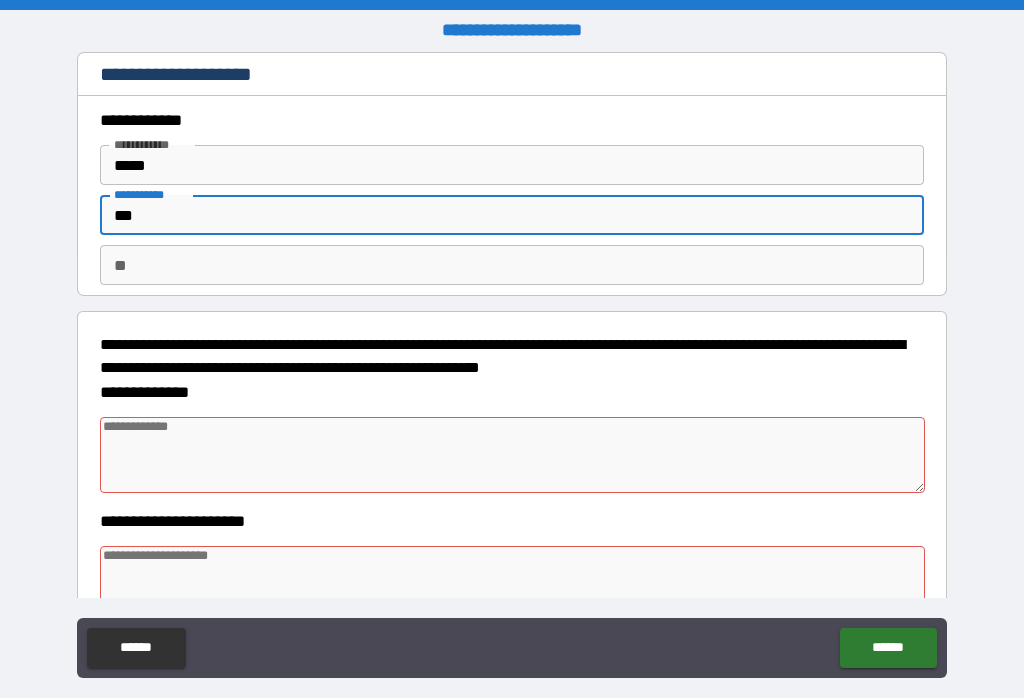 type on "*" 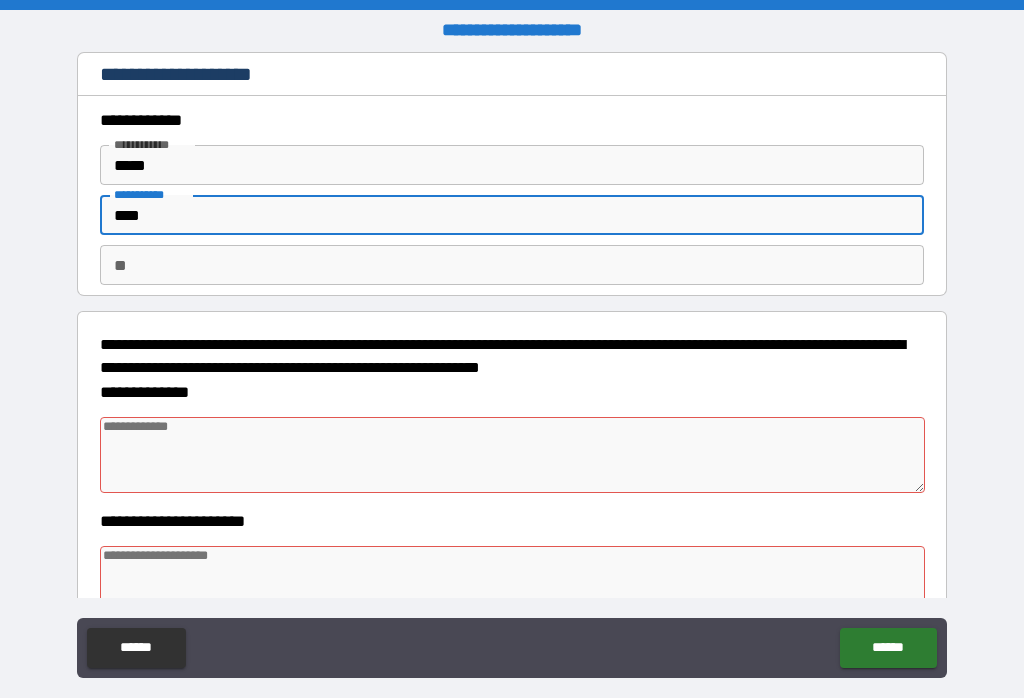 type on "*" 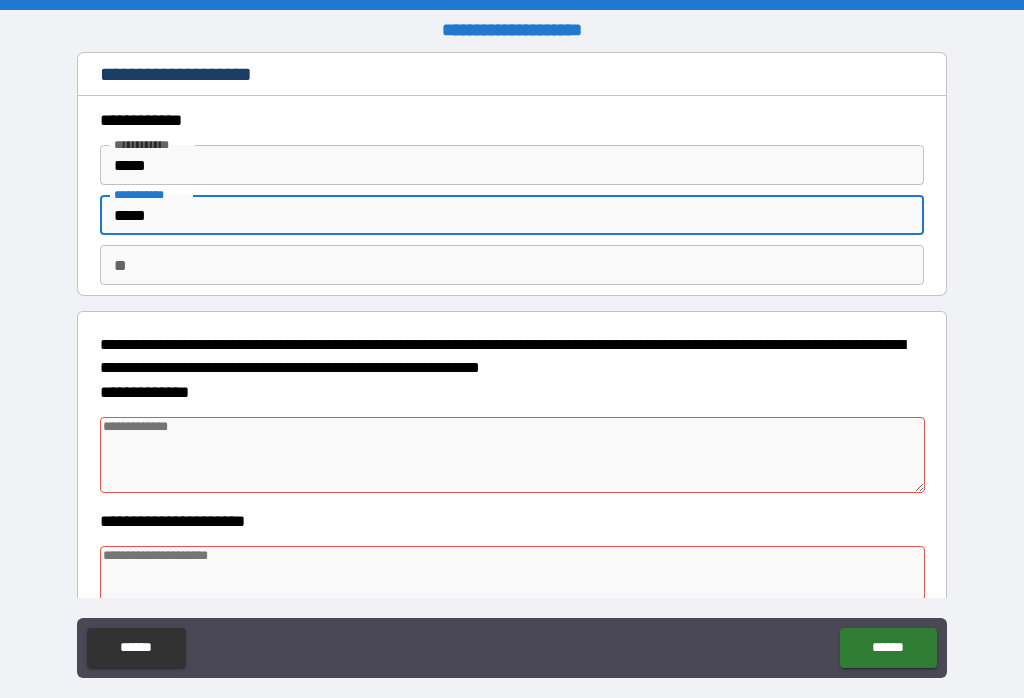 type on "*" 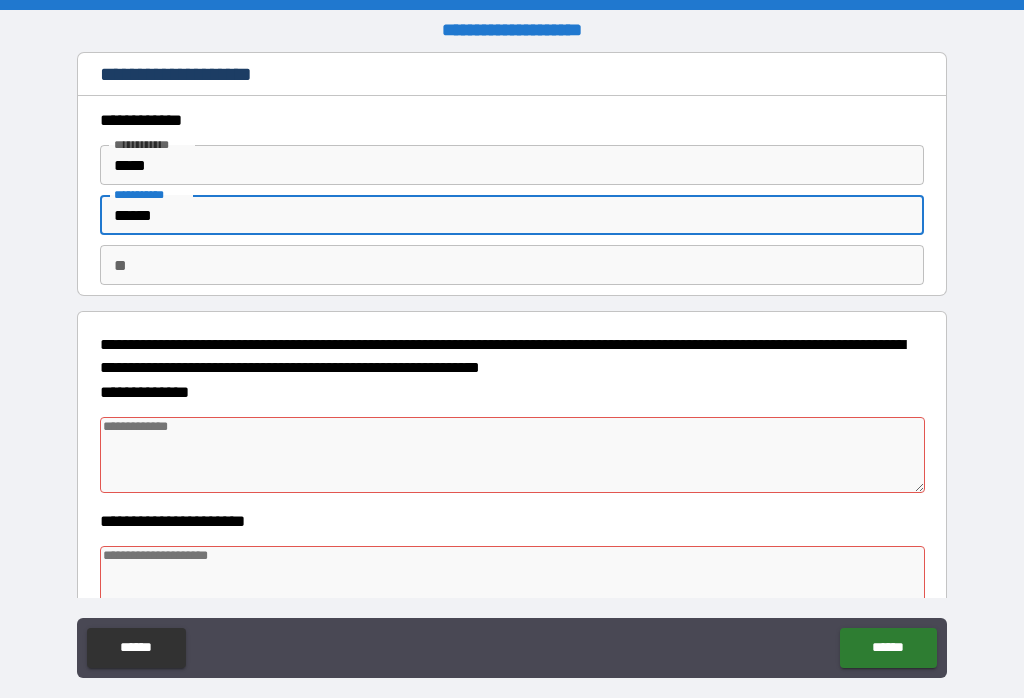 type on "*" 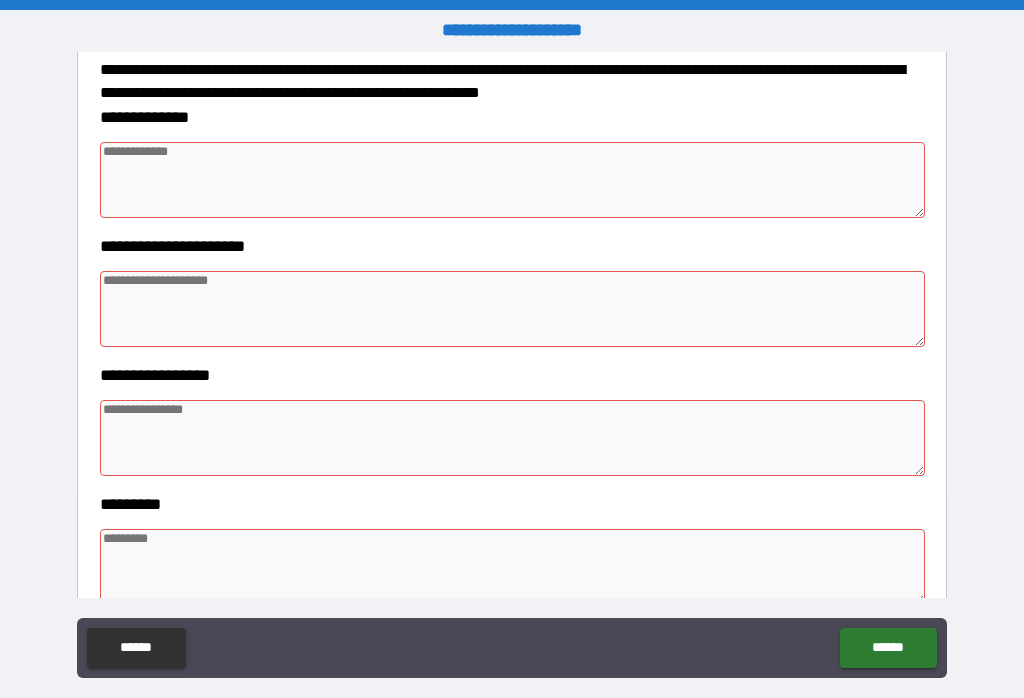 scroll, scrollTop: 274, scrollLeft: 0, axis: vertical 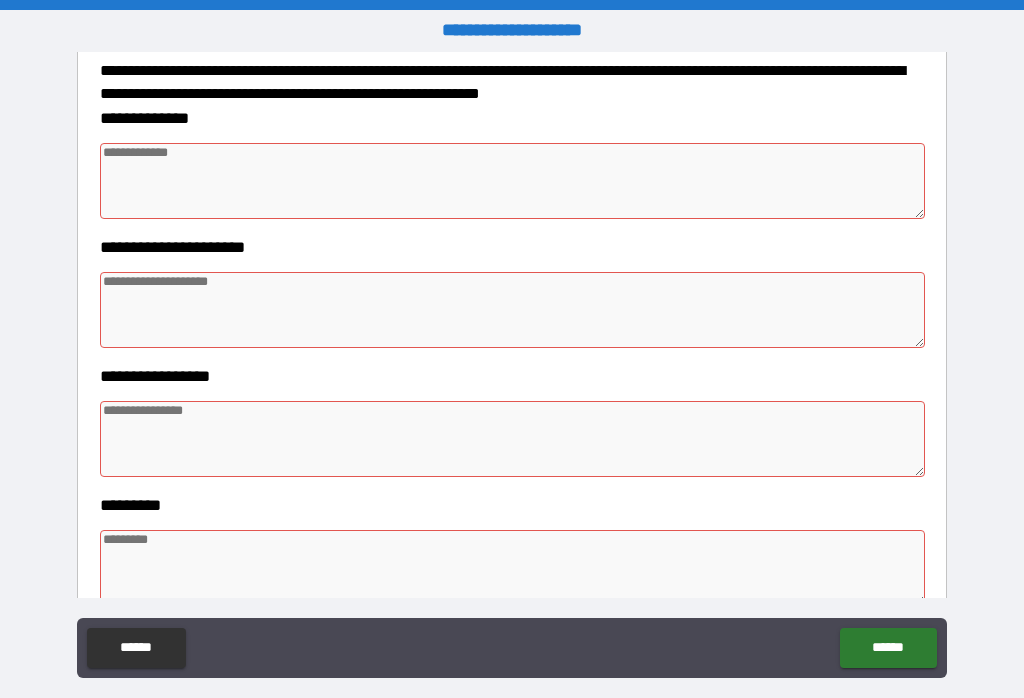 type on "******" 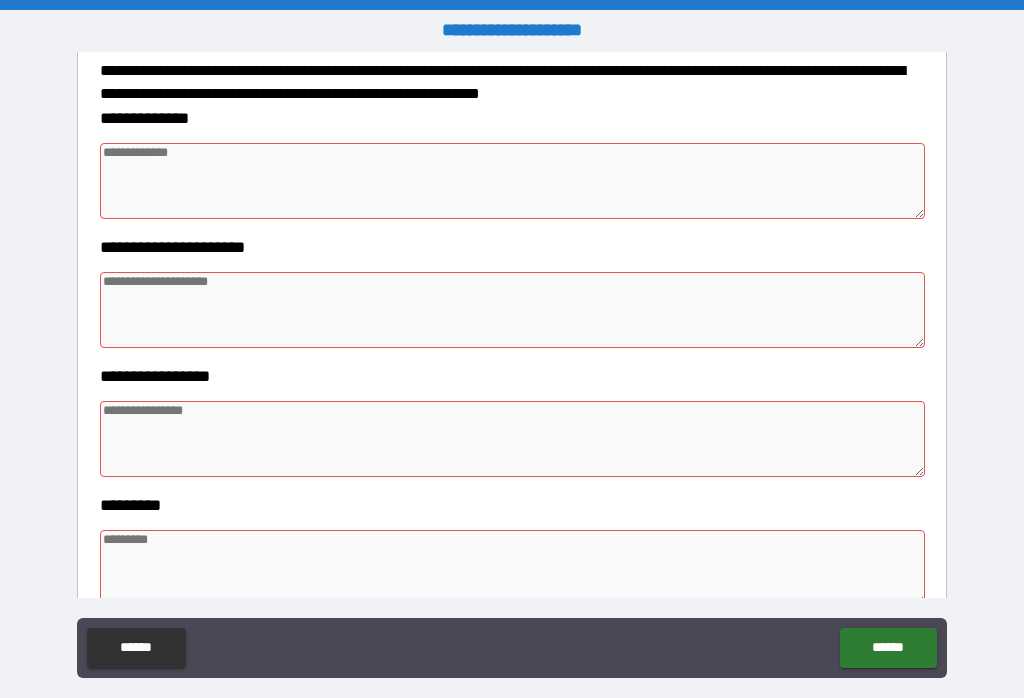 click at bounding box center [513, 181] 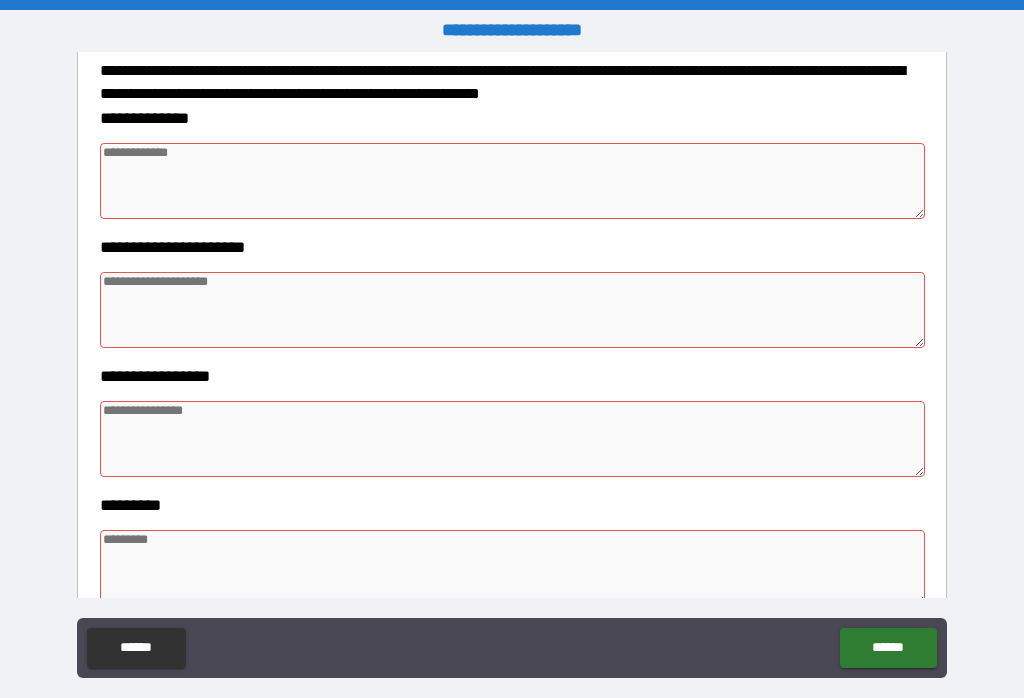 type on "*" 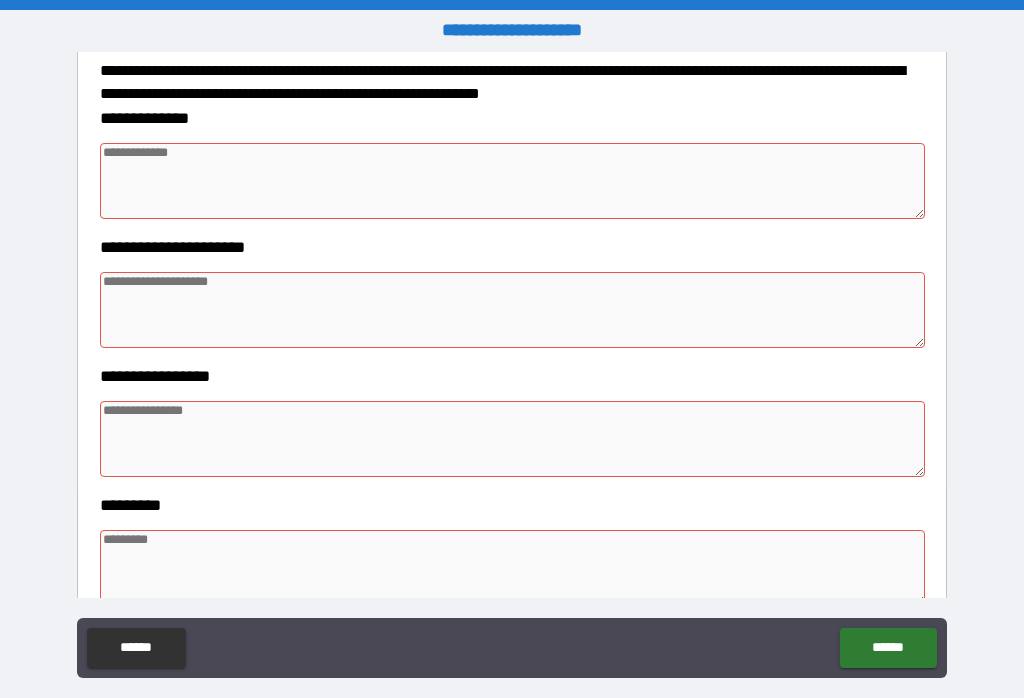 type on "*" 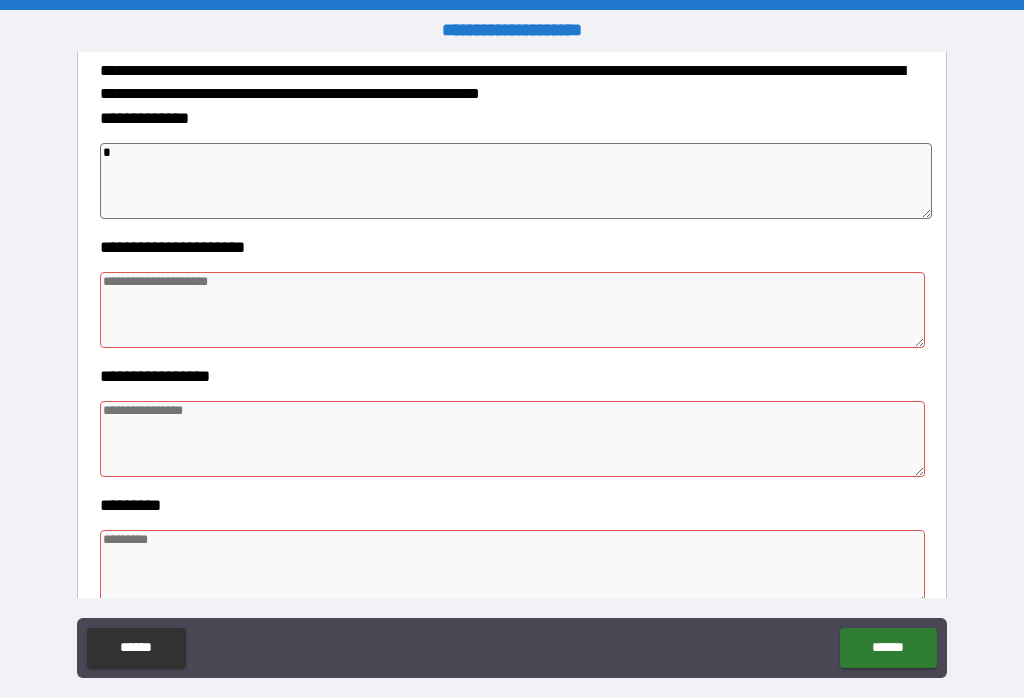 type on "*" 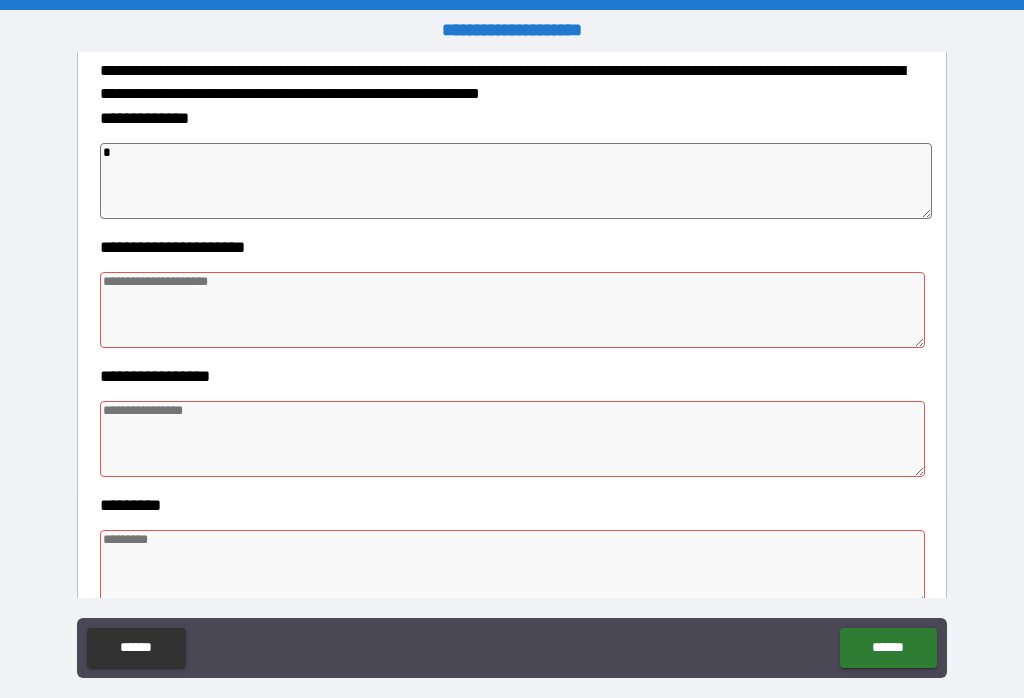 type on "*" 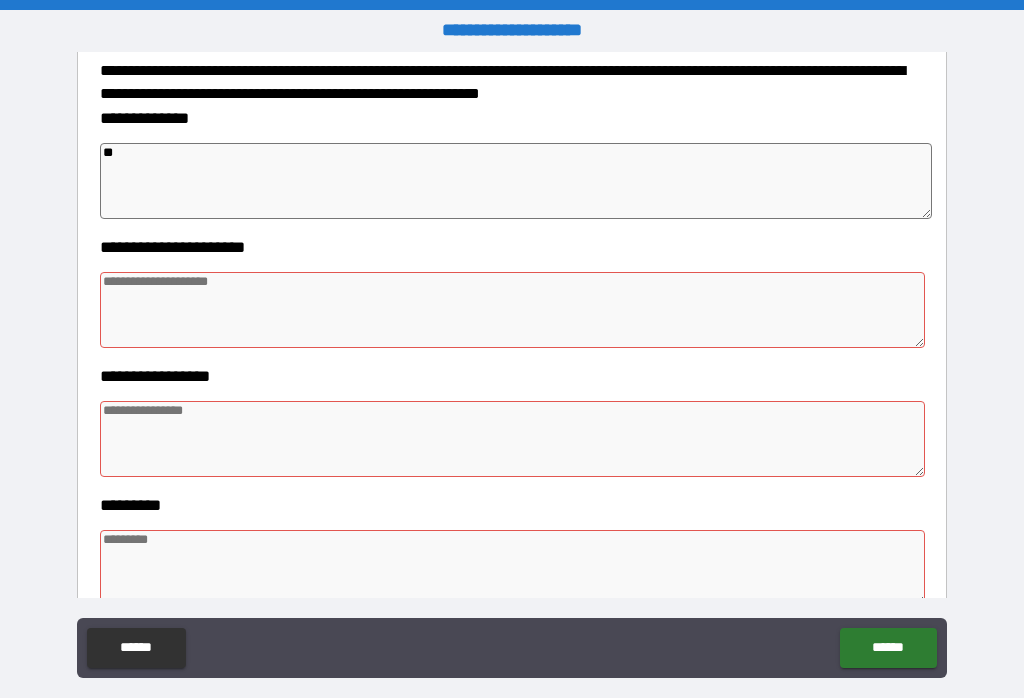 type on "*" 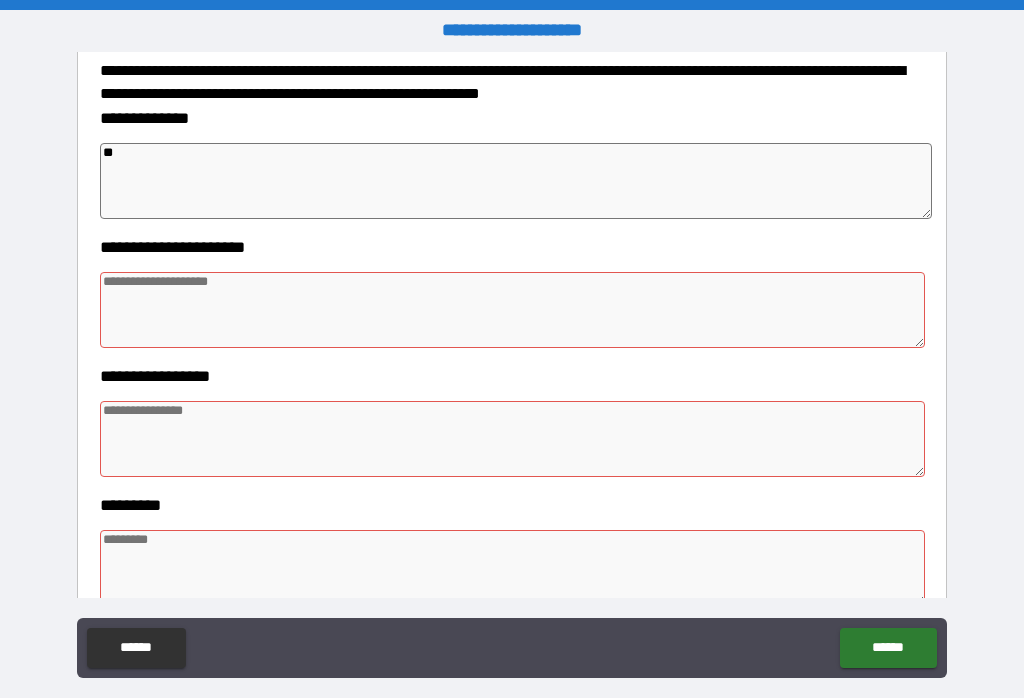 type on "*" 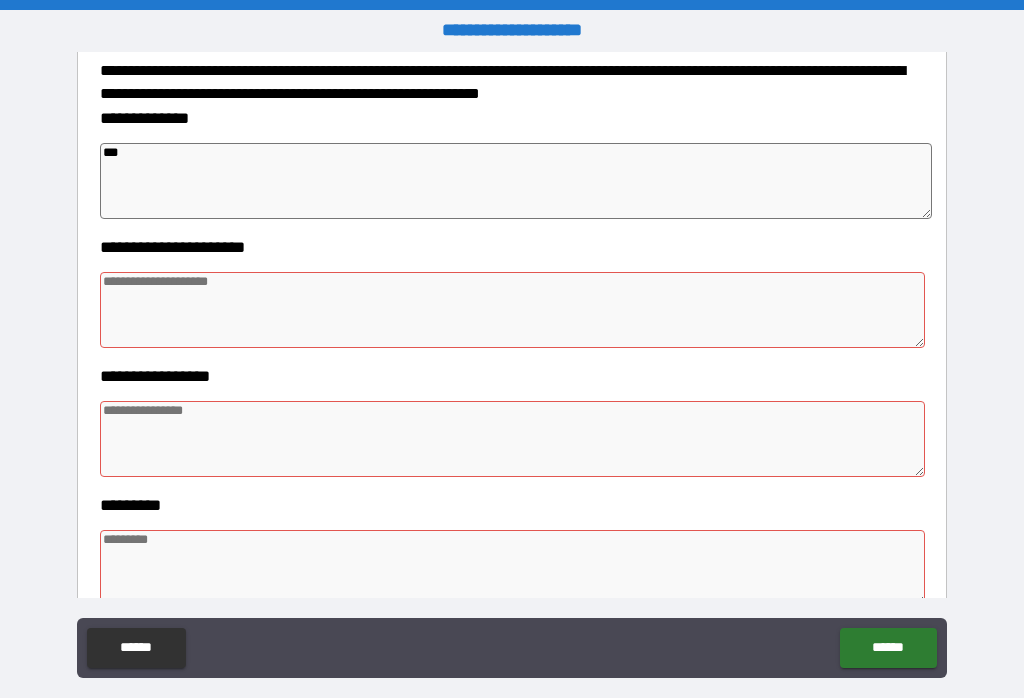 type on "*" 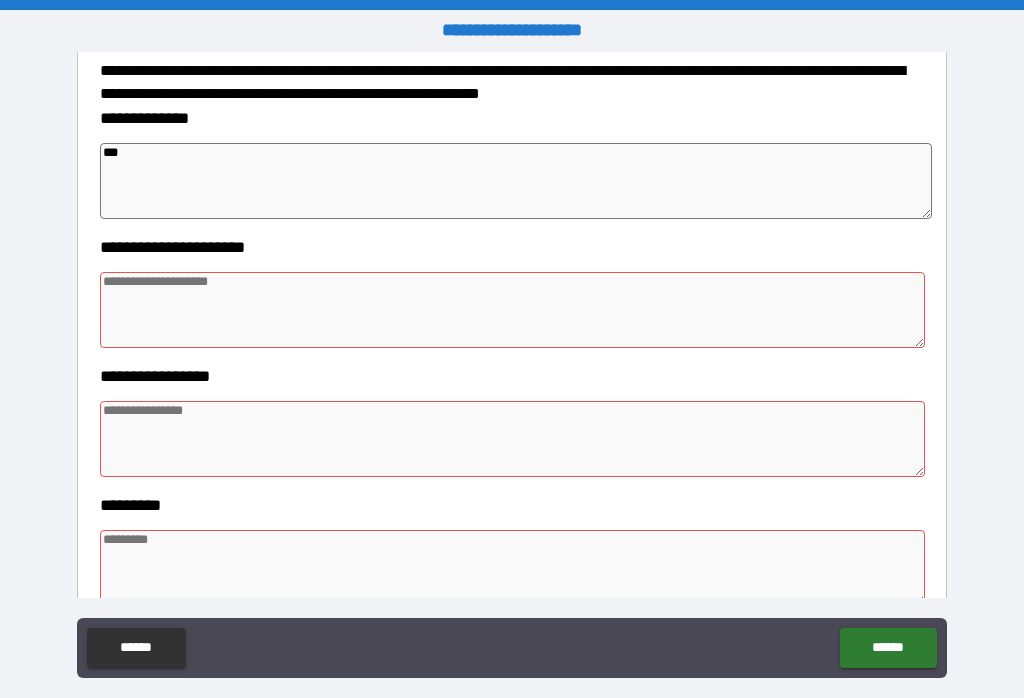 type on "*" 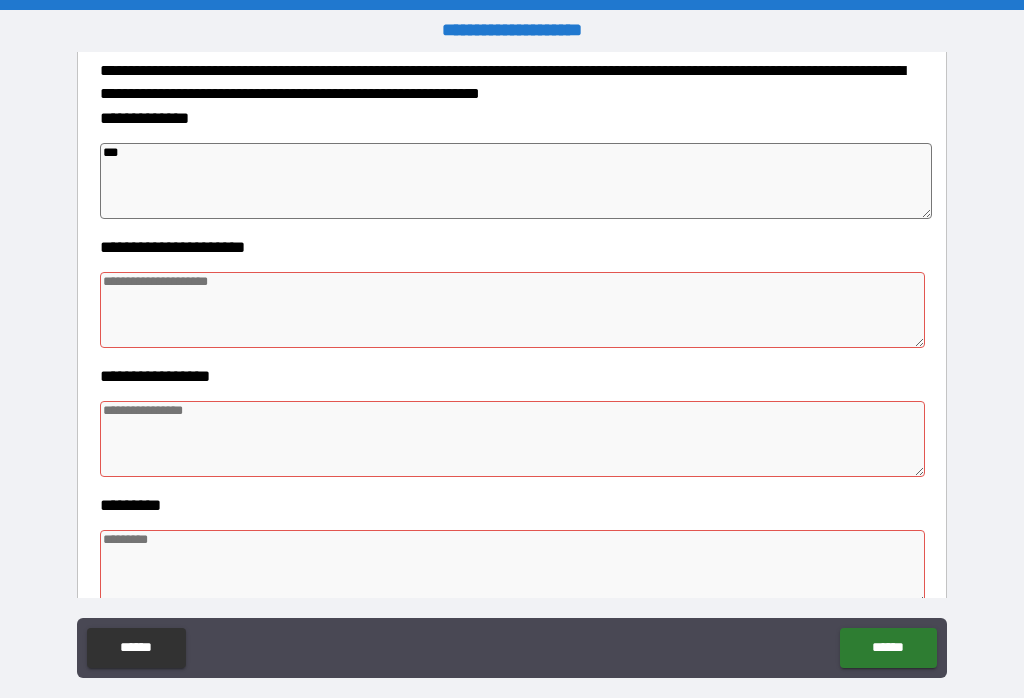 type on "*" 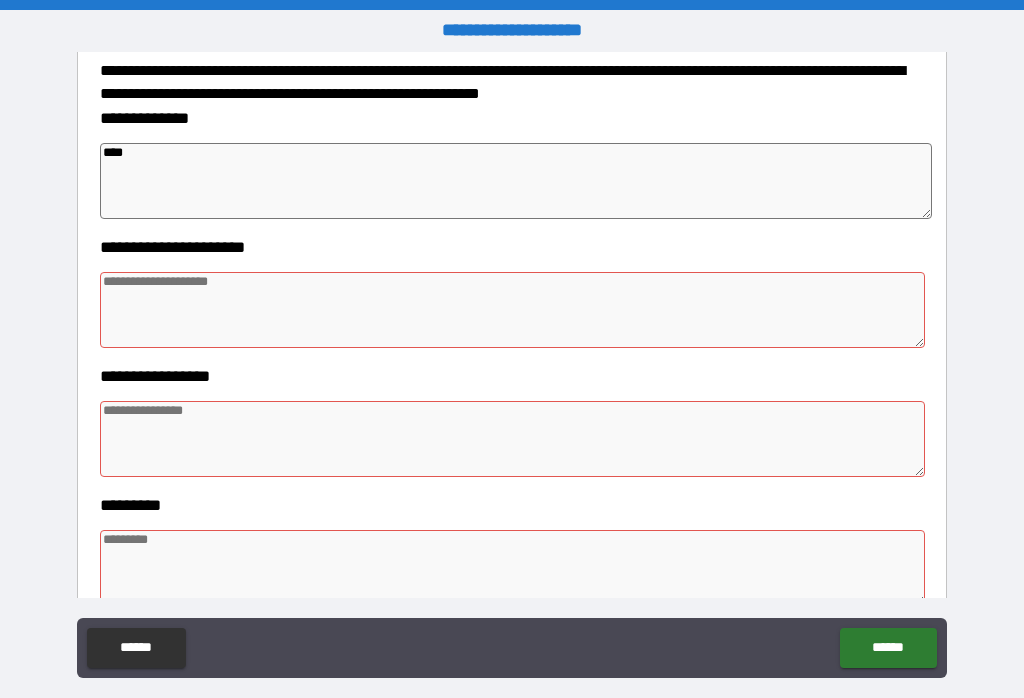 type on "*" 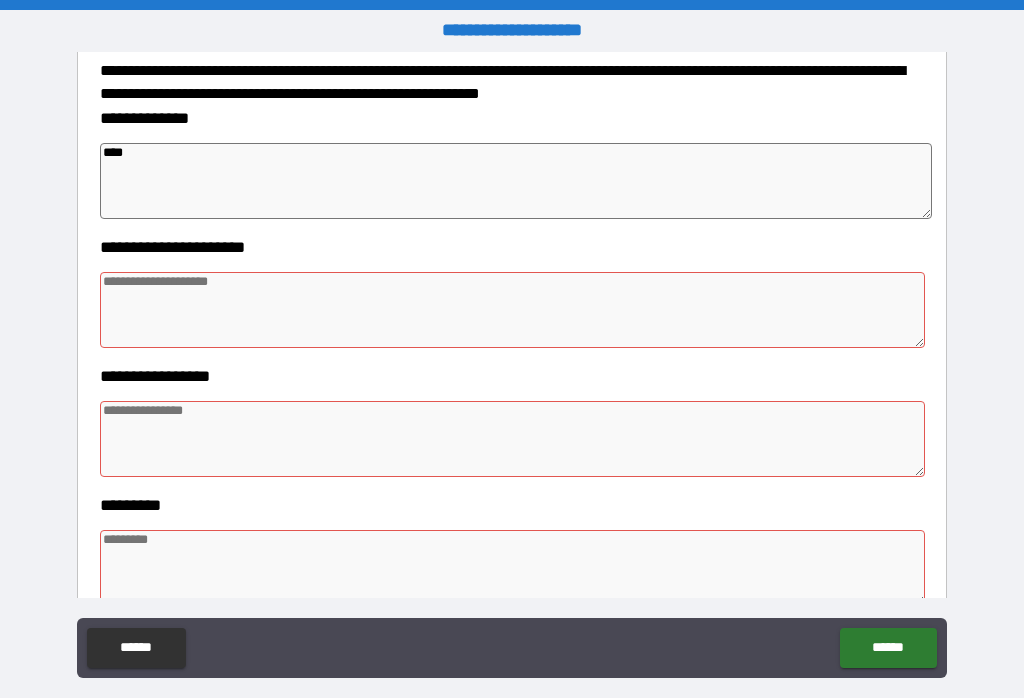 type on "*" 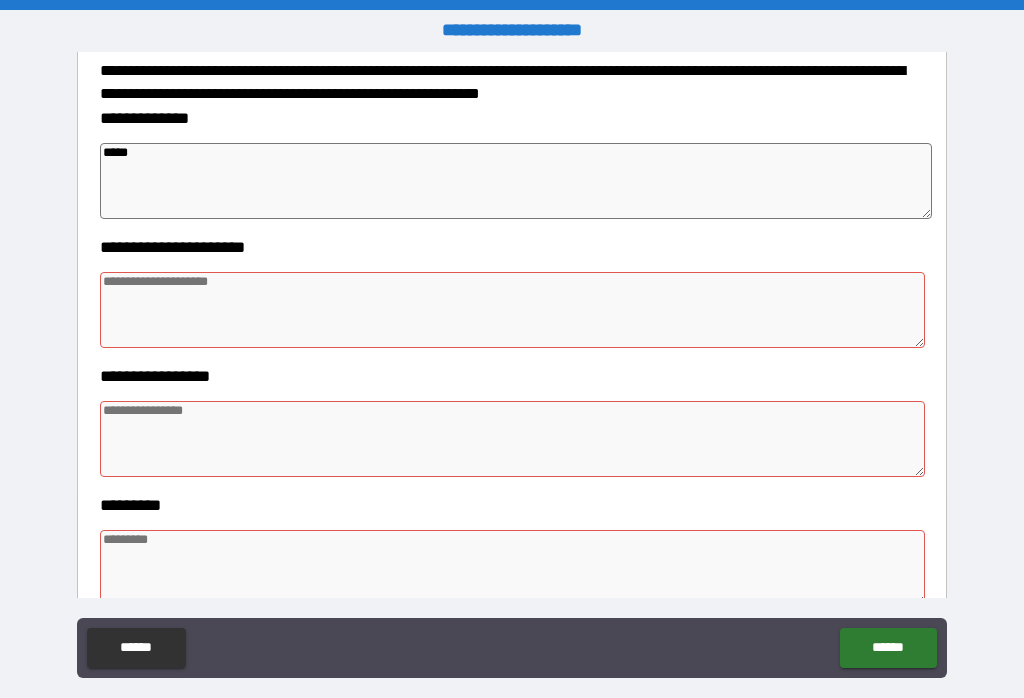 type on "*" 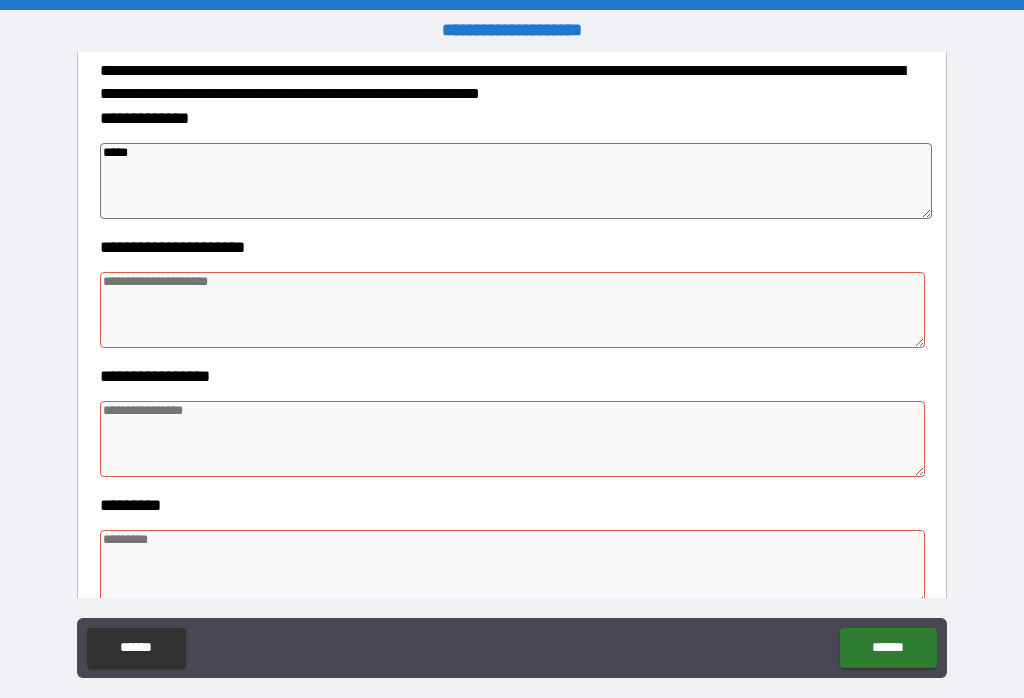type on "*" 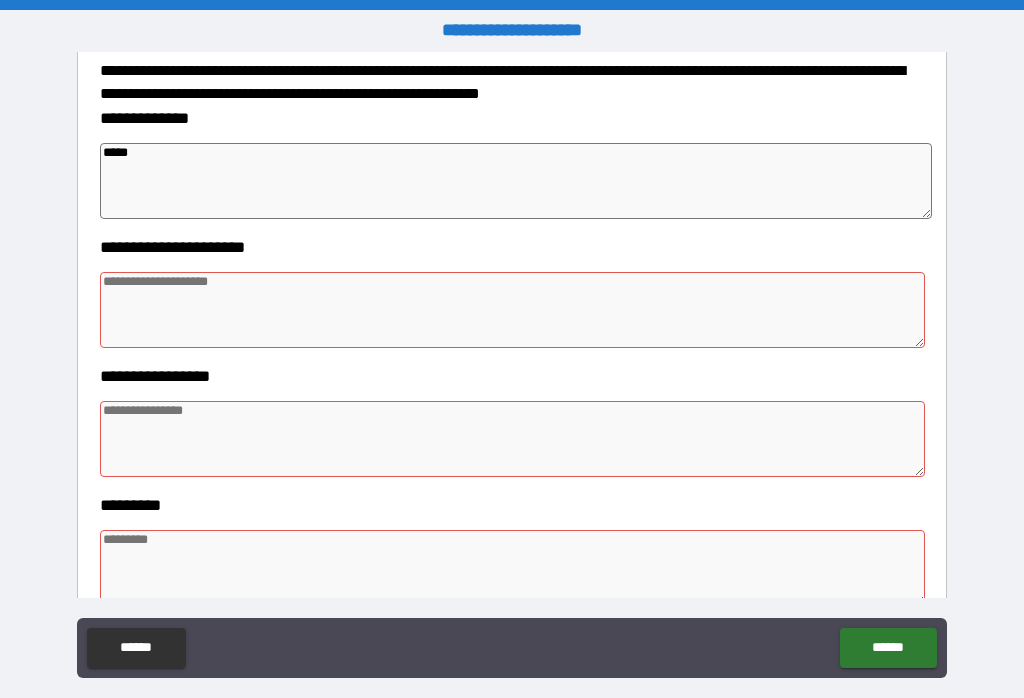 type on "*" 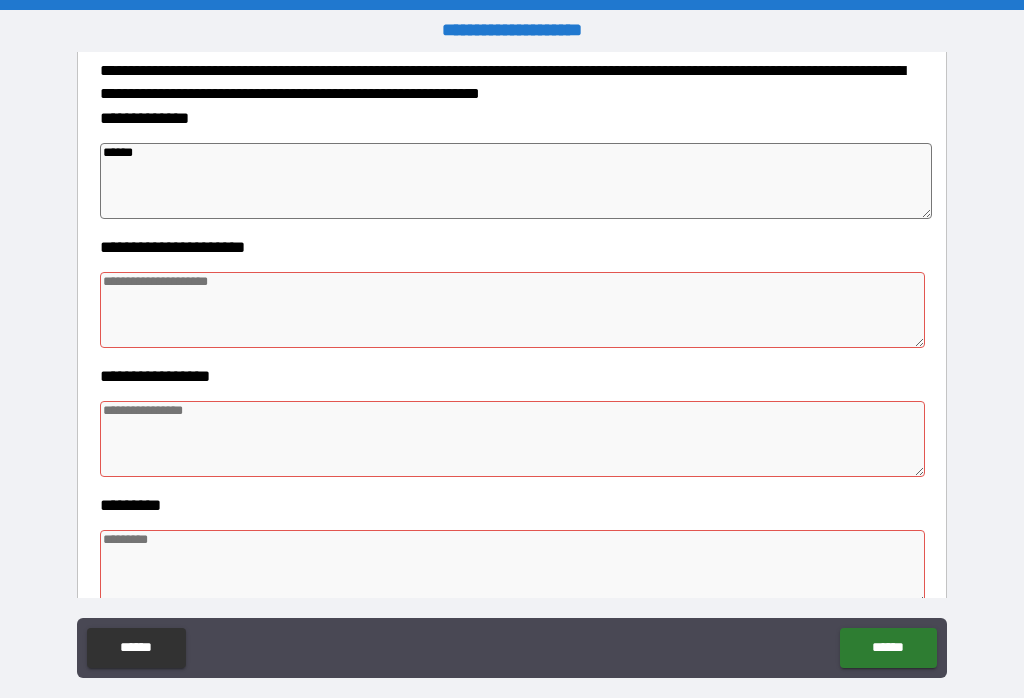 type on "*" 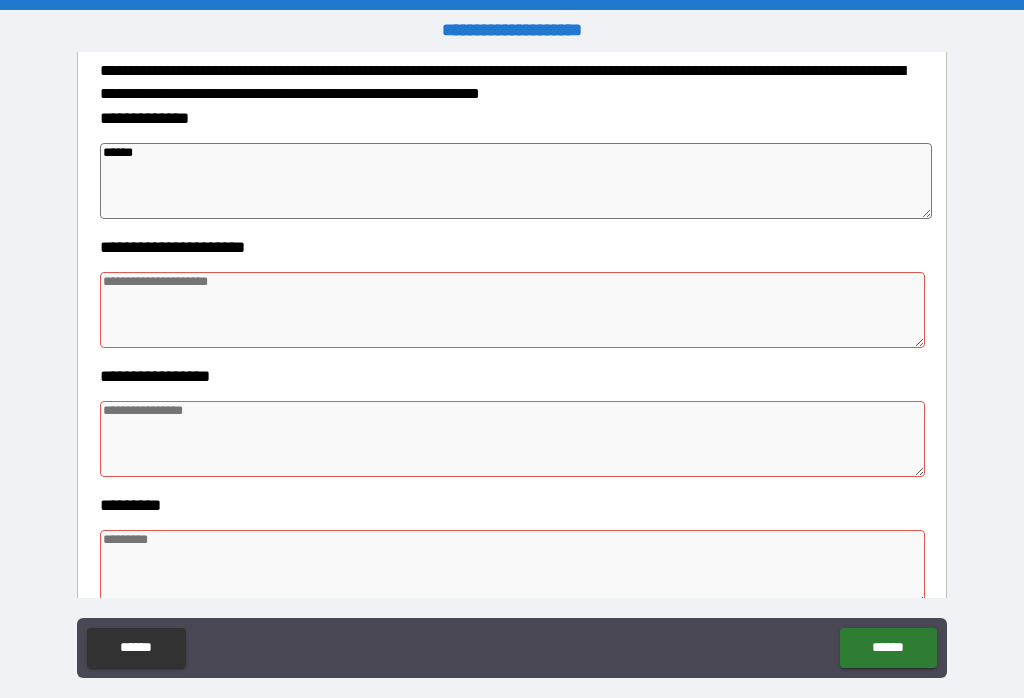 type on "*******" 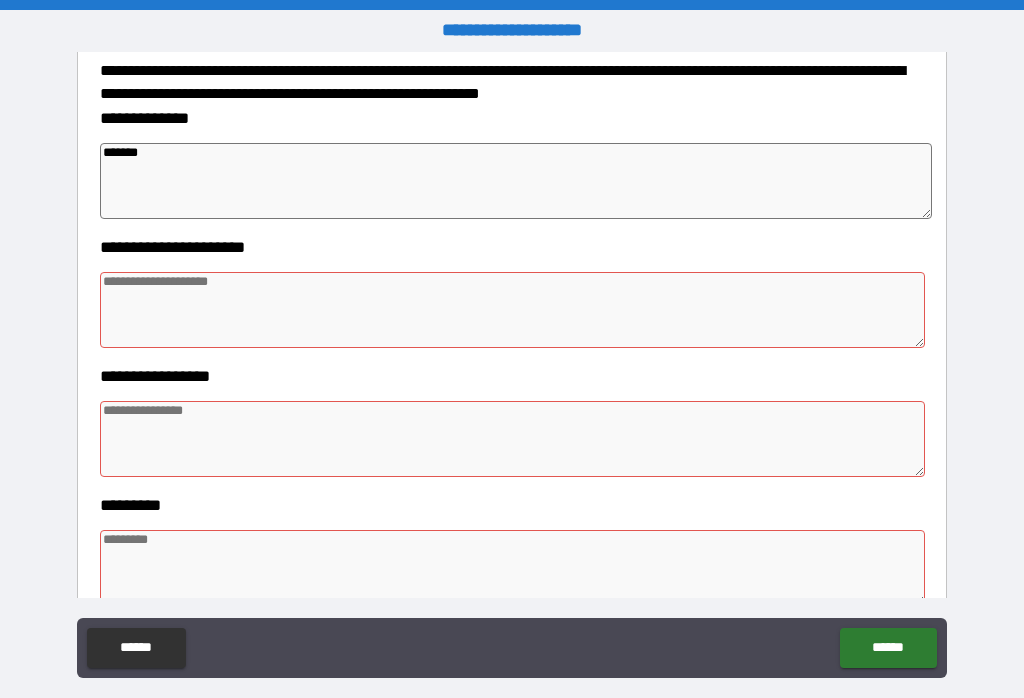type on "*" 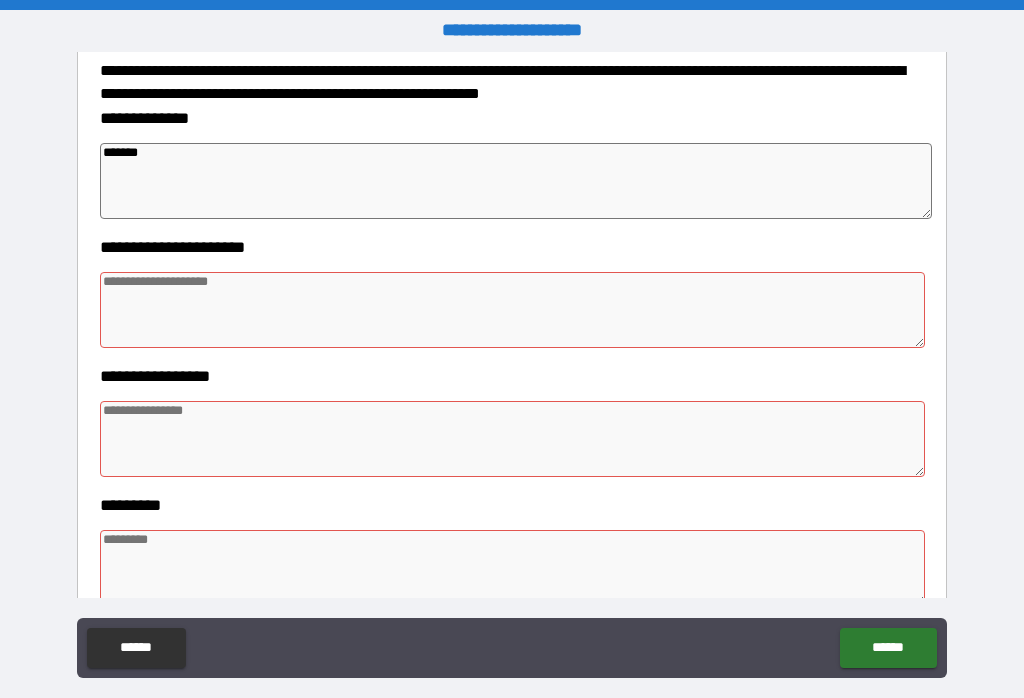 type on "*" 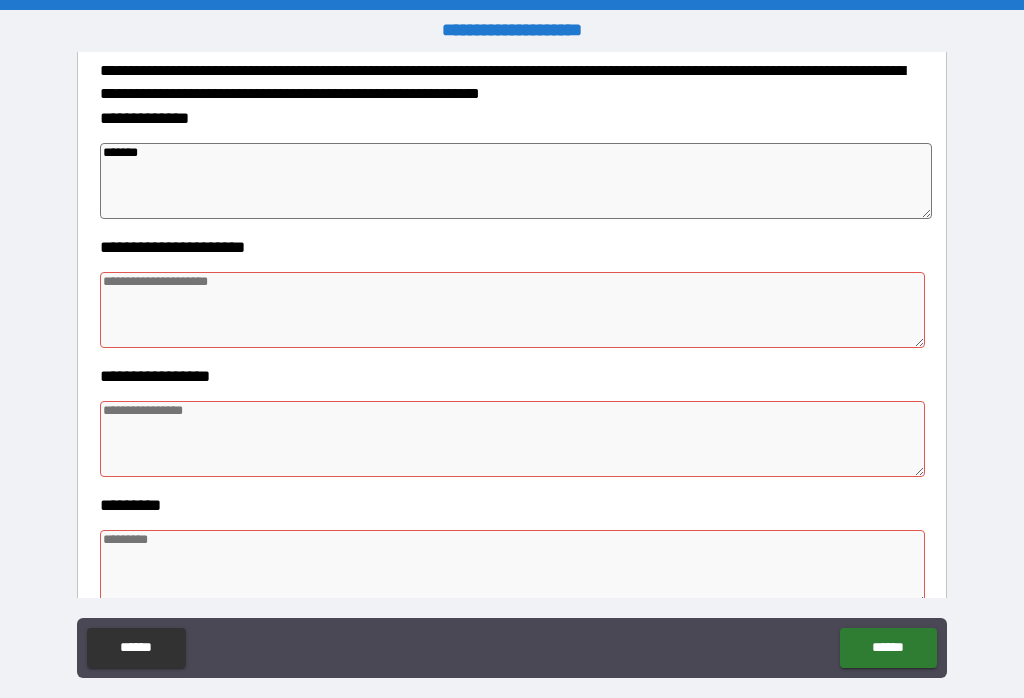 type on "*" 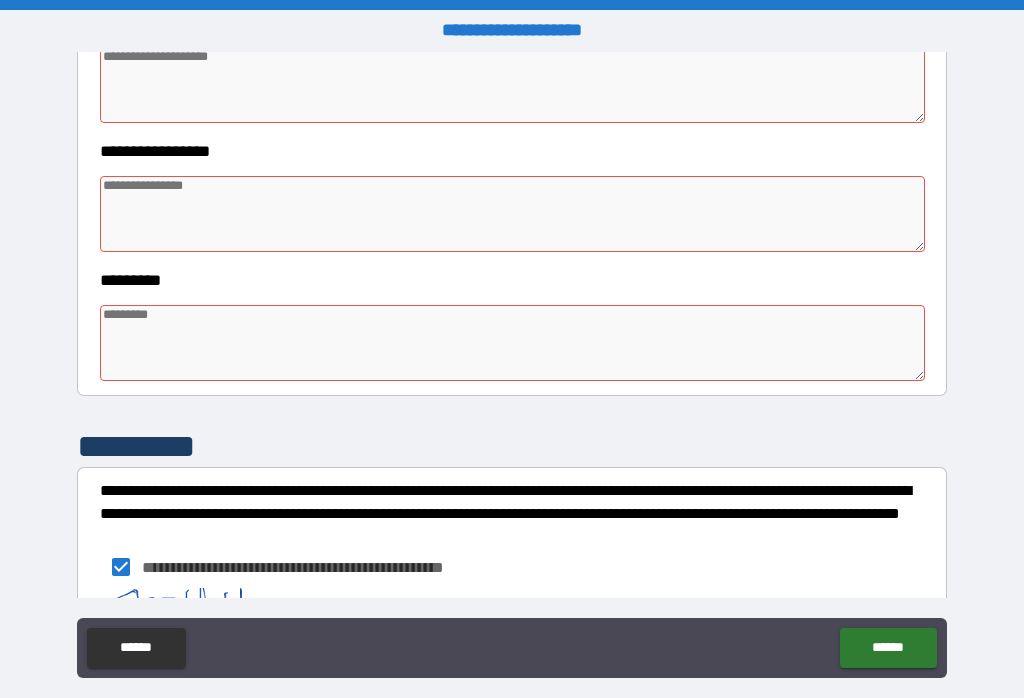 scroll, scrollTop: 499, scrollLeft: 0, axis: vertical 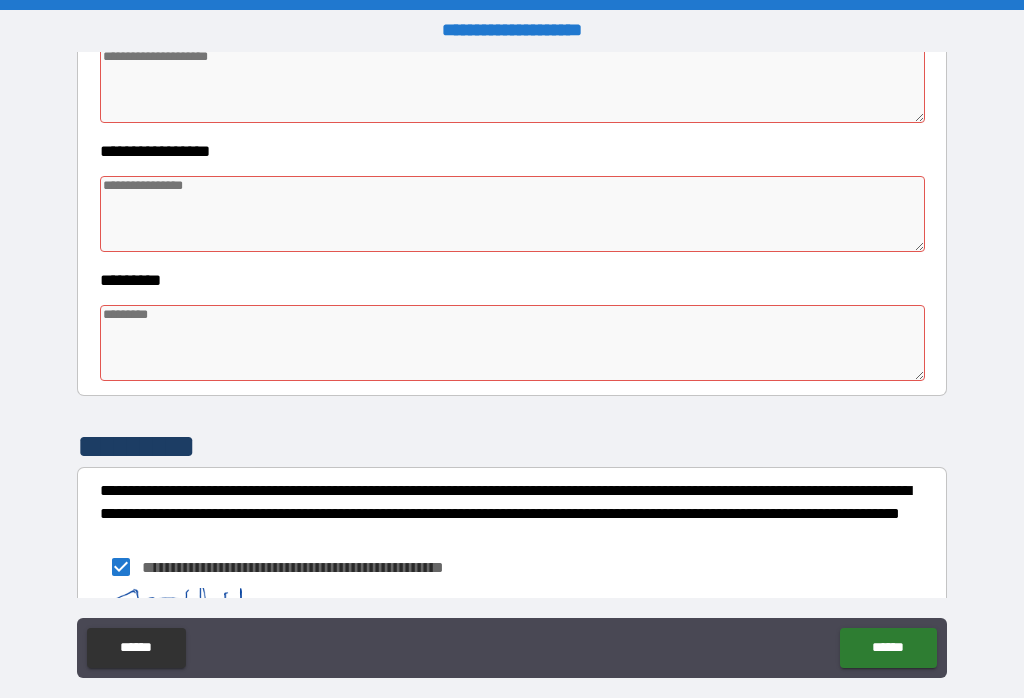 click at bounding box center (513, 214) 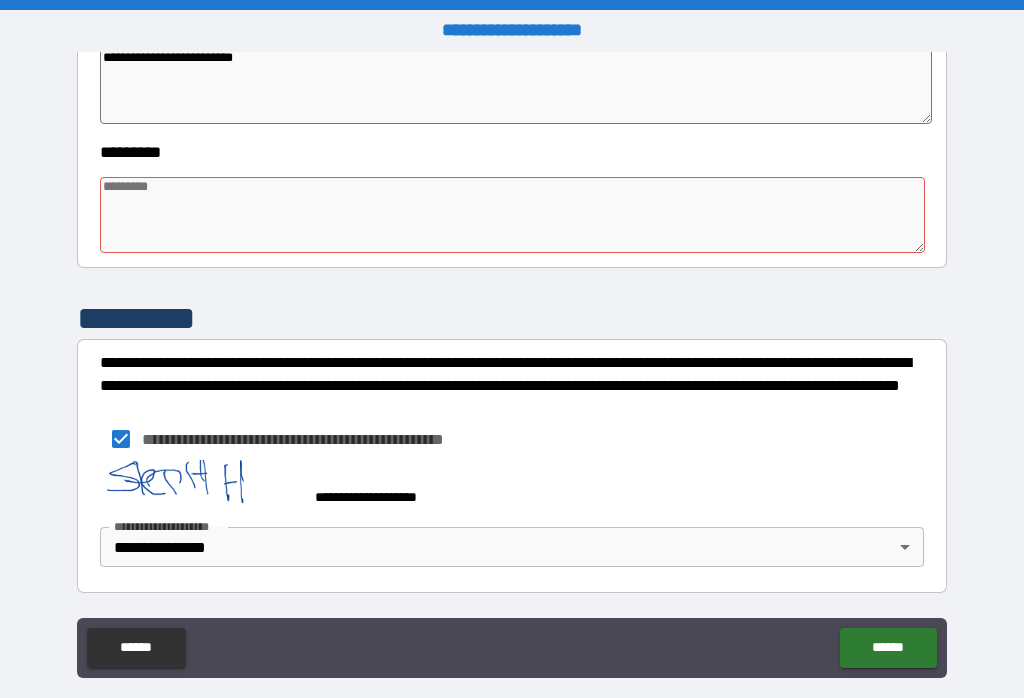 scroll, scrollTop: 627, scrollLeft: 0, axis: vertical 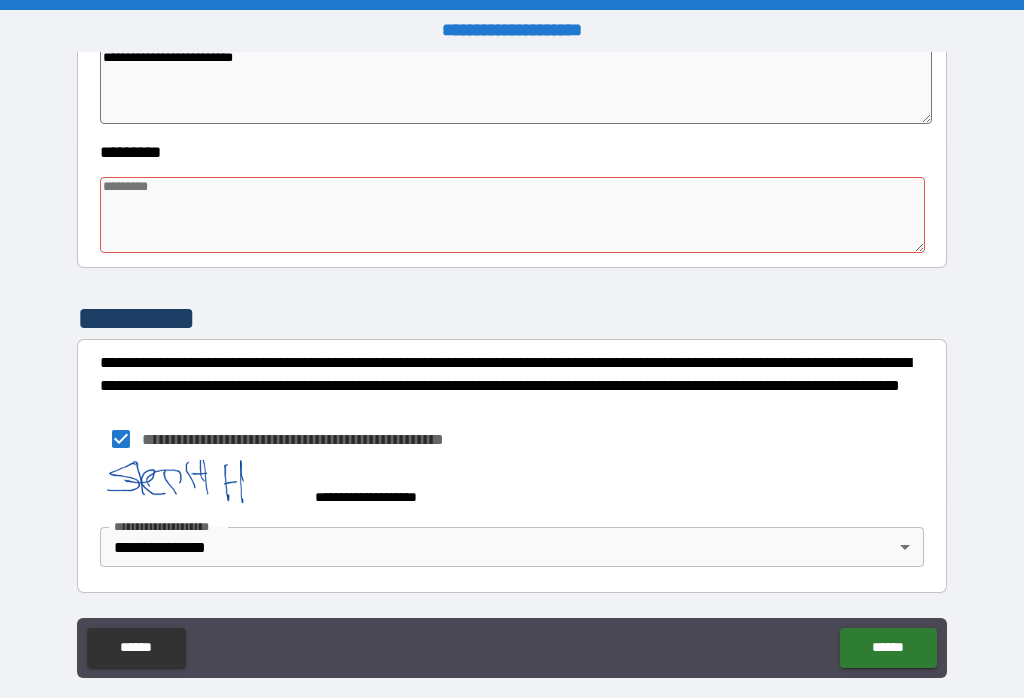 click at bounding box center [513, 215] 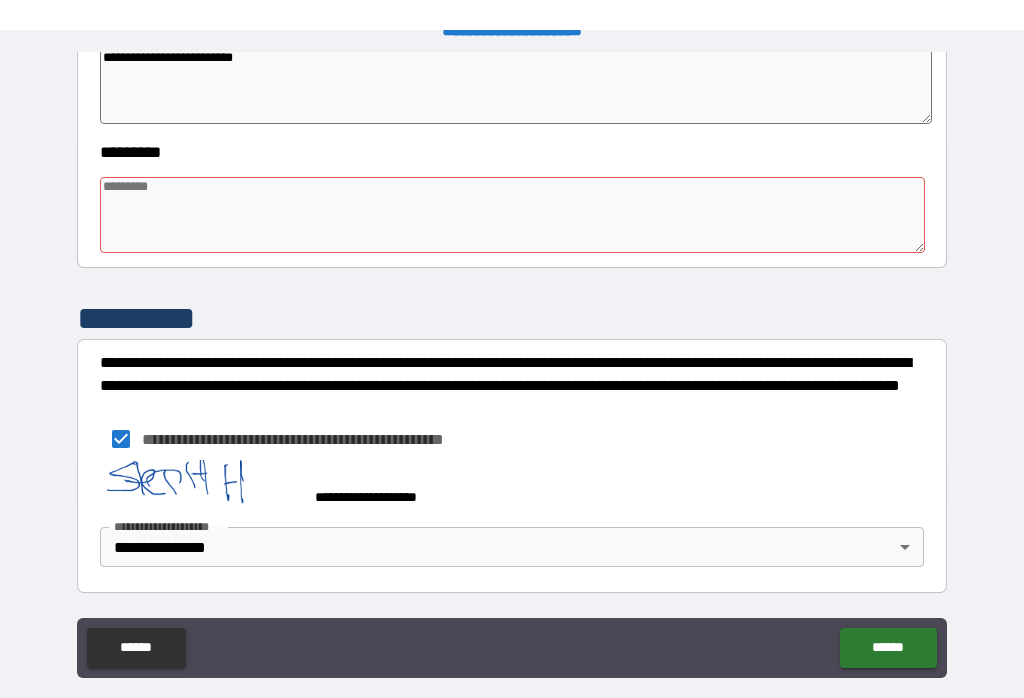 scroll, scrollTop: 31, scrollLeft: 0, axis: vertical 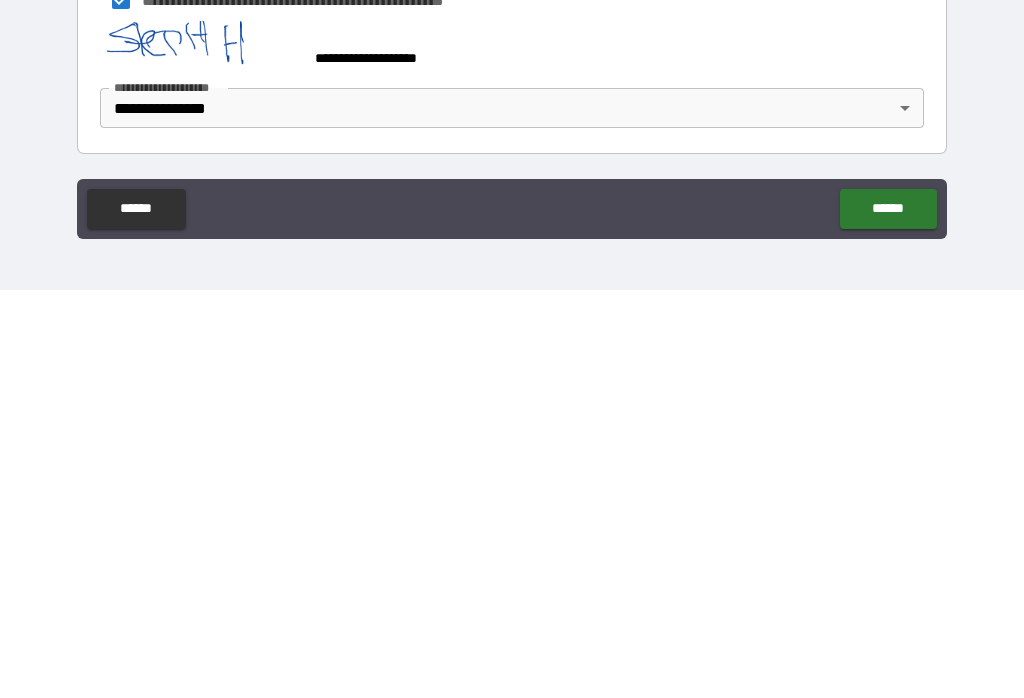click on "******" at bounding box center [888, 617] 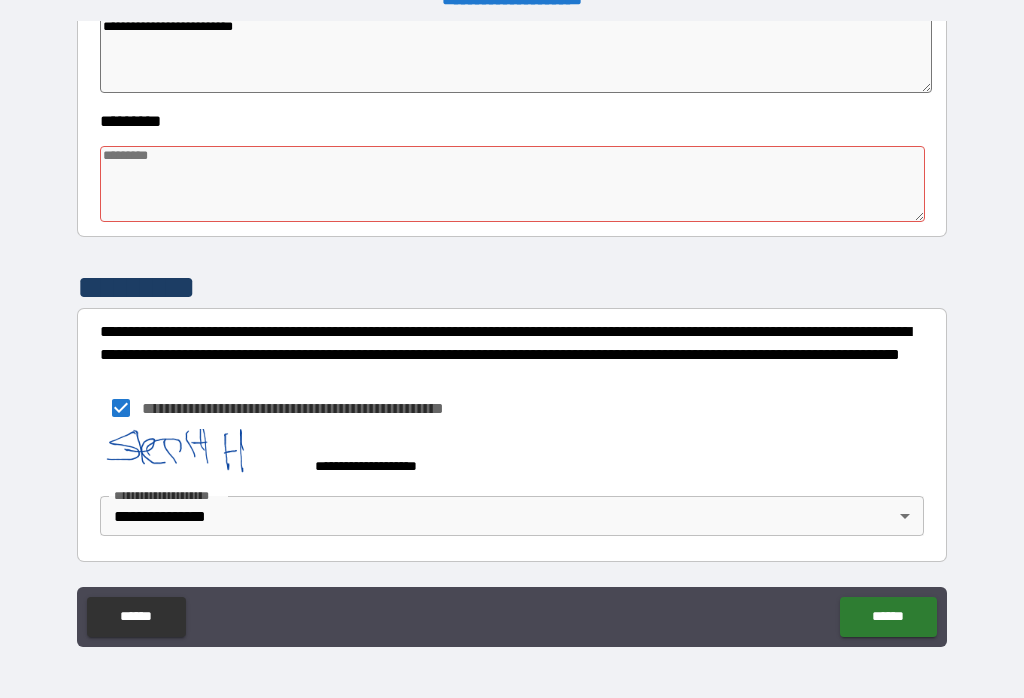 scroll, scrollTop: 627, scrollLeft: 0, axis: vertical 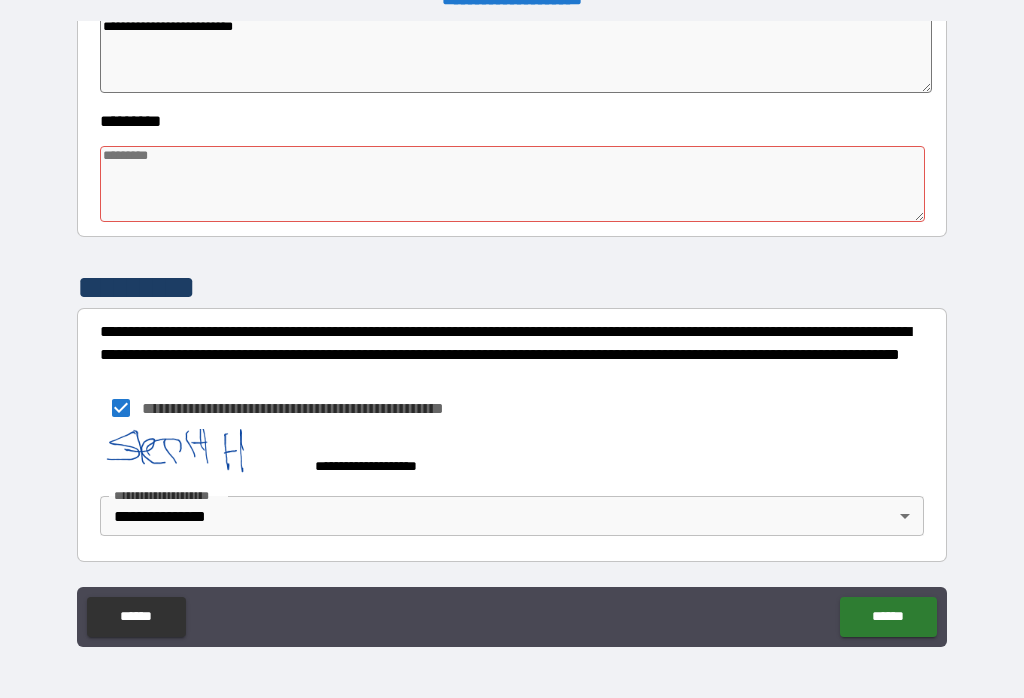 click at bounding box center (513, 184) 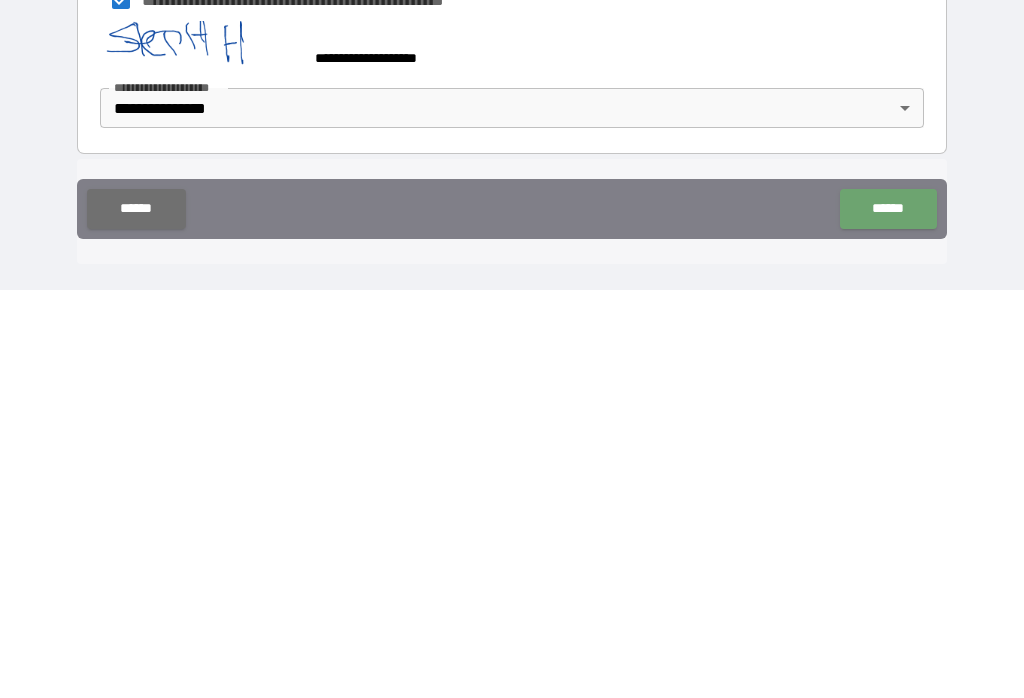 click on "******" at bounding box center (888, 617) 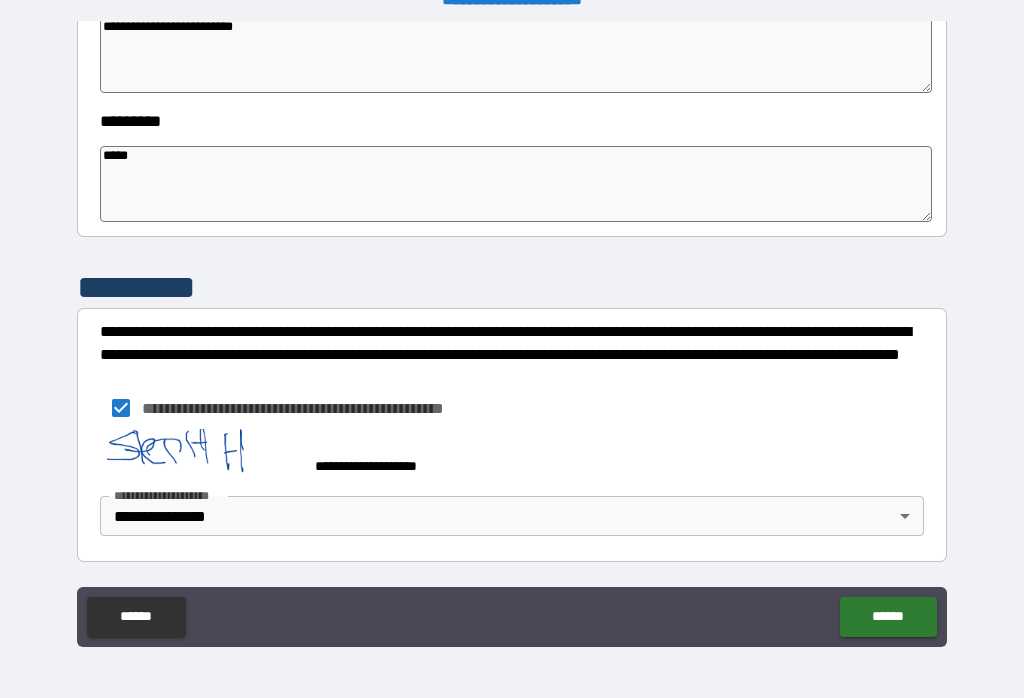 scroll, scrollTop: 627, scrollLeft: 0, axis: vertical 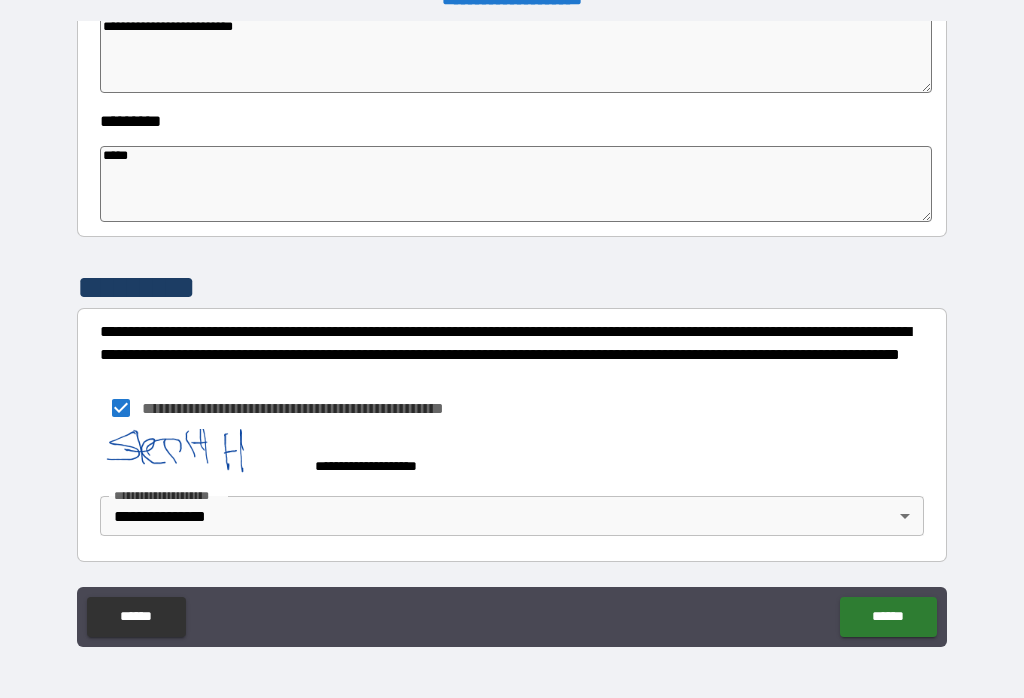 click on "******" at bounding box center (888, 617) 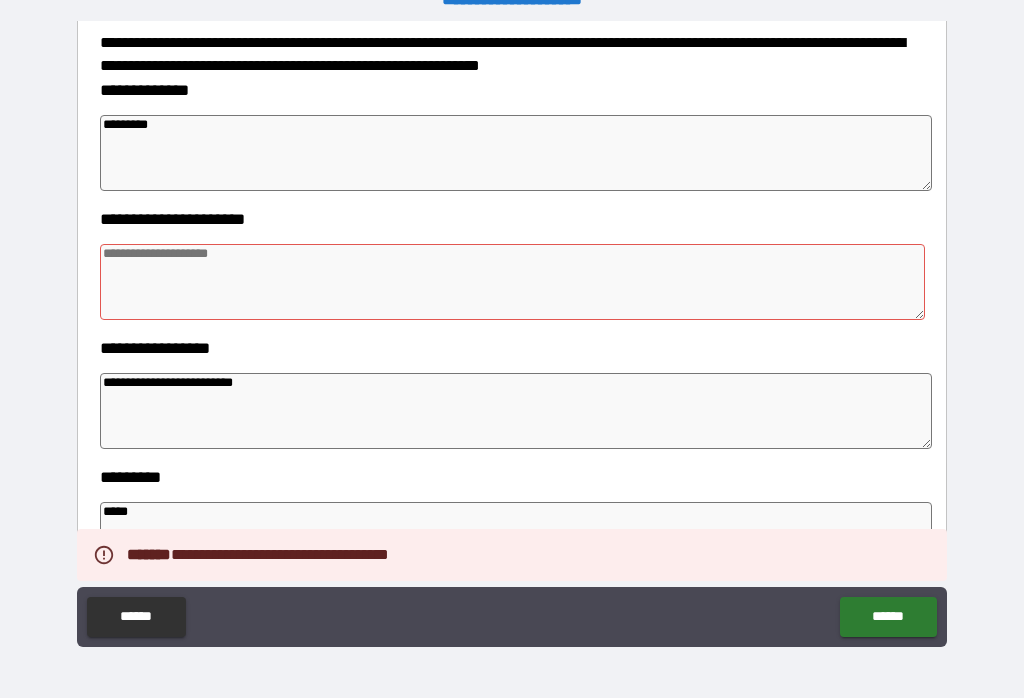 scroll, scrollTop: 275, scrollLeft: 0, axis: vertical 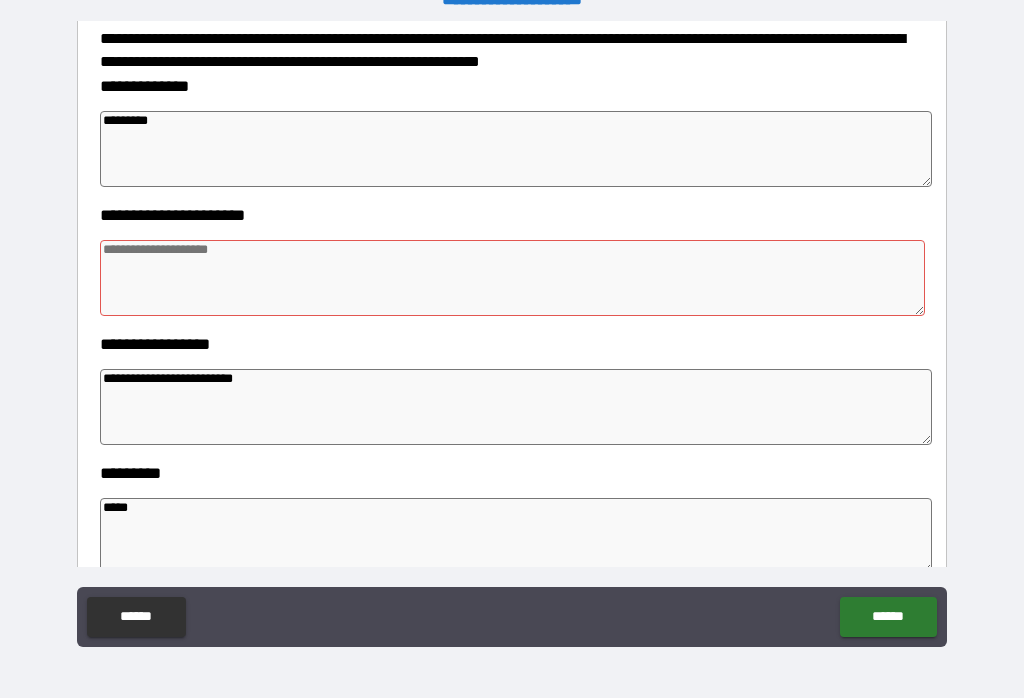 click at bounding box center (513, 278) 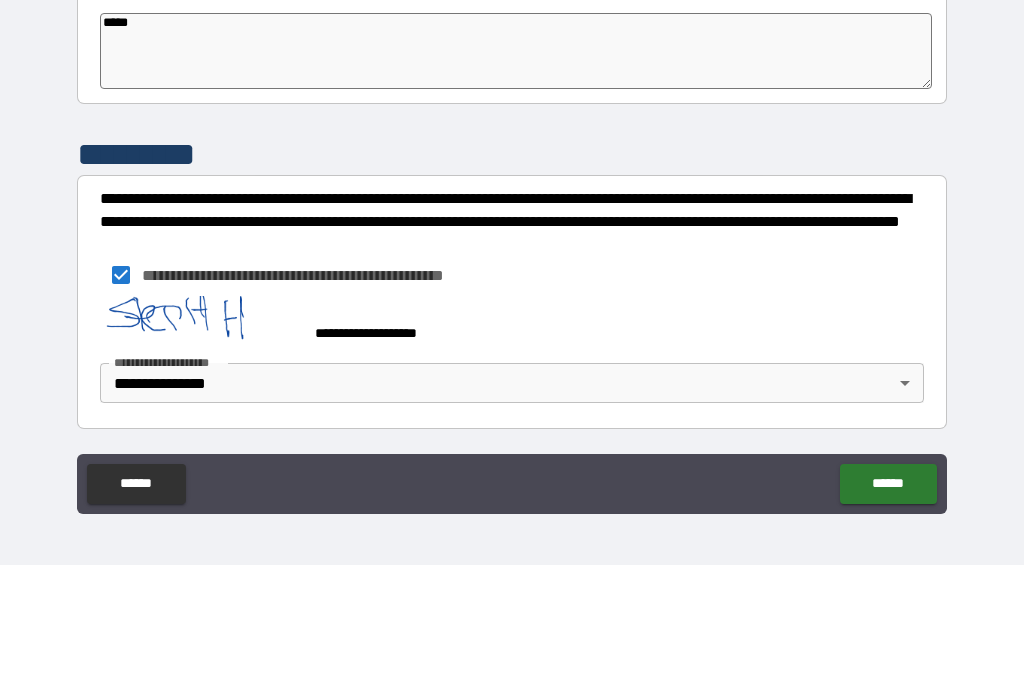 scroll, scrollTop: 627, scrollLeft: 0, axis: vertical 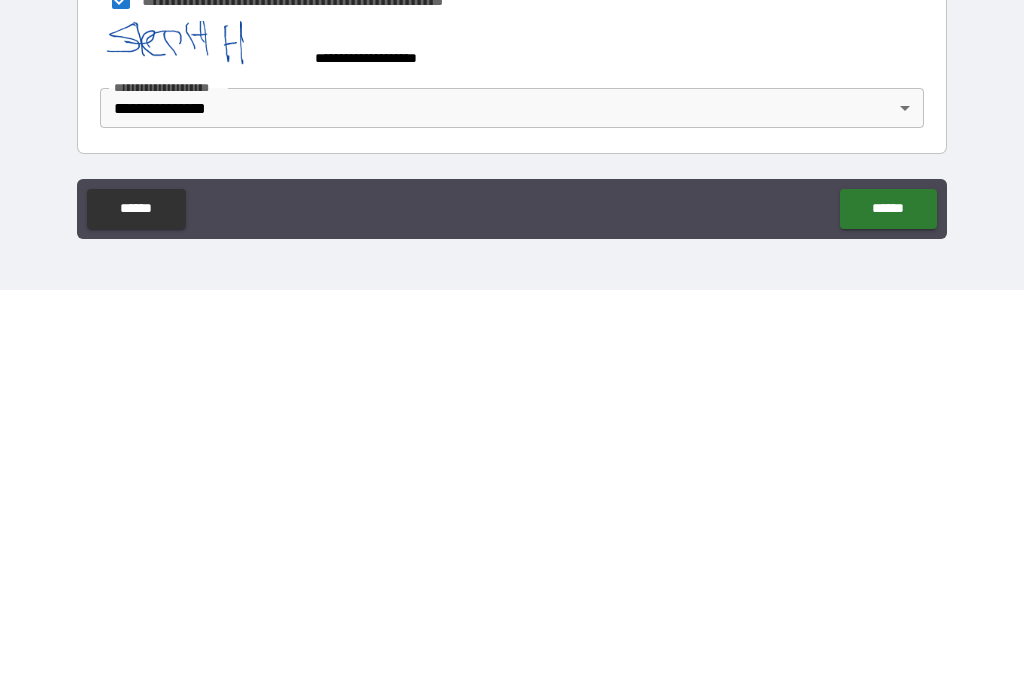 click on "******" at bounding box center (888, 617) 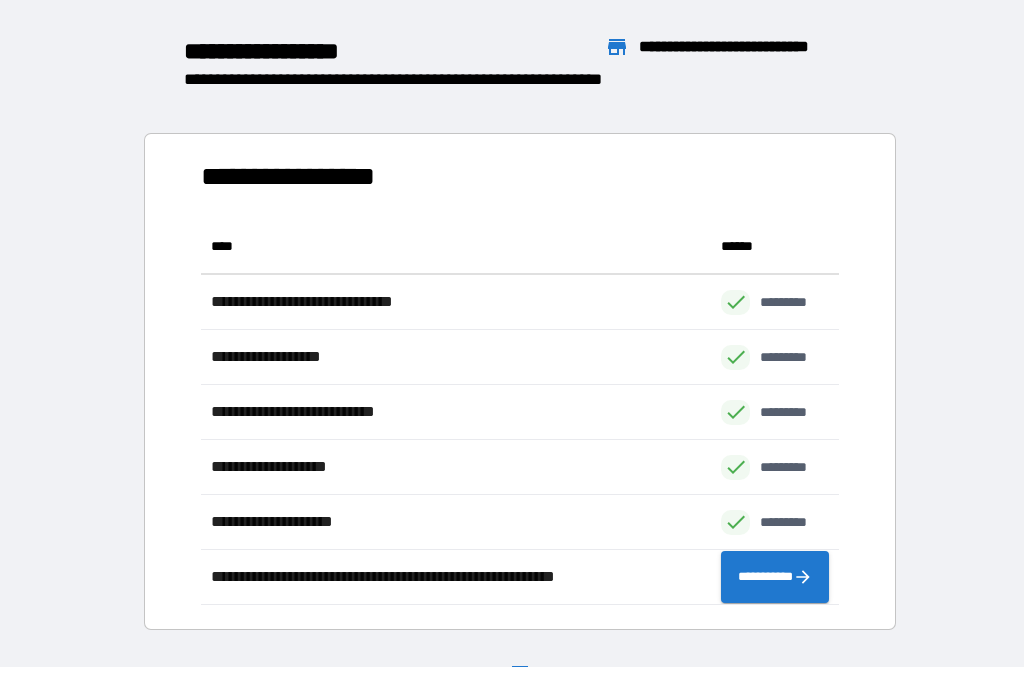 scroll, scrollTop: 1, scrollLeft: 1, axis: both 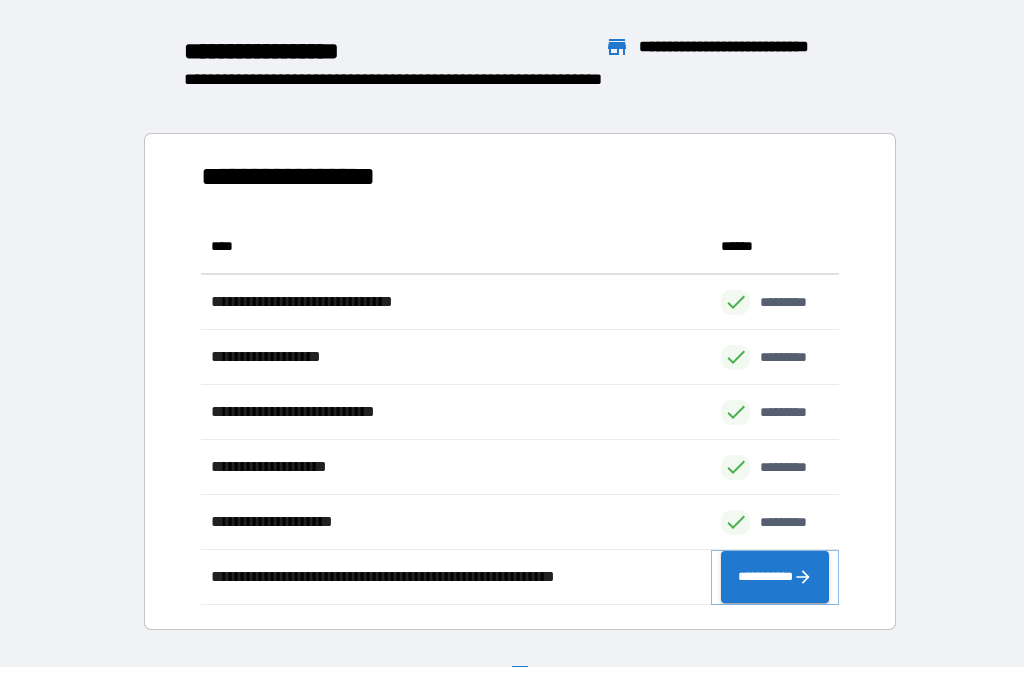 click on "**********" at bounding box center [775, 577] 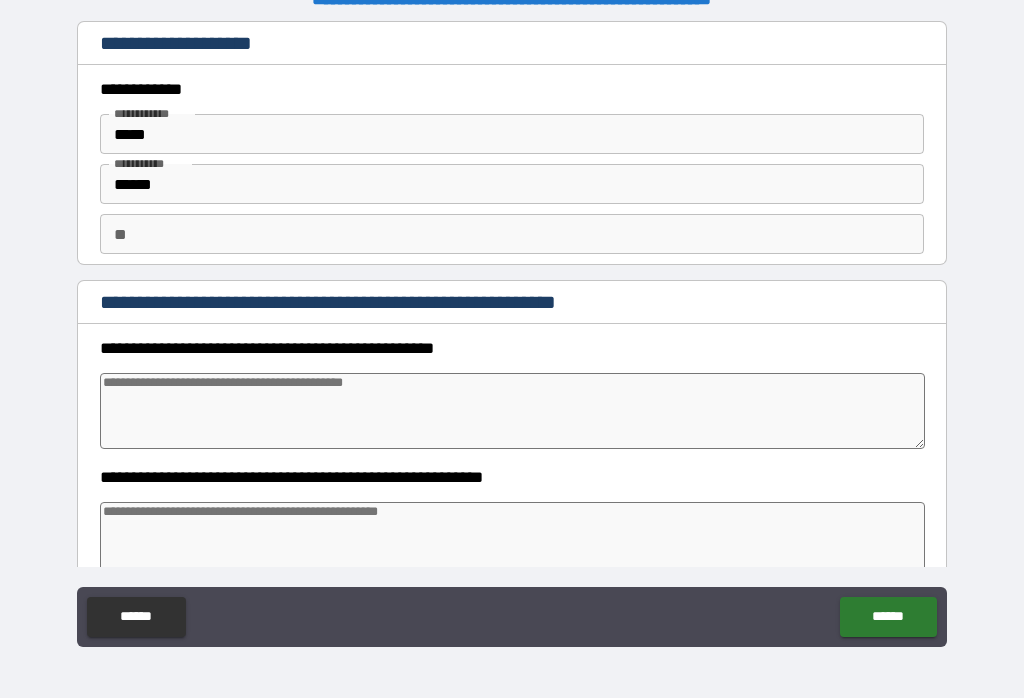 click on "******" at bounding box center (512, 184) 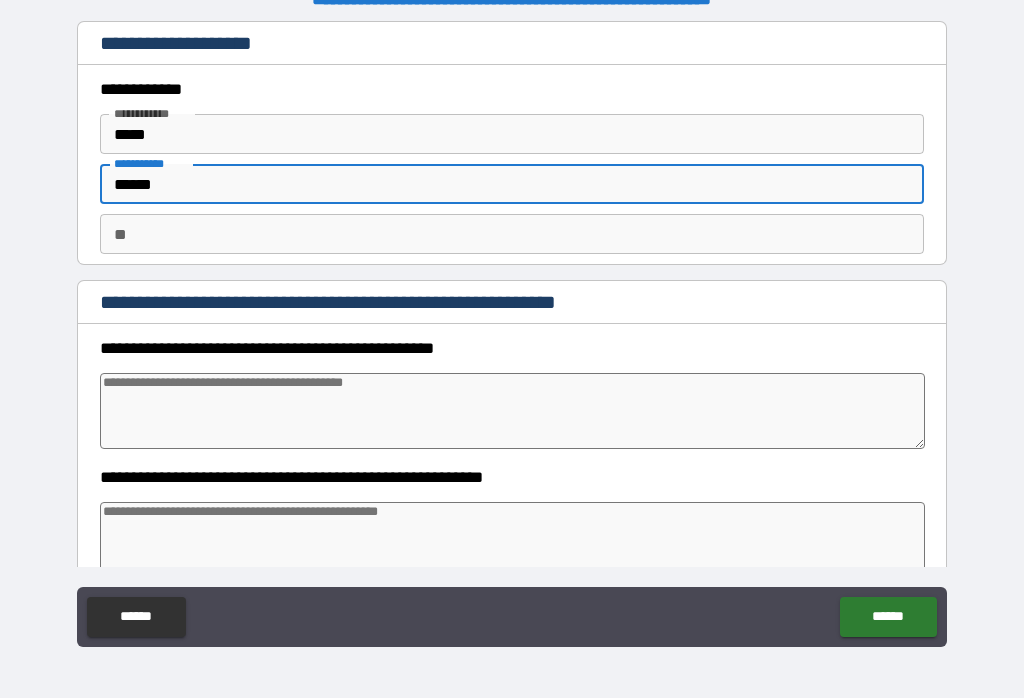 click on "******" at bounding box center [512, 184] 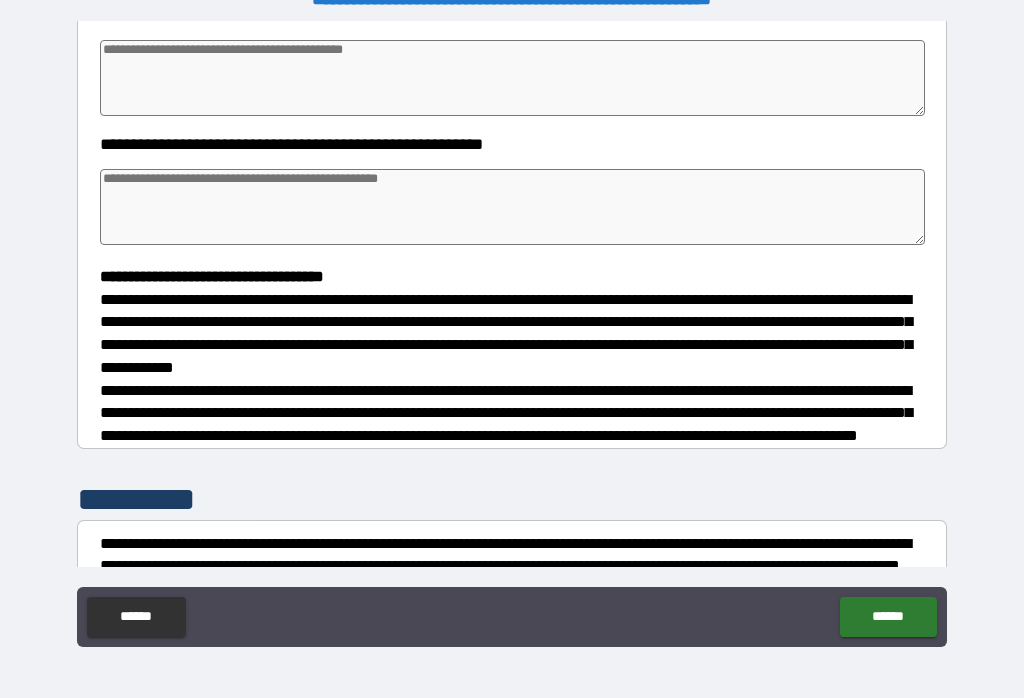 scroll, scrollTop: 335, scrollLeft: 0, axis: vertical 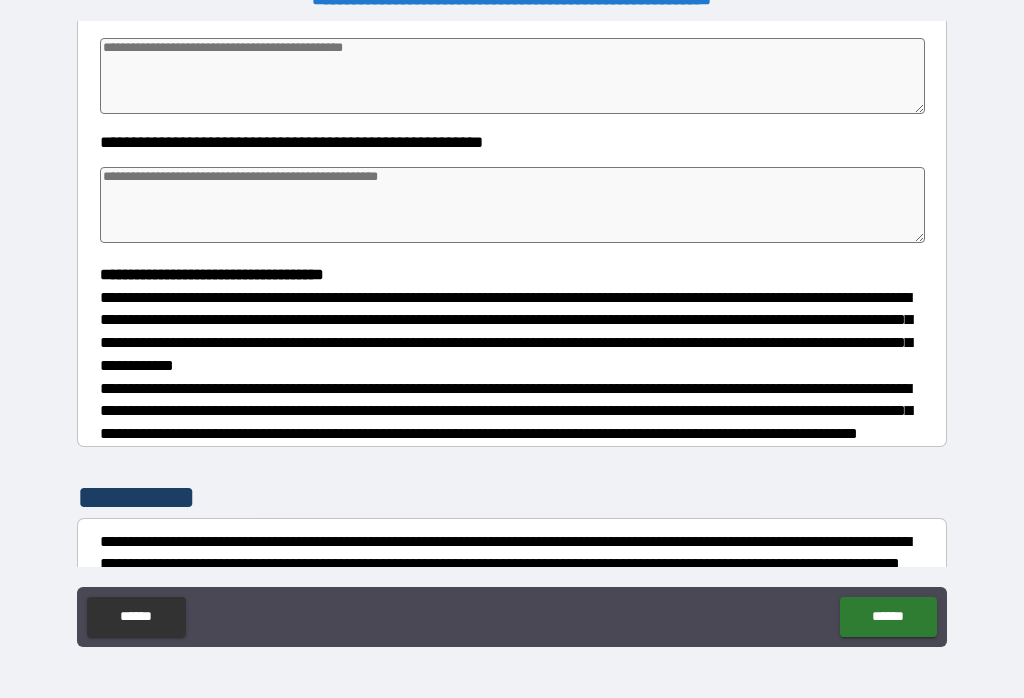click at bounding box center (513, 76) 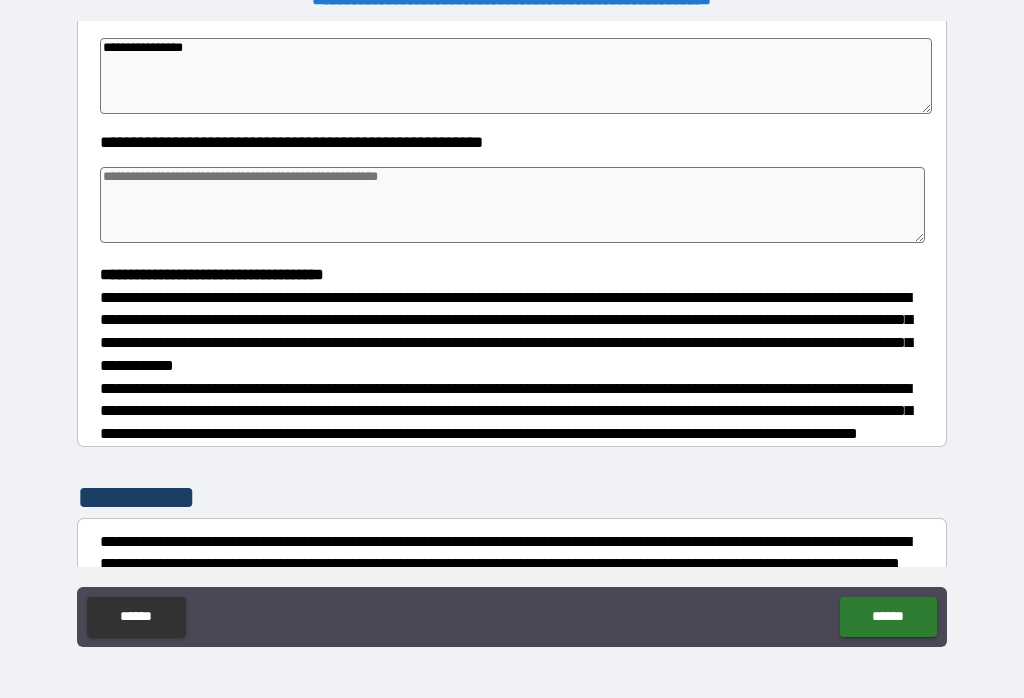 click at bounding box center [513, 205] 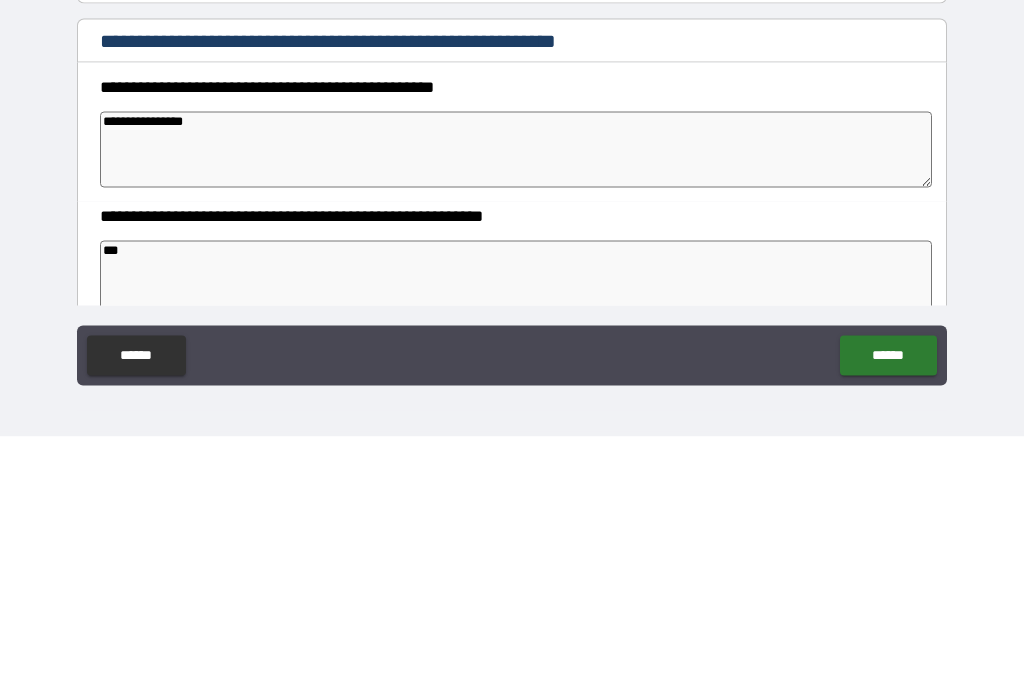 scroll, scrollTop: 0, scrollLeft: 0, axis: both 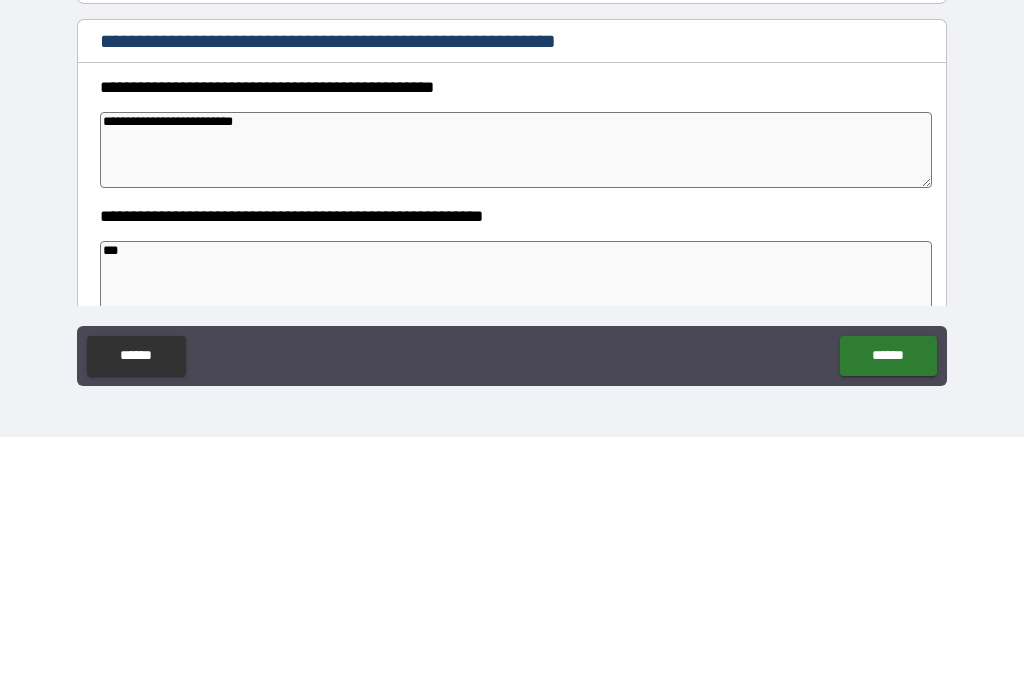 click on "**********" at bounding box center (516, 411) 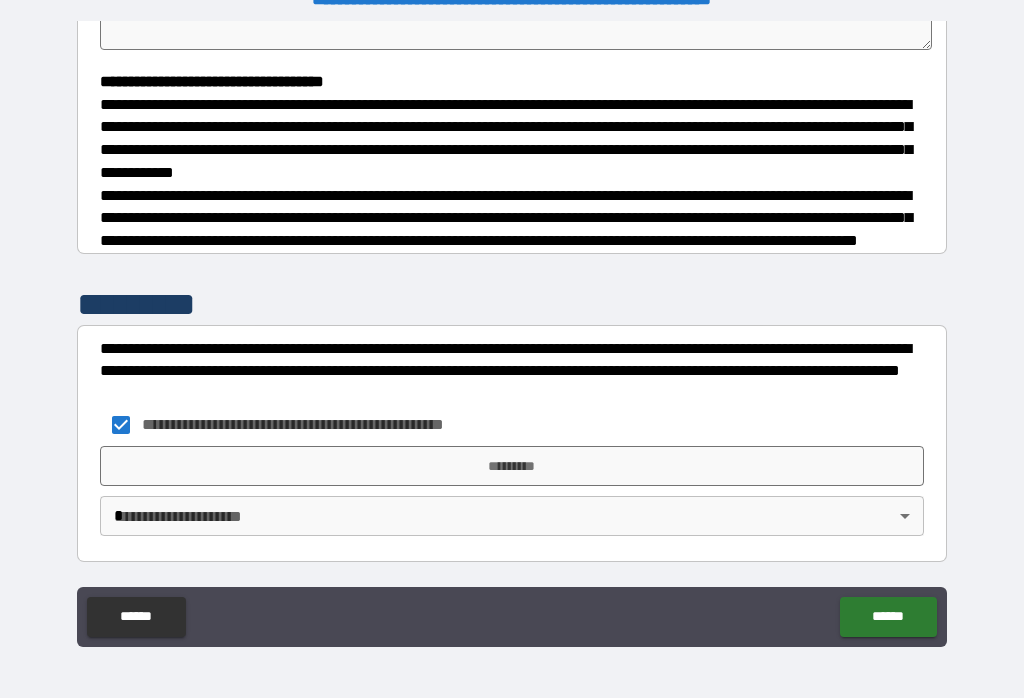 scroll, scrollTop: 544, scrollLeft: 0, axis: vertical 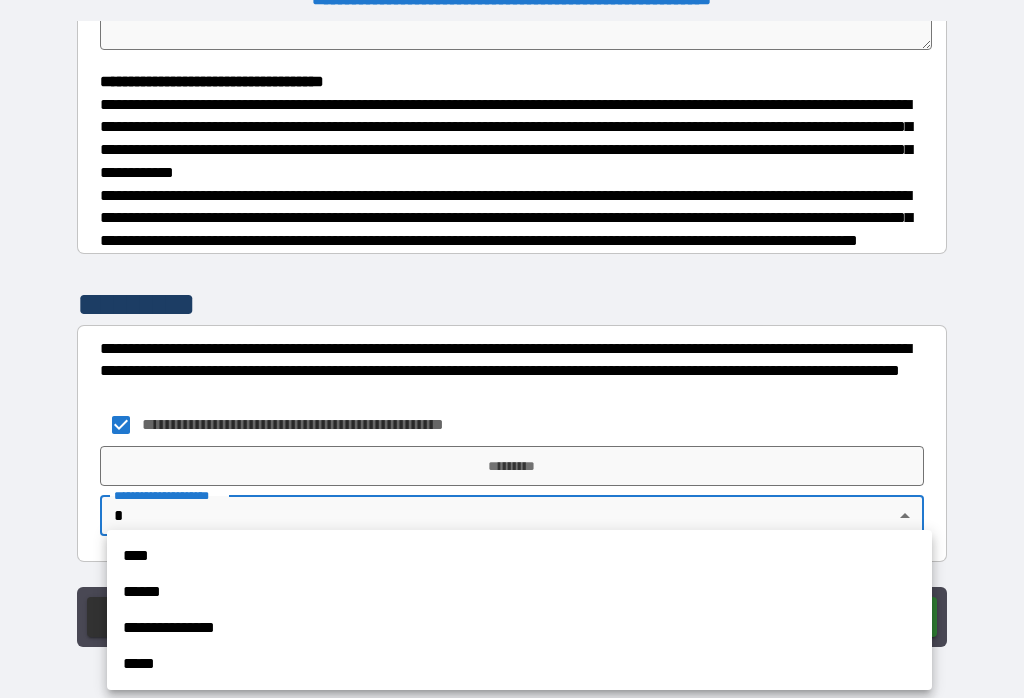click on "**********" at bounding box center [519, 628] 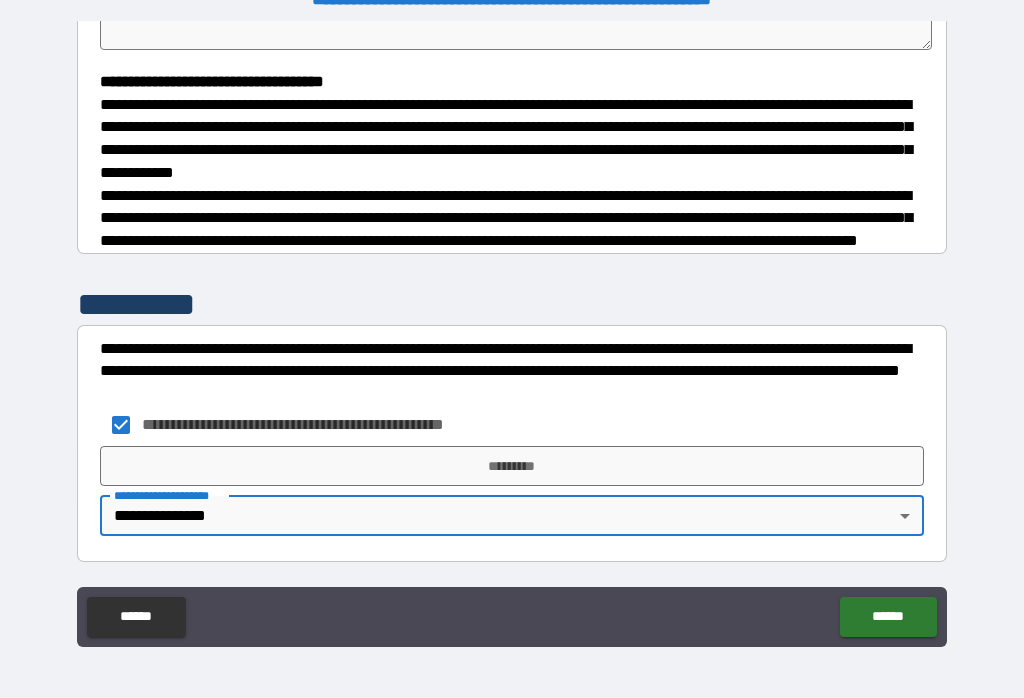 click on "*********" at bounding box center (512, 466) 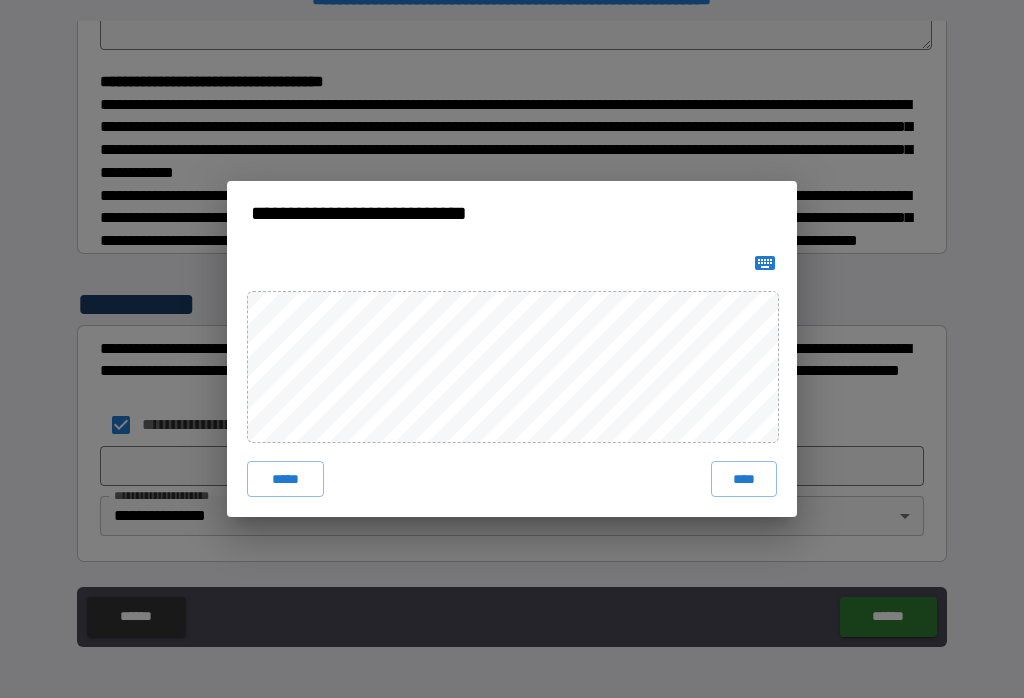 click on "****" at bounding box center [744, 479] 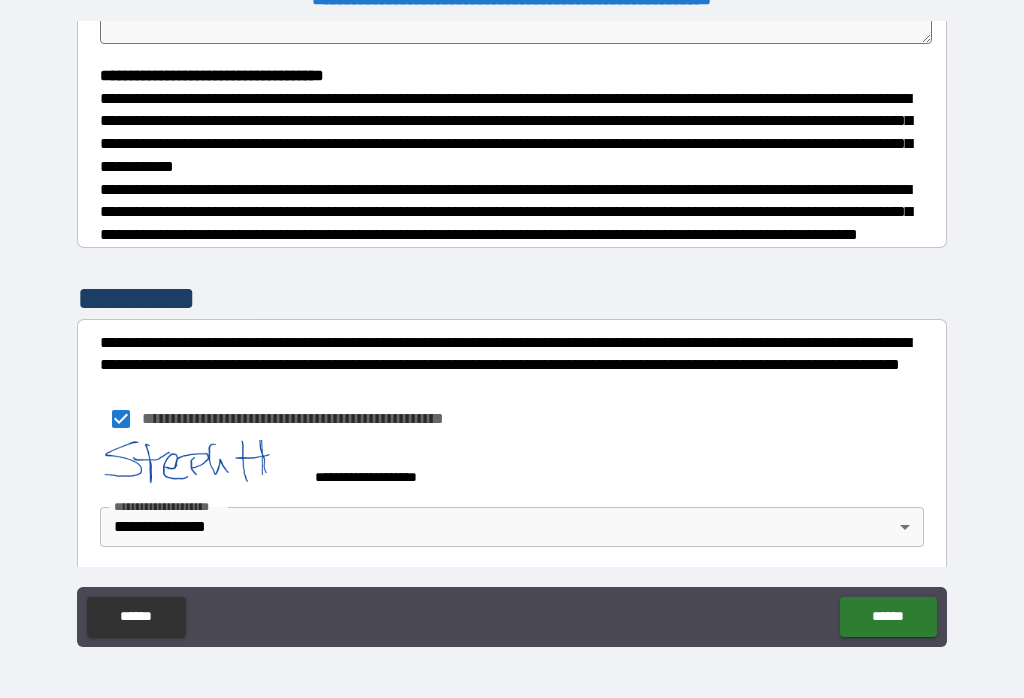 click on "******" at bounding box center (888, 617) 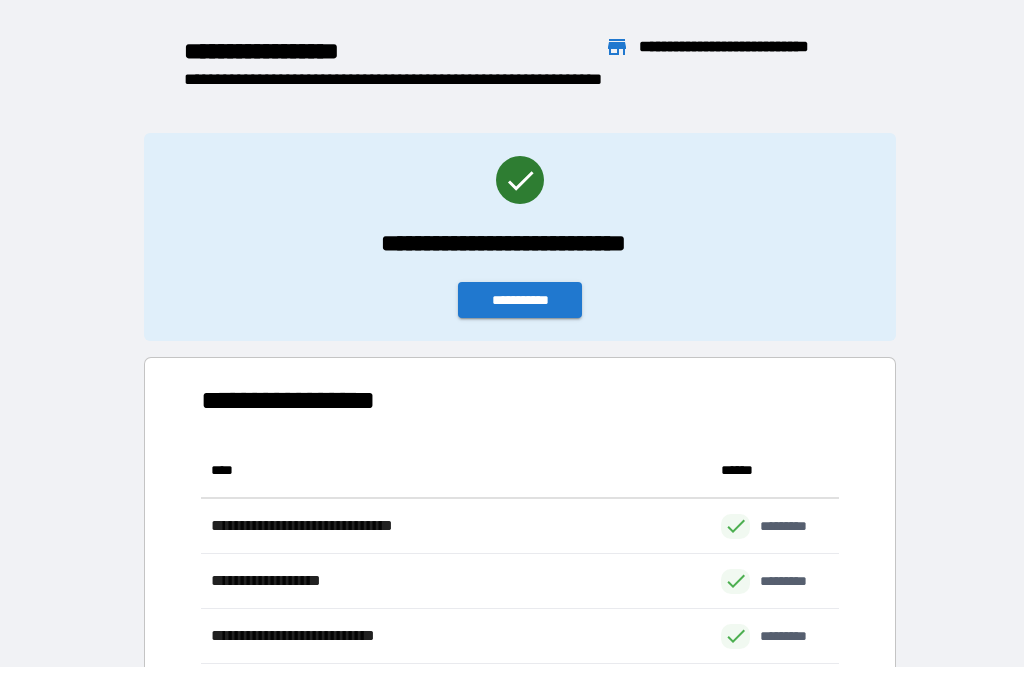 scroll, scrollTop: 386, scrollLeft: 638, axis: both 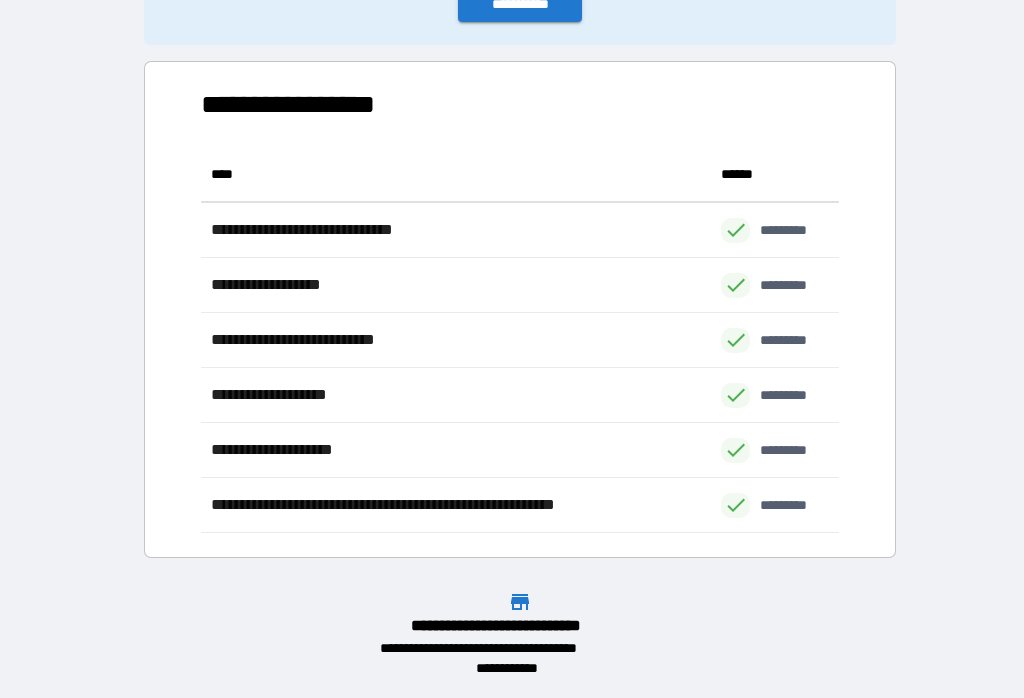 click on "**********" at bounding box center (512, 180) 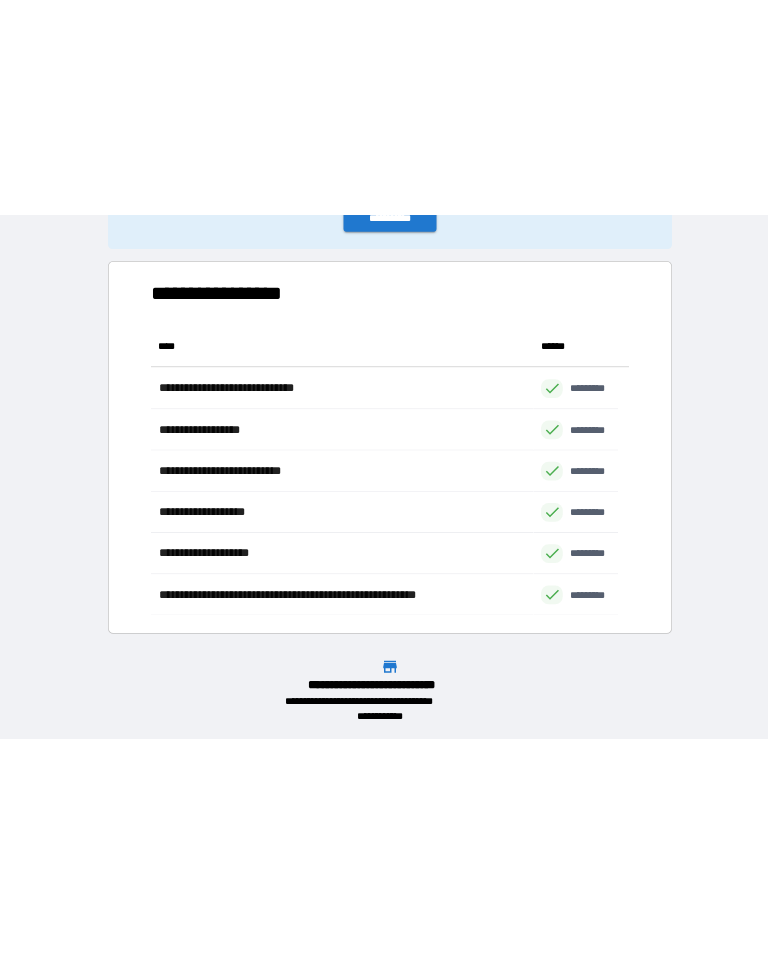 scroll, scrollTop: 0, scrollLeft: 0, axis: both 